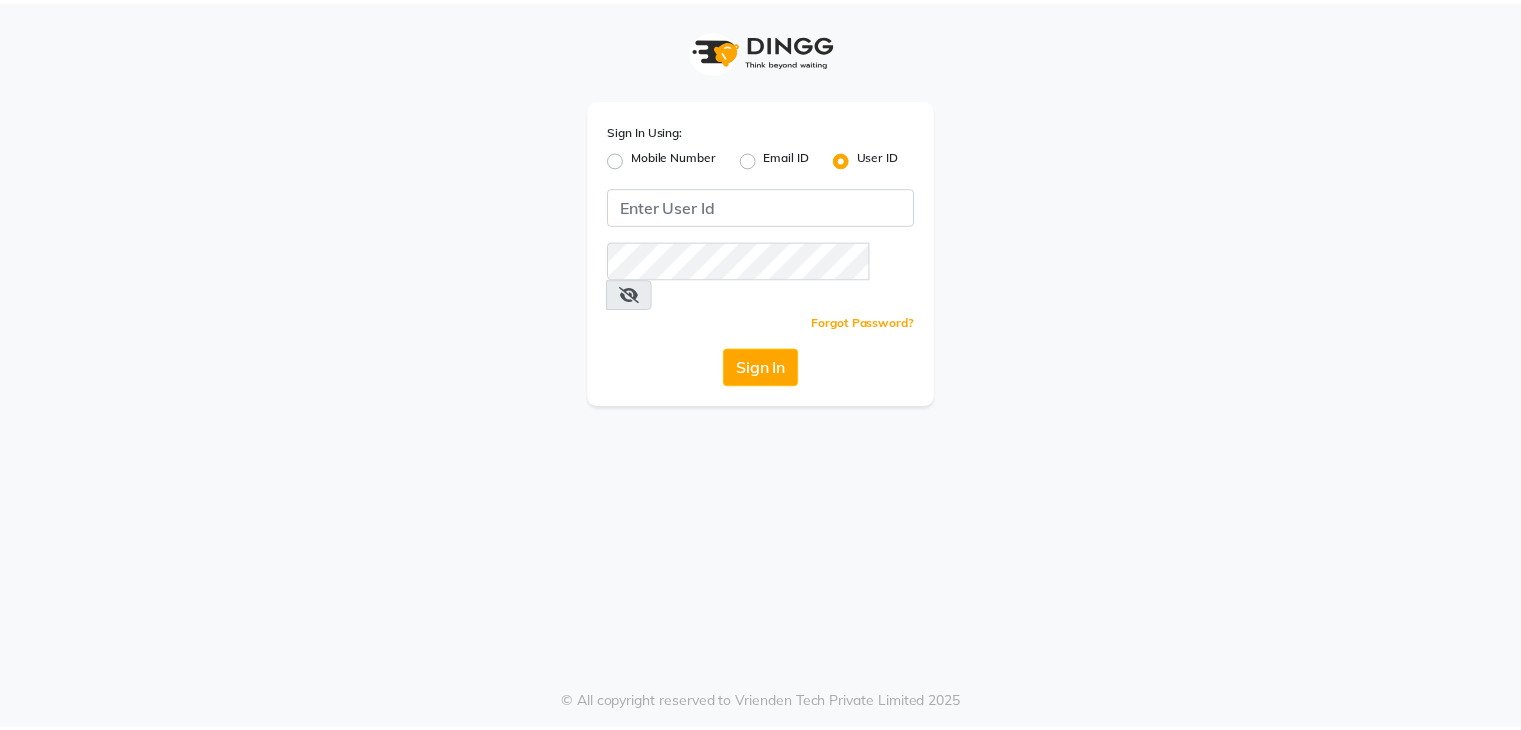 scroll, scrollTop: 0, scrollLeft: 0, axis: both 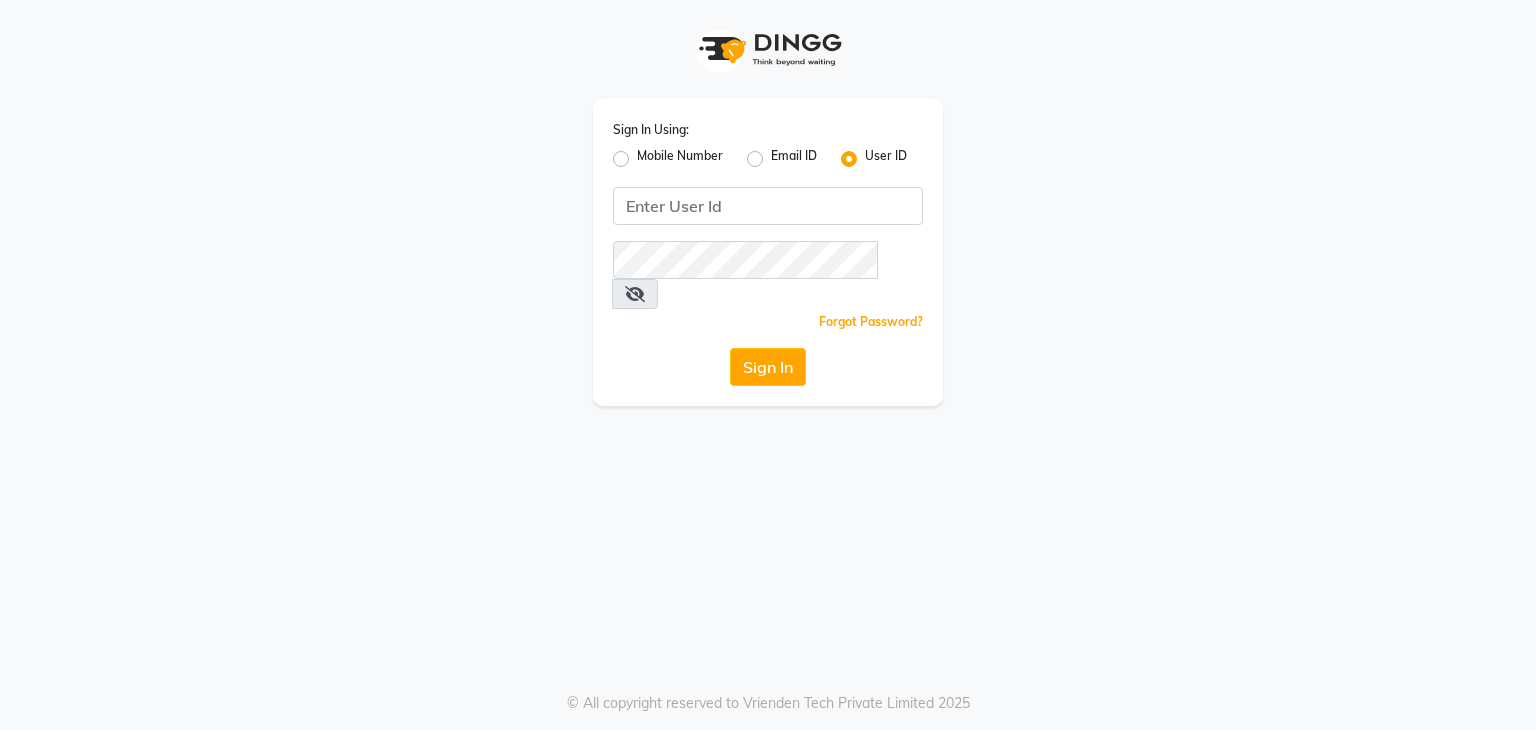 click on "Mobile Number" 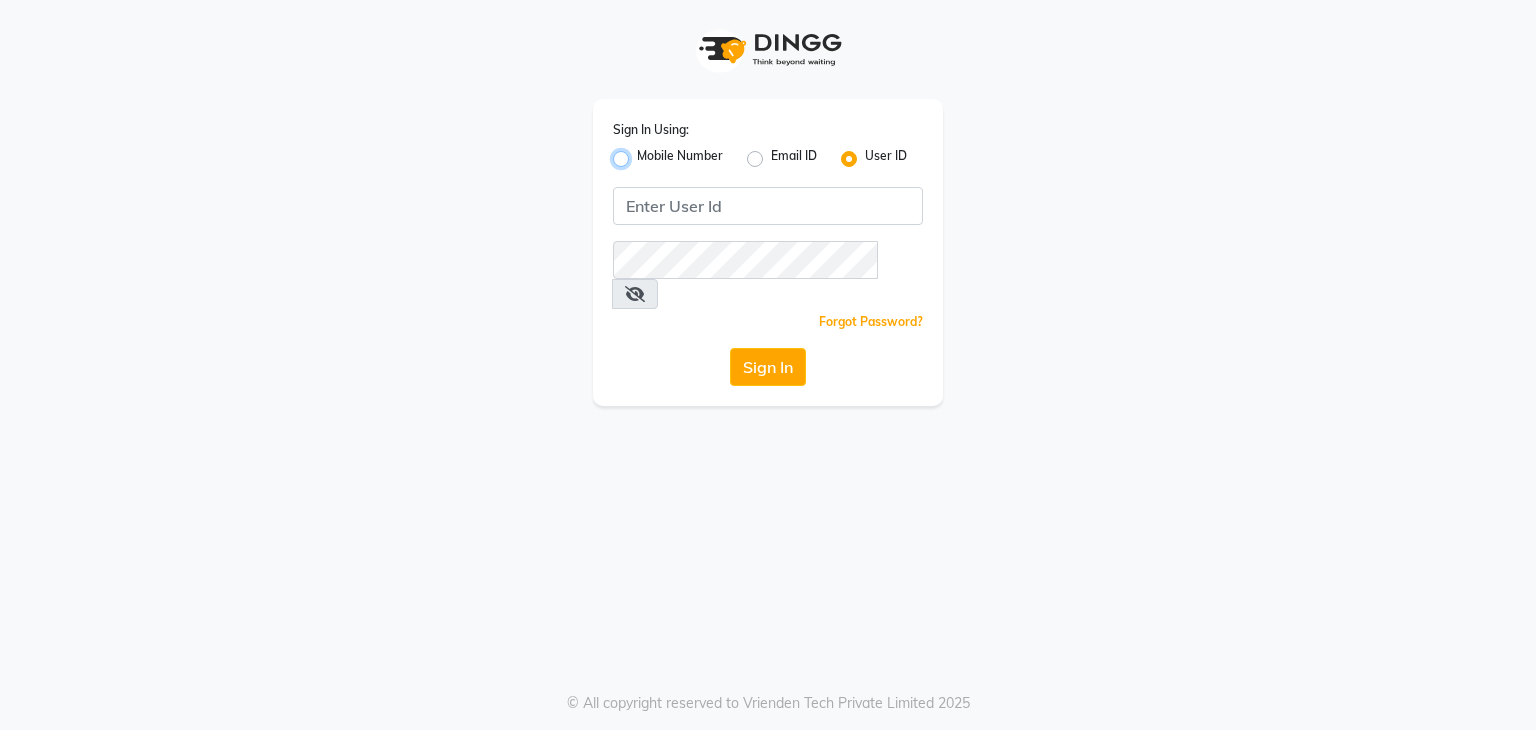 click on "Mobile Number" at bounding box center [643, 153] 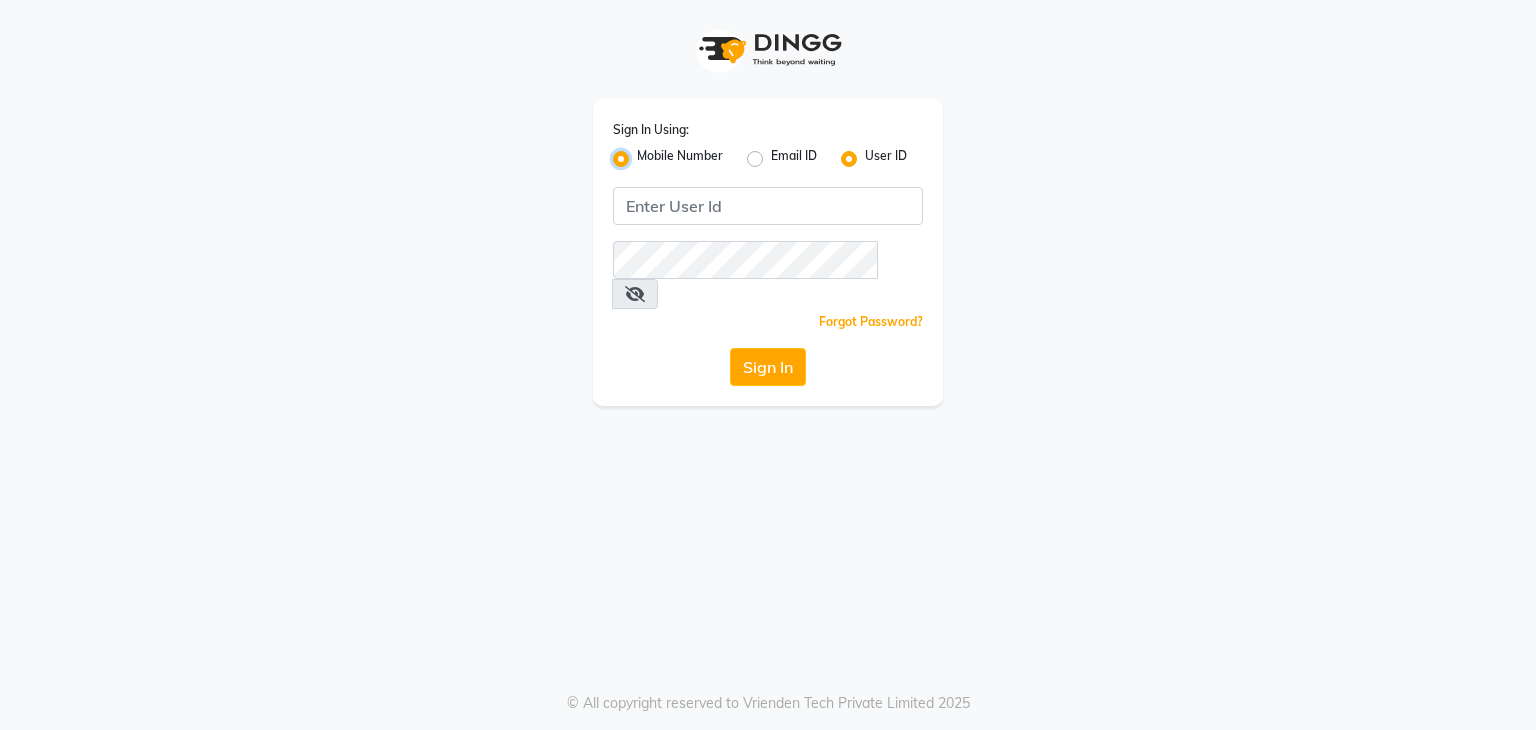 radio on "false" 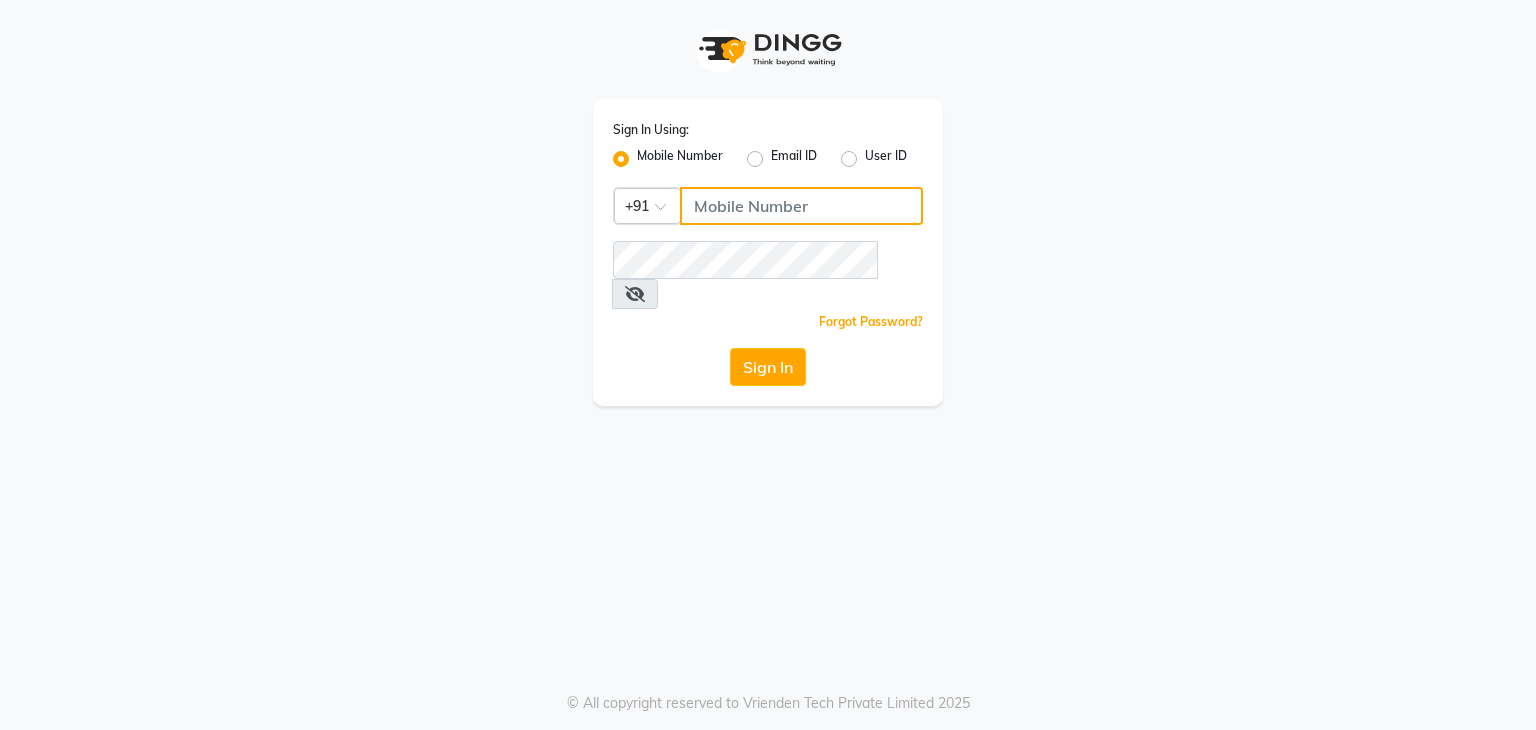 click 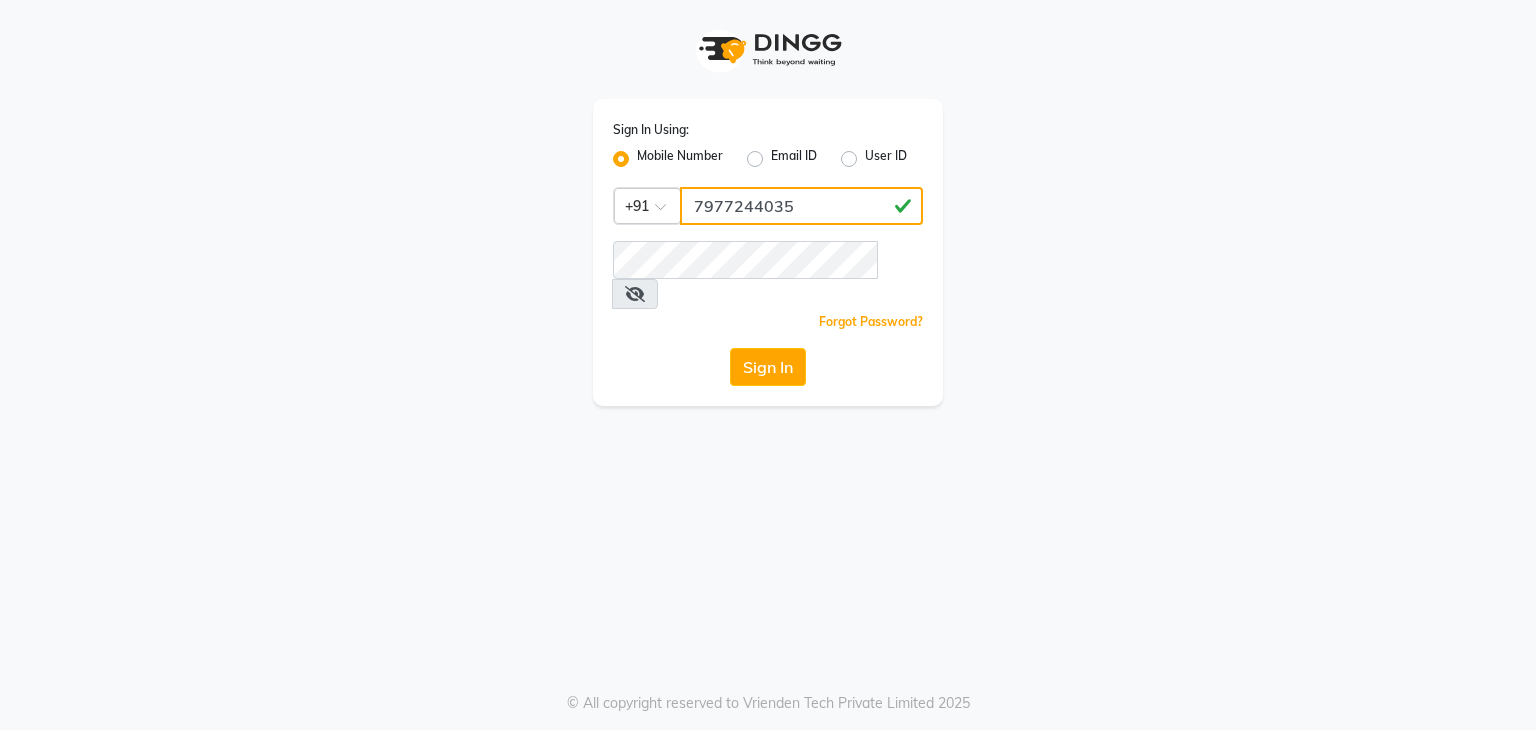 type on "7977244035" 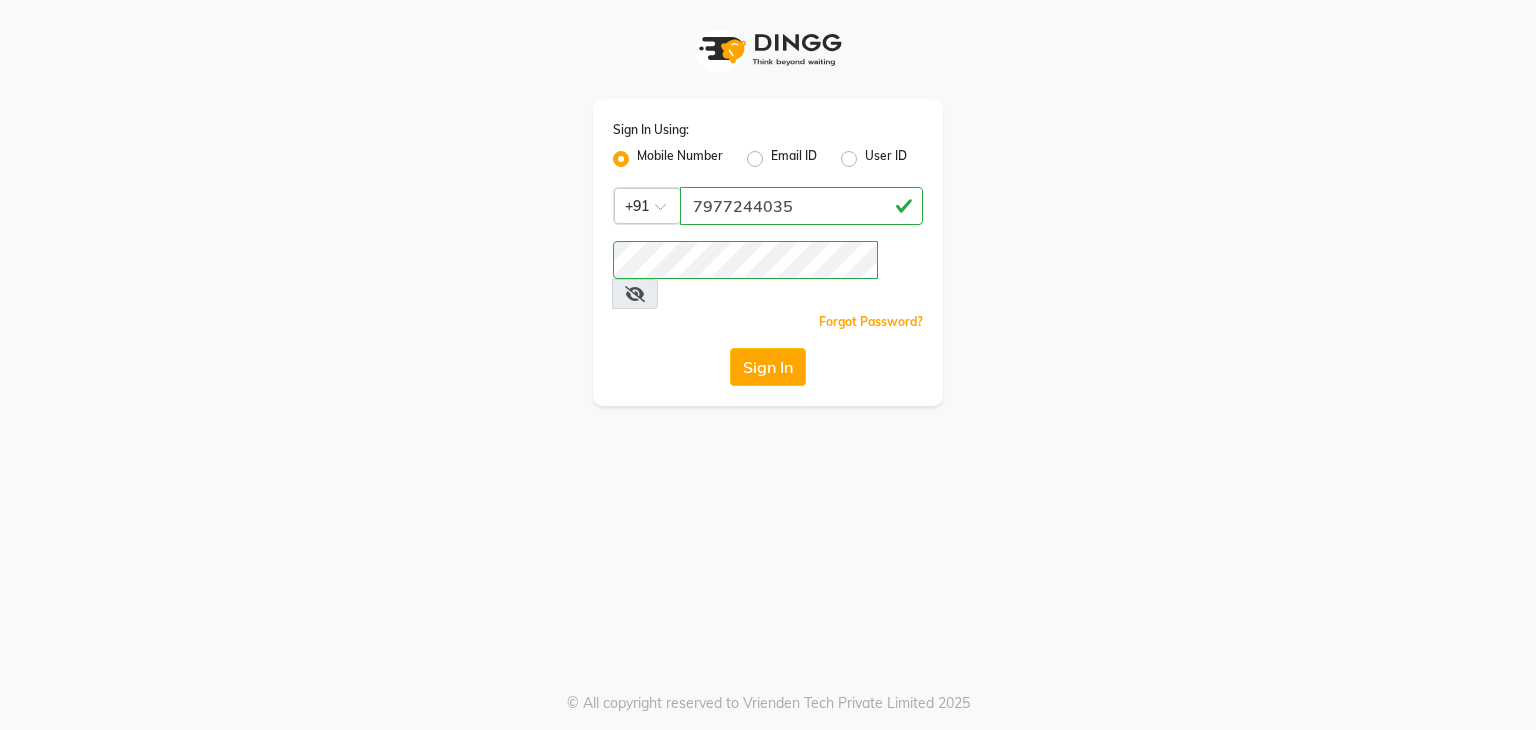 click on "Sign In Using: Mobile Number Email ID User ID Country Code × +[COUNTRY_CODE] [PHONE]  Remember me Forgot Password?  Sign In" 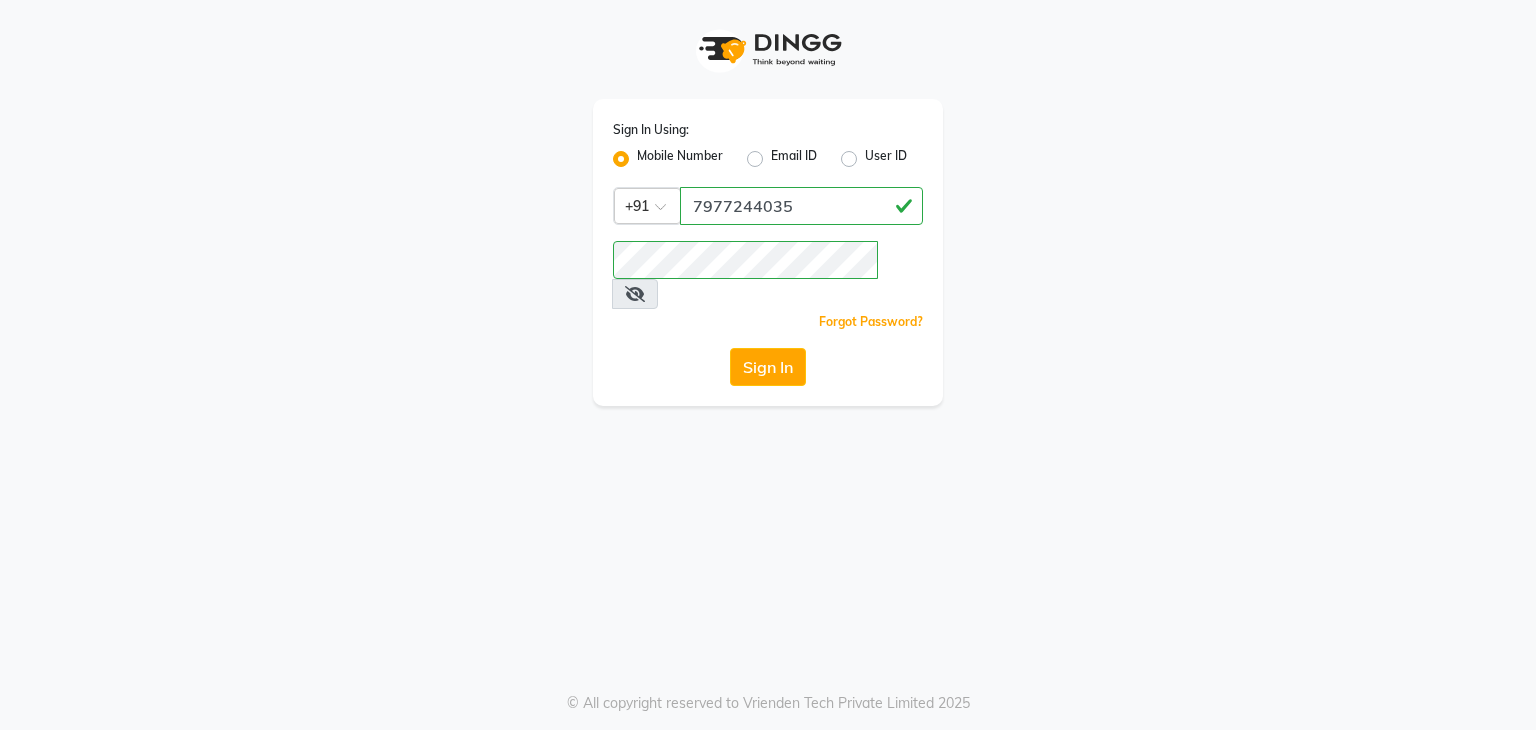 click on "Sign In" 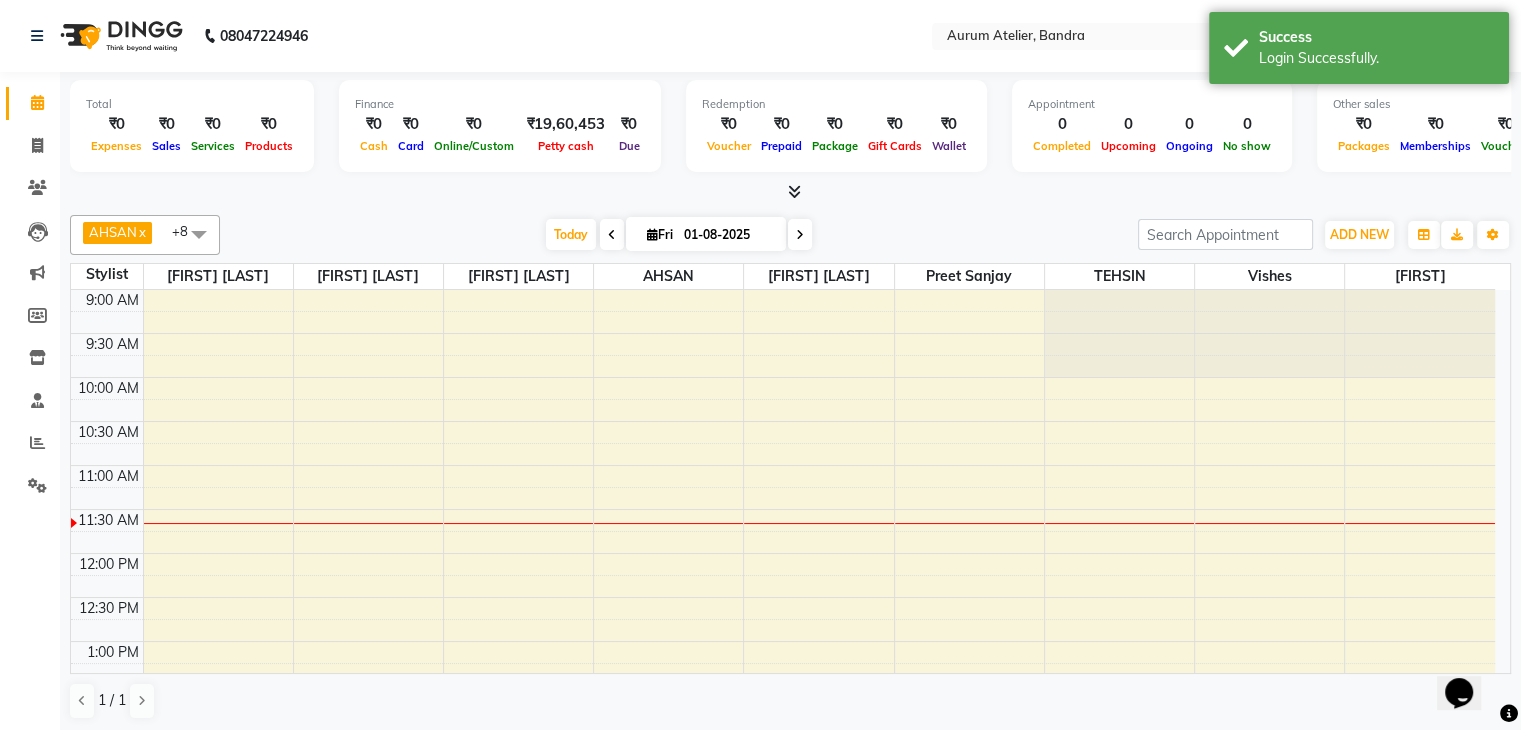 scroll, scrollTop: 0, scrollLeft: 0, axis: both 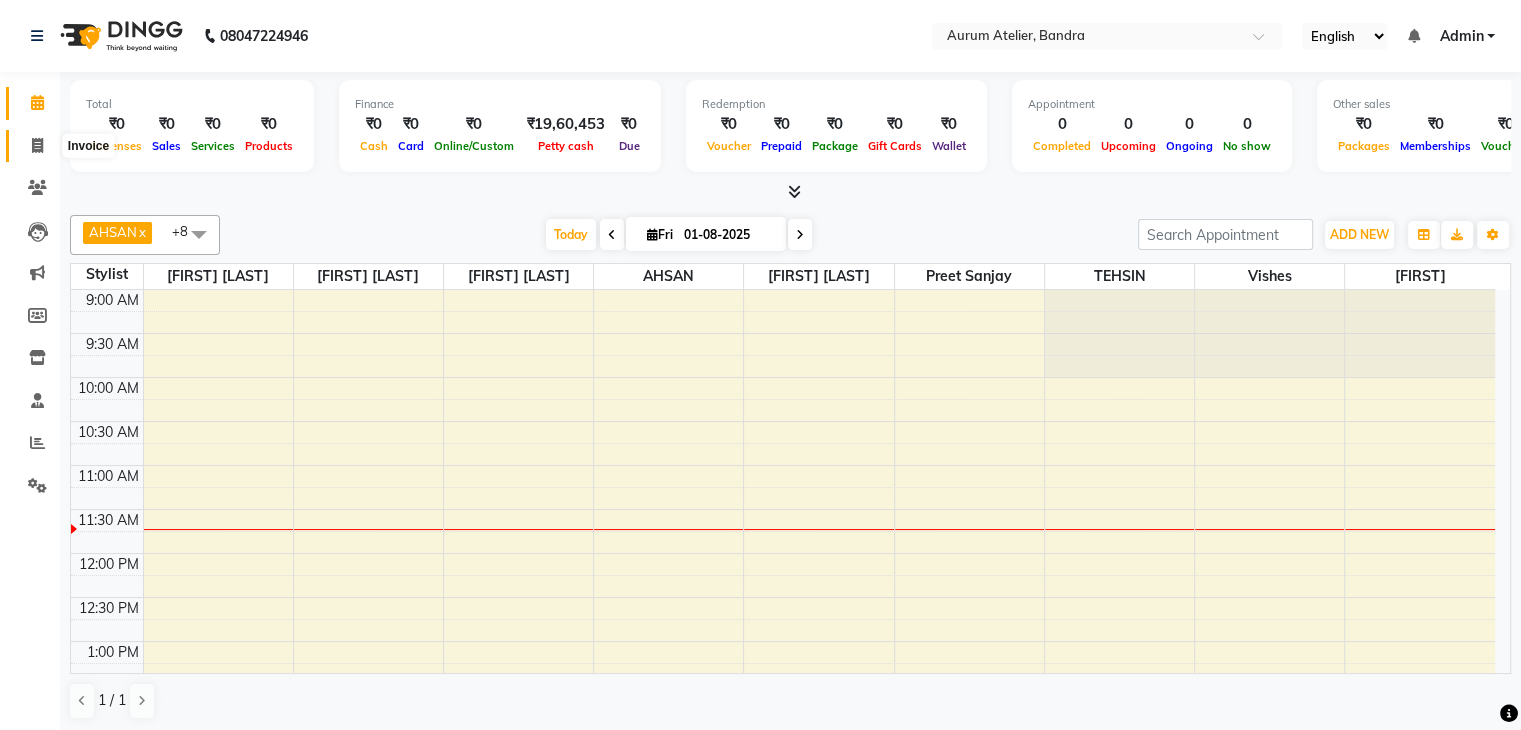 click 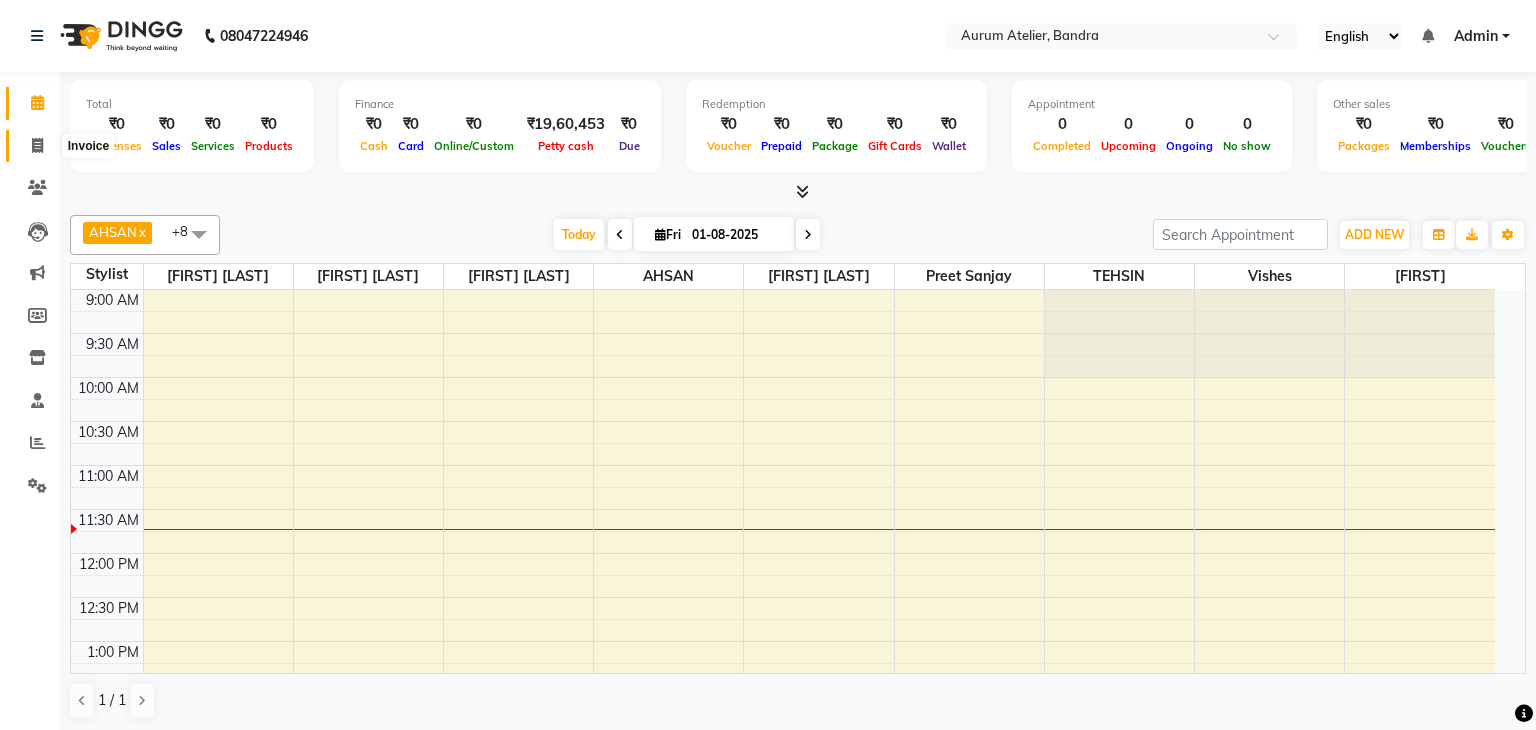 select on "7410" 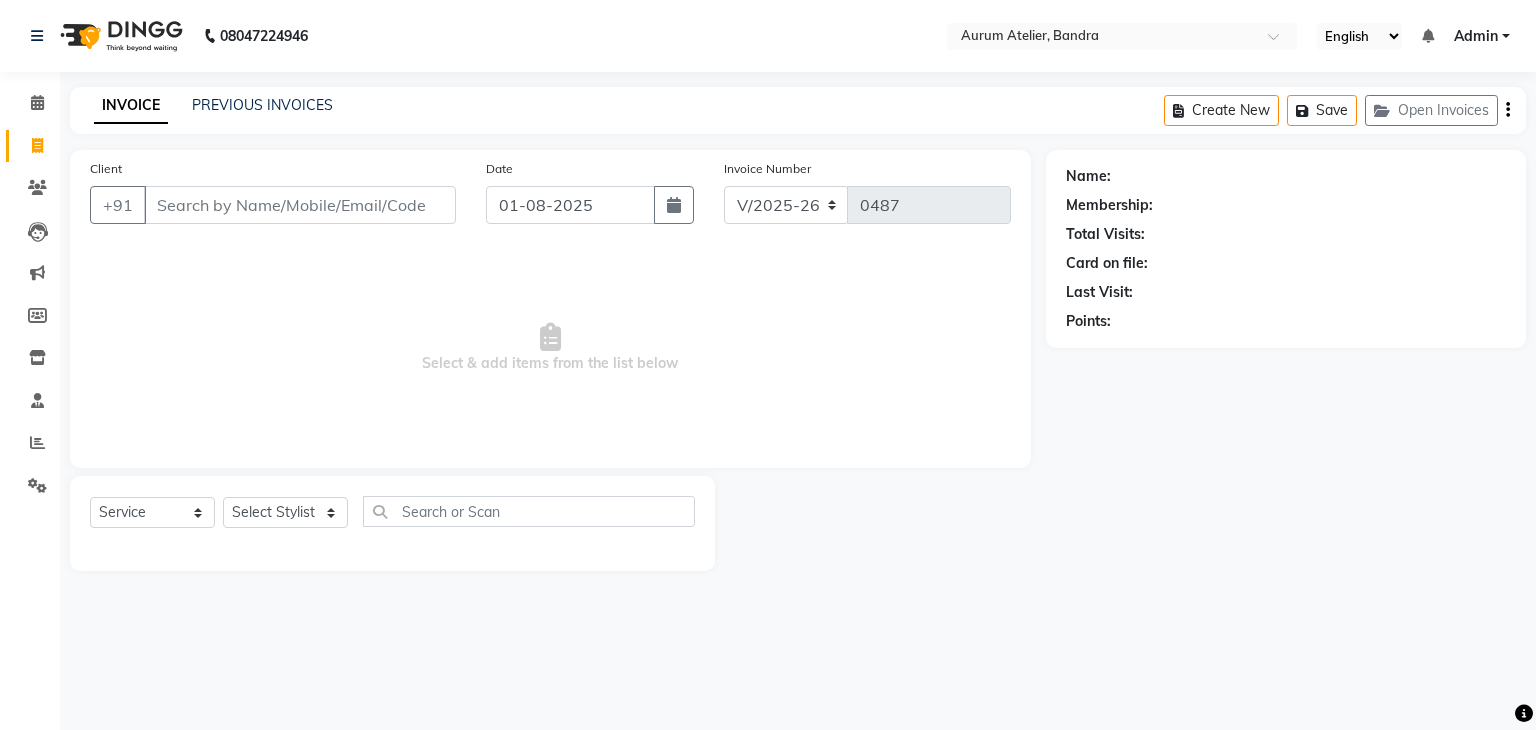 drag, startPoint x: 0, startPoint y: 294, endPoint x: 1121, endPoint y: 583, distance: 1157.6537 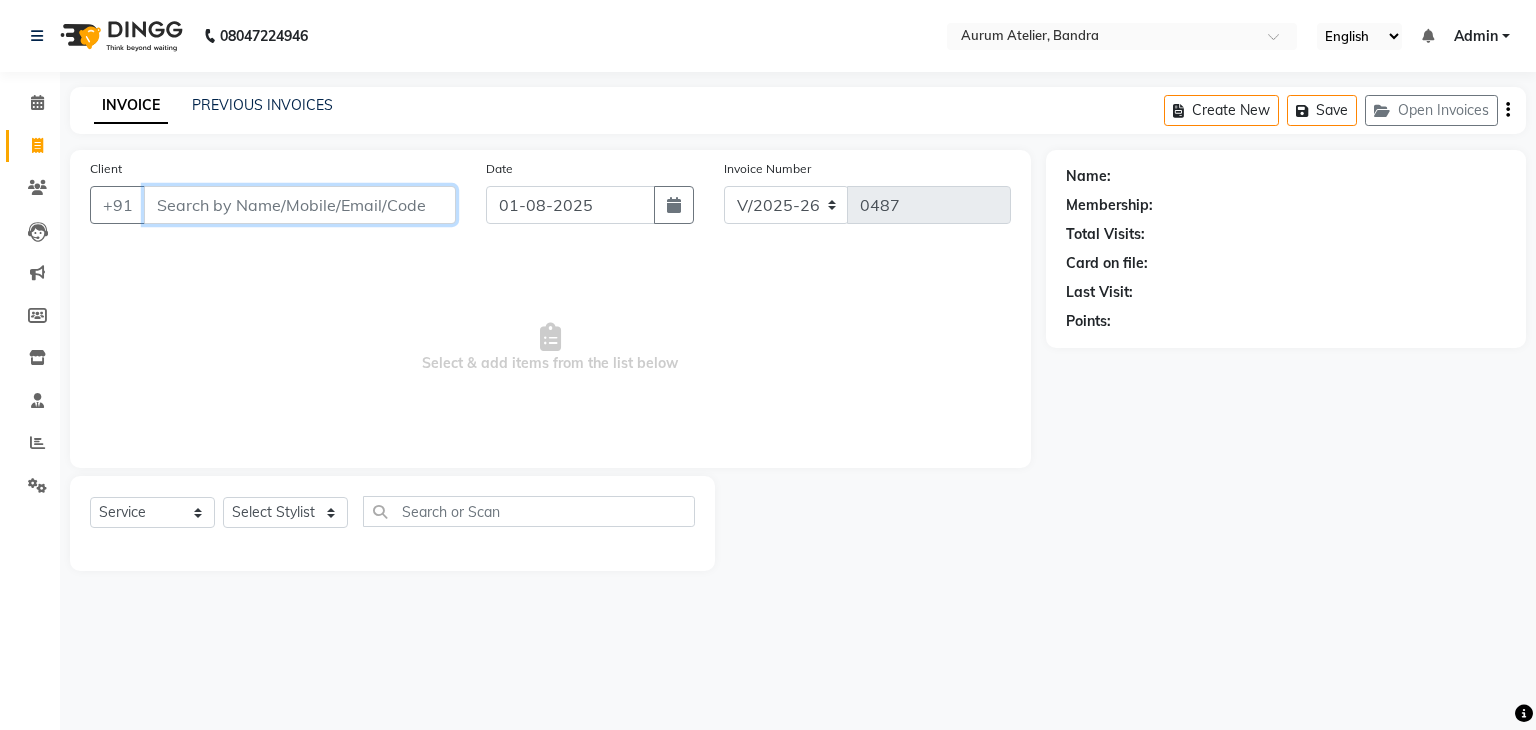 click on "Client" at bounding box center [300, 205] 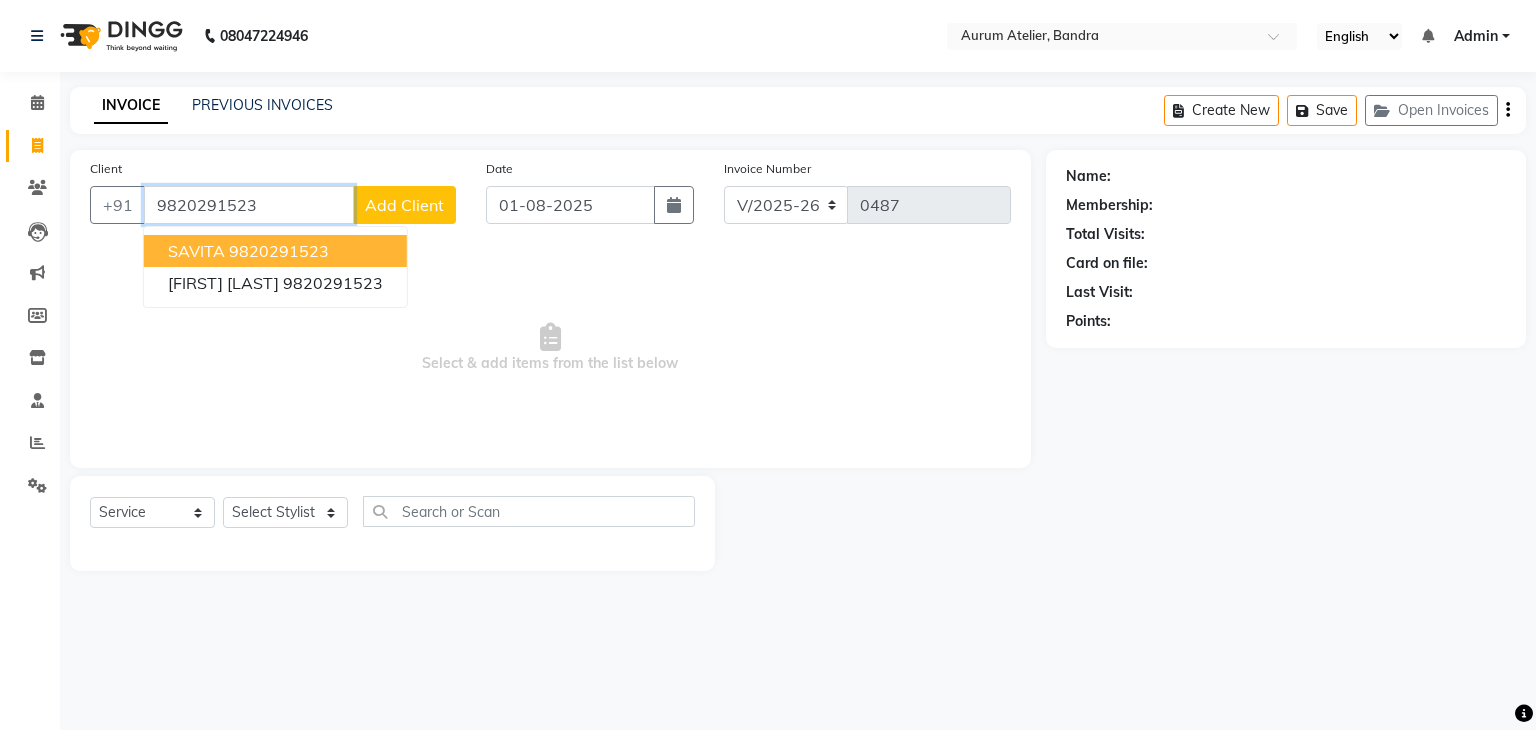 type on "9820291523" 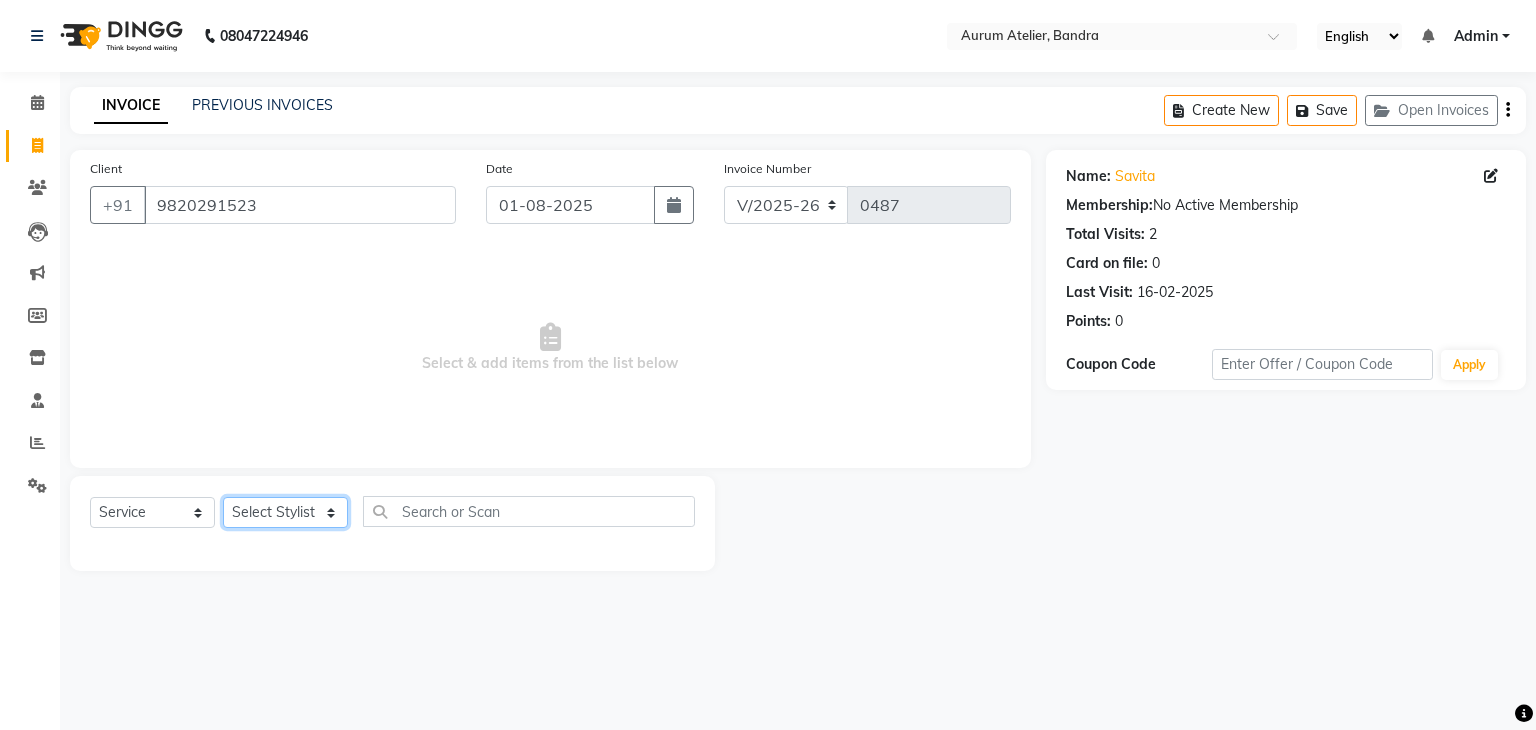 click on "Select Stylist [STYLIST] [STYLIST] [FIRST] [STYLIST] [STYLIST] [STYLIST] [STYLIST] [STYLIST] [STYLIST]" 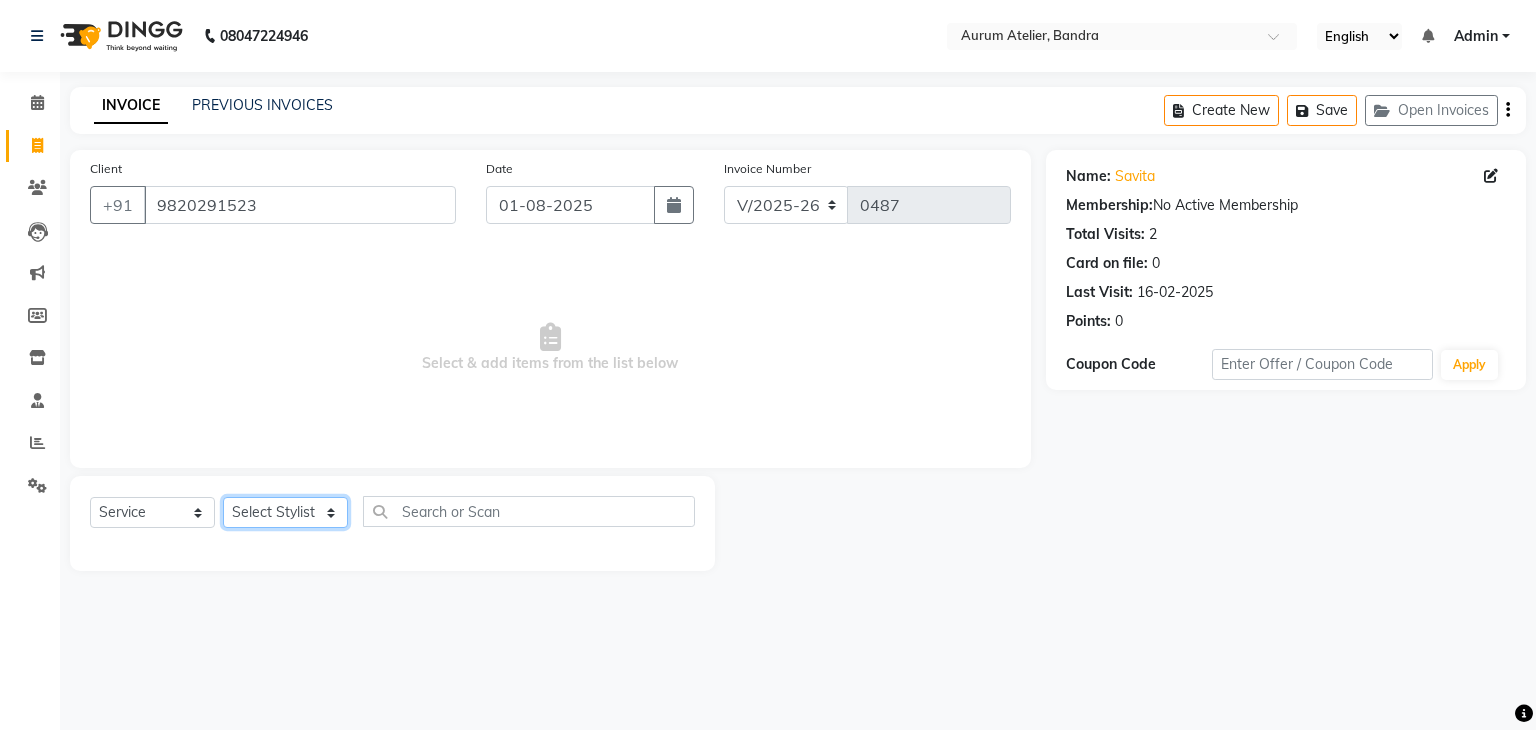 select on "84233" 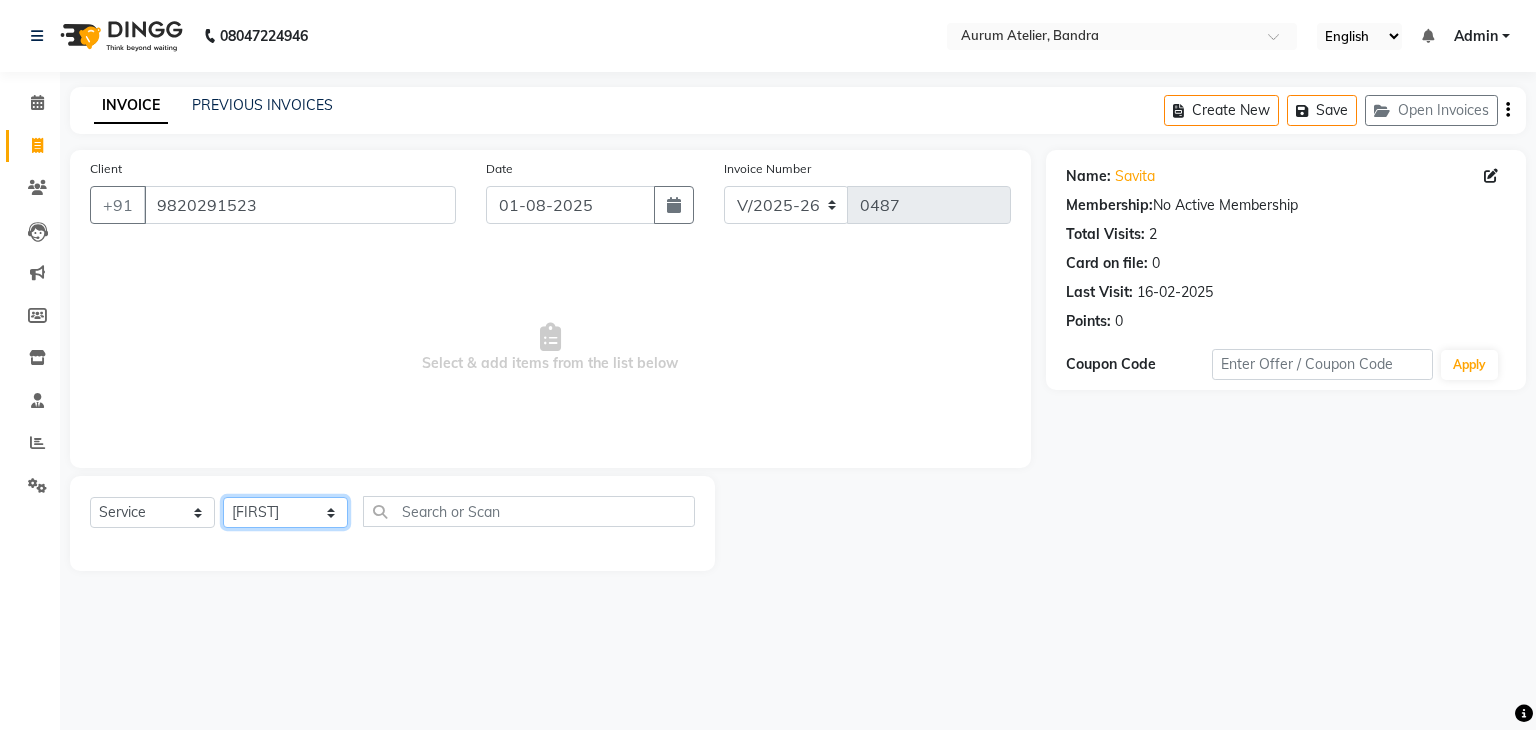 click on "Select Stylist [STYLIST] [STYLIST] [FIRST] [STYLIST] [STYLIST] [STYLIST] [STYLIST] [STYLIST] [STYLIST]" 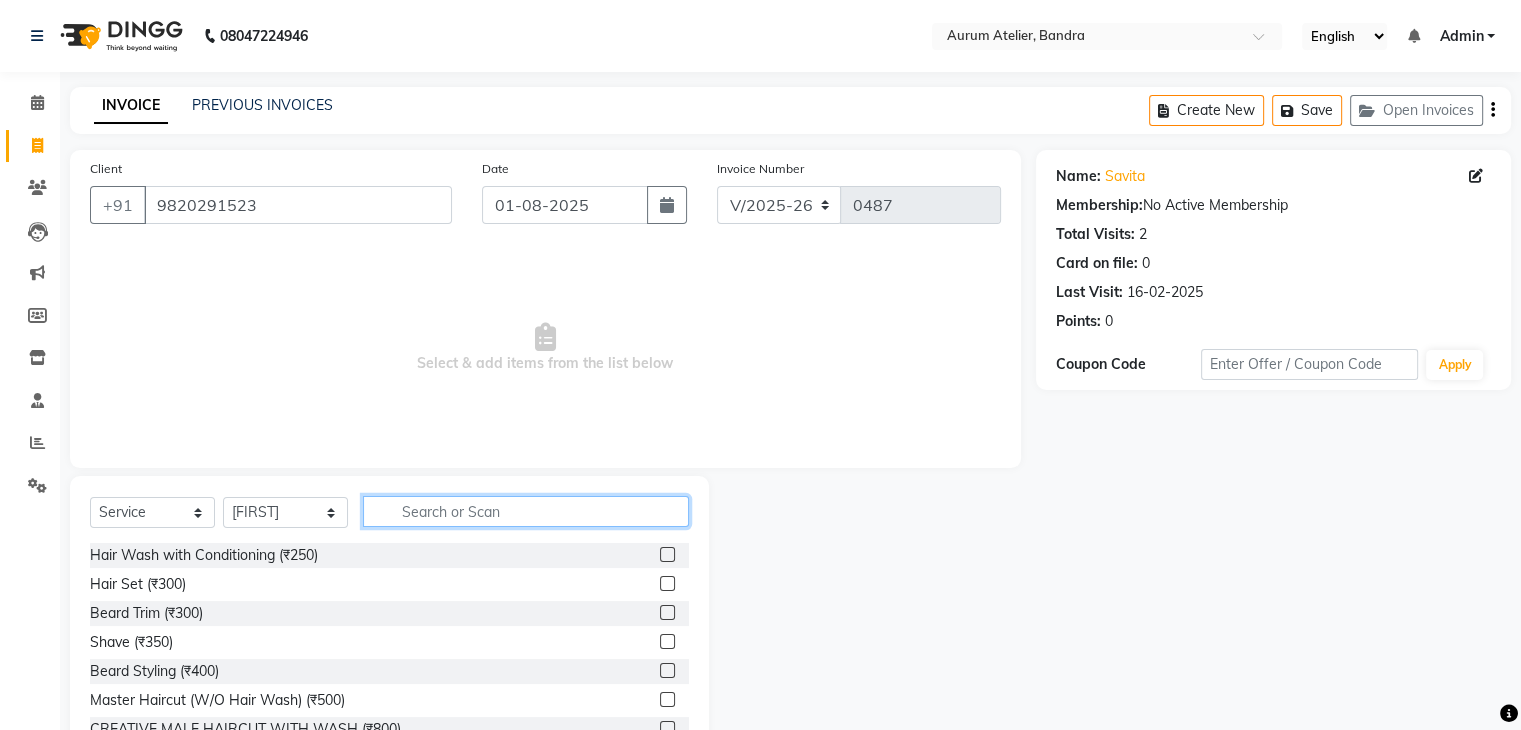 click 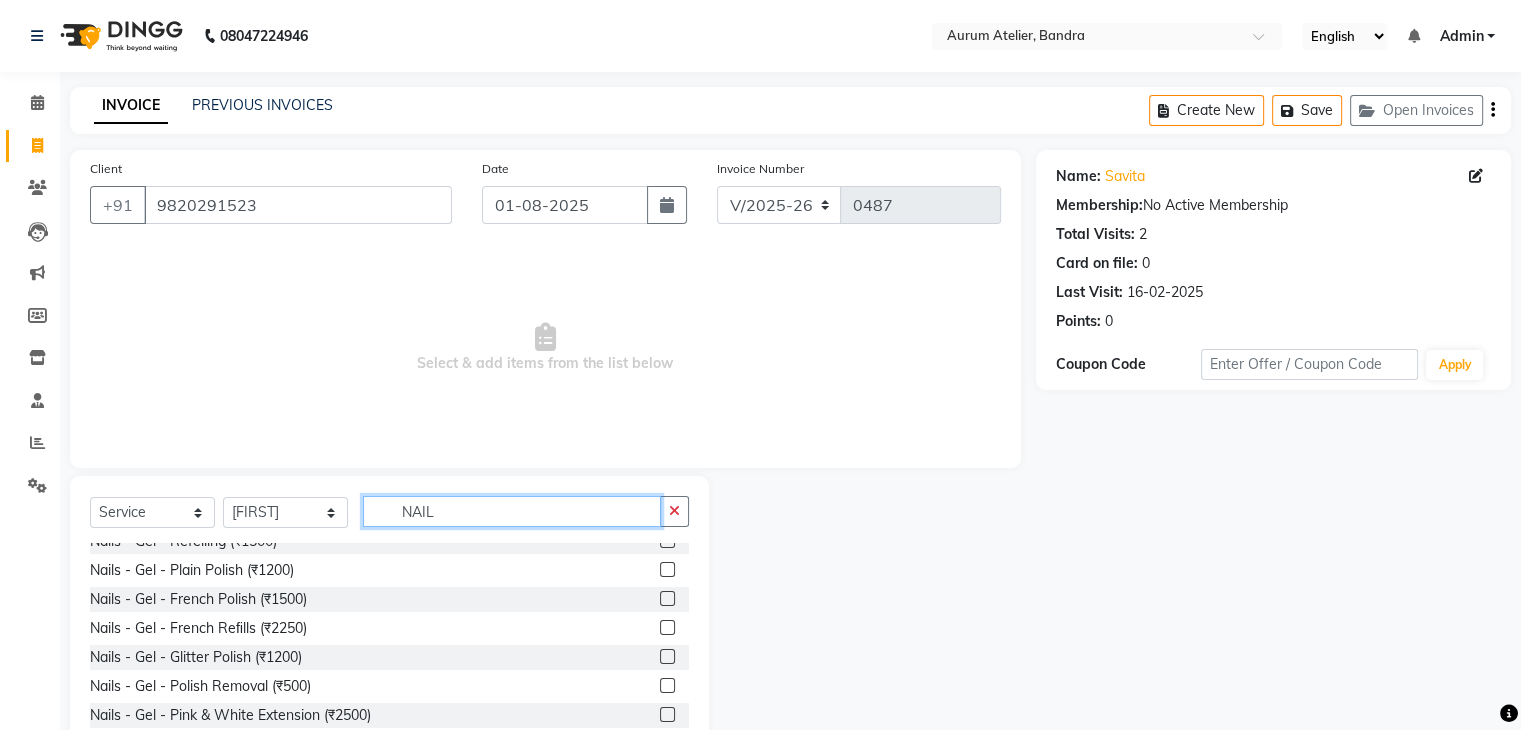 scroll, scrollTop: 900, scrollLeft: 0, axis: vertical 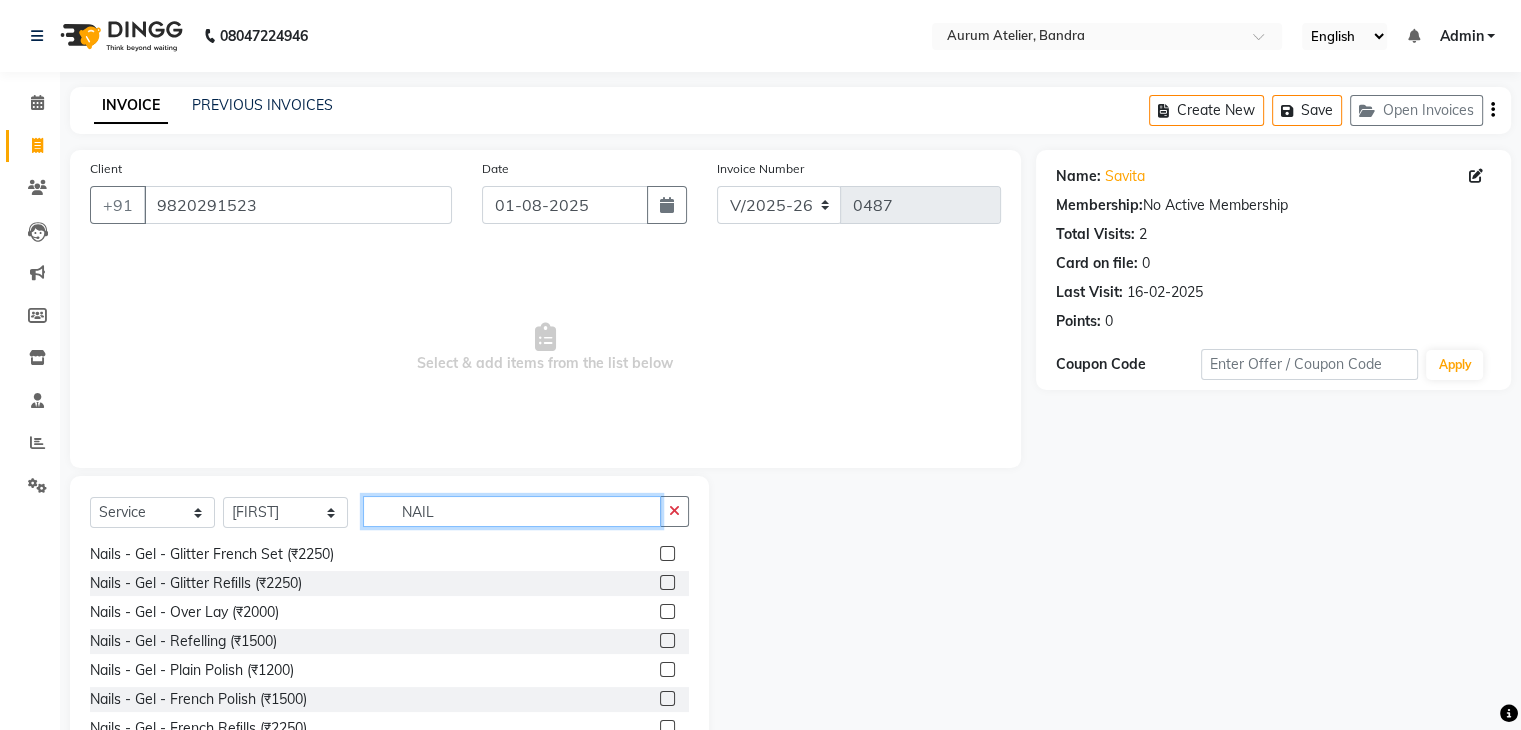 type on "NAIL" 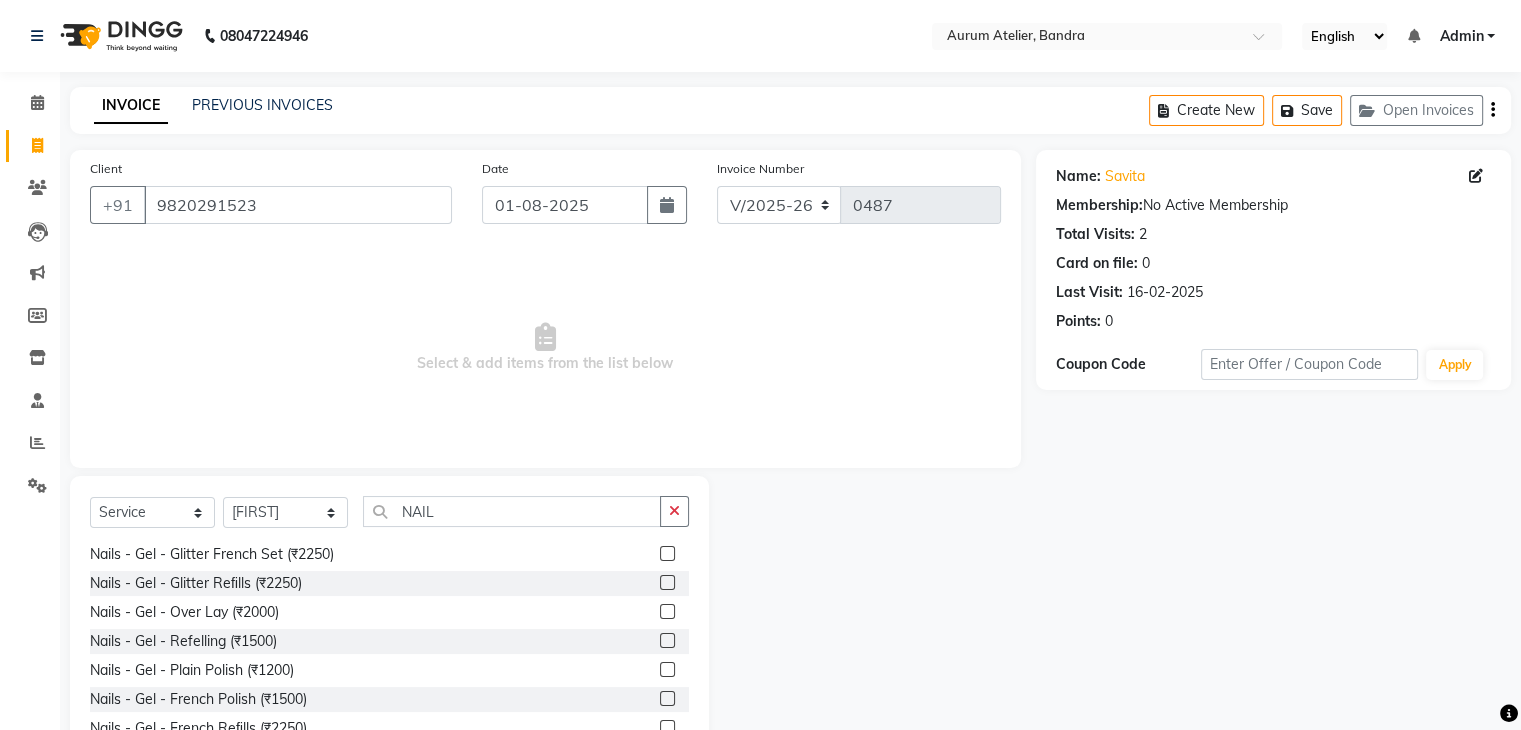 click 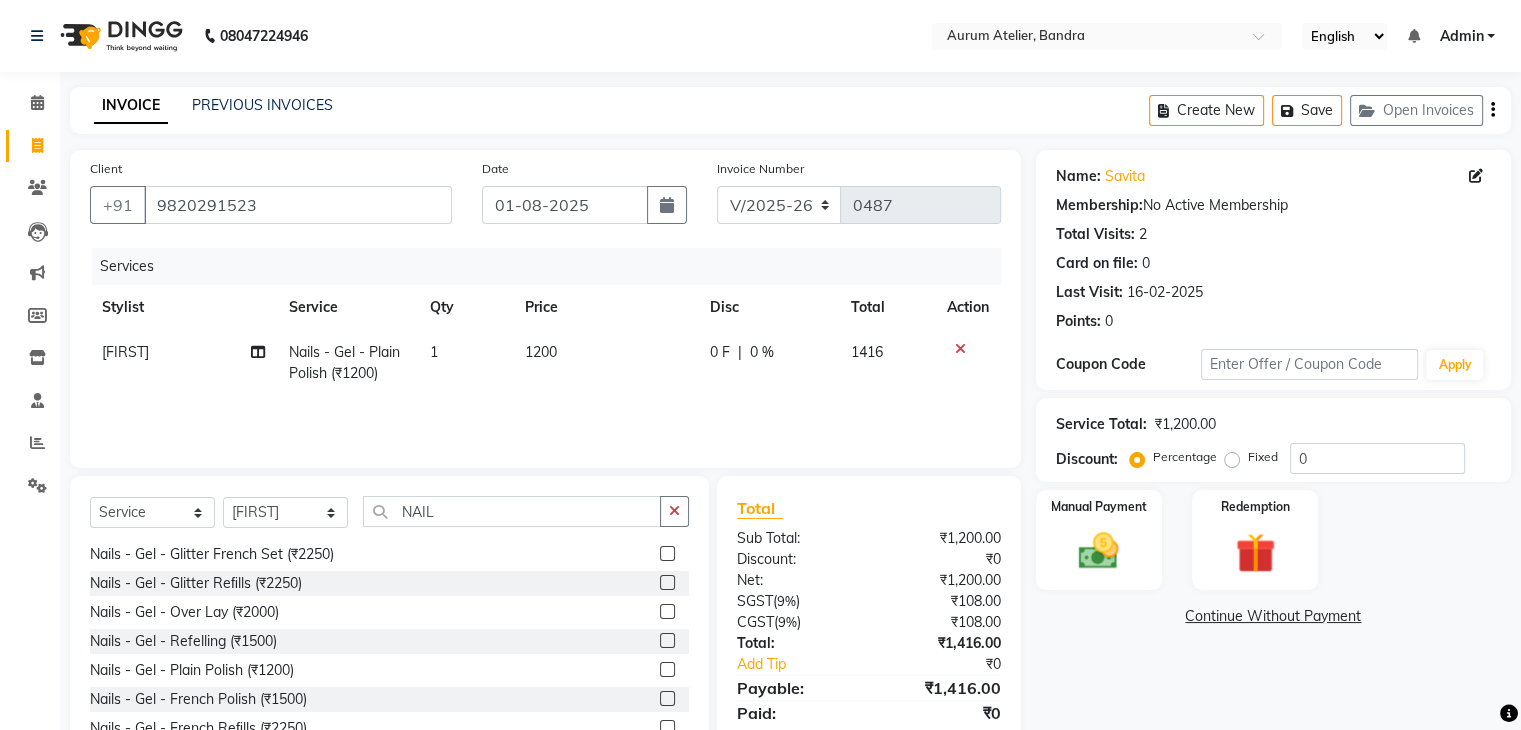 click 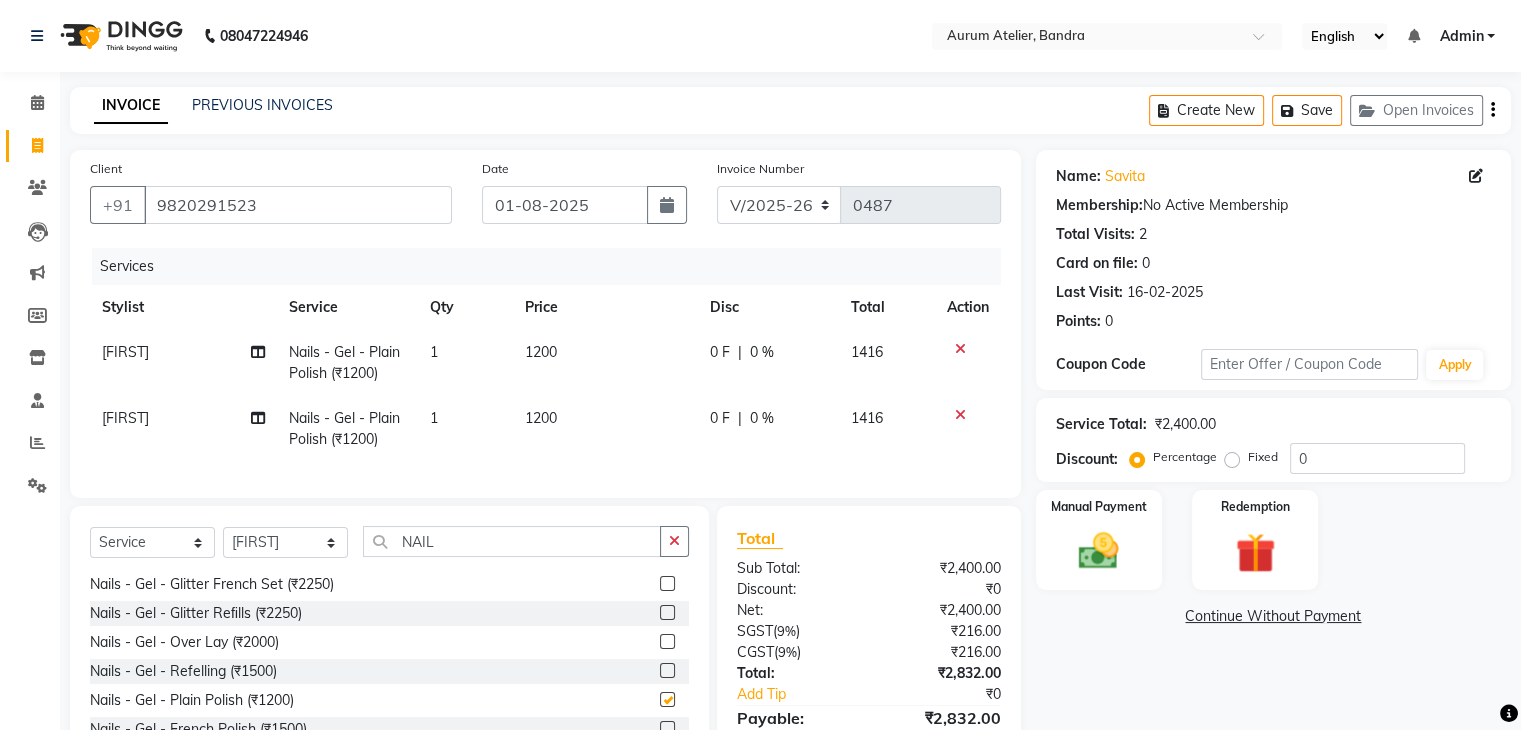 checkbox on "false" 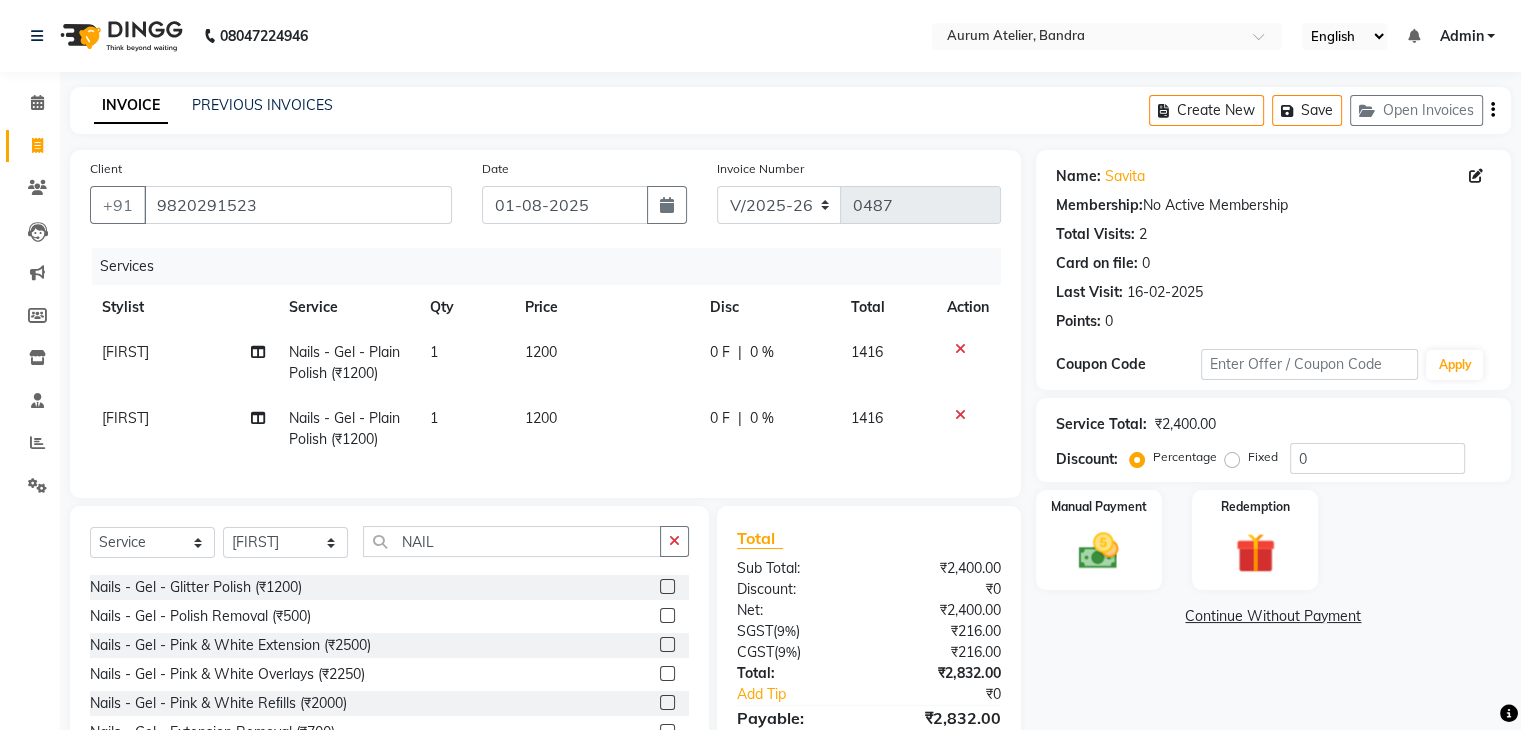 scroll, scrollTop: 1134, scrollLeft: 0, axis: vertical 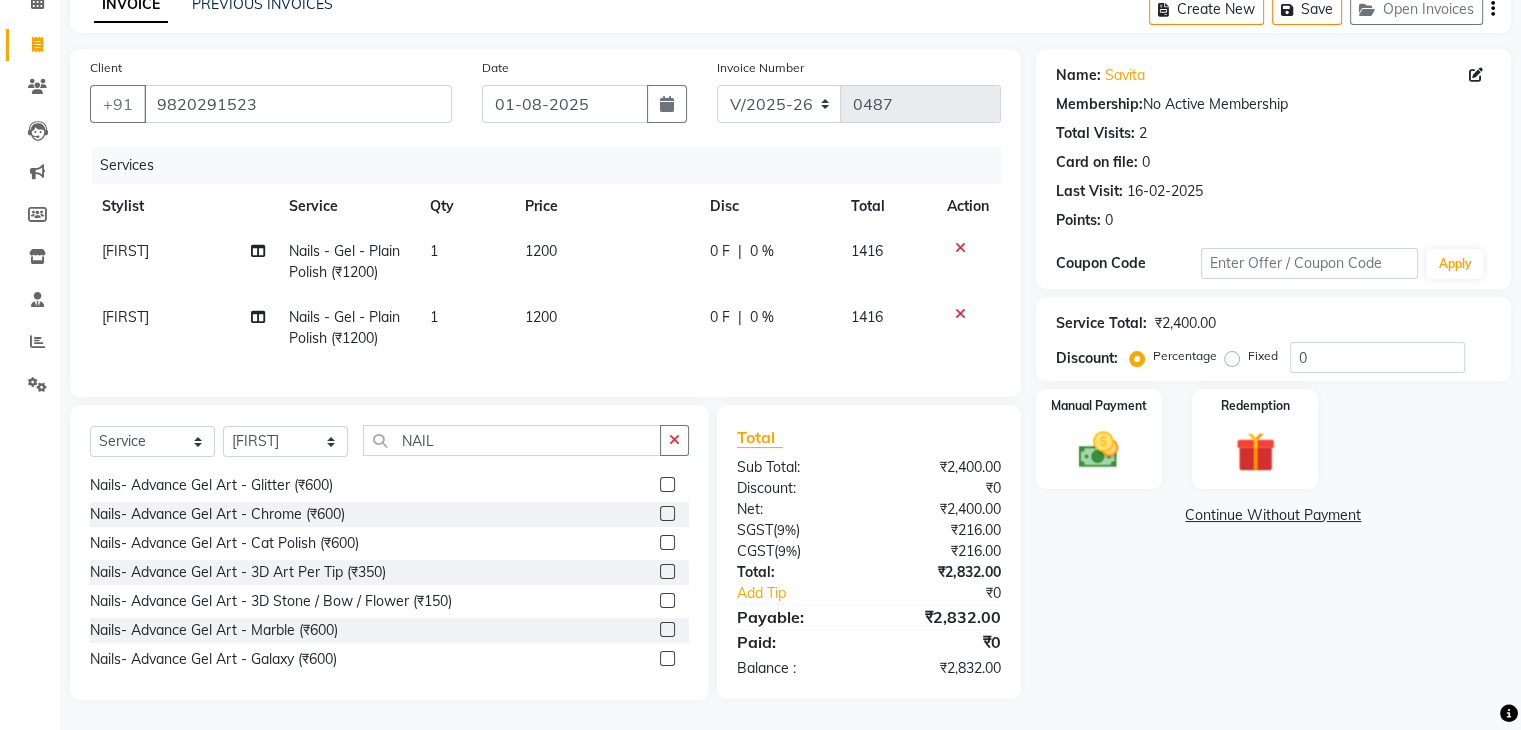 click 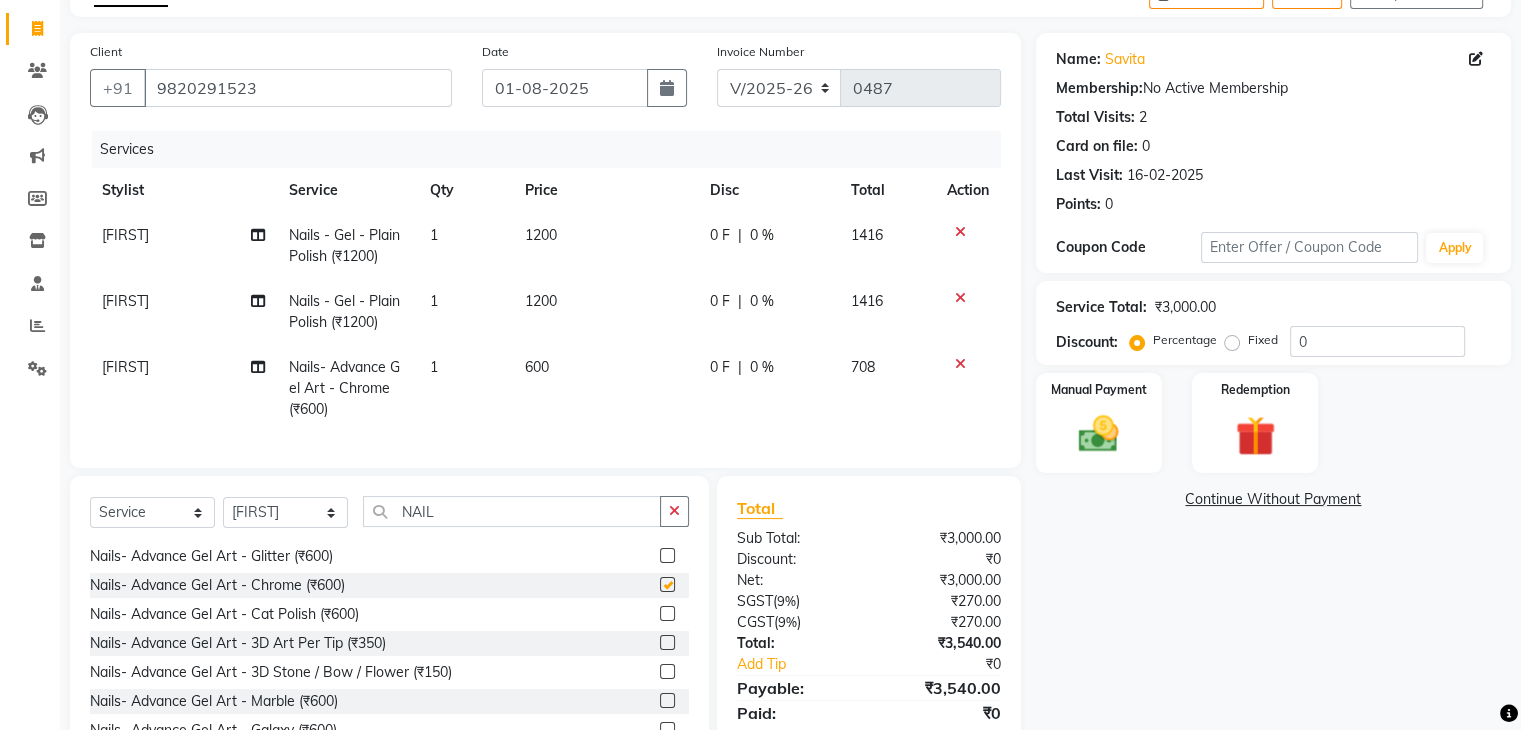 checkbox on "false" 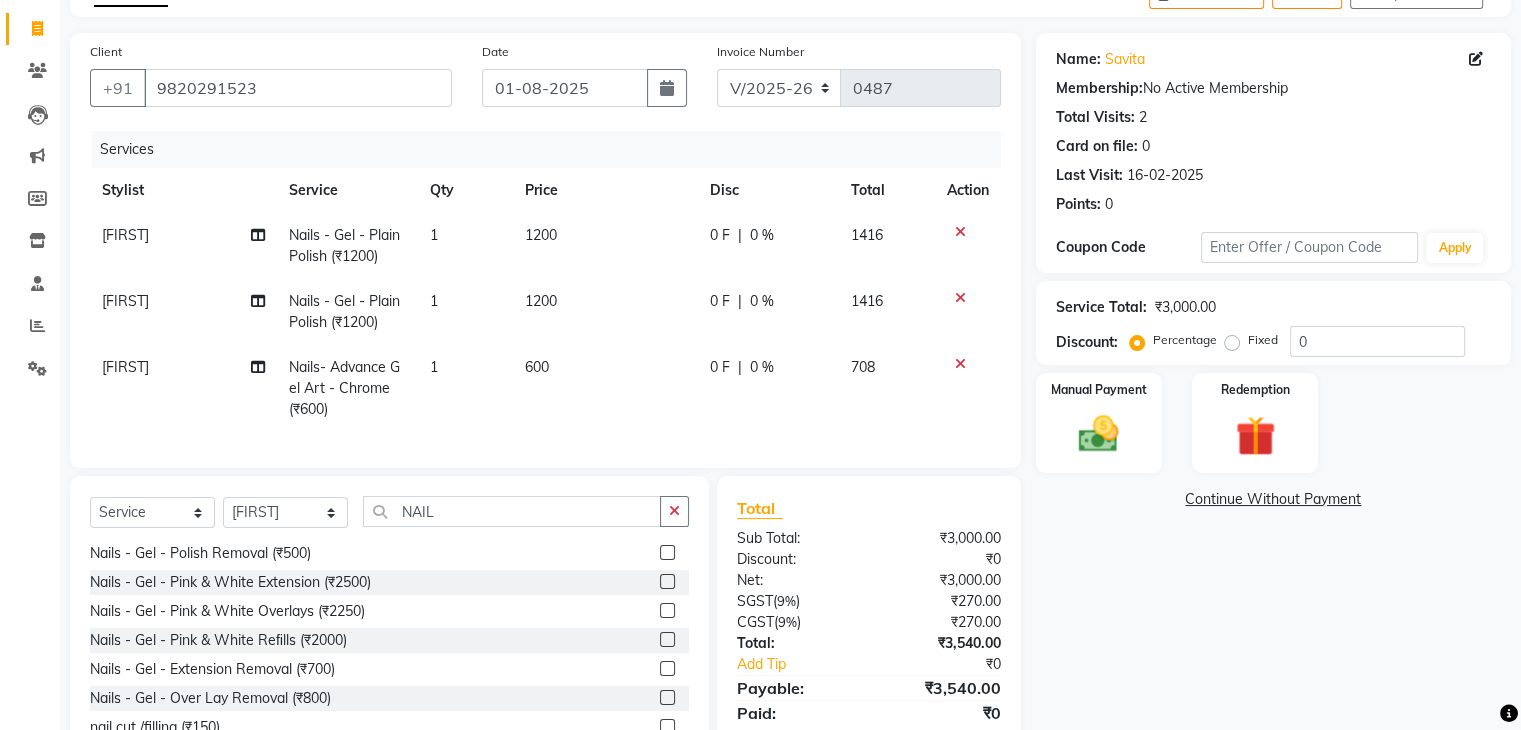 scroll, scrollTop: 1134, scrollLeft: 0, axis: vertical 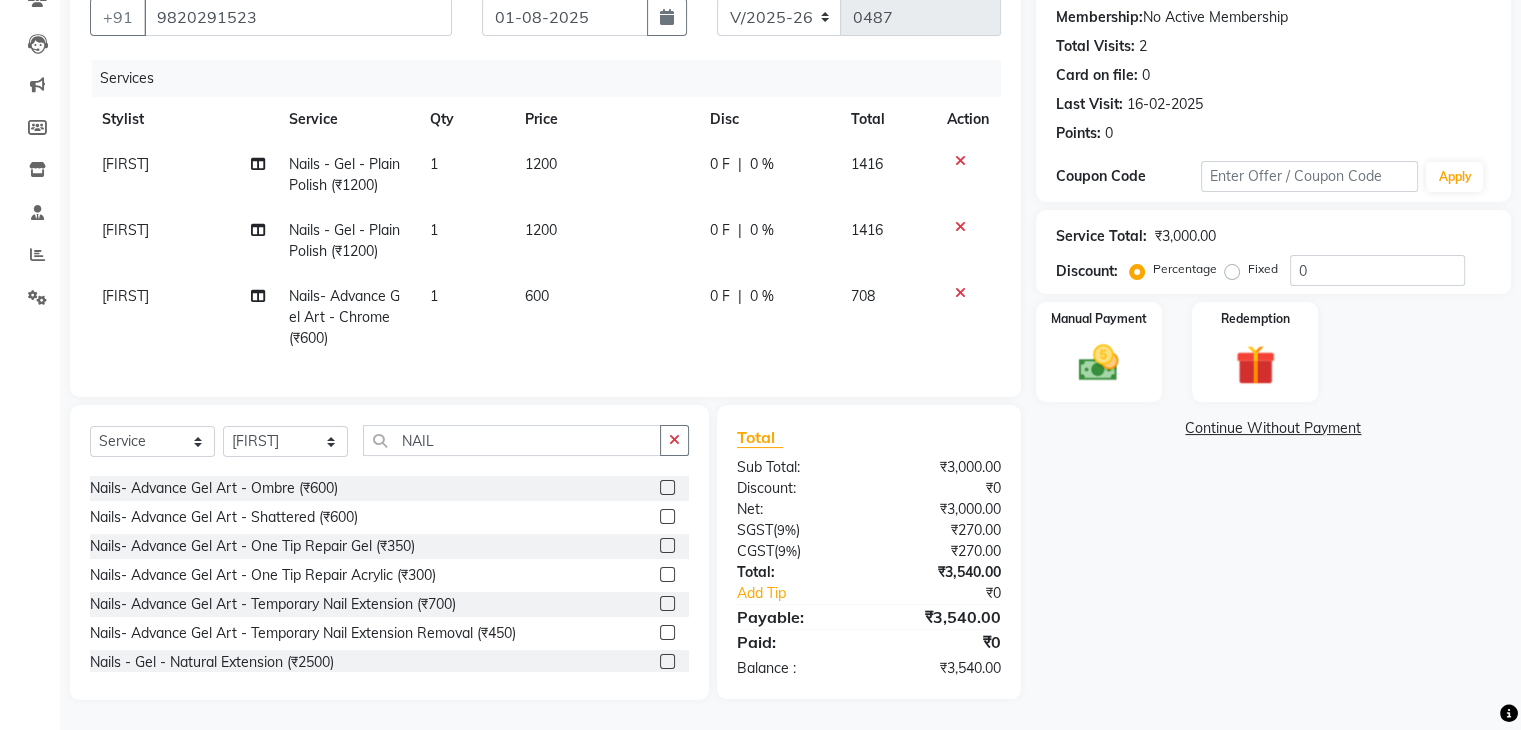click 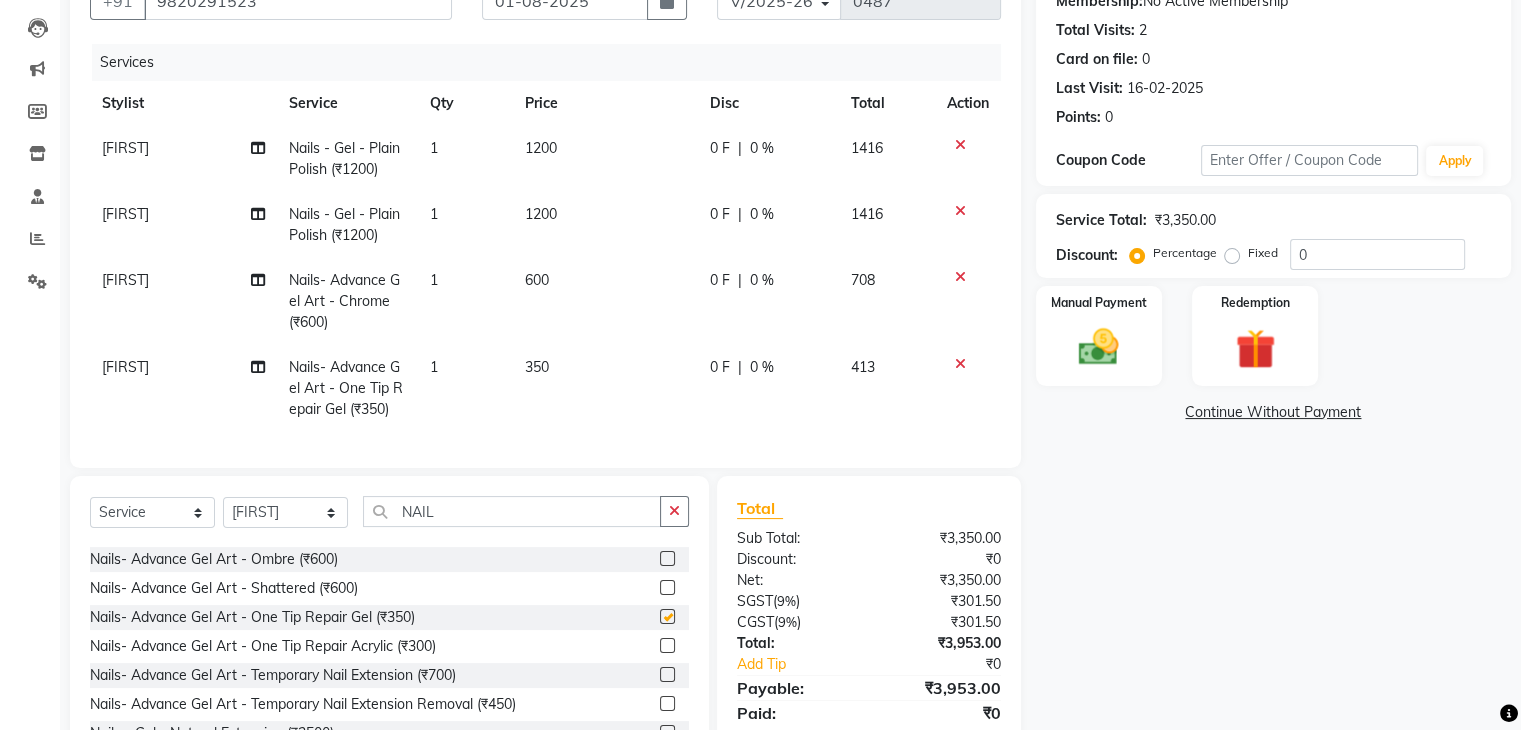 checkbox on "false" 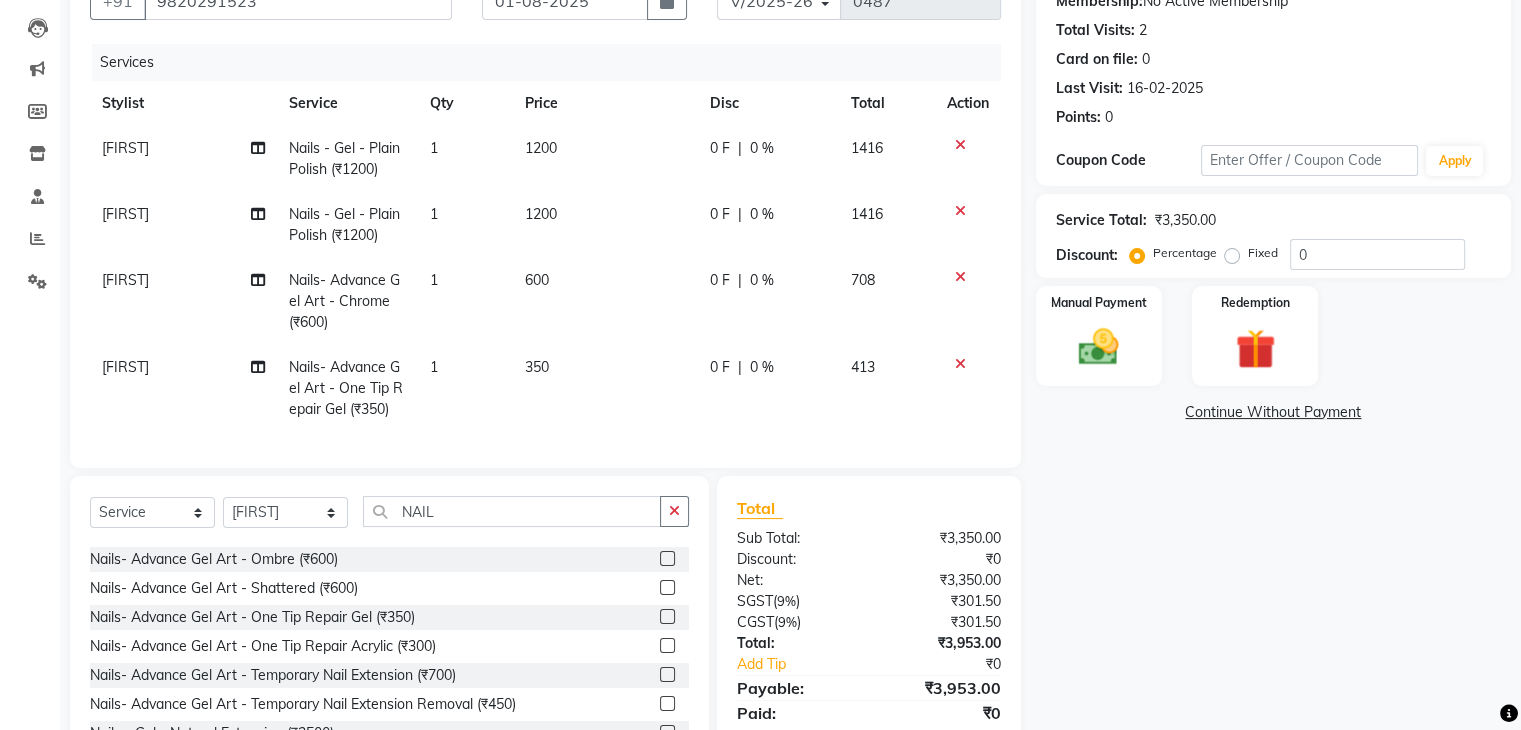 click on "350" 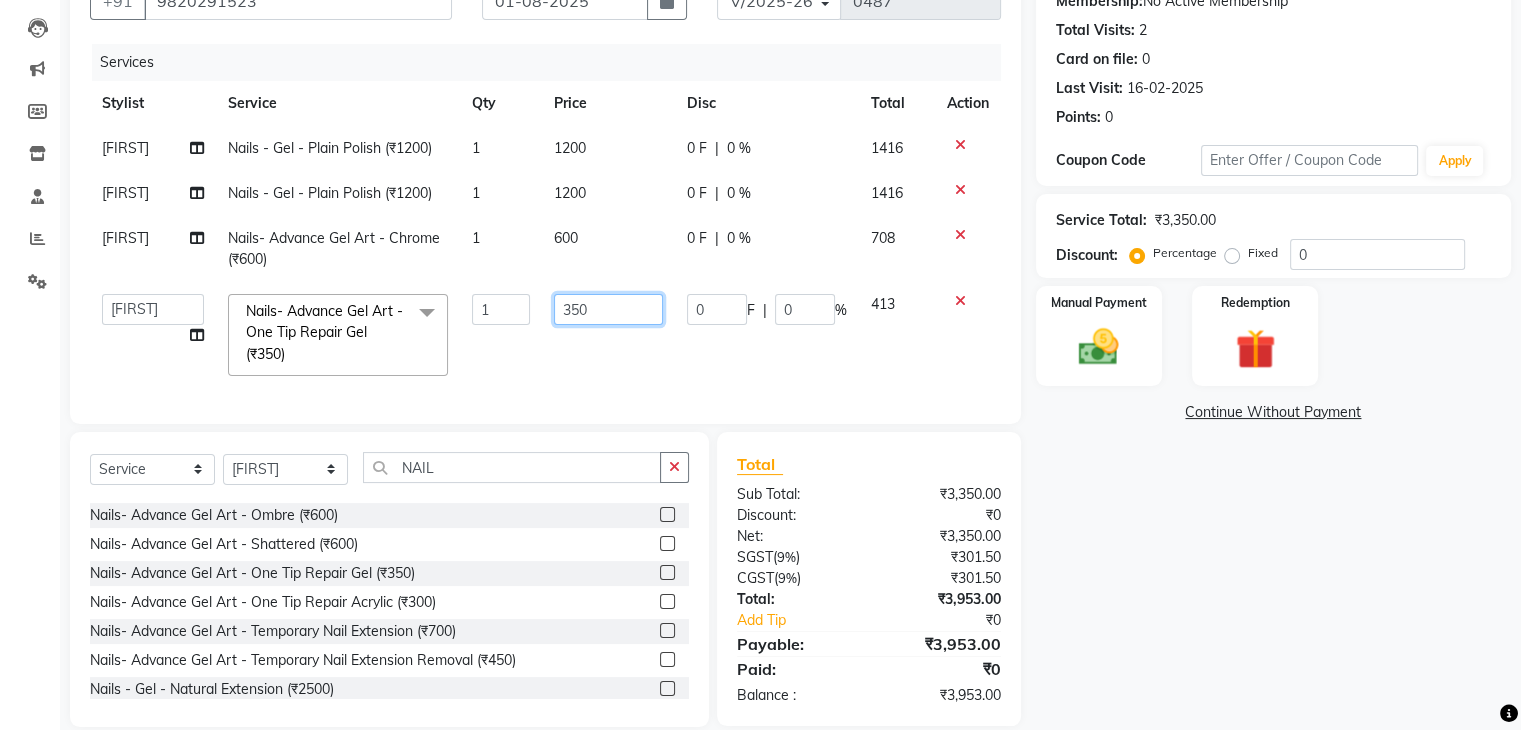 click on "350" 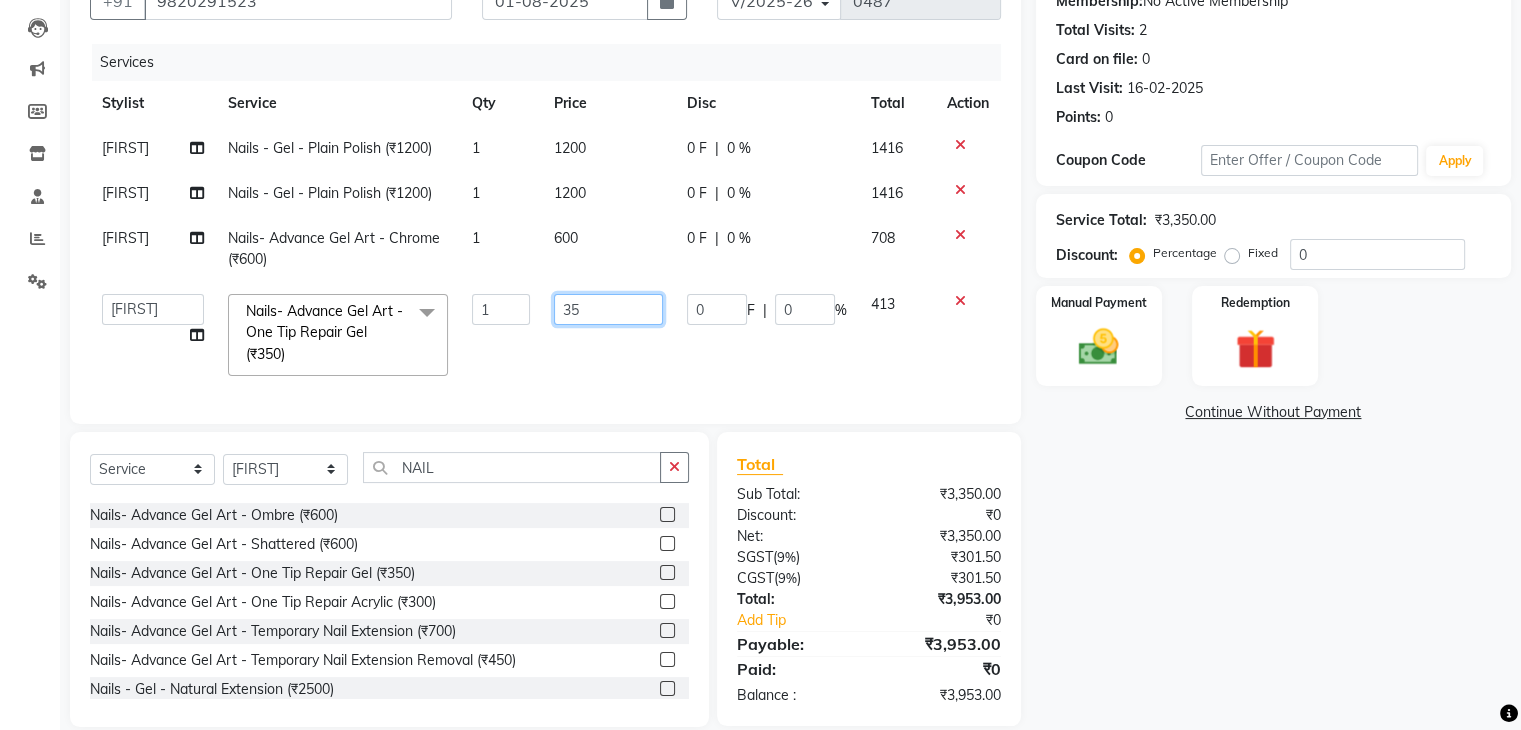 type on "3" 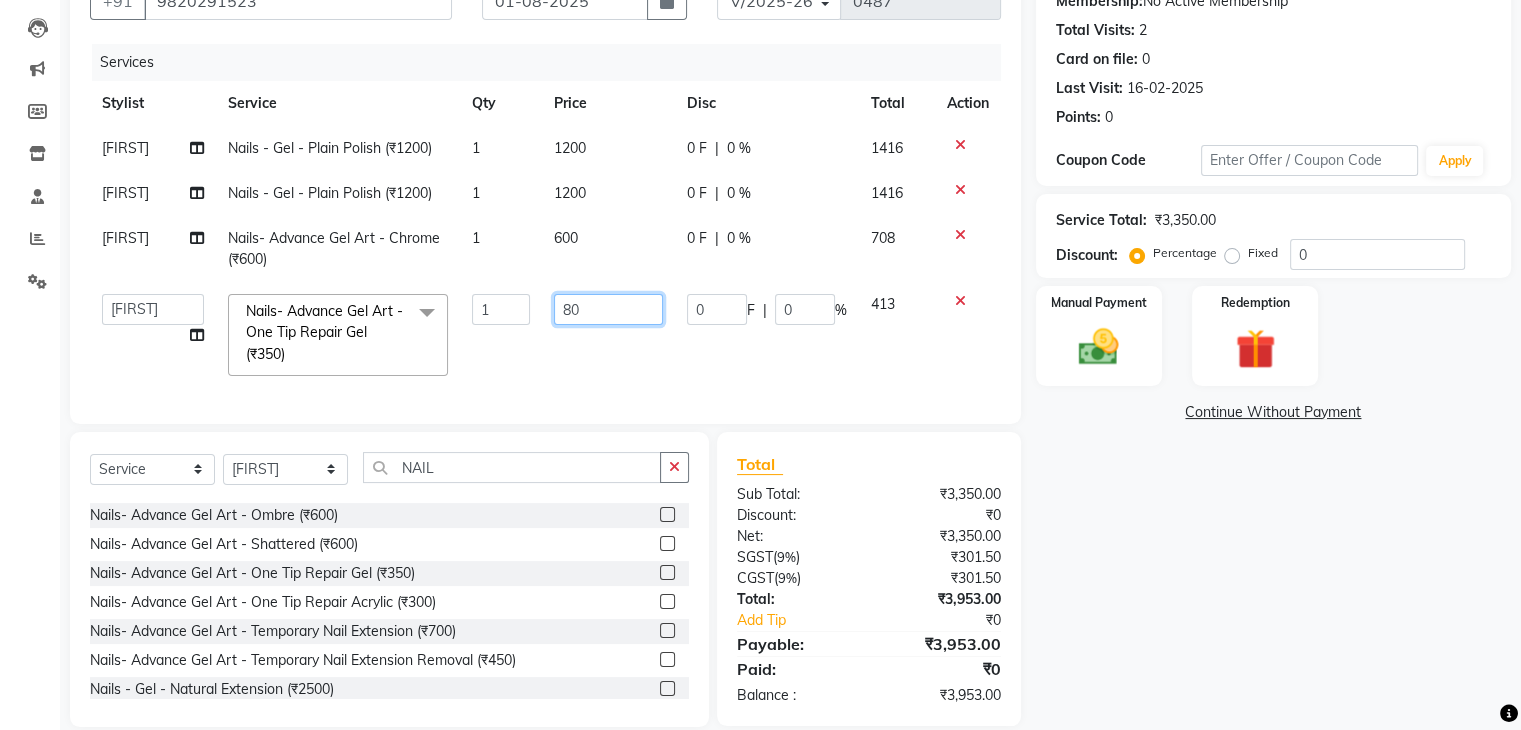 type on "800" 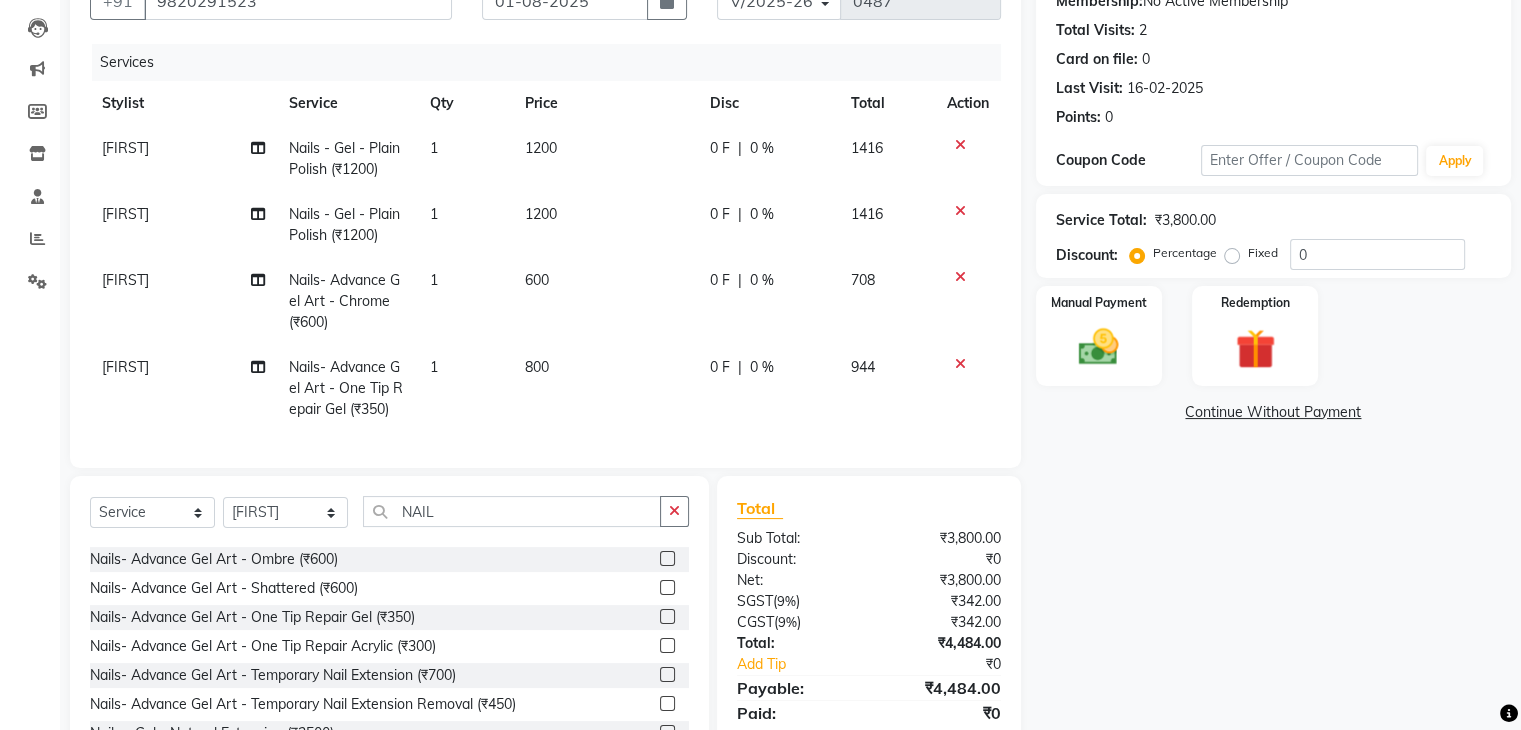 click on "[FIRST] Nails - Gel - Plain Polish ([PRICE]) 1 [PRICE] 0 F | 0 % [NUMBER] [FIRST] Nails - Gel - Plain Polish ([PRICE]) 1 [PRICE] 0 F | 0 % [NUMBER] [FIRST] Nails- Advance Gel Art - Chrome ([PRICE]) 1 [PRICE] 0 F | 0 % [PRICE] [FIRST] Nails- Advance Gel Art - One Tip Repair Gel ([PRICE]) 1 [PRICE] 0 F | 0 % [PRICE]" 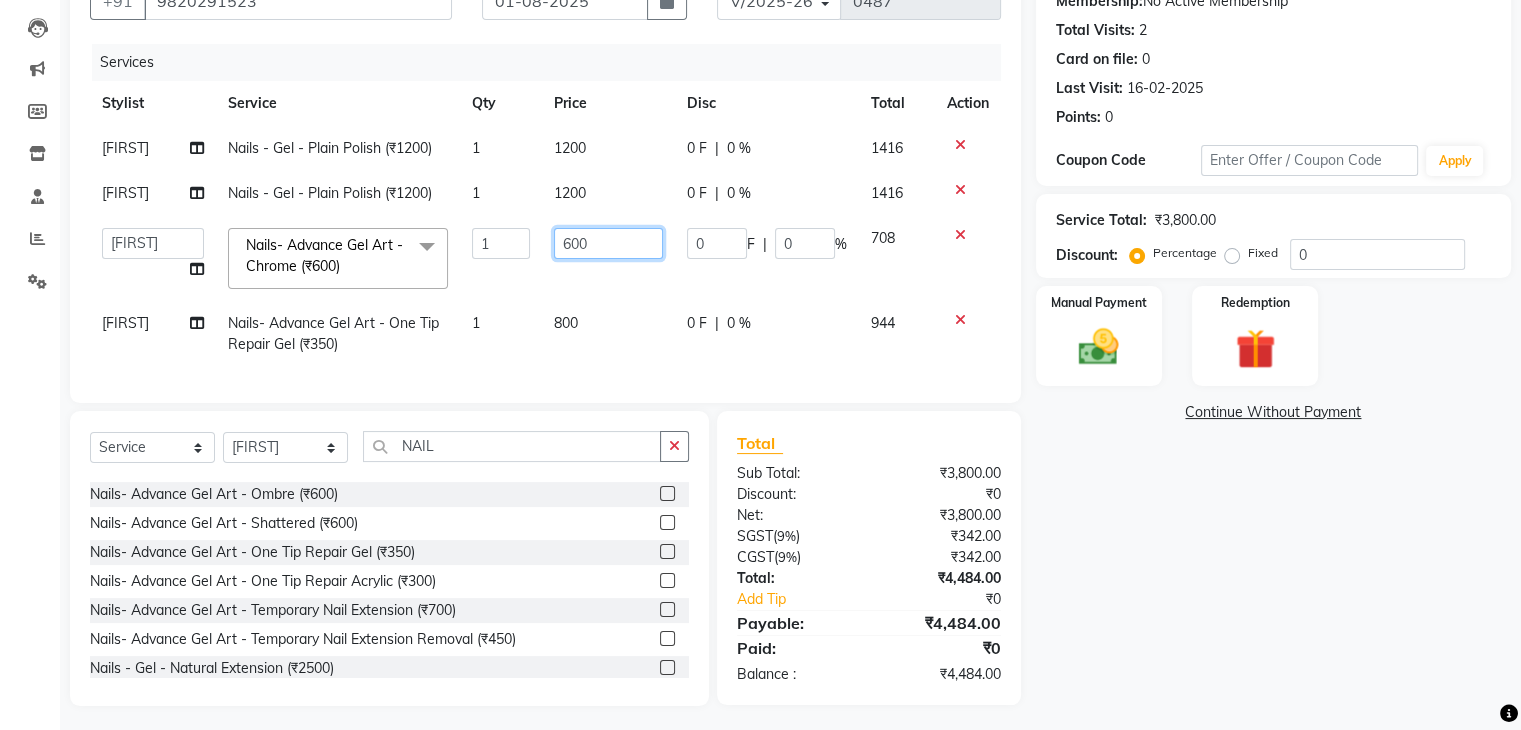 click on "600" 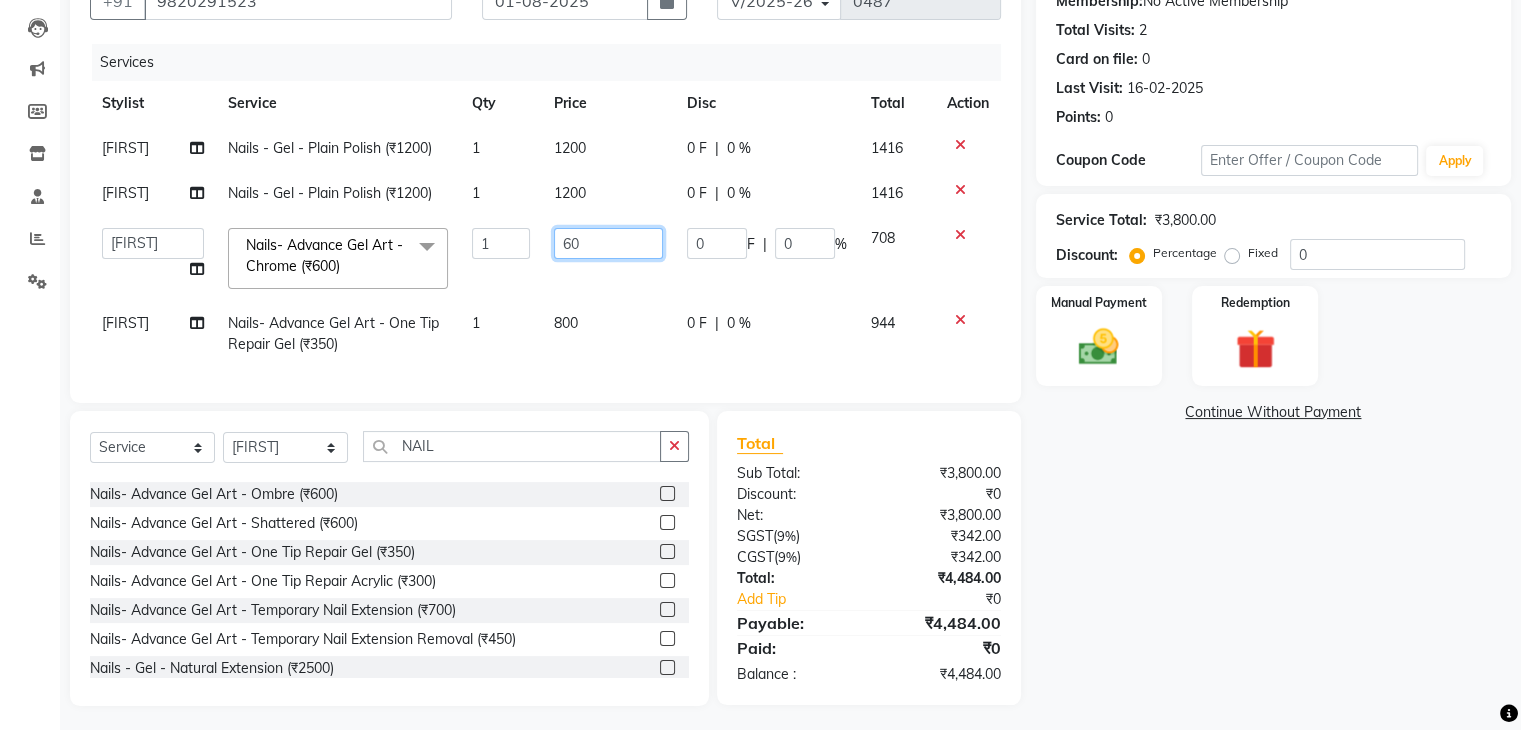 type on "6" 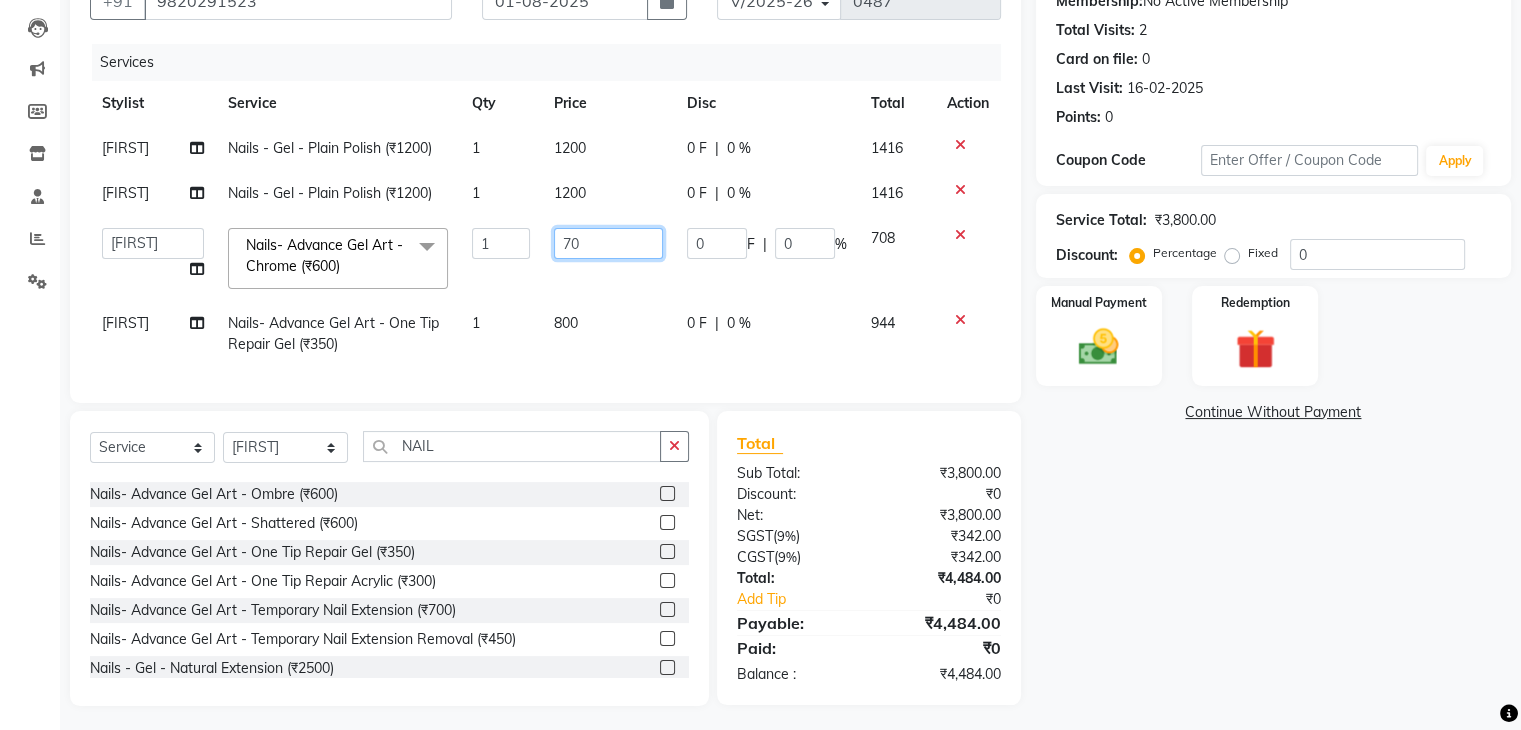 type on "700" 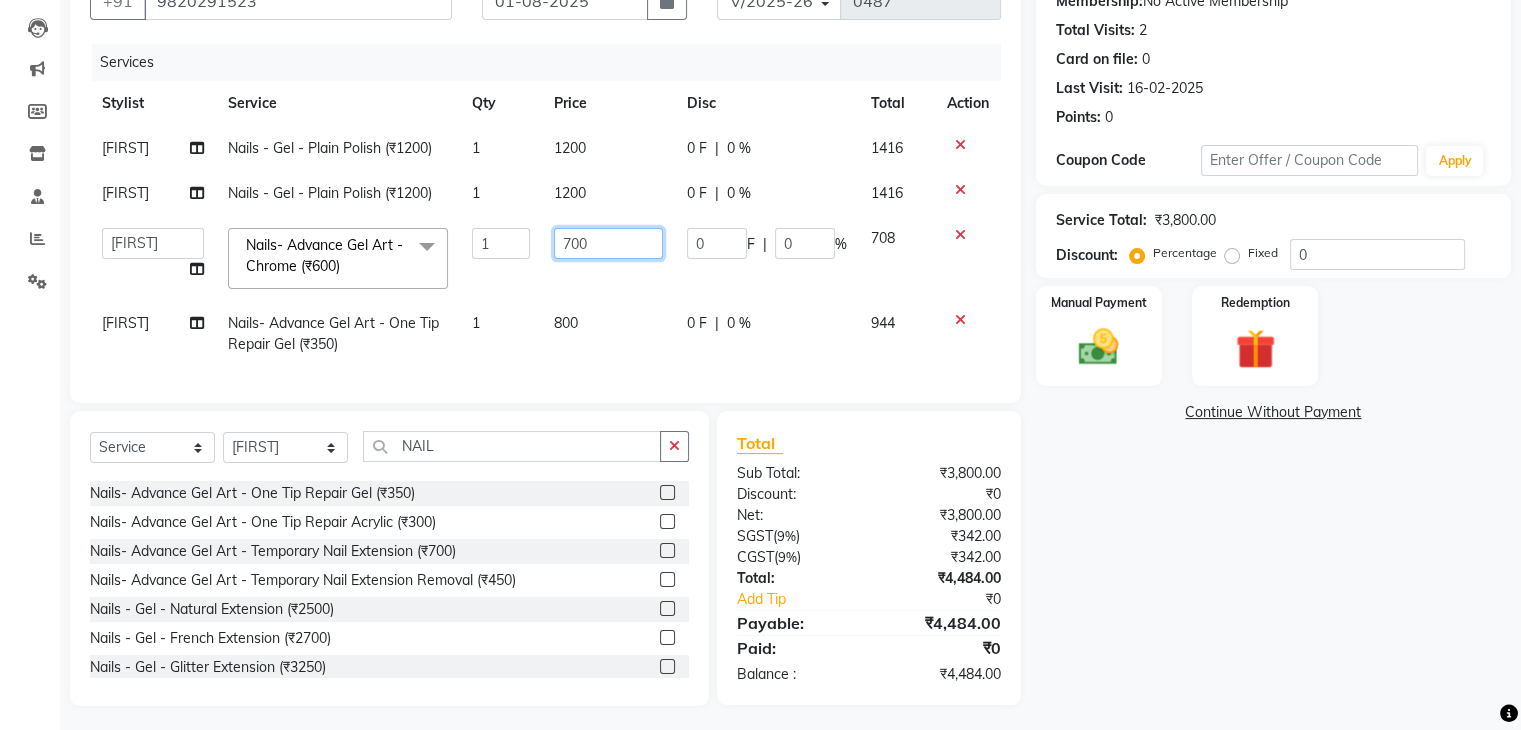 scroll, scrollTop: 834, scrollLeft: 0, axis: vertical 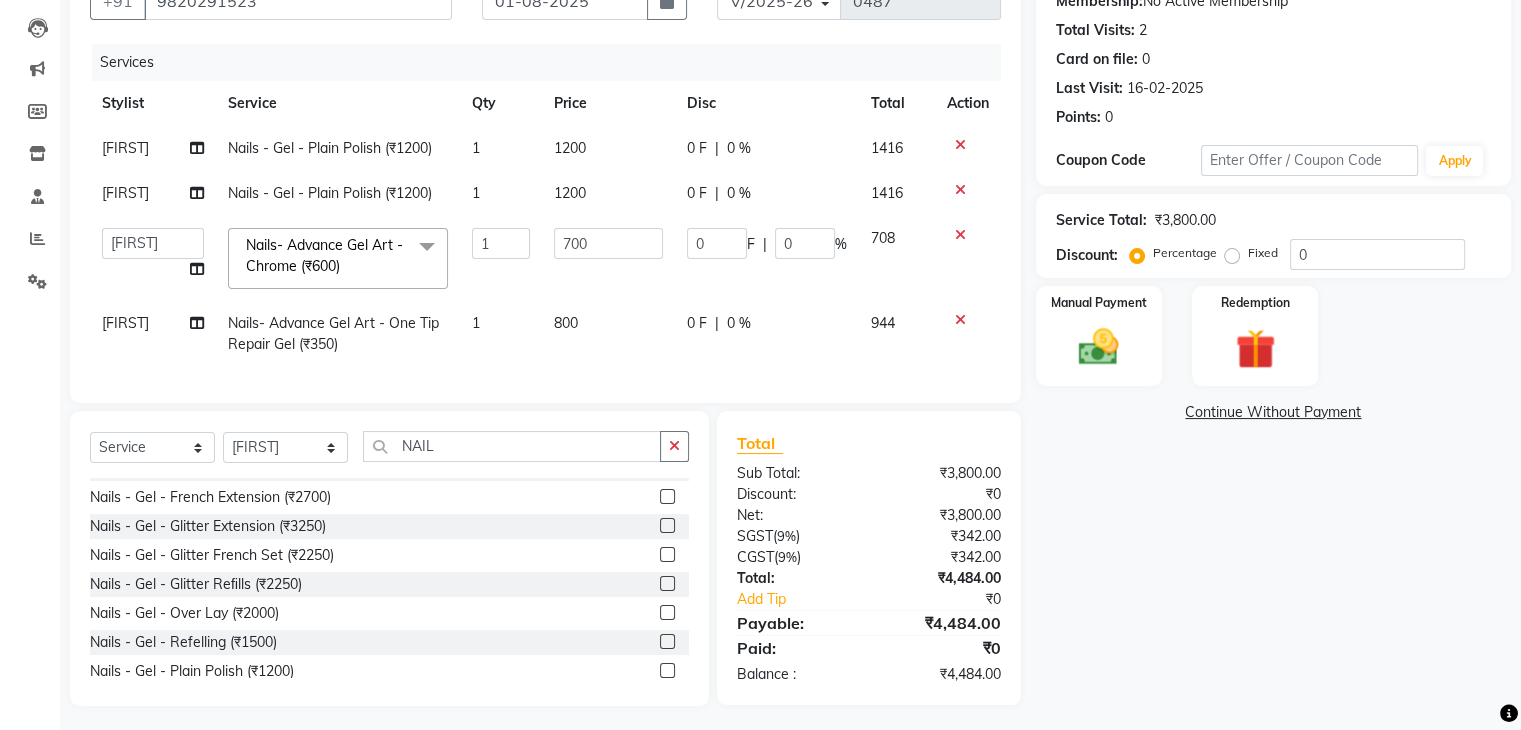 click on "Nails -Acrylic - Natural Extension (₹2250)  Nails -Acrylic - French Extension (₹2500)  Nails -Acrylic - Glitter Extension (₹3000)  Nails -Acrylic - Glitter French Set (₹2000)  Nails -Acrylic - Over Lay (₹1700)  Nails -Acrylic - Refelling (₹1500)  Nails -Acrylic - Removal Per Tip (₹100)  Nails -Acrylic - Extension Removal All Tip (₹700)  Nails -Acrylic - Pink & White Extension (₹2500)  Nails -Acrylic - Pink & White Overlays (₹2250)  Nails -Acrylic - Pink & White Rells (₹2000)  Nails -Acrylic - French Rells (₹2000)  Nails -Acrylic - Glitter Rells (₹2250)  Nail acrylic ext/plain gel polish (₹2000)  stick on nails (₹2000)  Nails- Advance Gel Art - Glitter (₹600)  Nails- Advance Gel Art - Chrome (₹600)  Nails- Advance Gel Art - Cat Polish (₹600)  Nails- Advance Gel Art - 3D Art Per Tip (₹350)  Nails- Advance Gel Art - 3D Stone / Bow / Flower (₹150)  Nails- Advance Gel Art - Marble (₹600)  Nails- Advance Gel Art - Galaxy (₹600)  Nails - Gel - Over Lay (₹2000)" 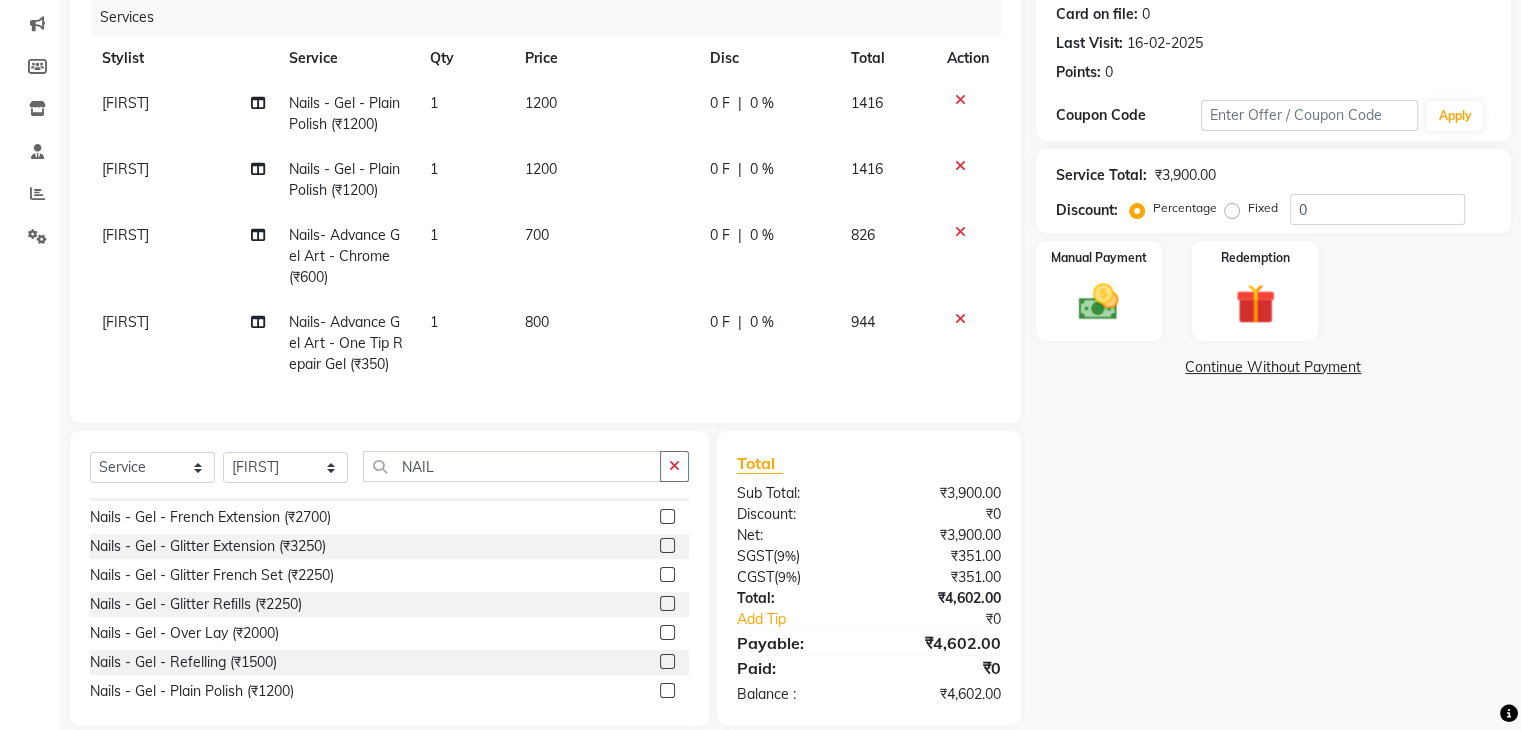 scroll, scrollTop: 291, scrollLeft: 0, axis: vertical 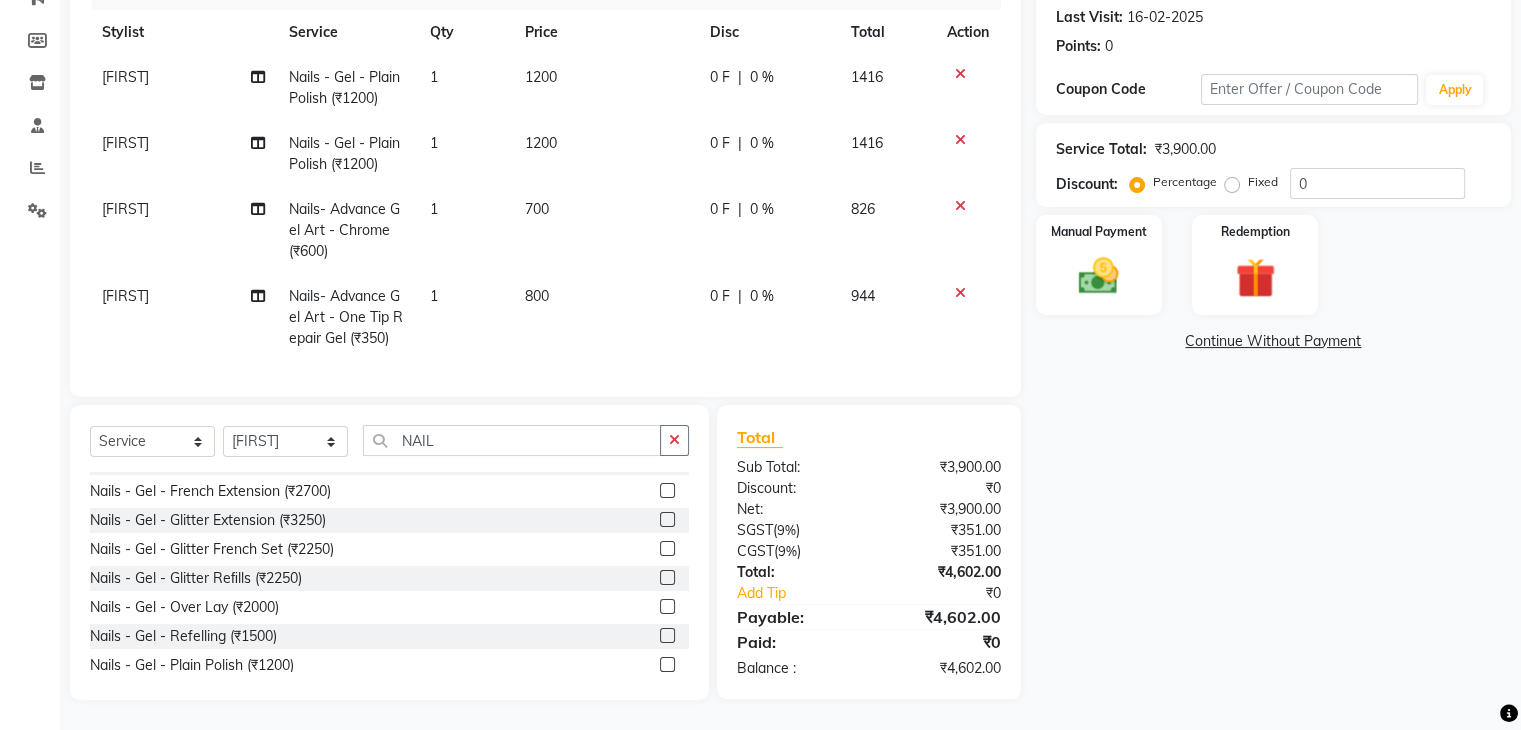 click on "1" 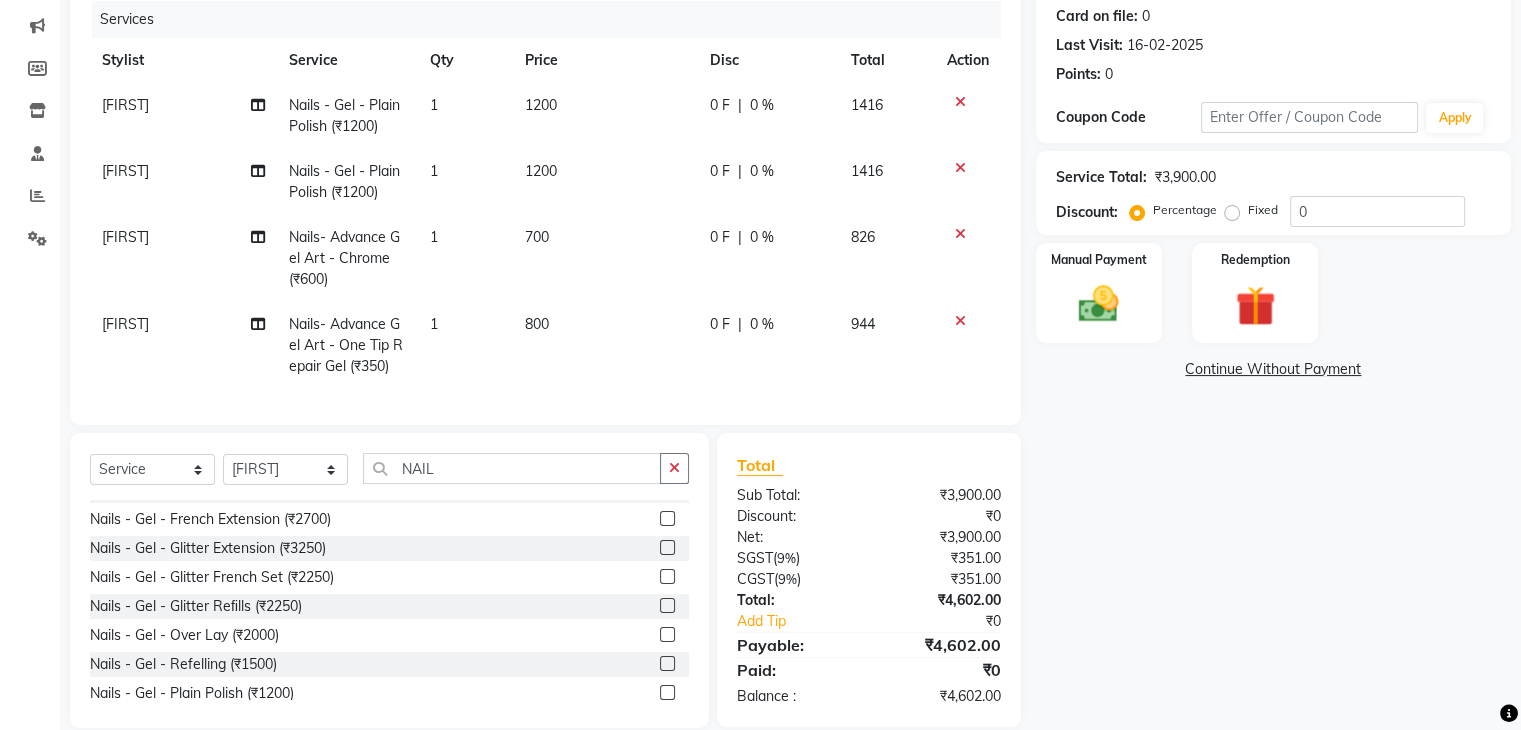 select on "84233" 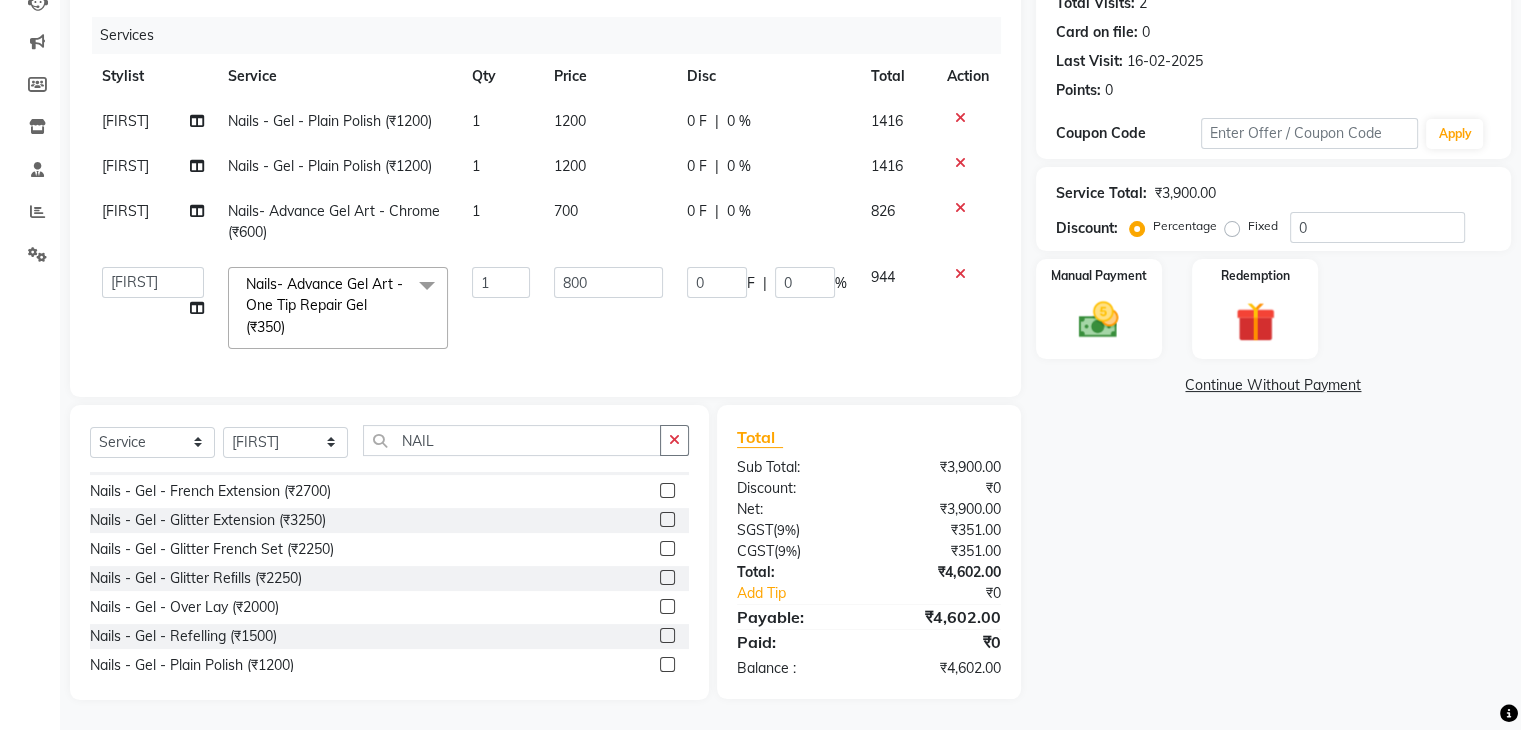 click on "800" 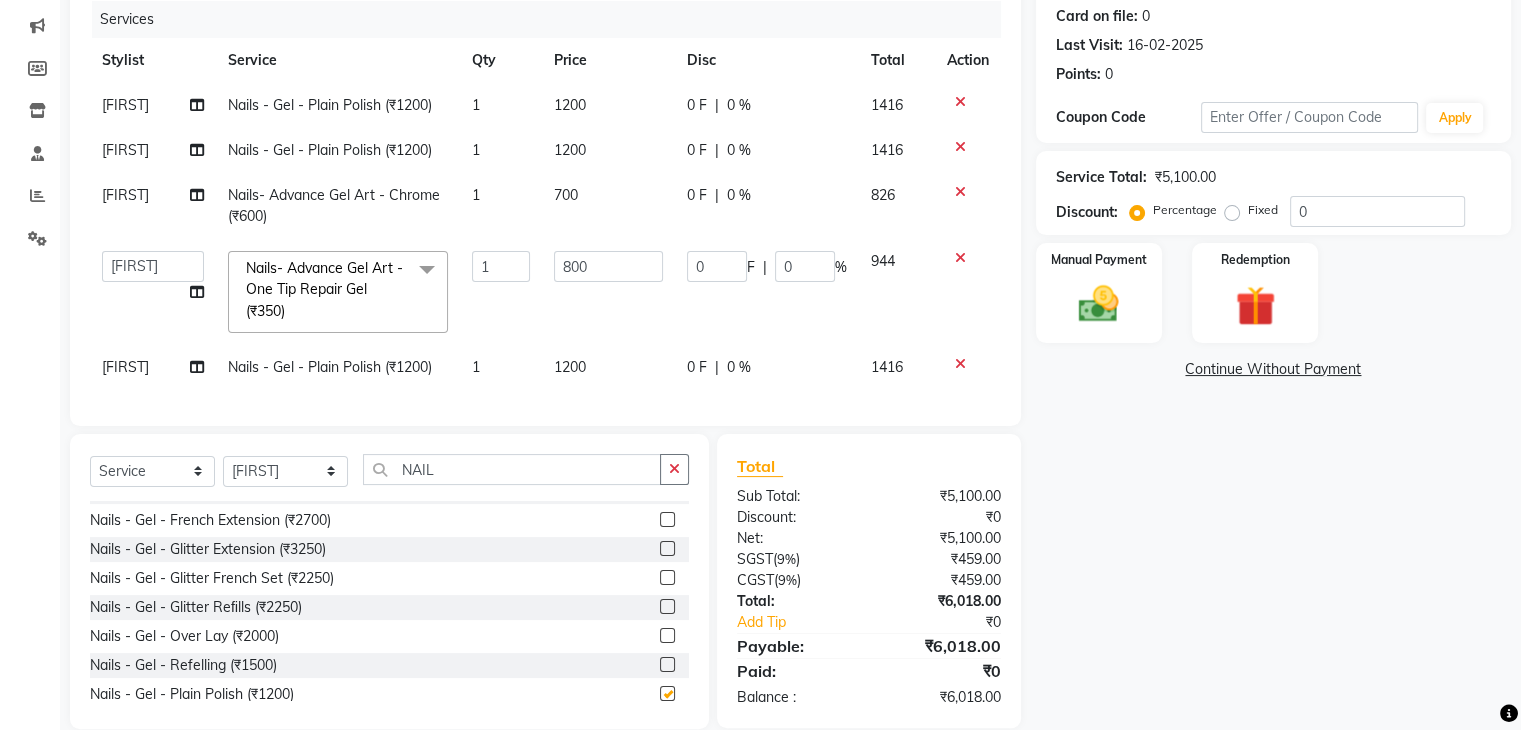 scroll, scrollTop: 291, scrollLeft: 0, axis: vertical 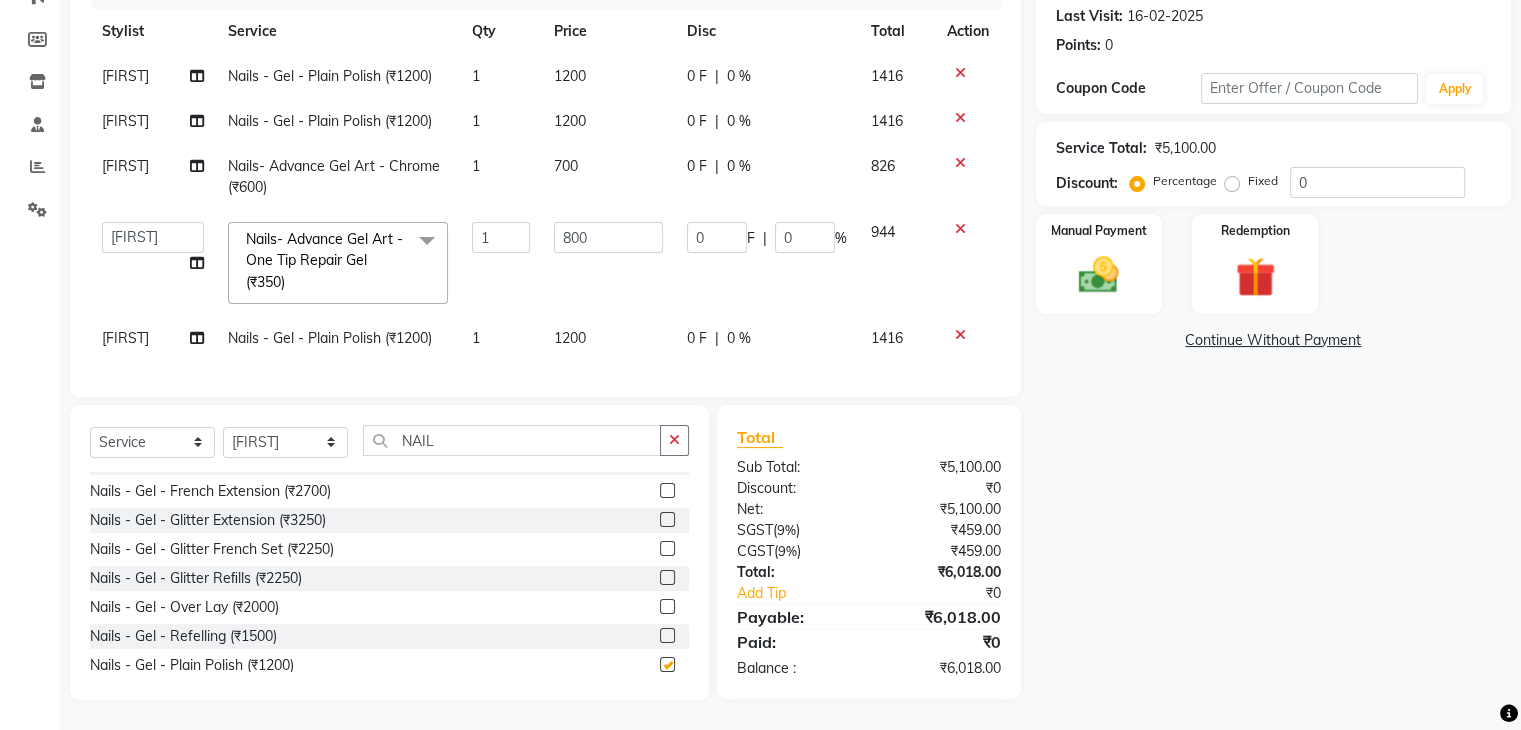 checkbox on "false" 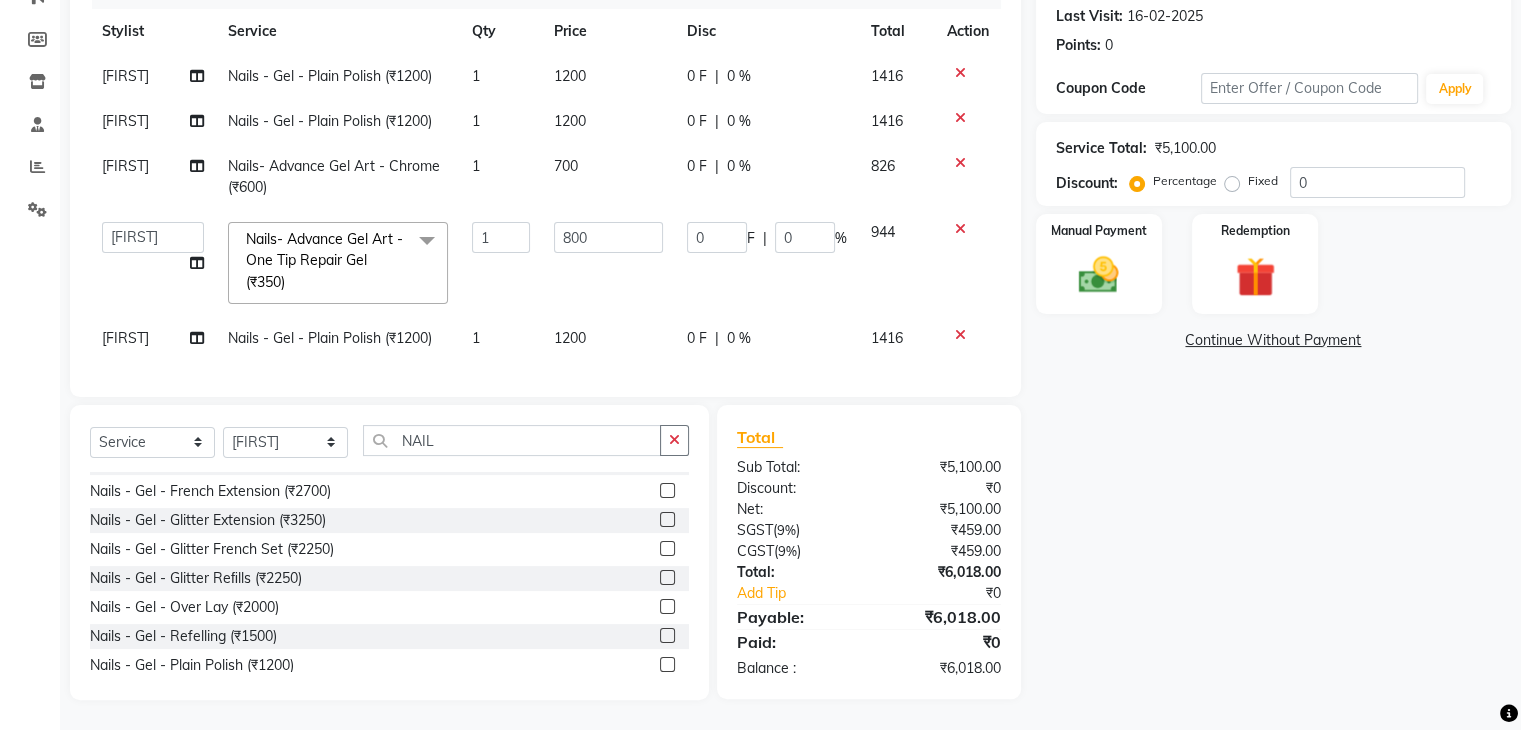 click on "0 F | 0 %" 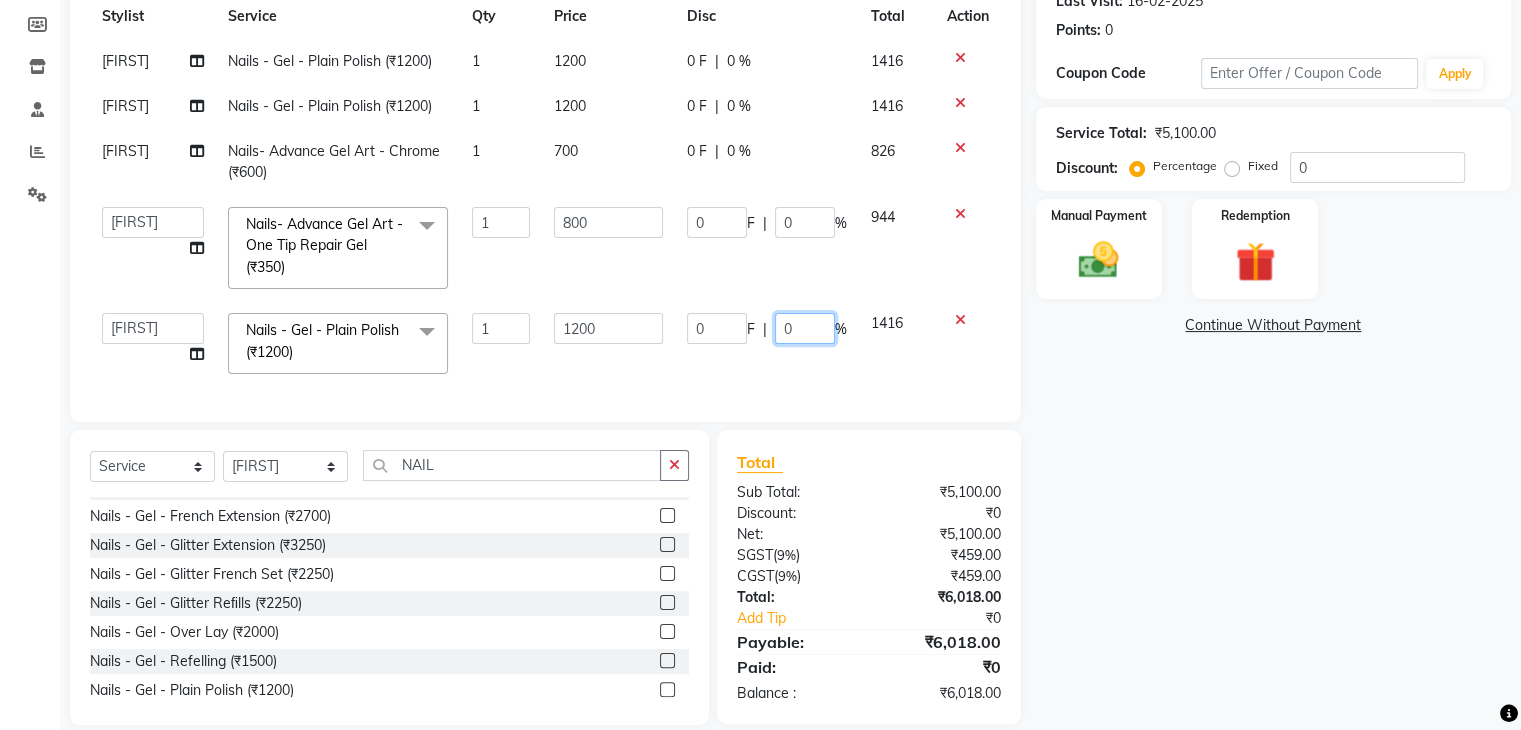 click on "0" 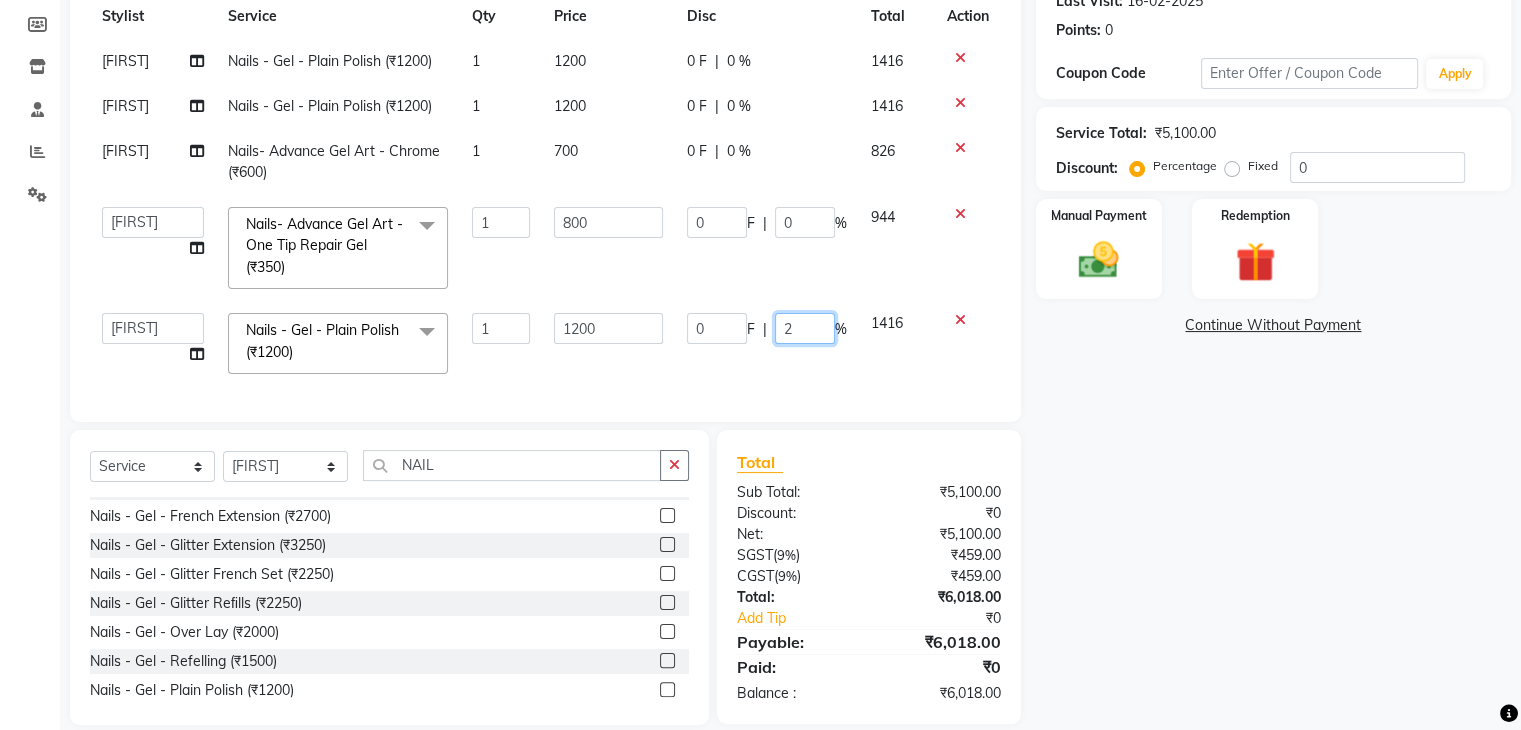 type on "20" 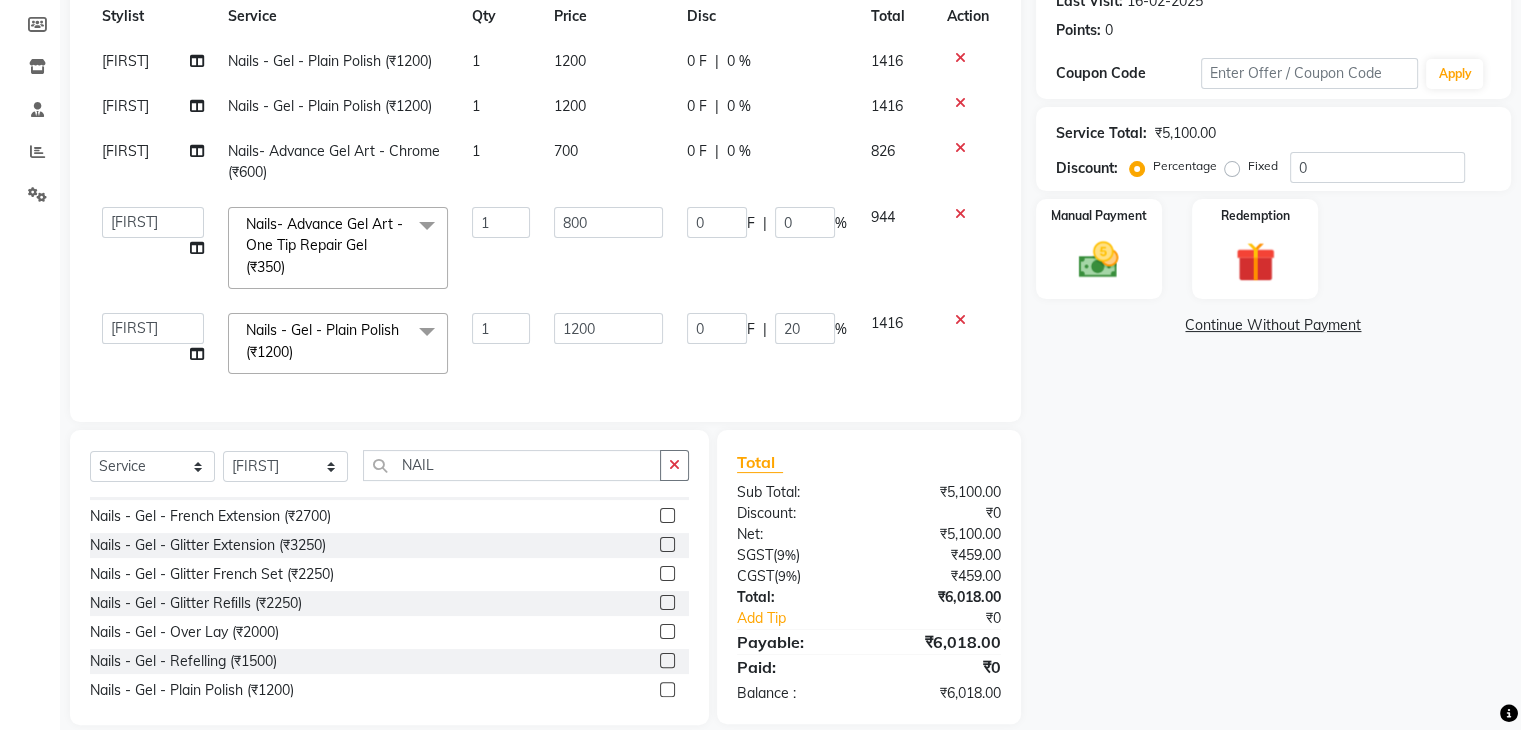 click on "Services Stylist Service Qty Price Disc Total Action [FIRST] Nails - Gel - Plain Polish ([PRICE]) 1 [PRICE] 0 F | 0 % [NUMBER] [FIRST] Nails - Gel - Plain Polish ([PRICE]) 1 [PRICE] 0 F | 0 % [NUMBER] [FIRST] Nails- Advance Gel Art - Chrome ([PRICE]) 1 [PRICE] 0 F | 0 % [PRICE]  [STYLIST]   [STYLIST]   [FIRST]   [STYLIST]   [STYLIST]   [STYLIST]   [STYLIST]   [STYLIST]   [STYLIST]  Nails- Advance Gel Art - One Tip Repair Gel ([PRICE])  x Hair Wash with Conditioning ([PRICE]) Hair Set ([PRICE]) Beard Trim ([PRICE]) Shave ([PRICE]) Beard Styling ([PRICE]) Master Haircut (W/O Hair Wash) ([PRICE]) CREATIVE MALE HAIRCUT WITH WASH ([PRICE]) Baby Mundan ([PRICE]) Hair Wash With Conditioning (L'Oreal) - Up to Shoulder ([PRICE]) Hair Wash With Conditioning (L'Oreal) - Below Shoulder ([PRICE]) Hair Wash With Conditioning (L'Oreal) - Up to Waist ([PRICE]) Hair Wash With Conditiong (Moroccanoil / Naturica / Keratin)- Up to Shoulder ([PRICE]) Hair Wash With Conditiong (Moroccanoil / Naturica / Keratin)- Below Shoulder ([PRICE]) 1 [PRICE]" 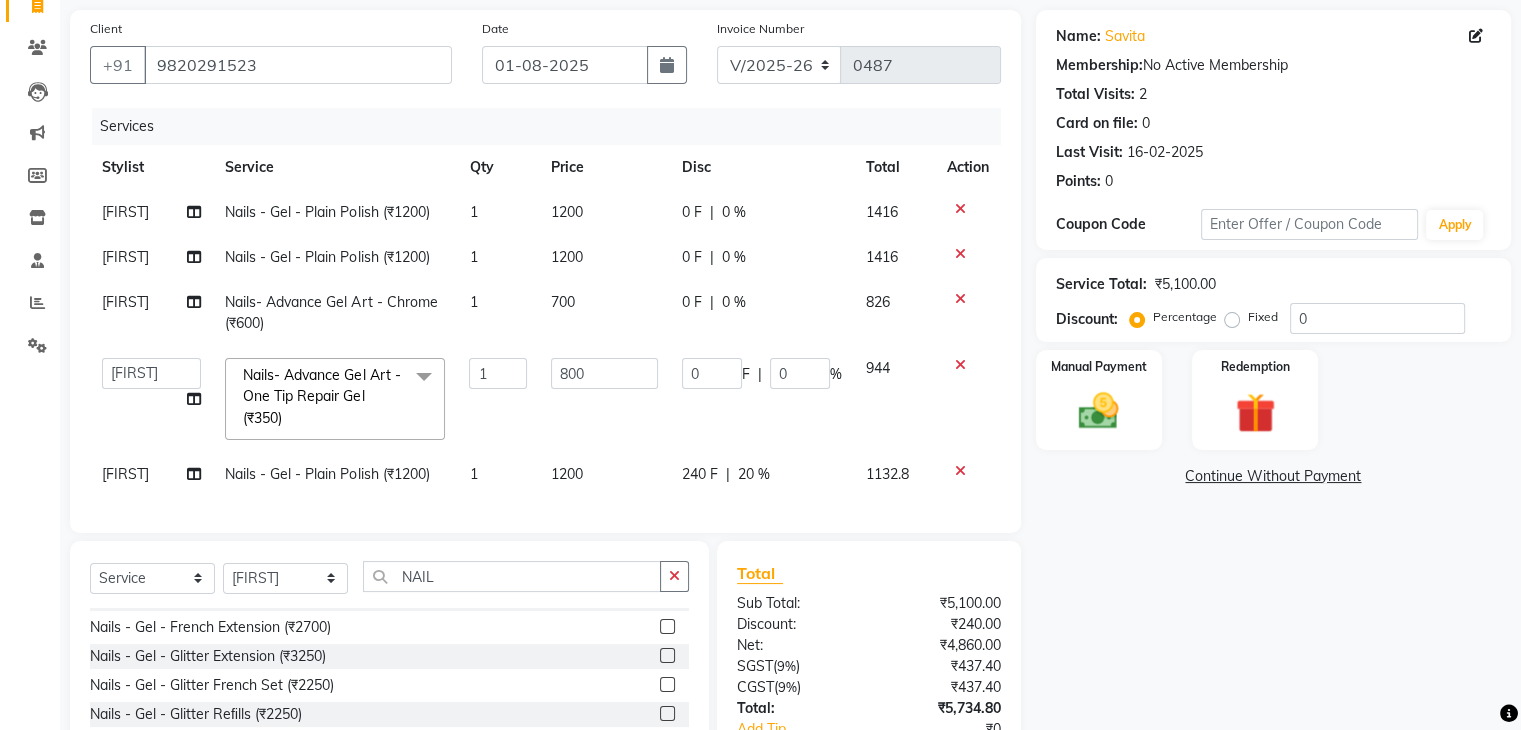 scroll, scrollTop: 91, scrollLeft: 0, axis: vertical 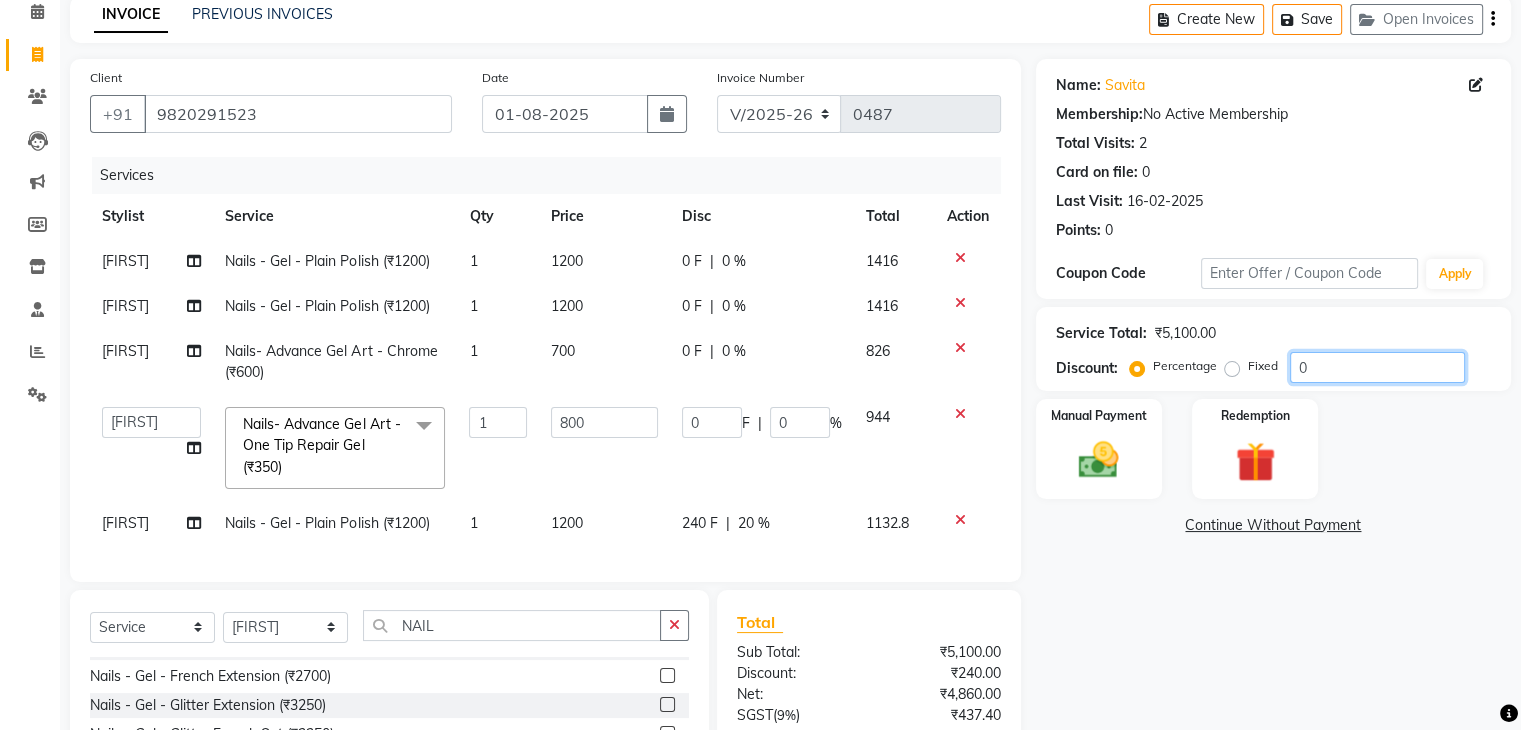 click on "0" 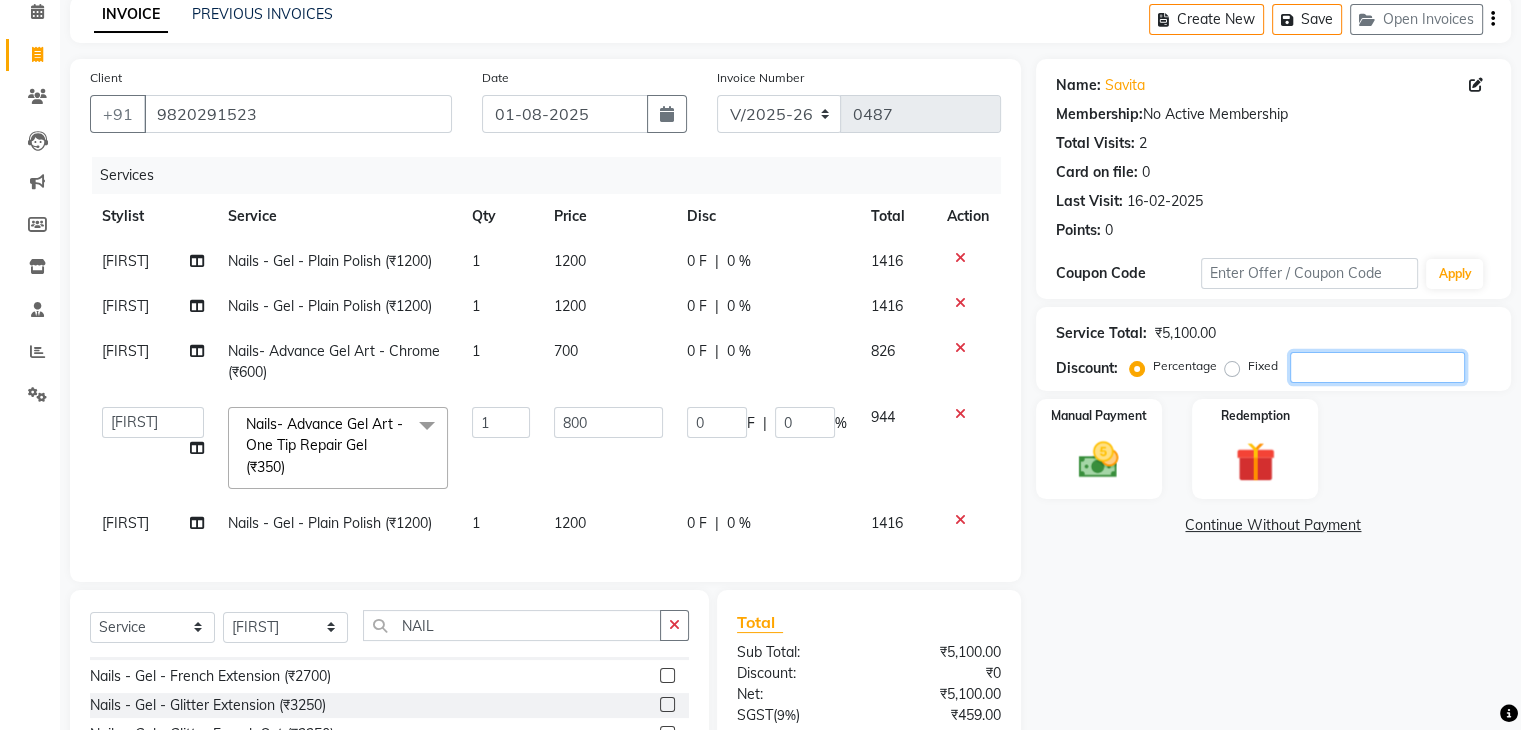 type on "2" 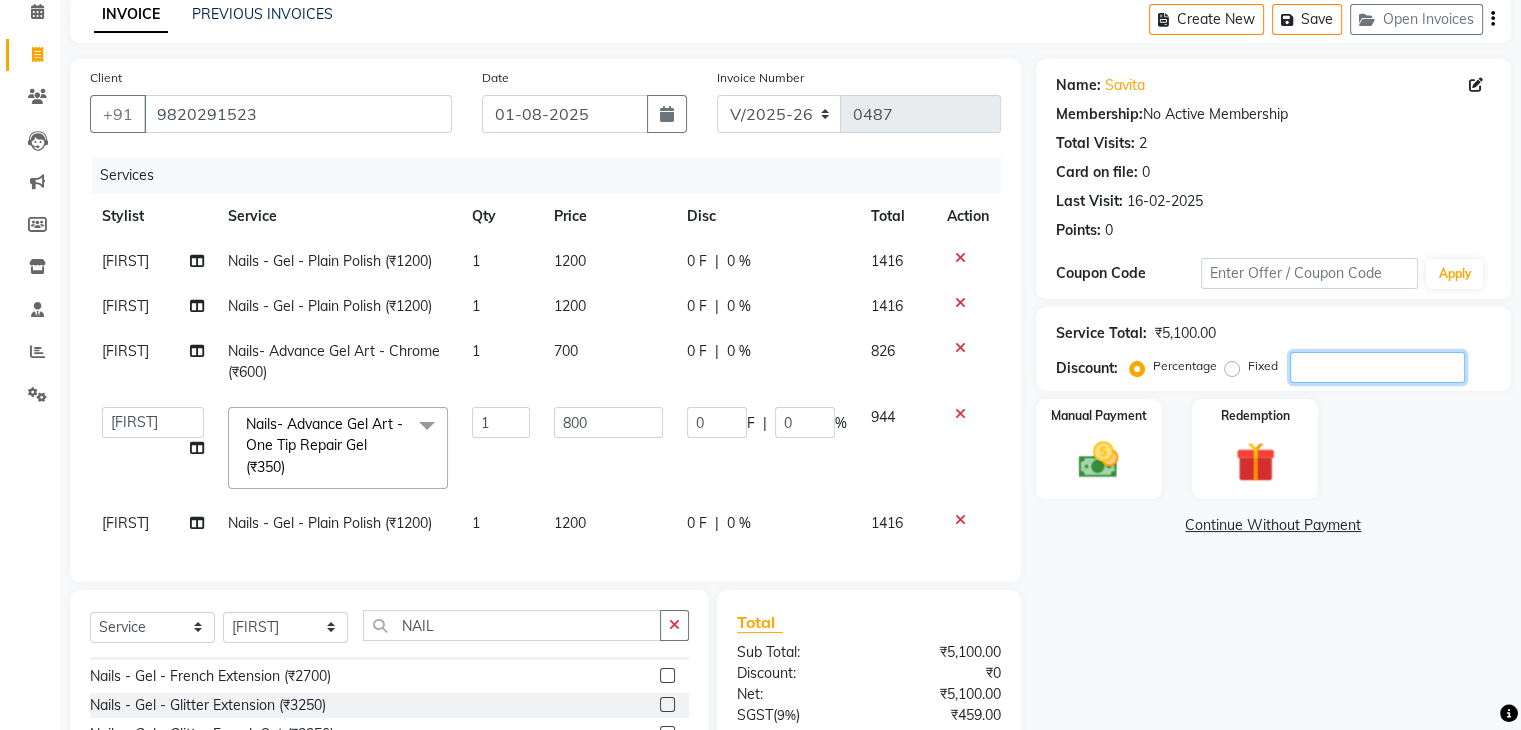type on "16" 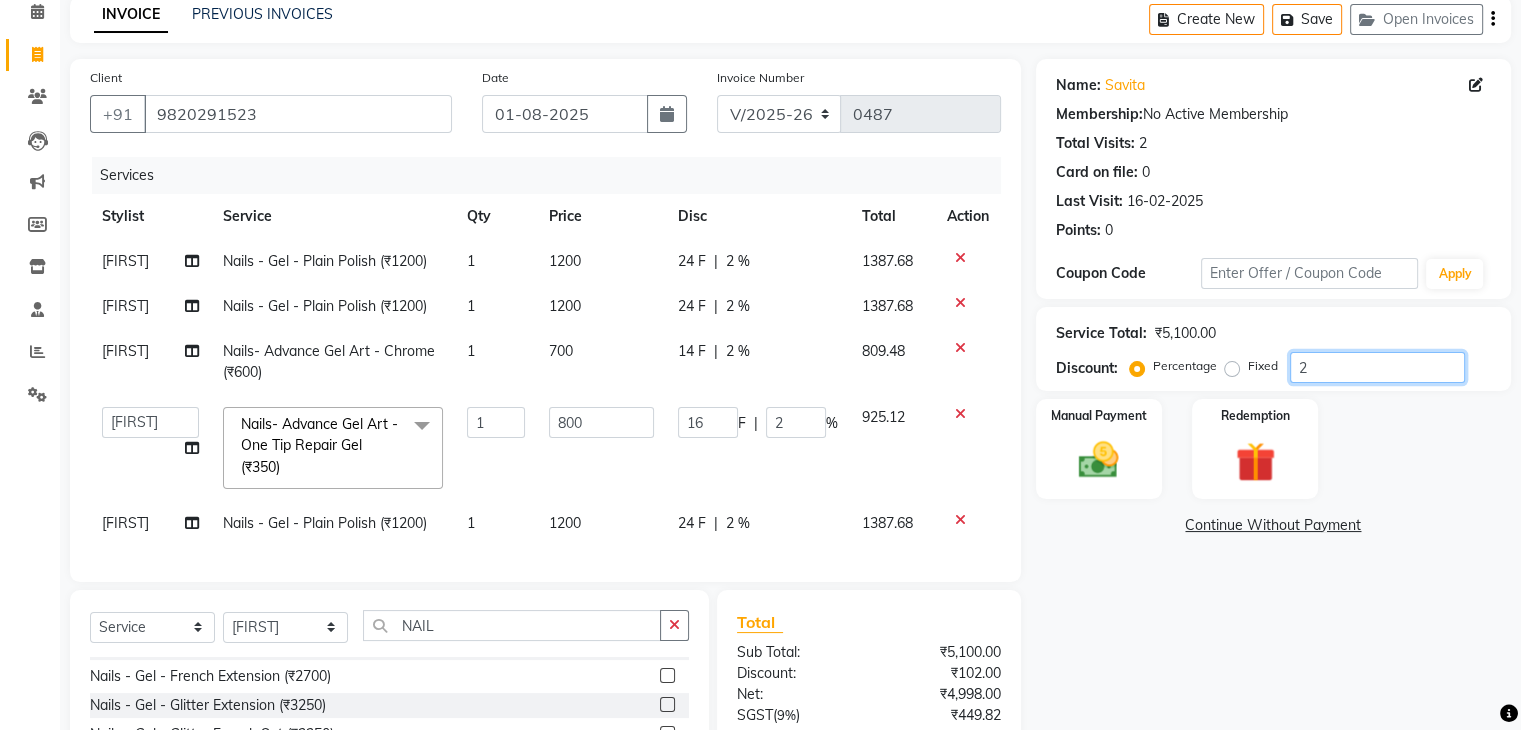 type on "25" 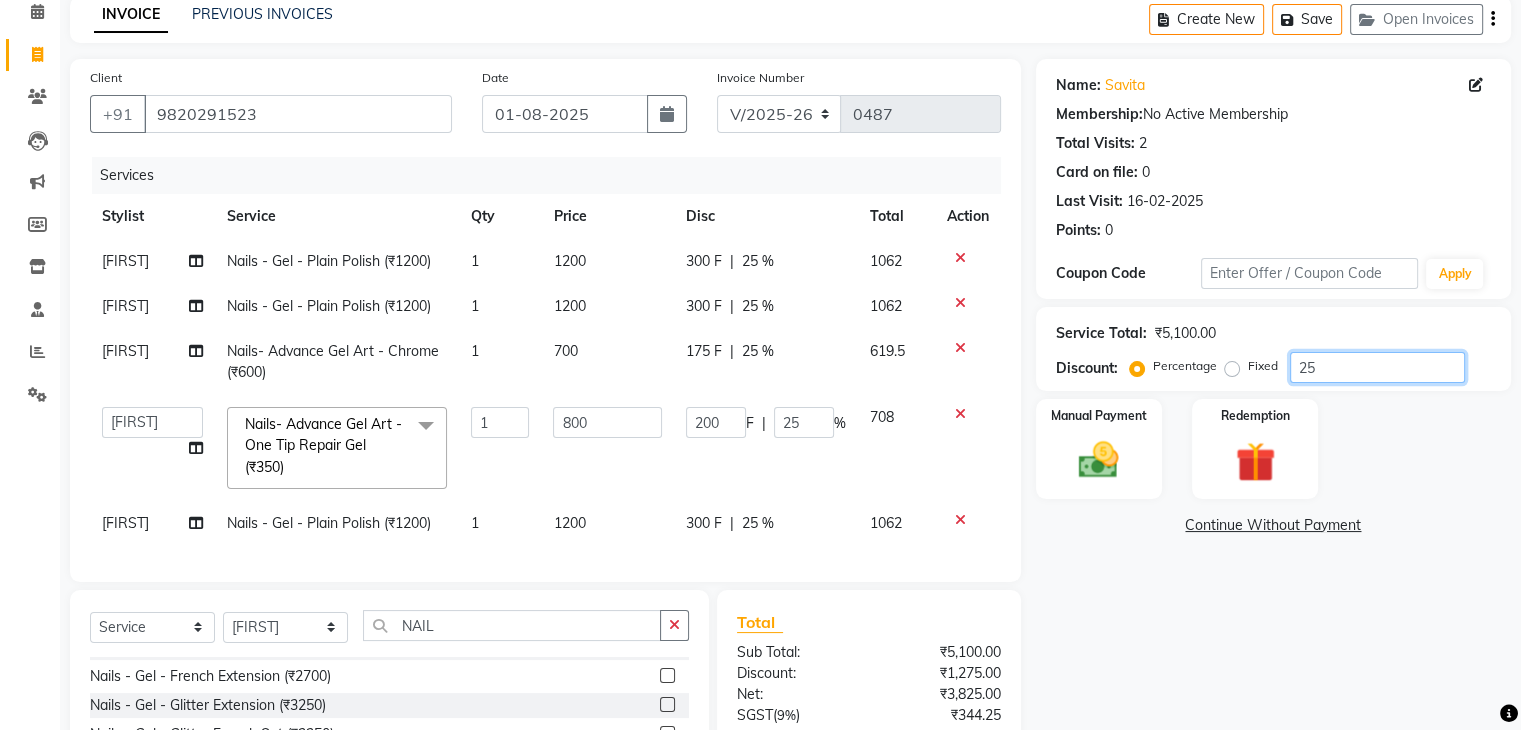 type on "25" 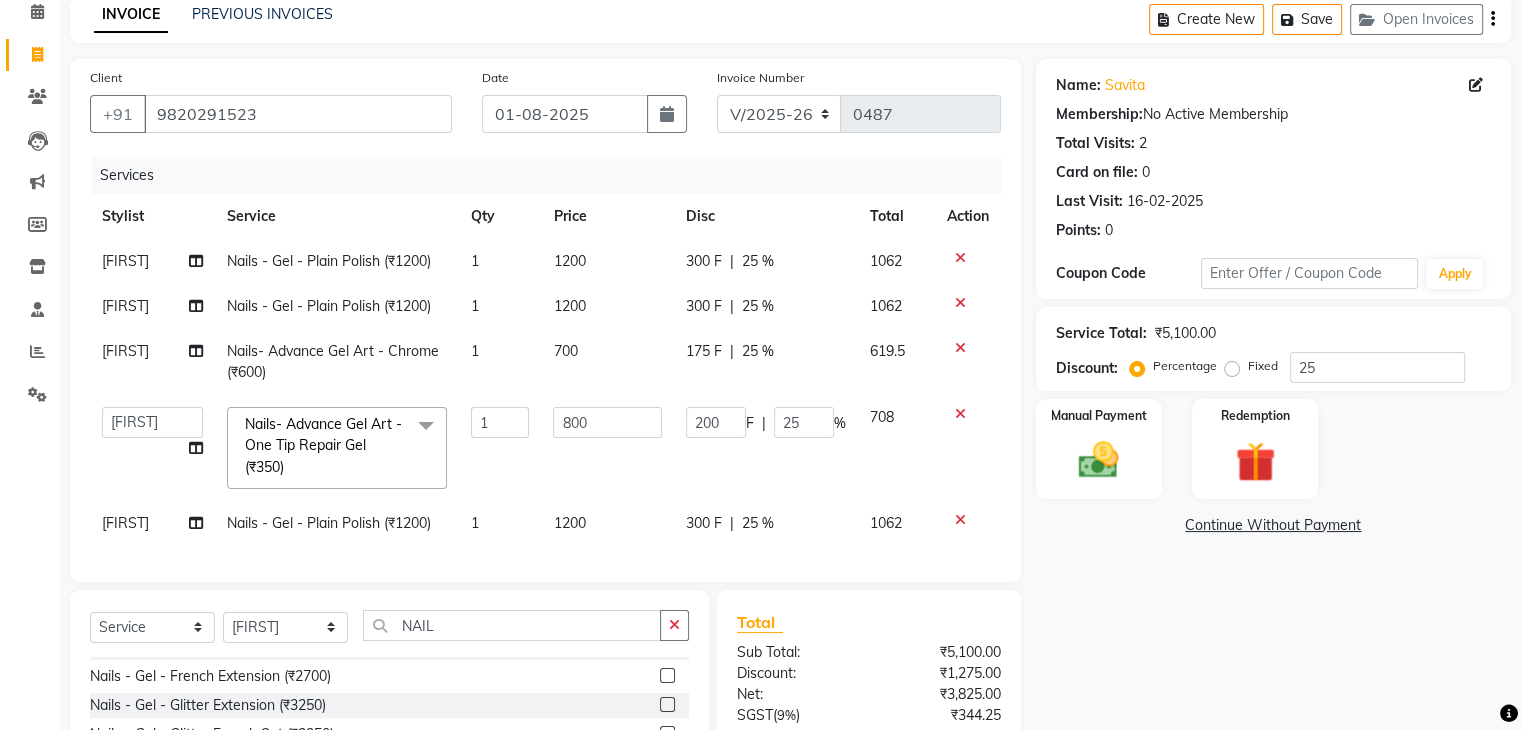 click on "Name: [FIRST]  Membership:  No Active Membership  Total Visits:  [NUMBER] Card on file:  [NUMBER] Last Visit:   [DATE] Points:   [NUMBER]  Coupon Code Apply Service Total:  [PRICE]  Discount:  Percentage   Fixed  [NUMBER] Manual Payment Redemption  Continue Without Payment" 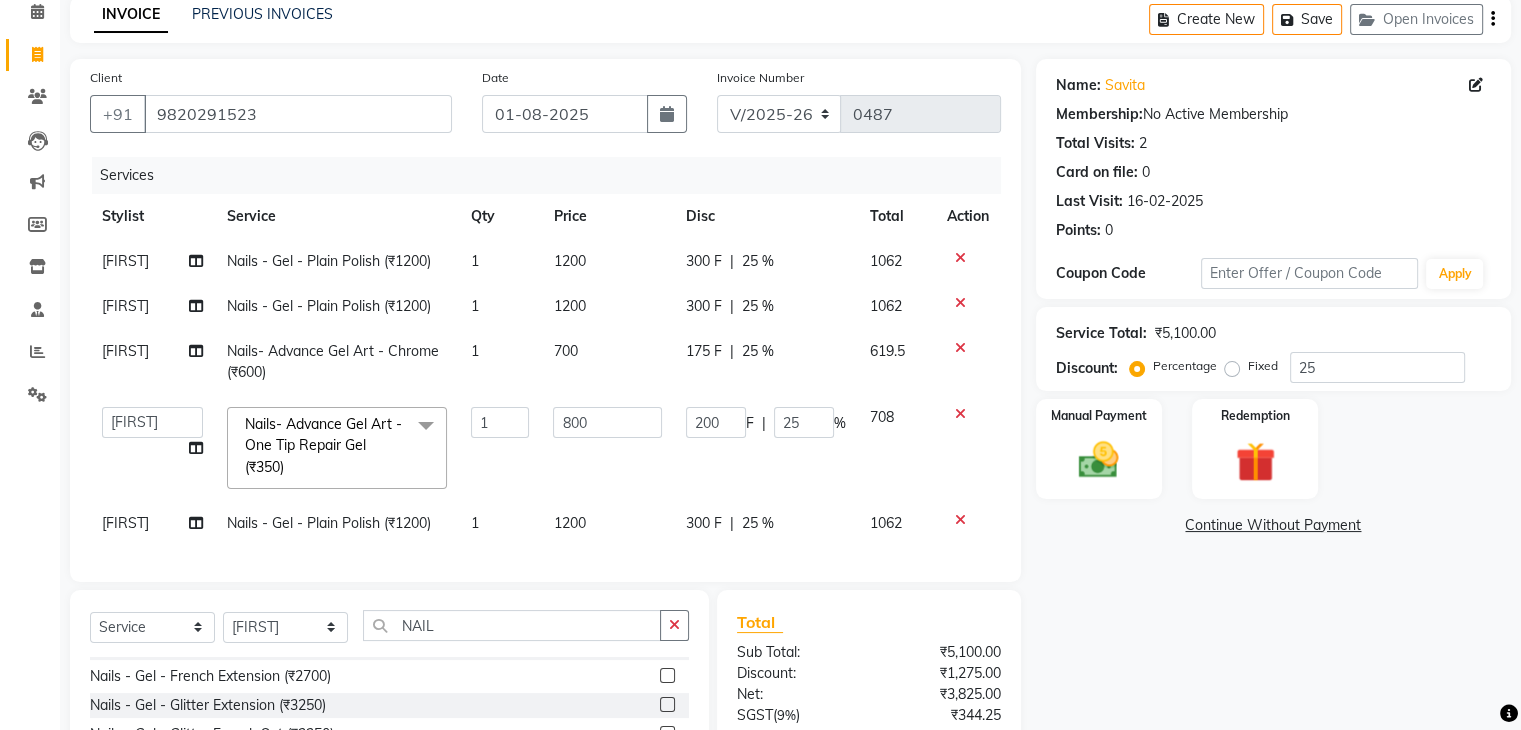 click on "25 %" 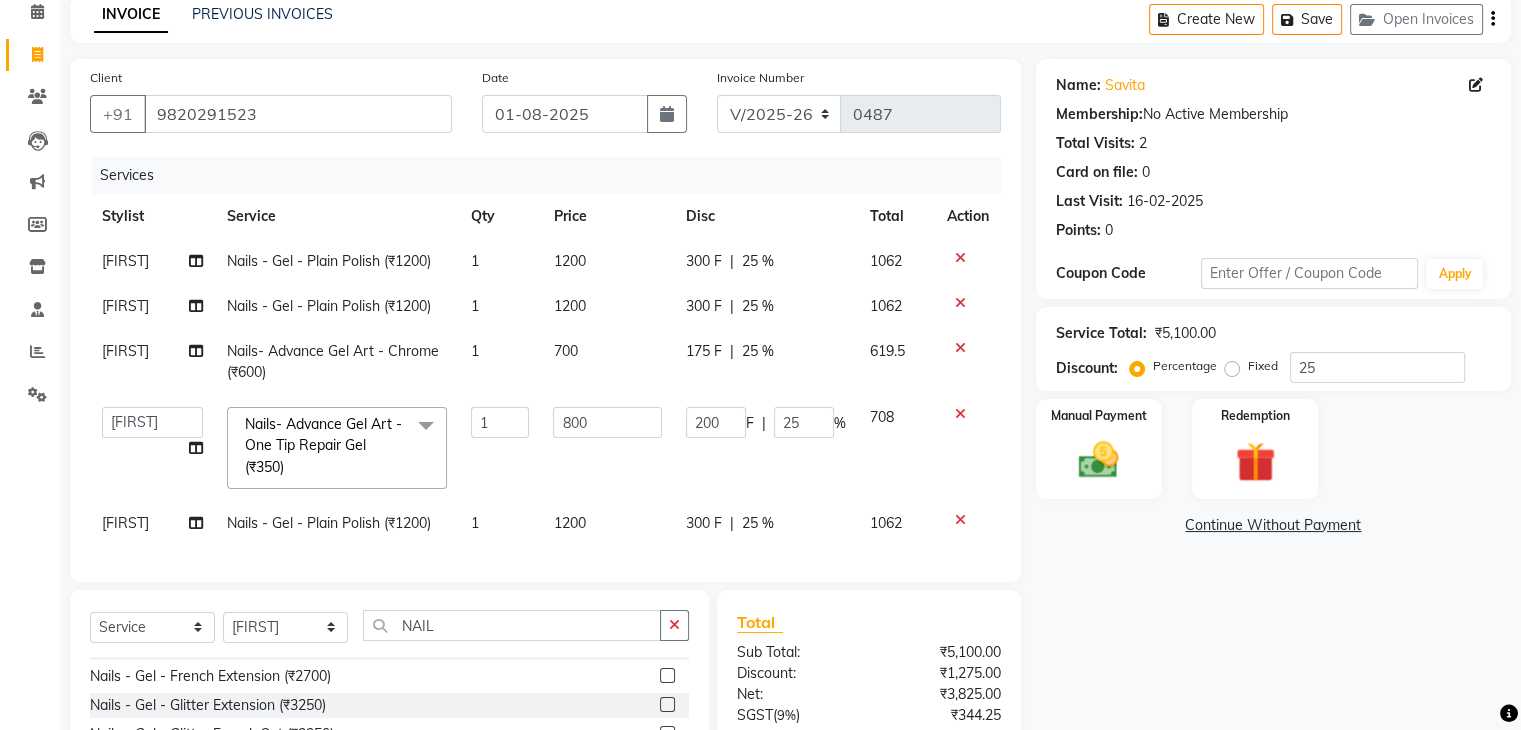 select on "84233" 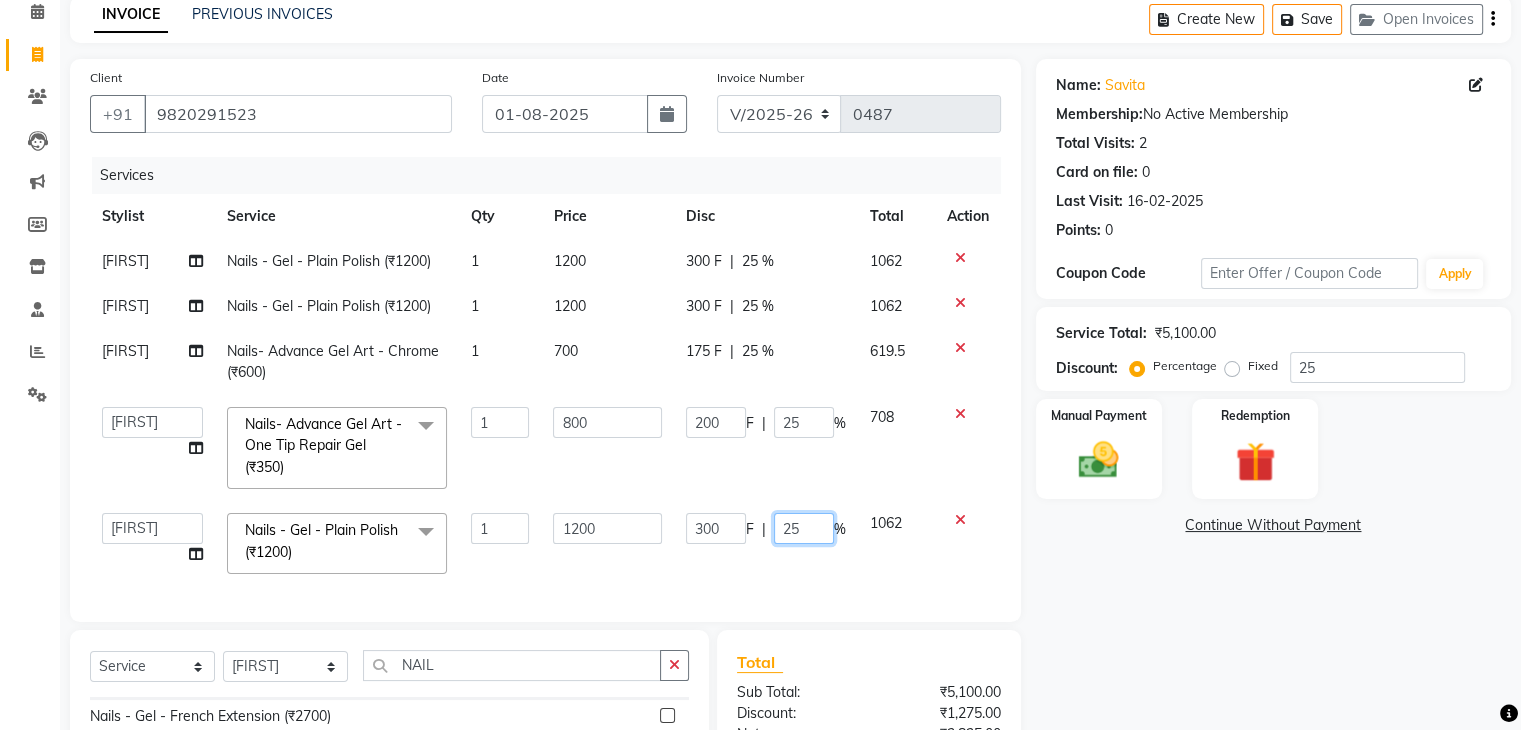 click on "25" 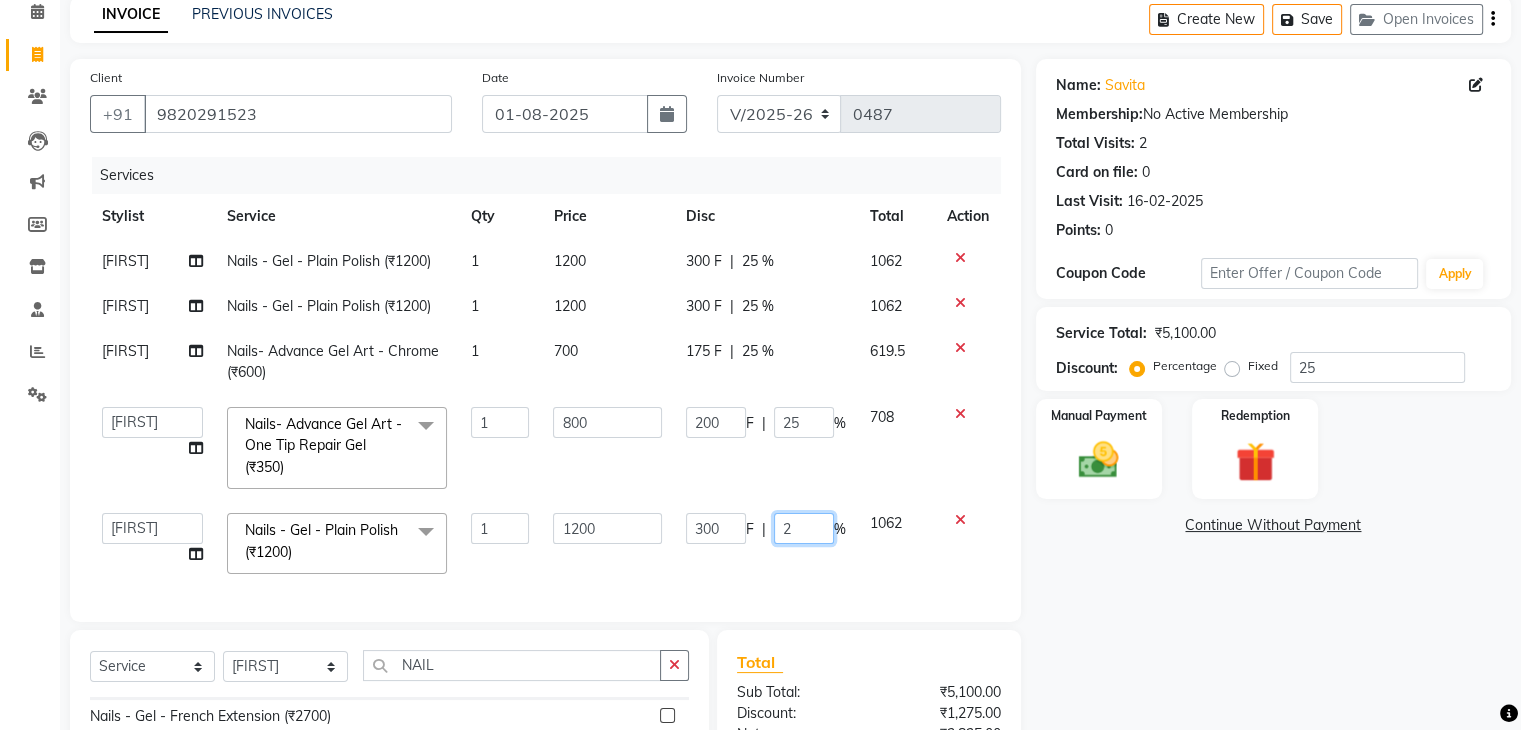 type on "20" 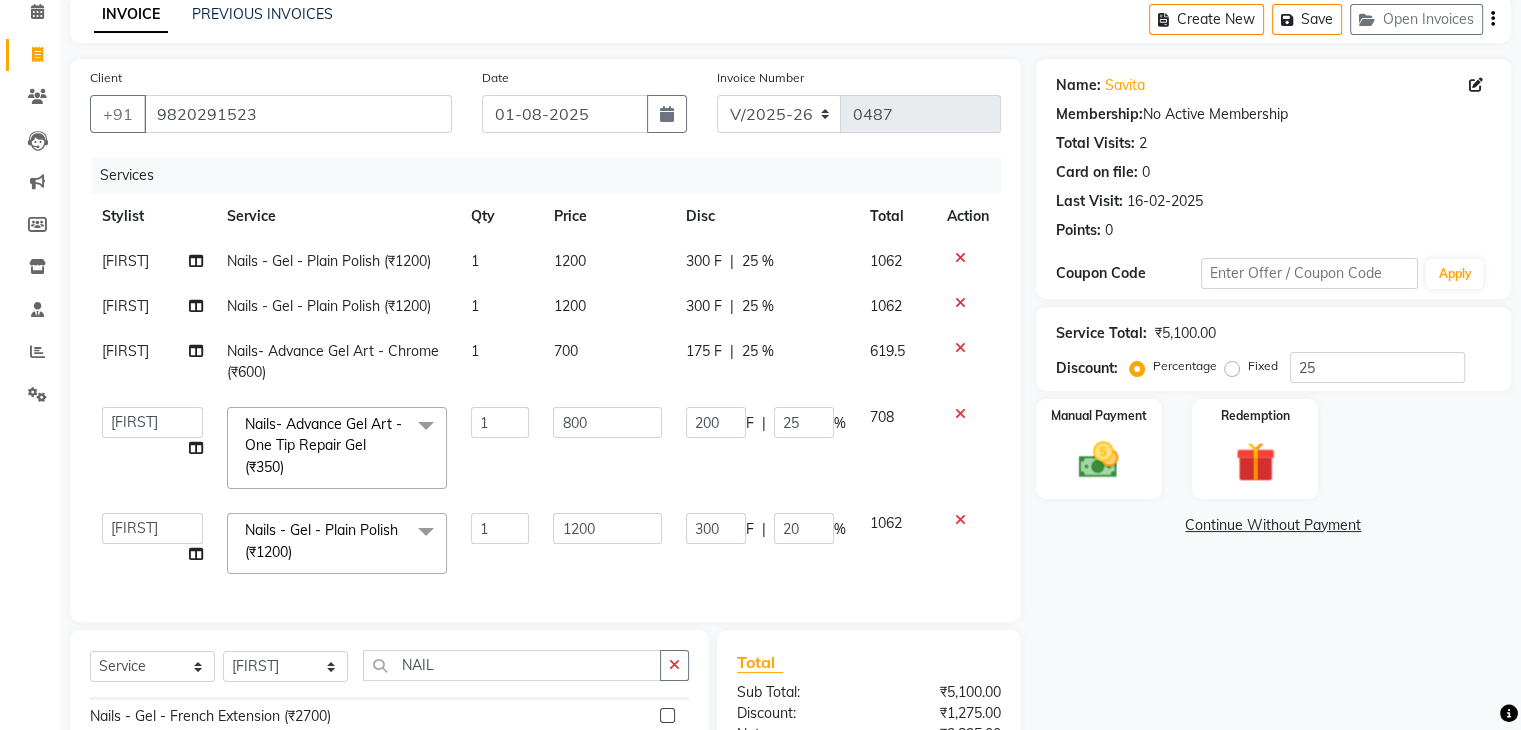 click on "Name: [FIRST]  Membership:  No Active Membership  Total Visits:  [NUMBER] Card on file:  [NUMBER] Last Visit:   [DATE] Points:   [NUMBER]  Coupon Code Apply Service Total:  [PRICE]  Discount:  Percentage   Fixed  [NUMBER] Manual Payment Redemption  Continue Without Payment" 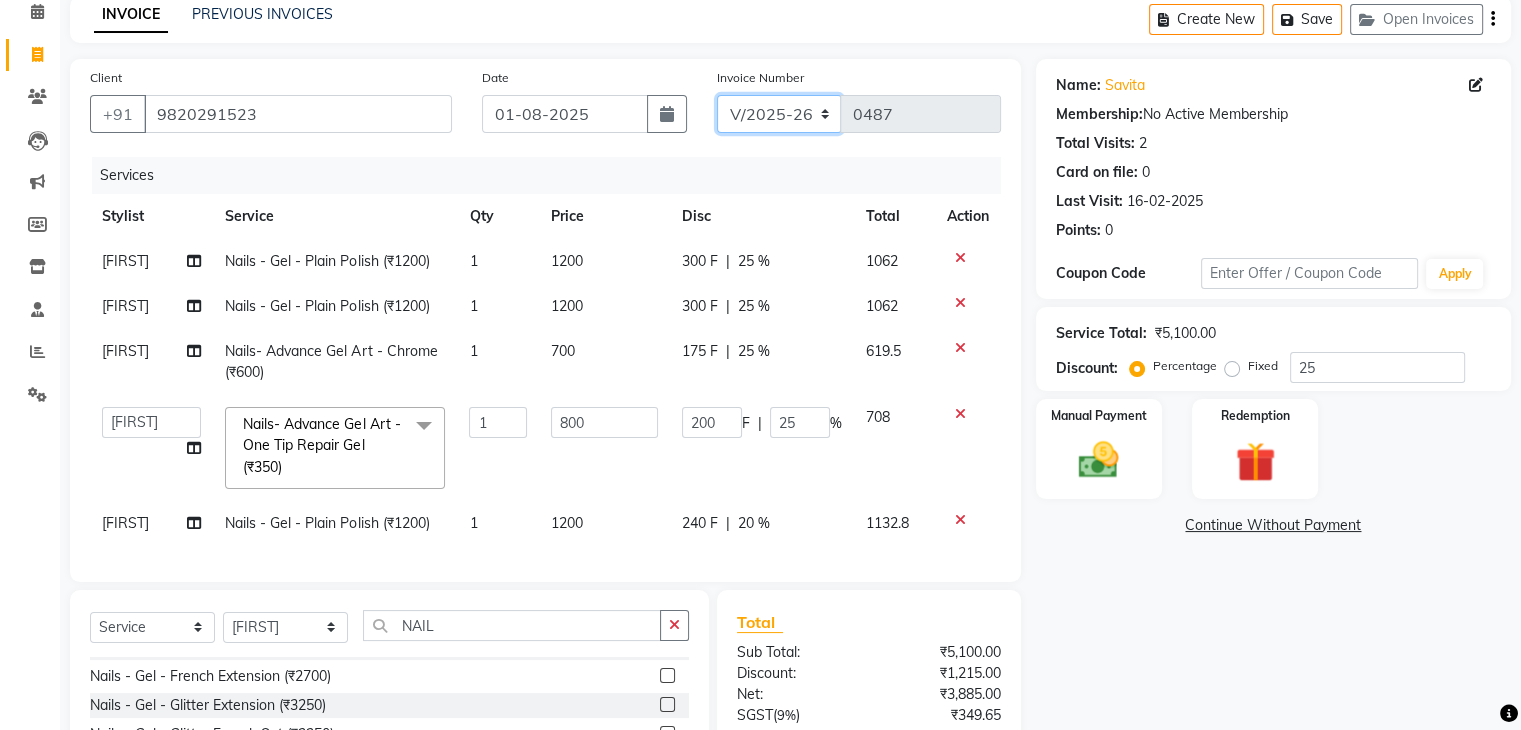 click on "C/2025-26 V/2025 V/2025-26" 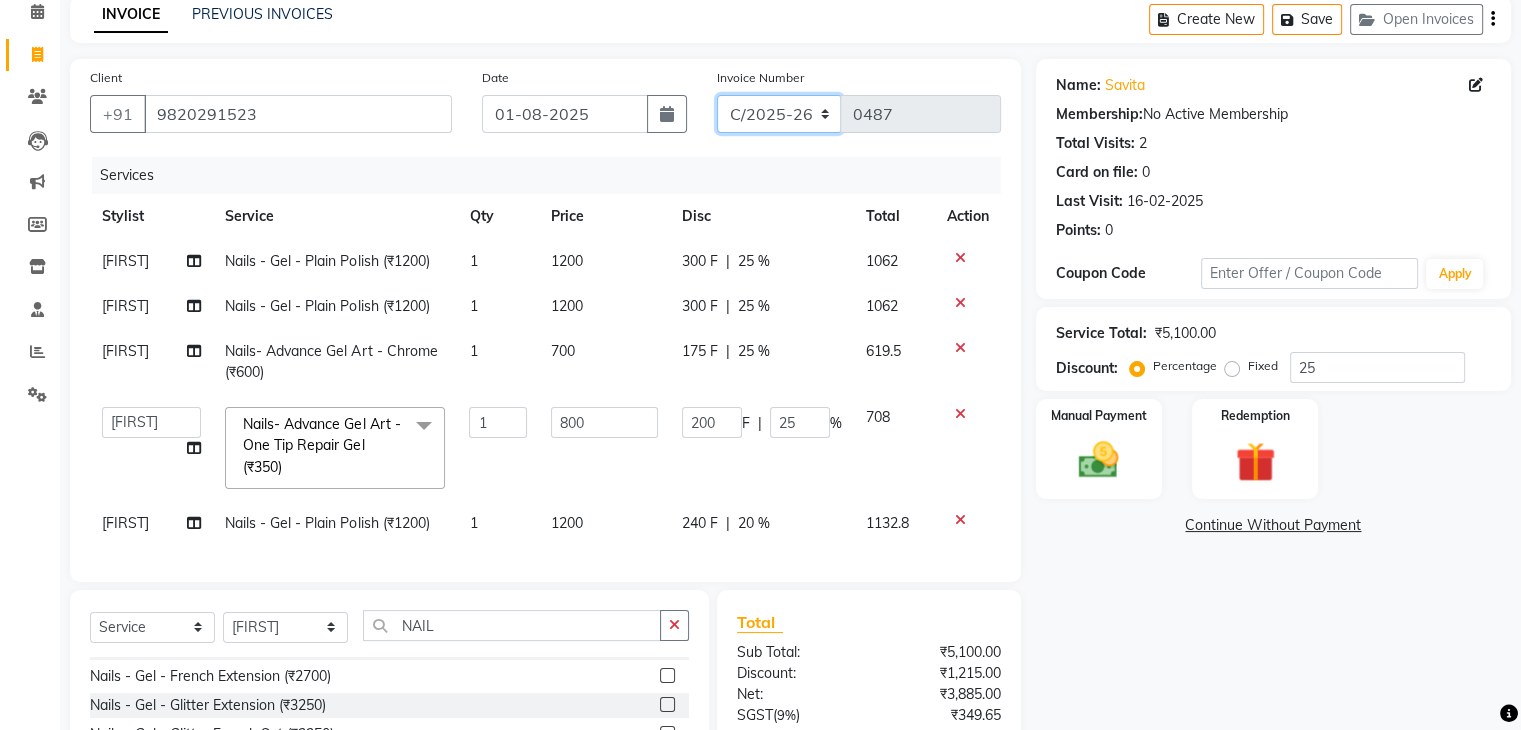 click on "C/2025-26 V/2025 V/2025-26" 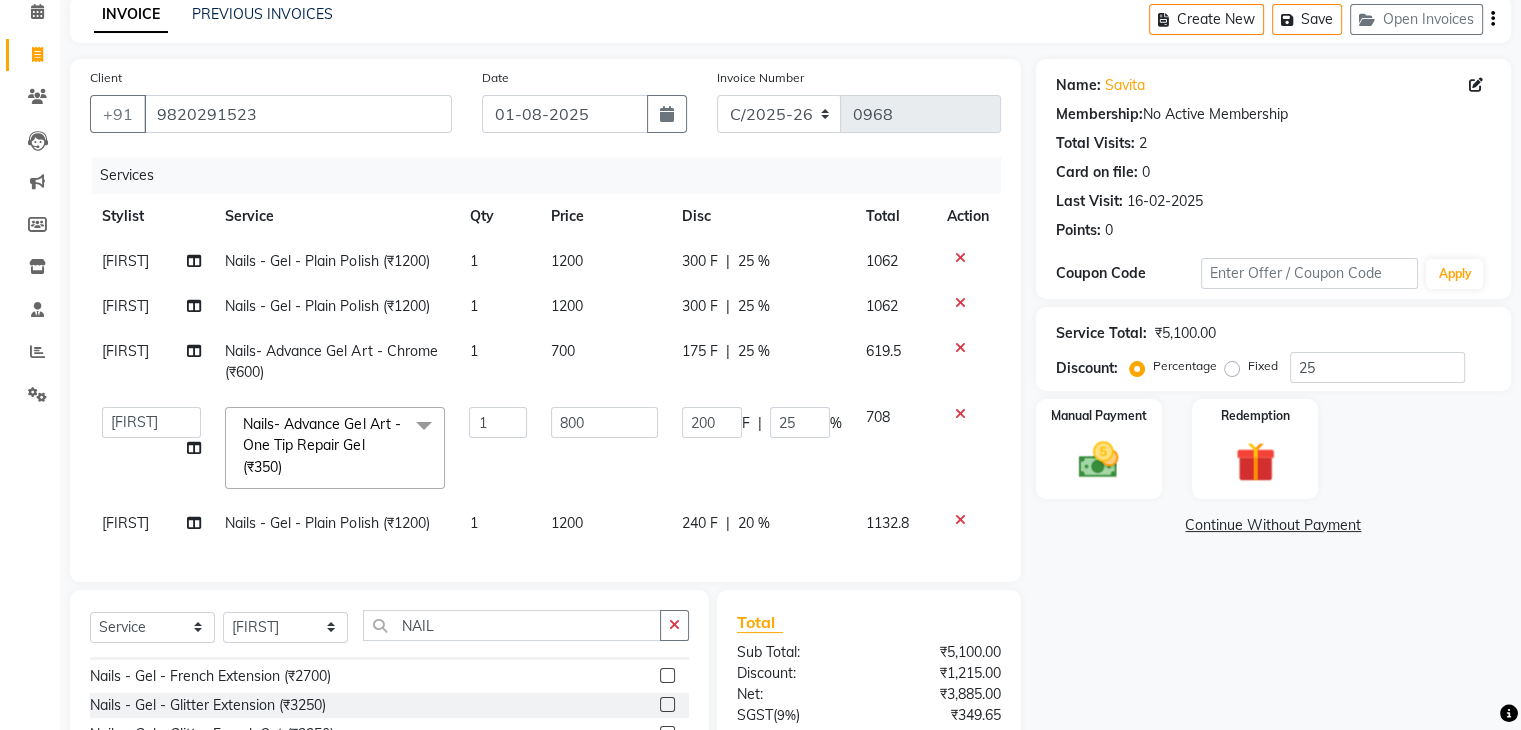 click 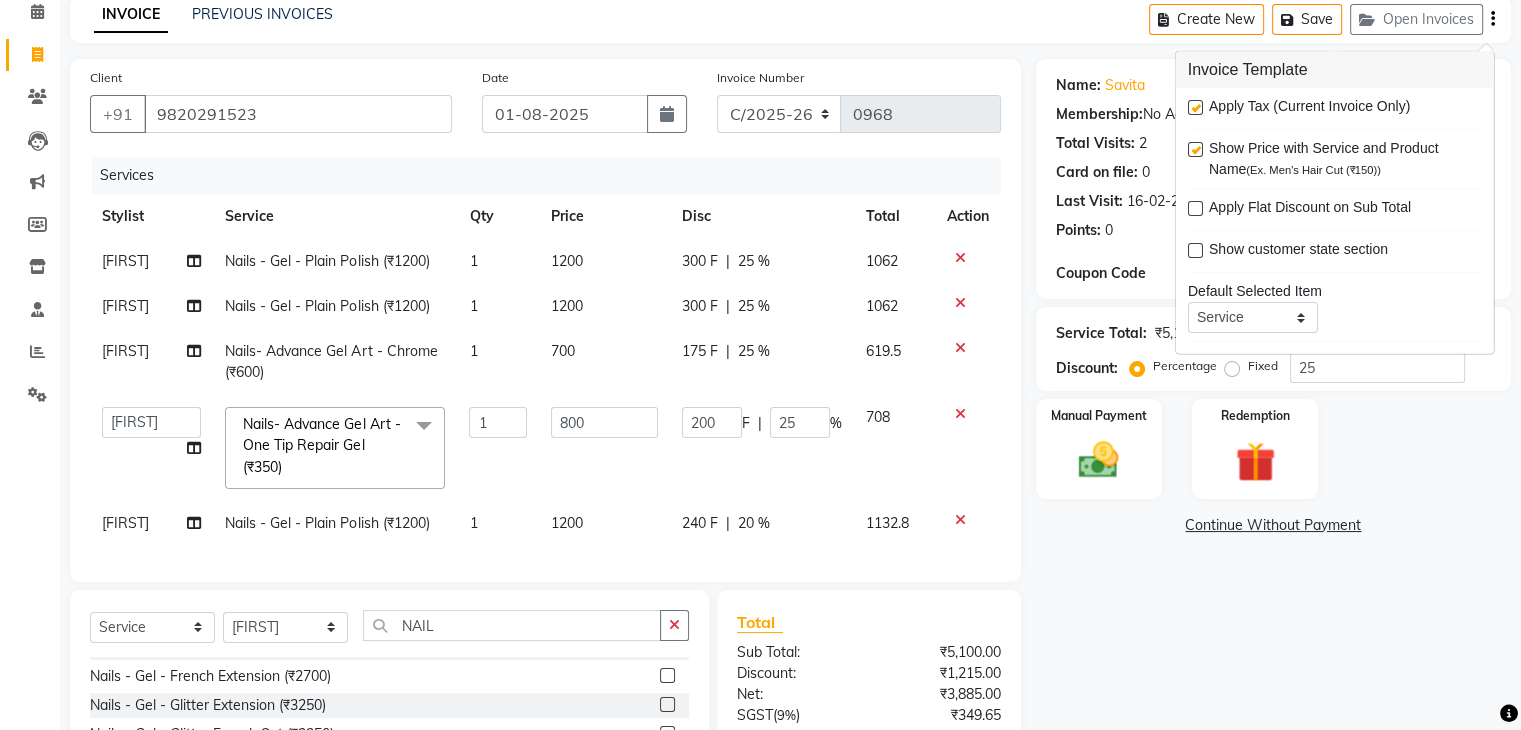 click at bounding box center (1195, 107) 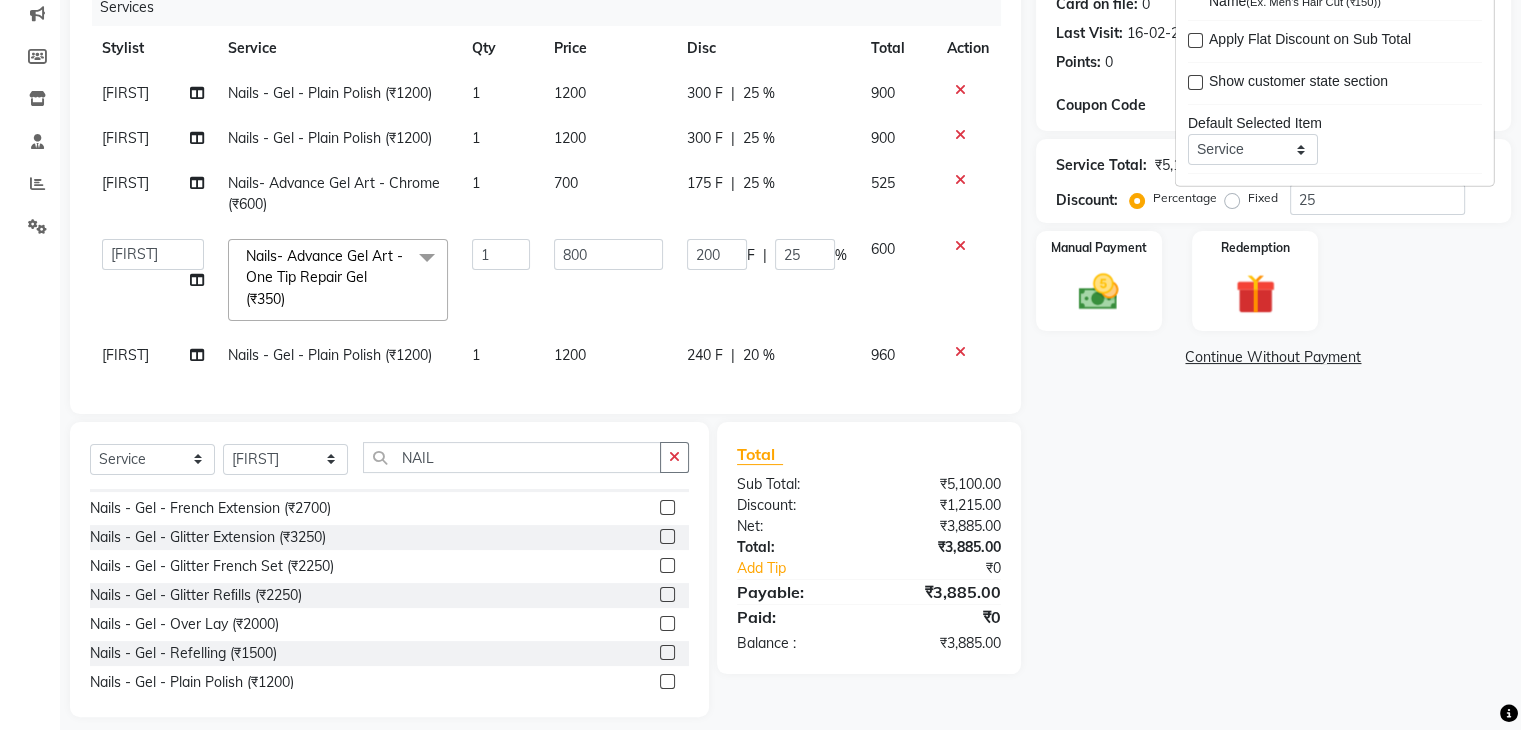 scroll, scrollTop: 292, scrollLeft: 0, axis: vertical 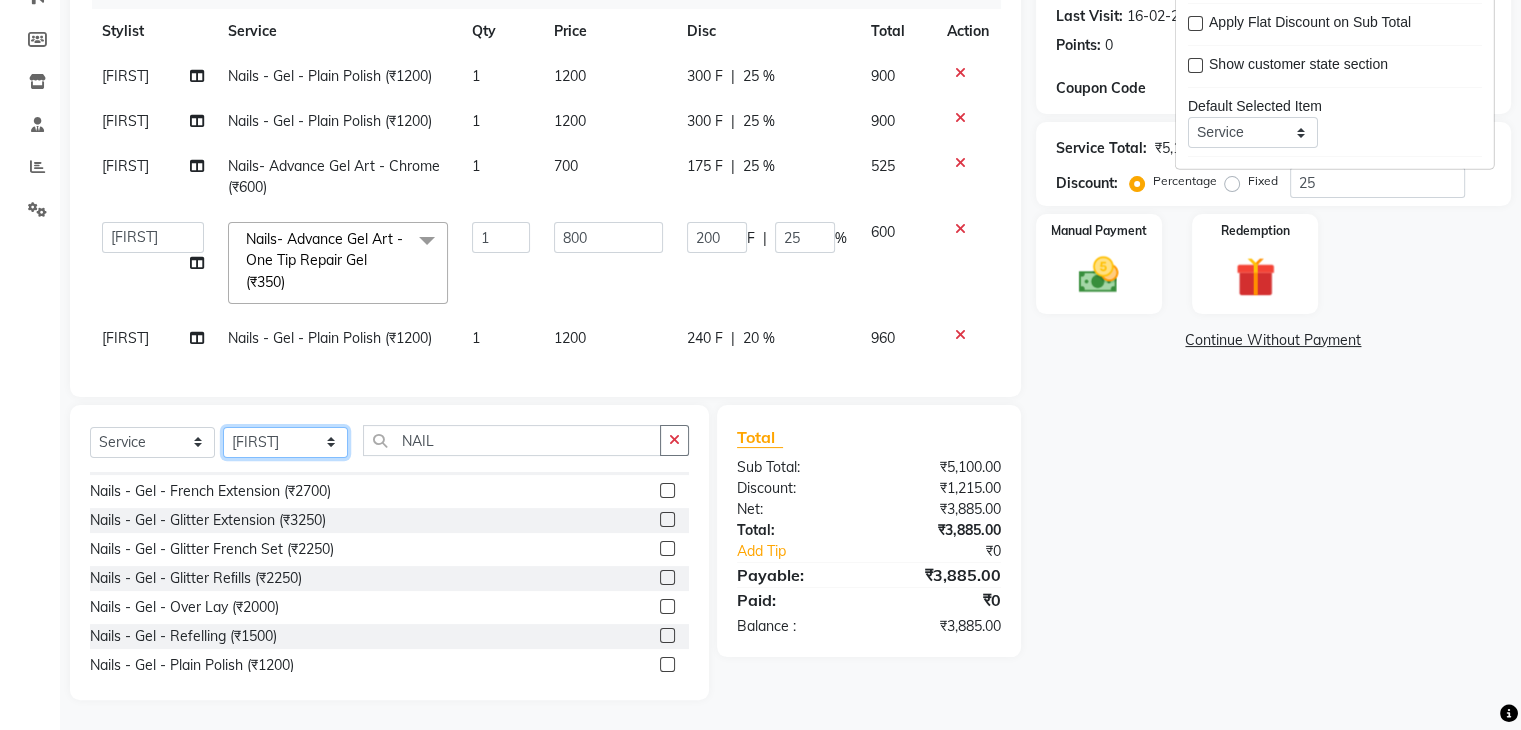 click on "Select Stylist [STYLIST] [STYLIST] [FIRST] [STYLIST] [STYLIST] [STYLIST] [STYLIST] [STYLIST] [STYLIST]" 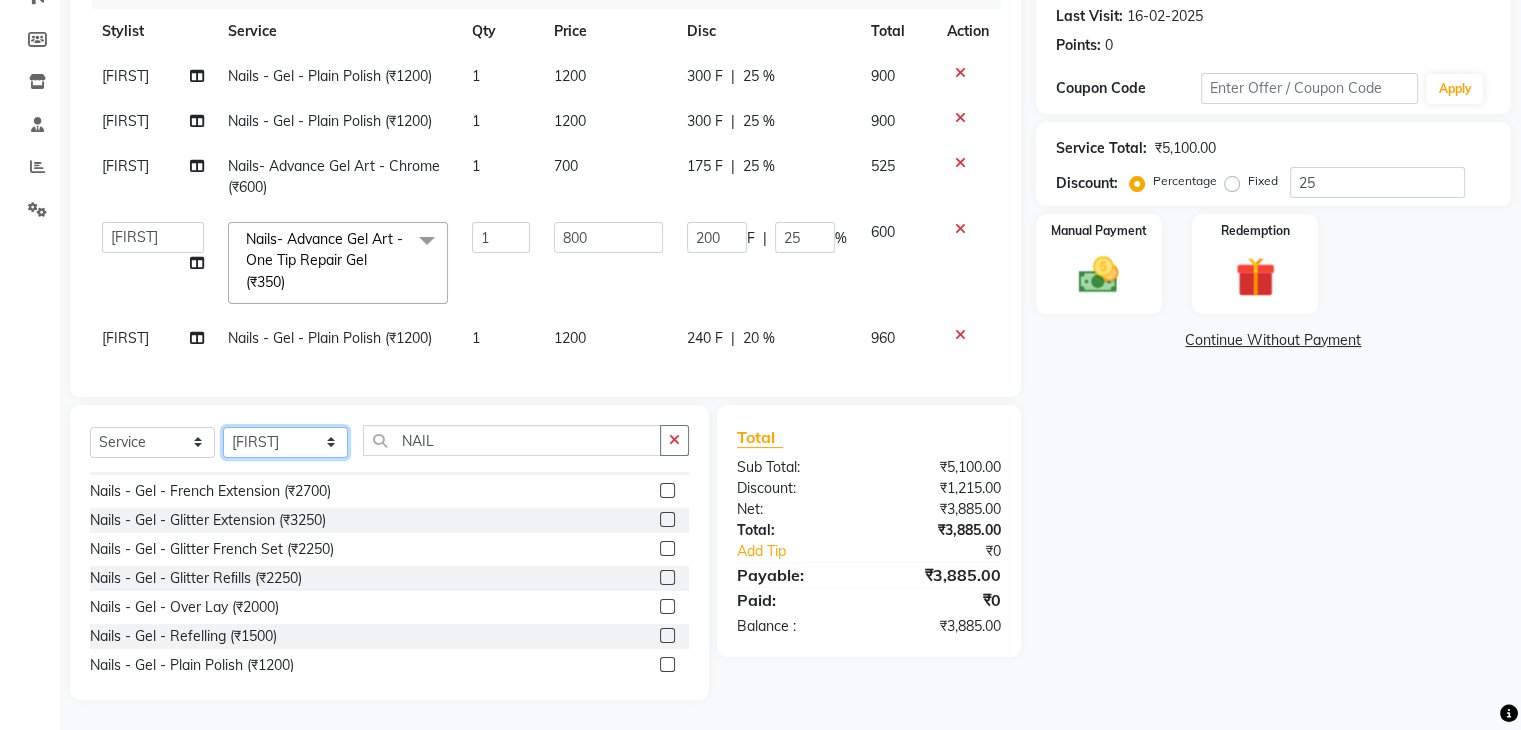 select on "73211" 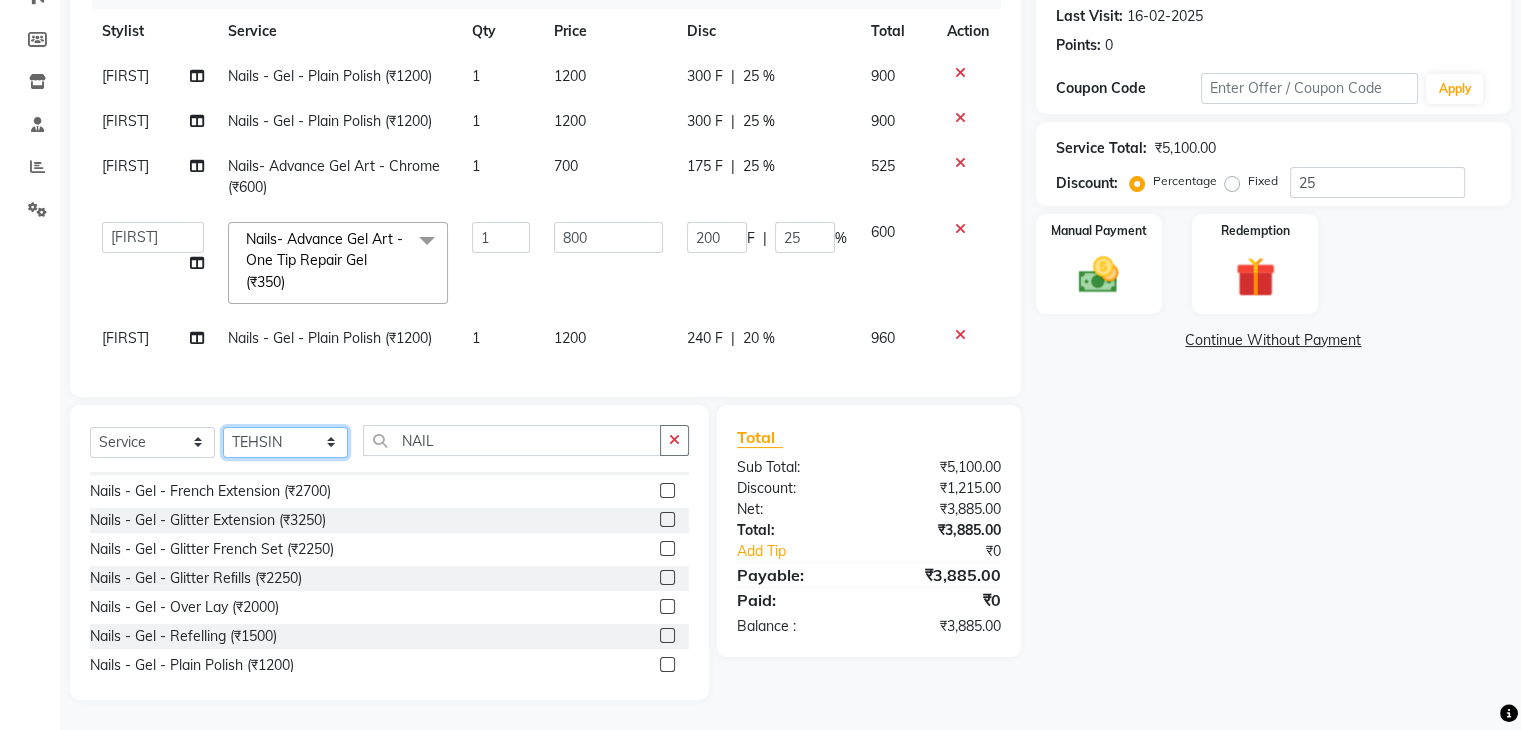 click on "Select Stylist [STYLIST] [STYLIST] [FIRST] [STYLIST] [STYLIST] [STYLIST] [STYLIST] [STYLIST] [STYLIST]" 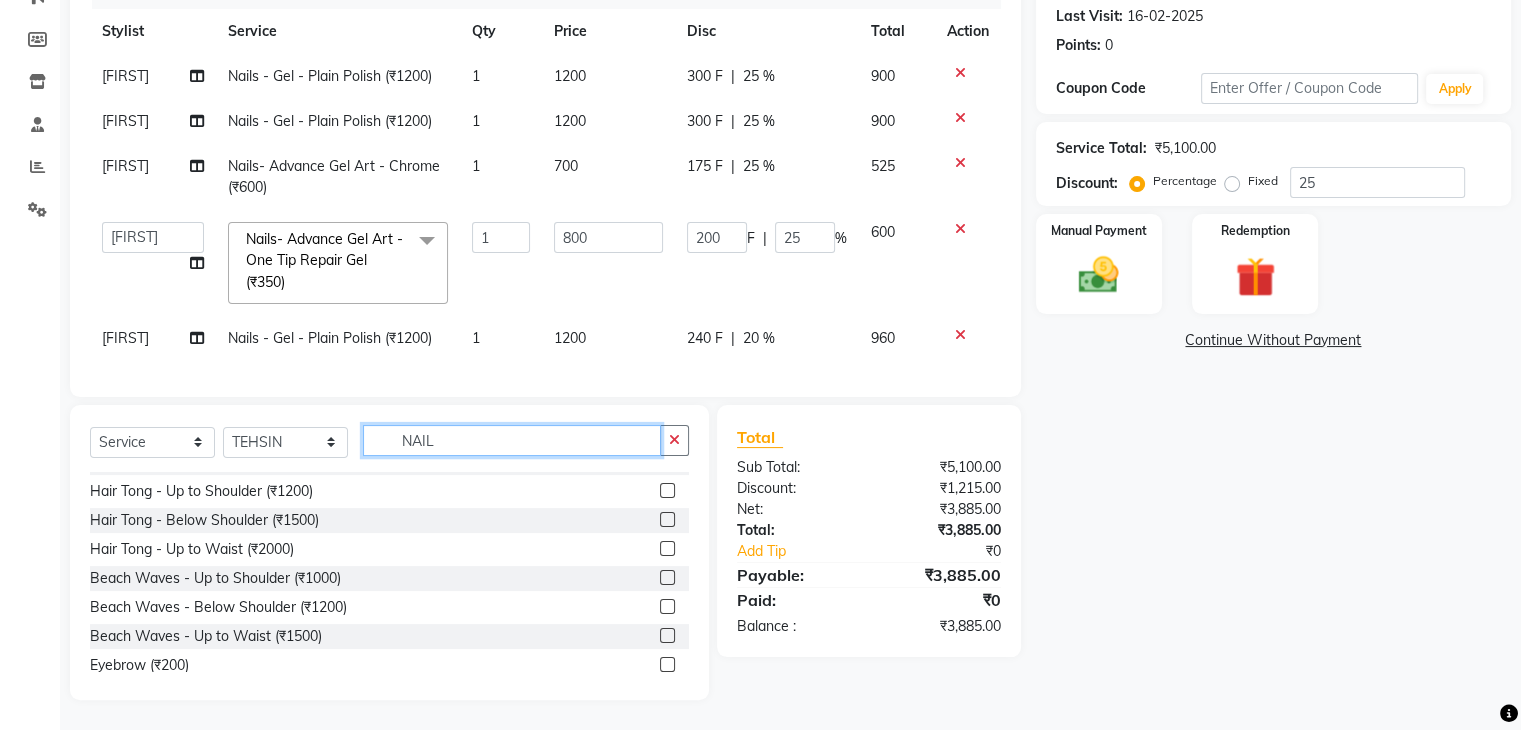 click on "NAIL" 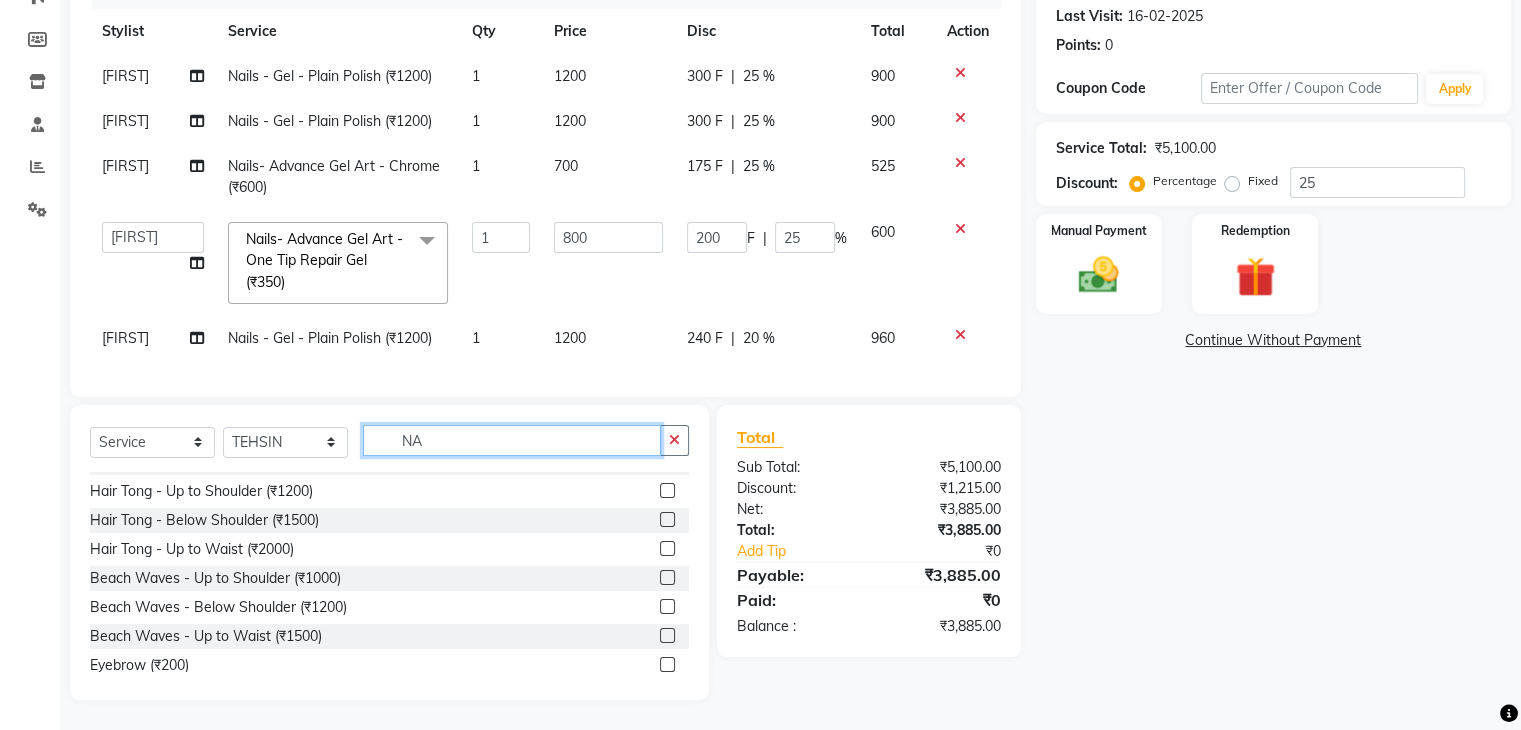 type on "N" 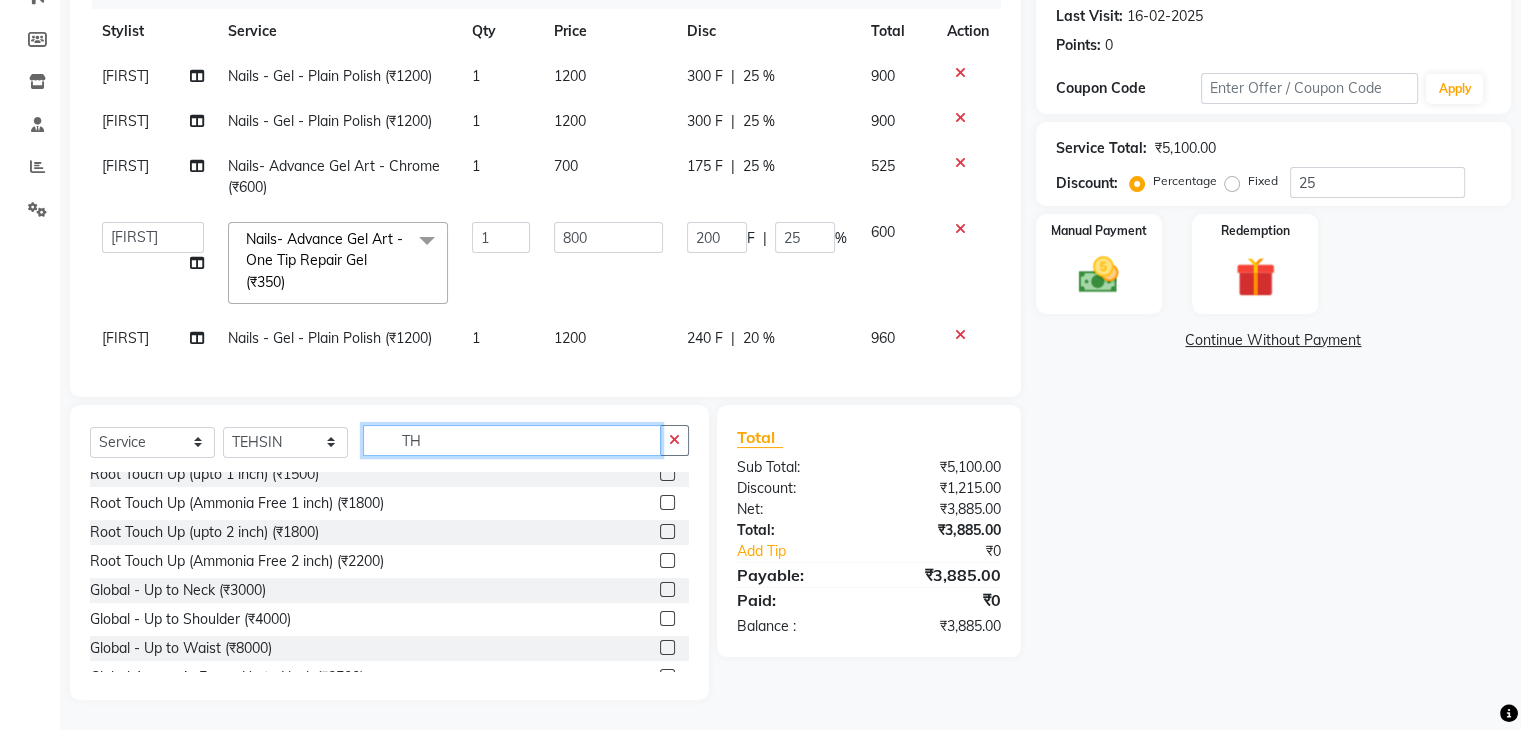 scroll, scrollTop: 628, scrollLeft: 0, axis: vertical 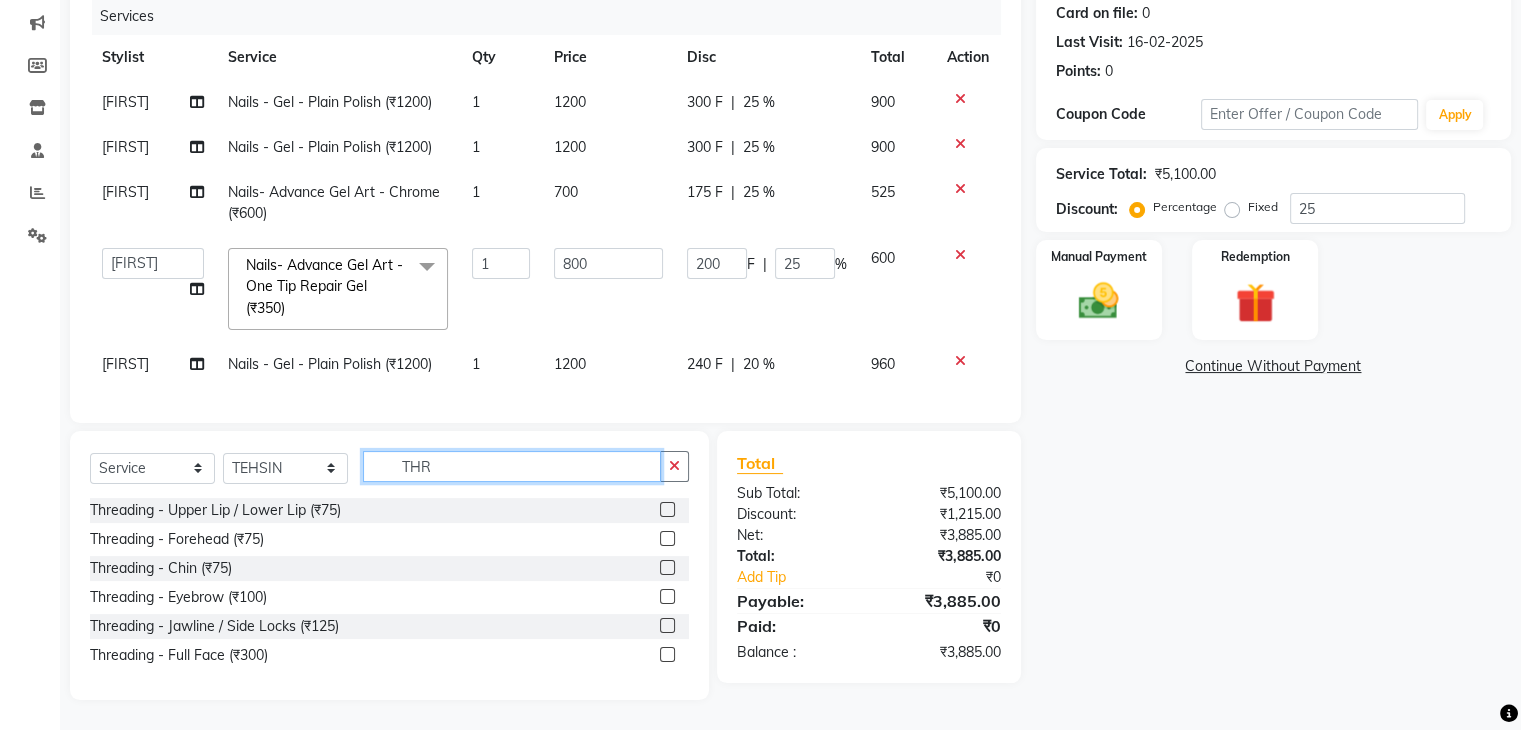 type on "THR" 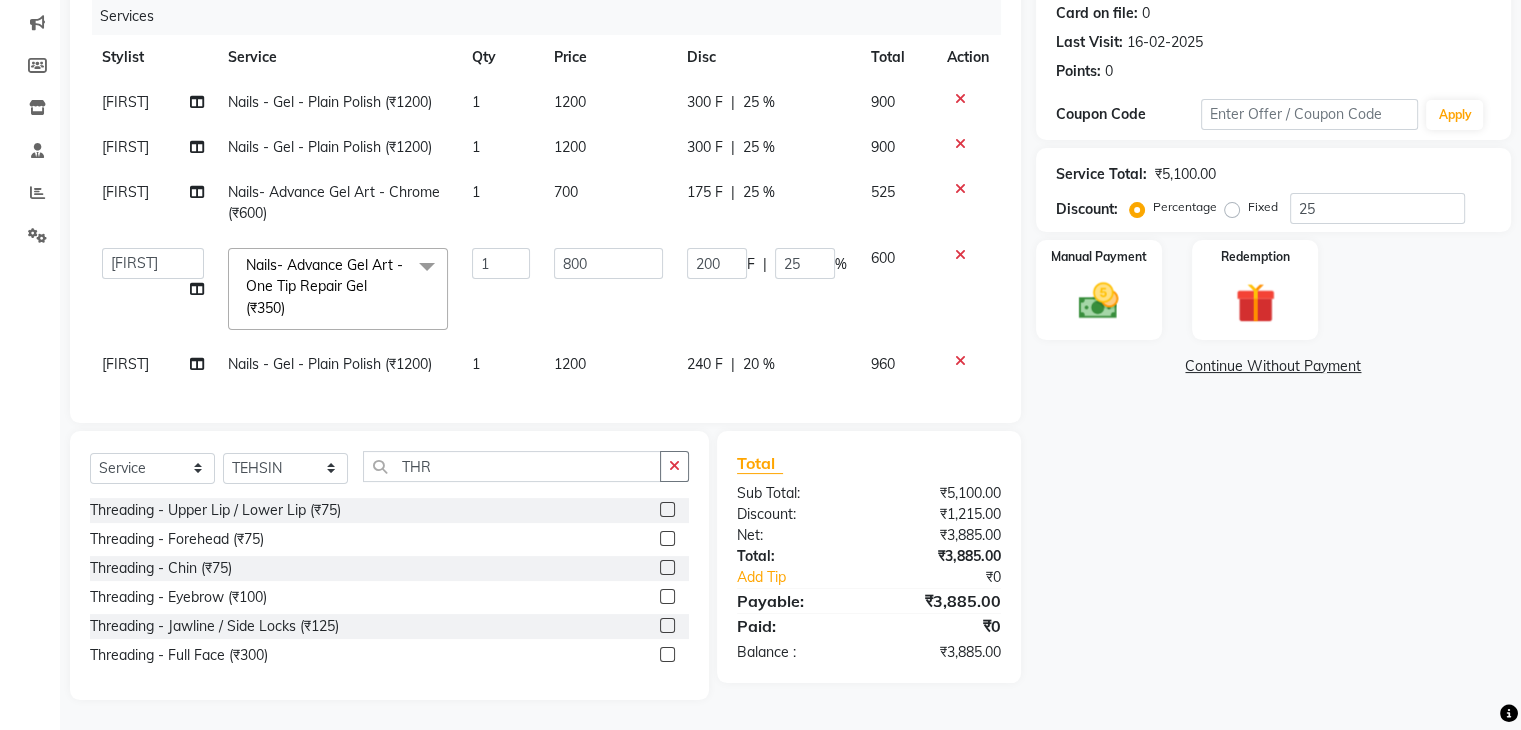 click 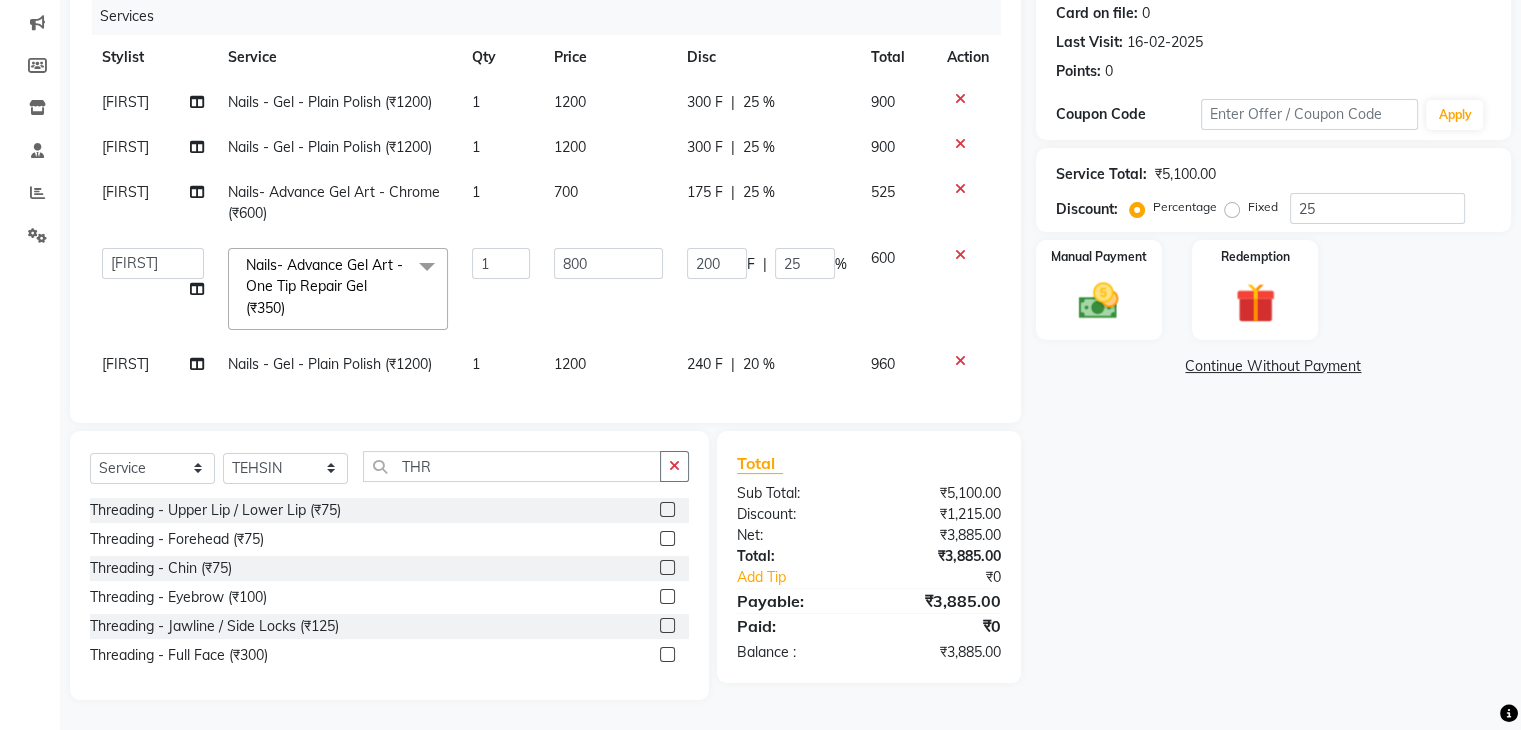click at bounding box center [666, 597] 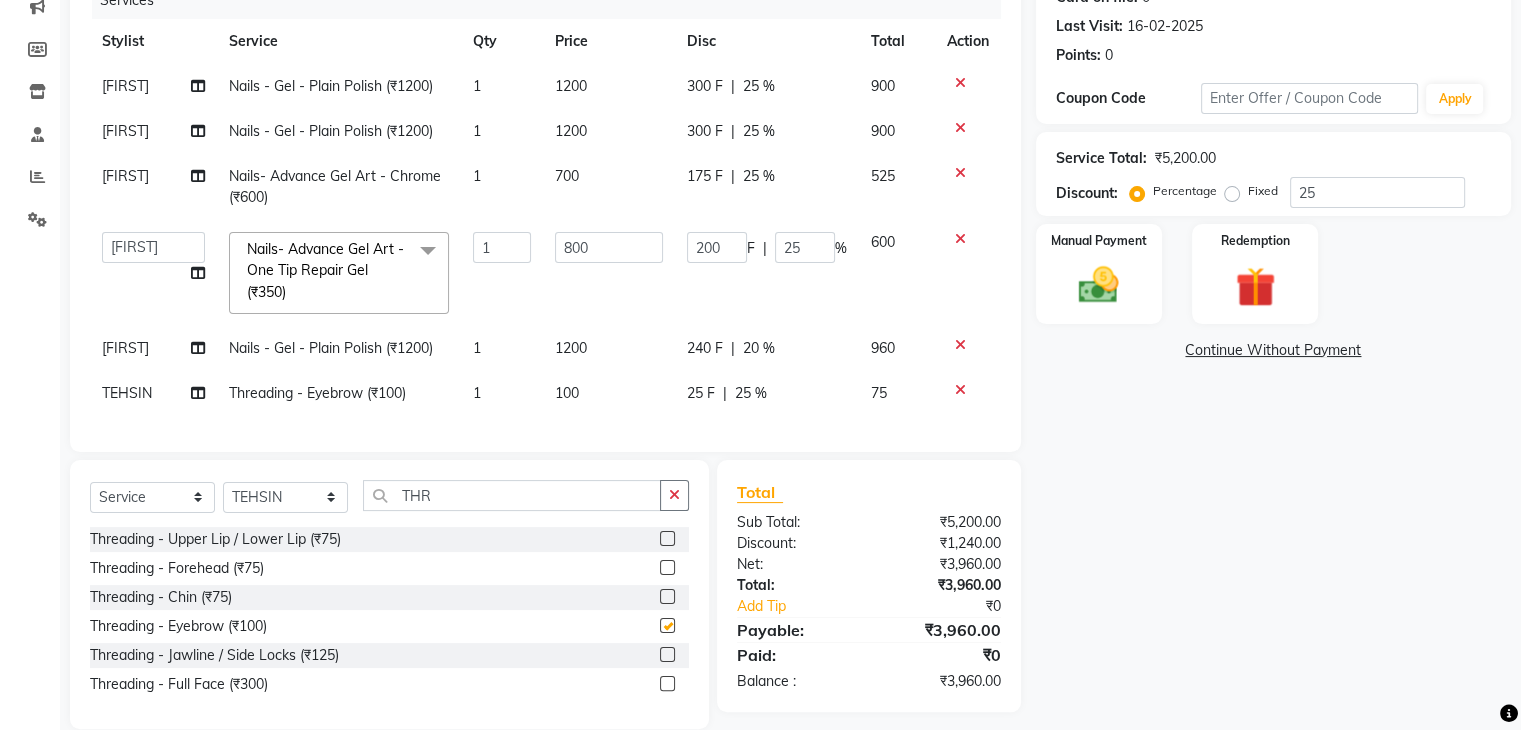 checkbox on "false" 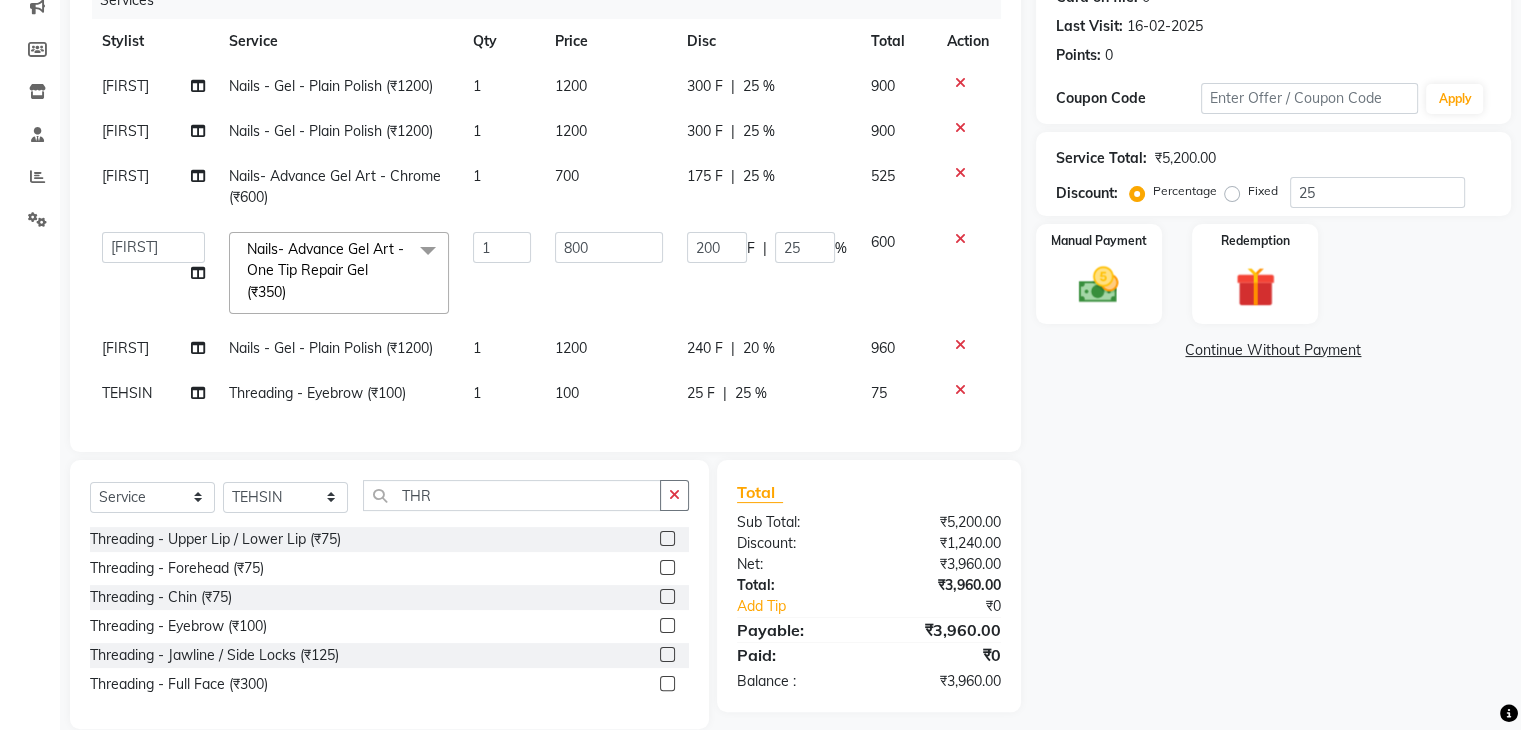 click 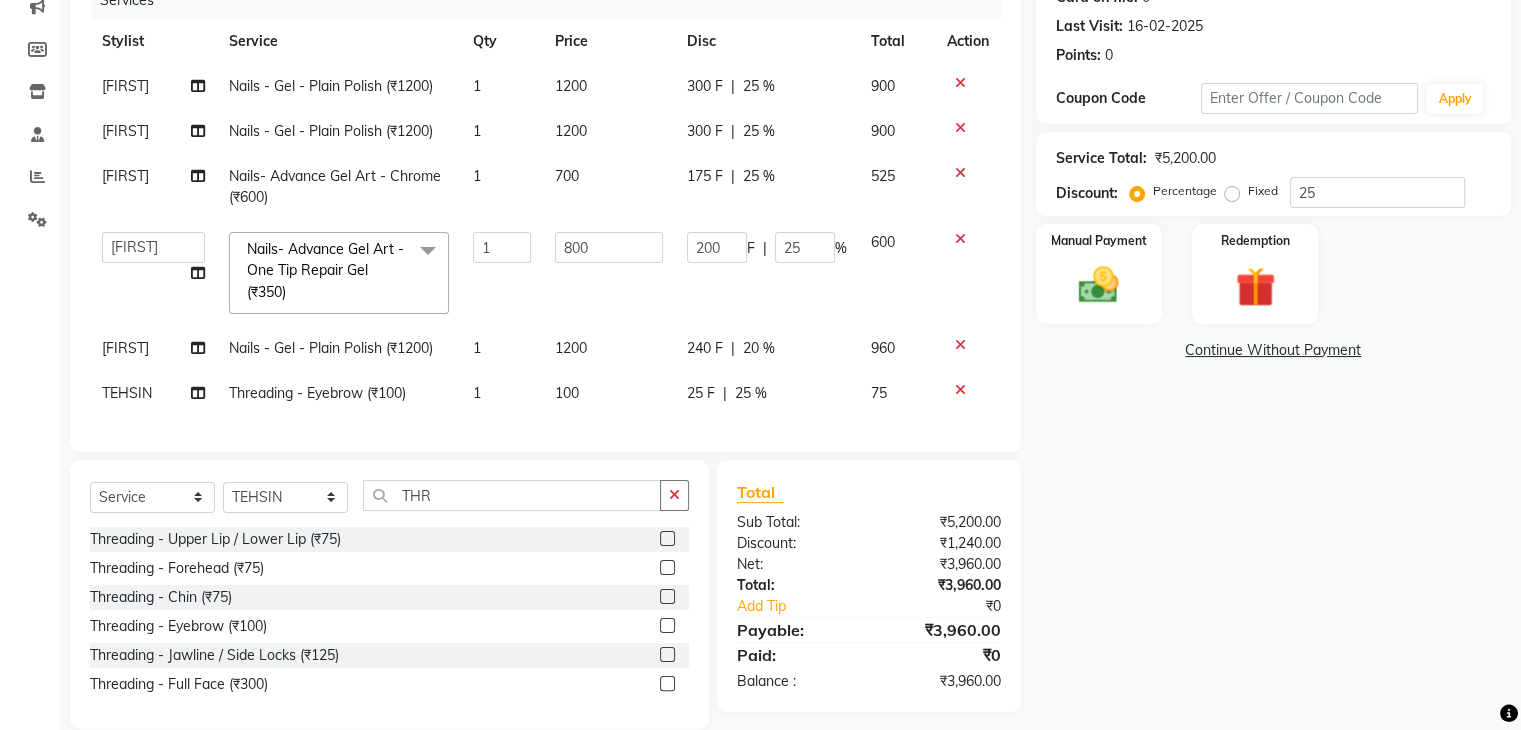 click at bounding box center [666, 539] 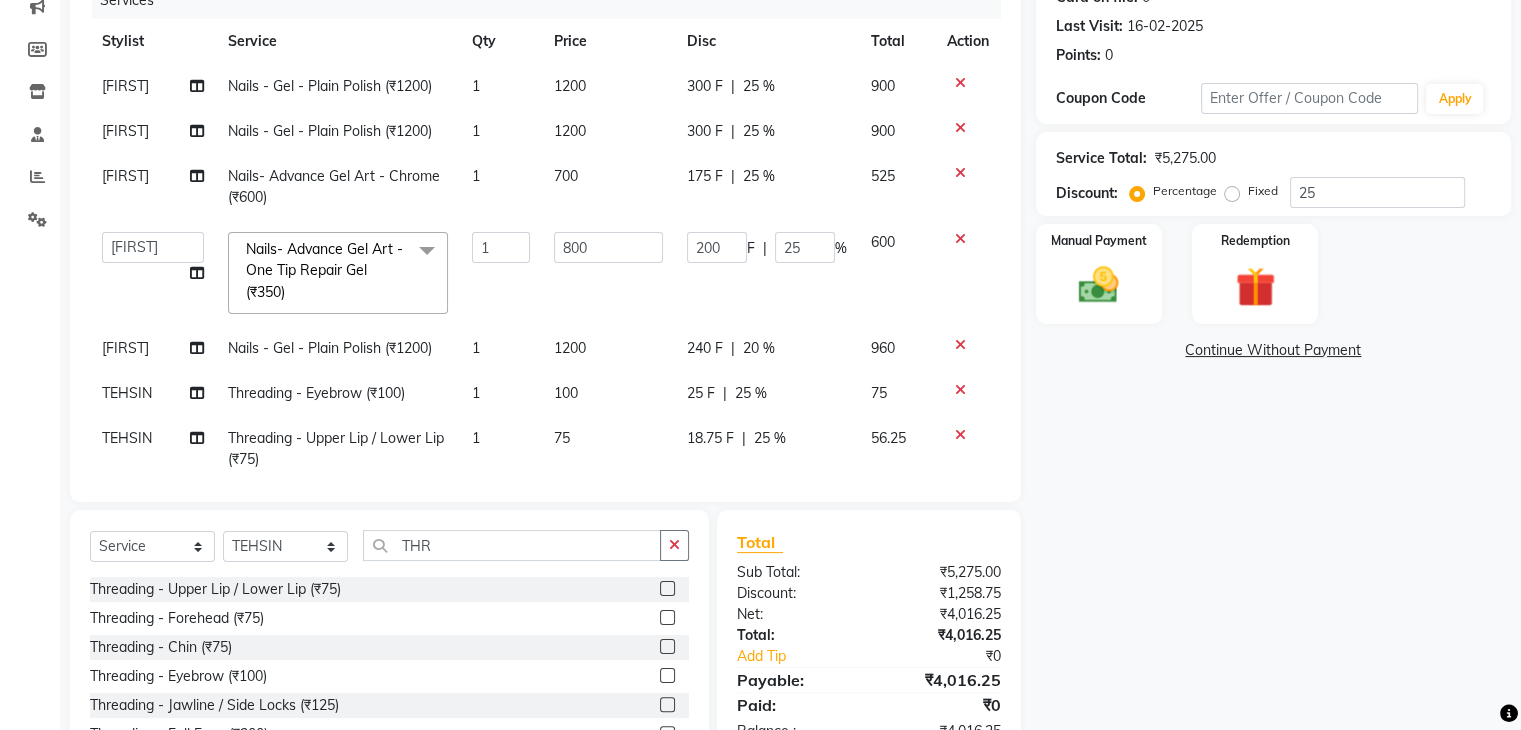 click 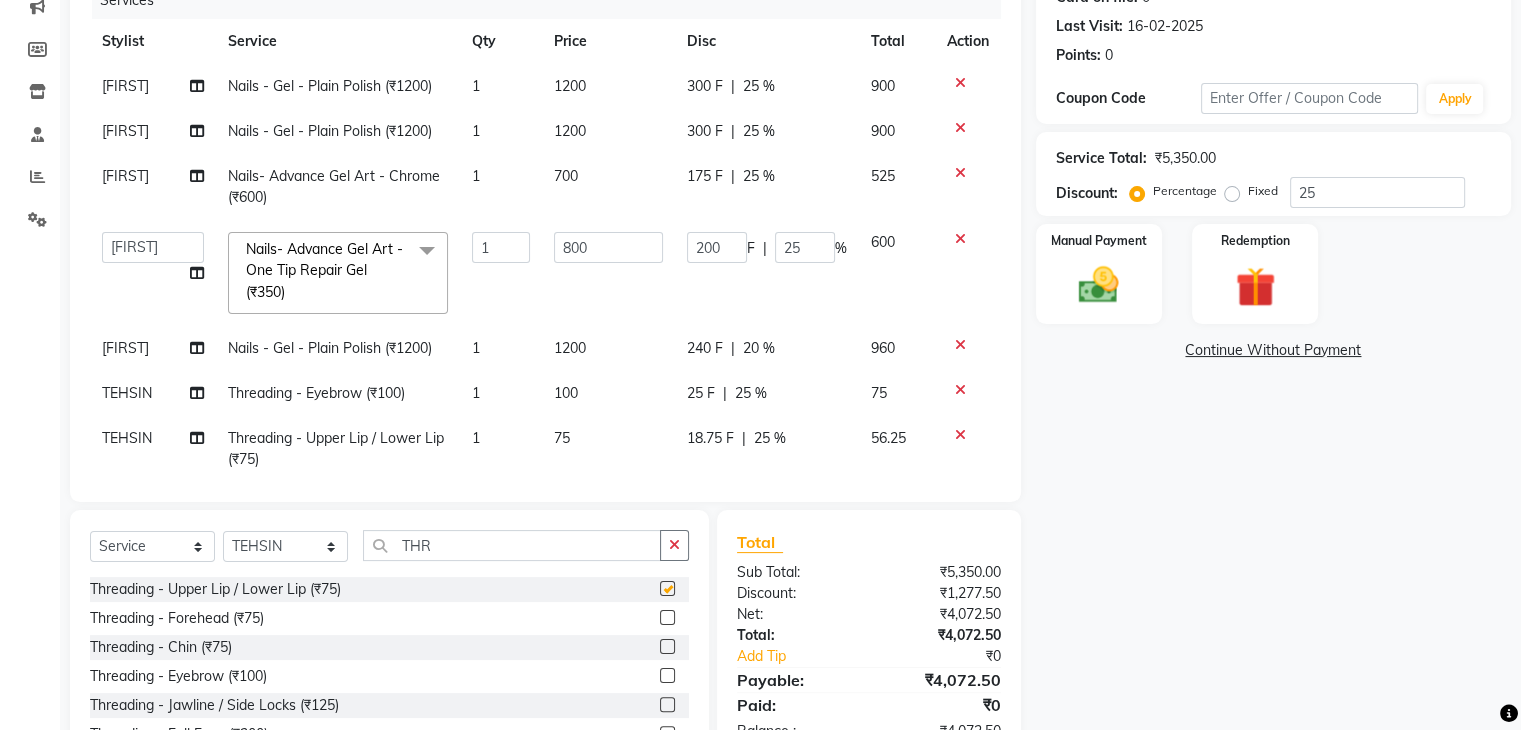 checkbox on "false" 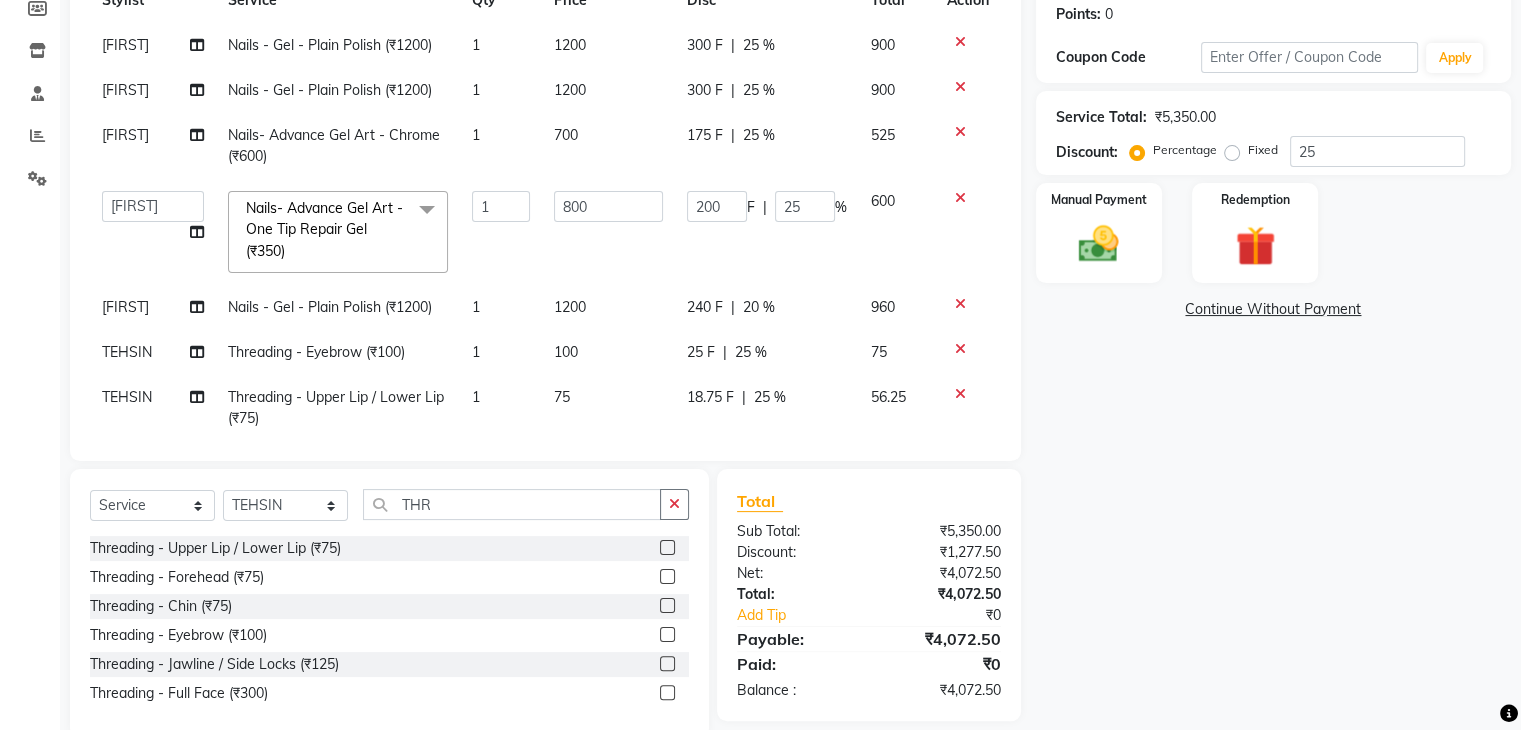 scroll, scrollTop: 346, scrollLeft: 0, axis: vertical 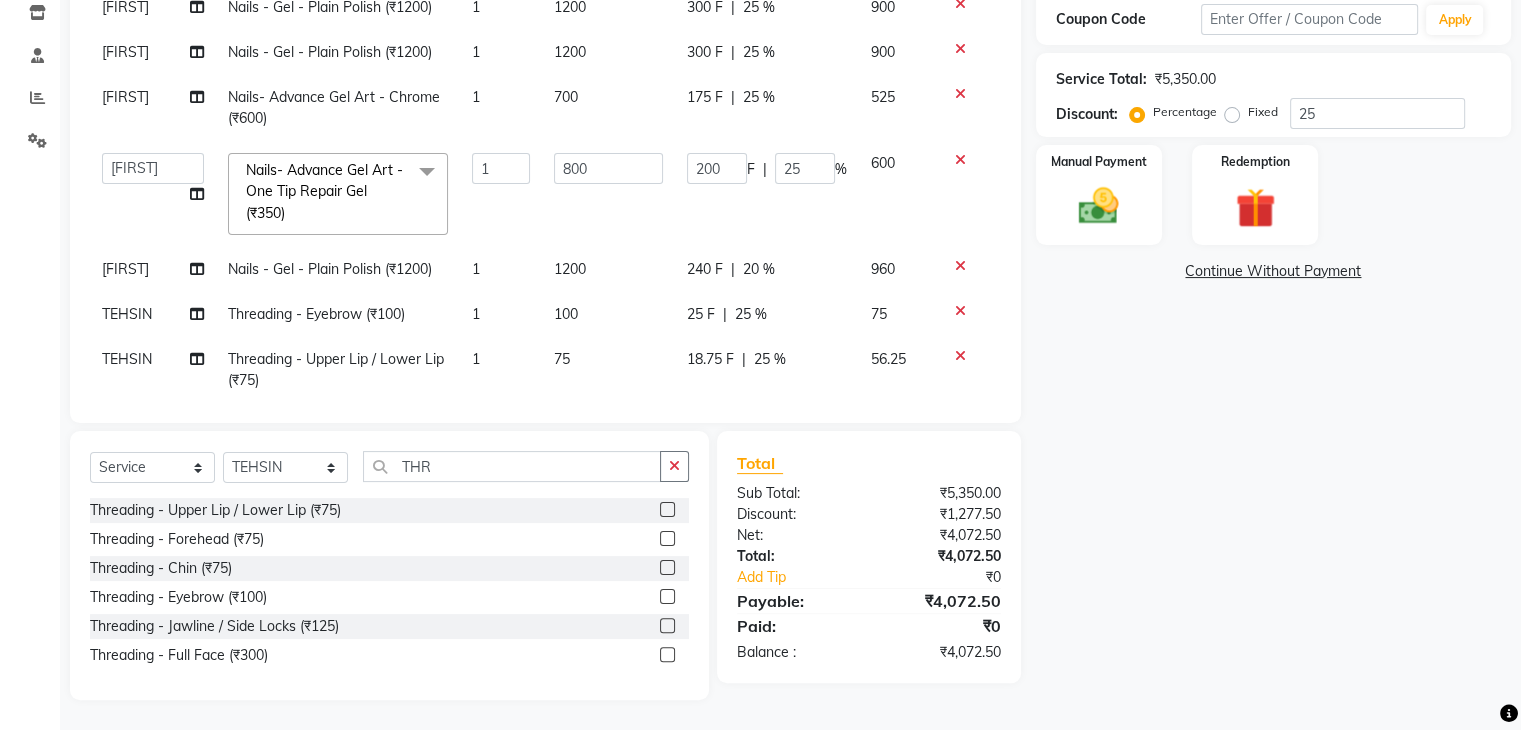 click on "25 %" 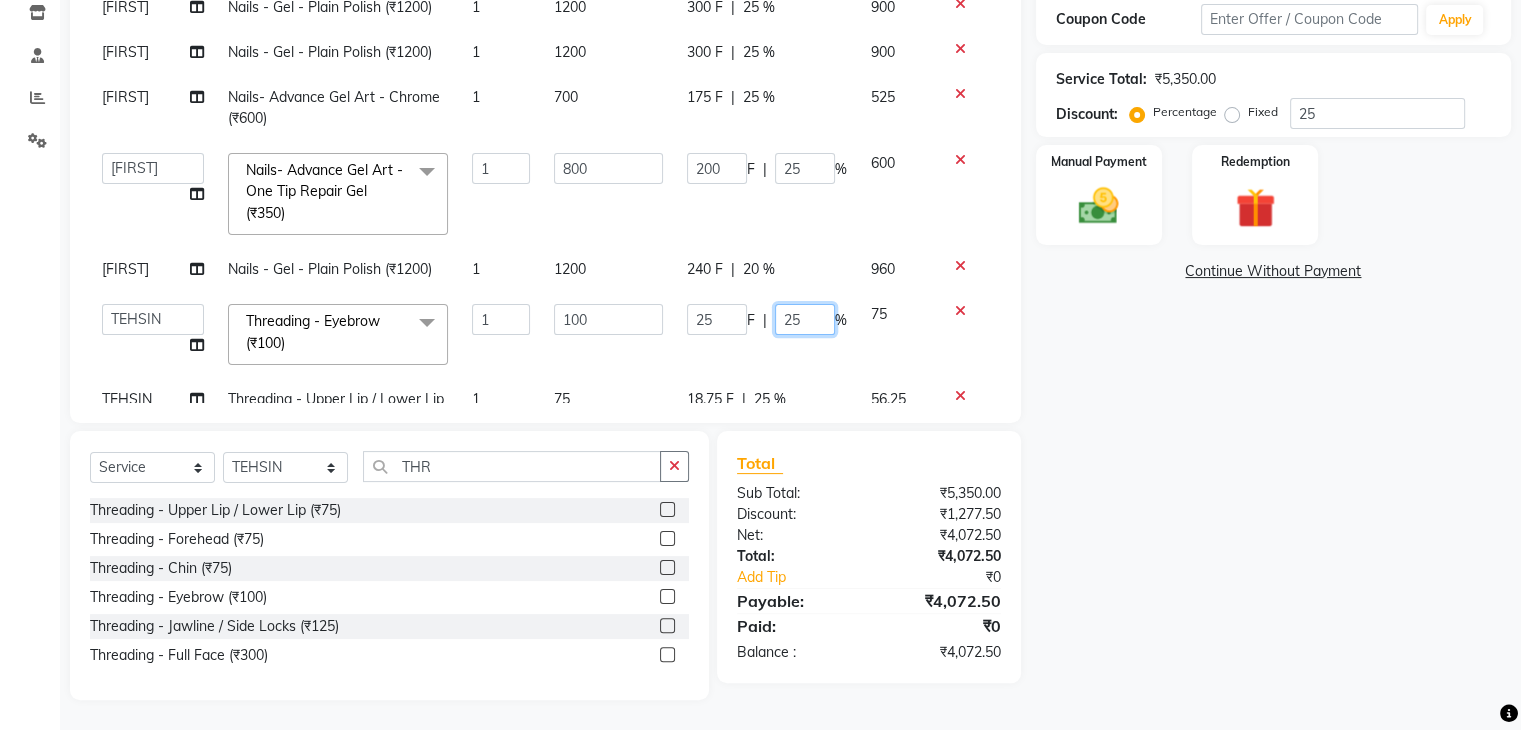 click on "25" 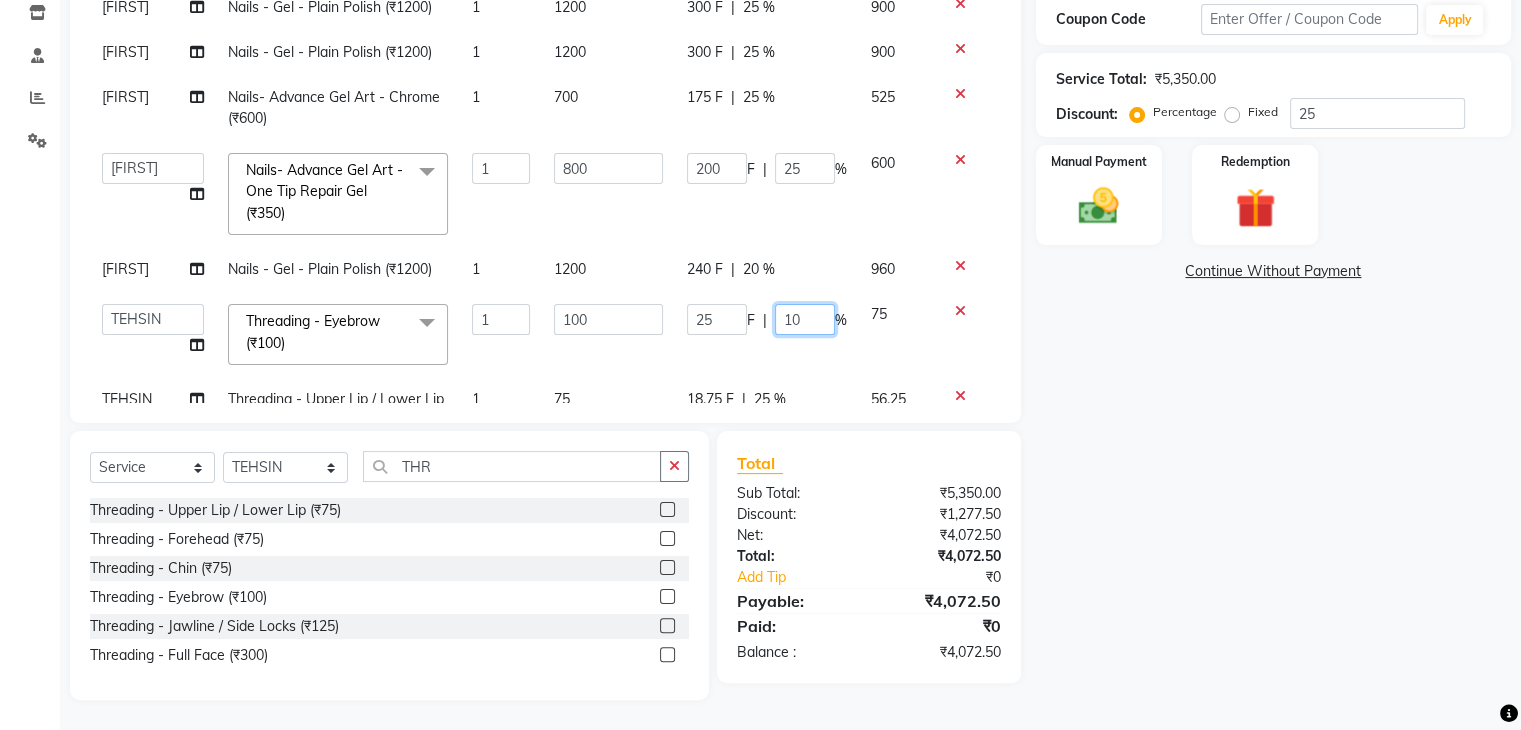 type on "100" 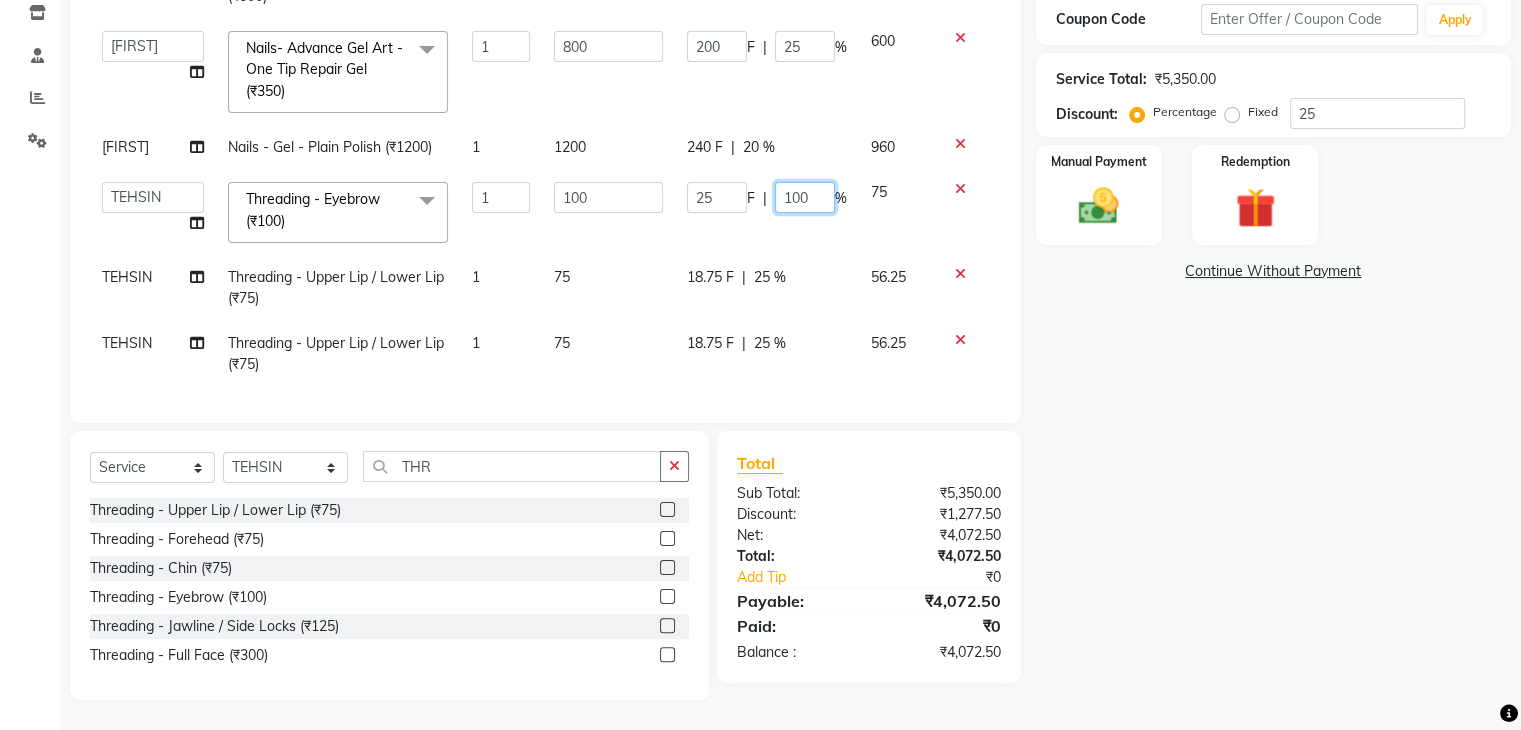 scroll, scrollTop: 136, scrollLeft: 0, axis: vertical 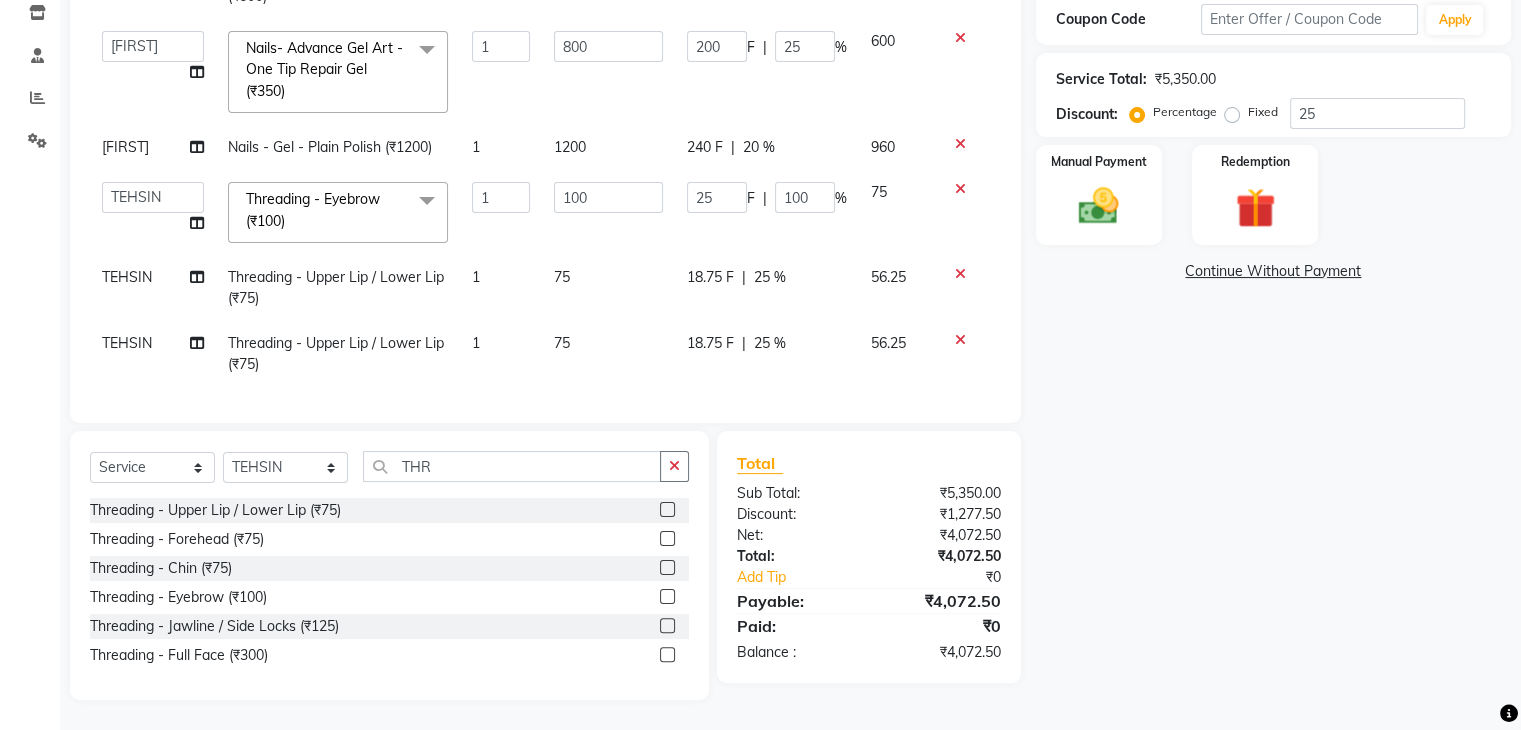 click on "25 %" 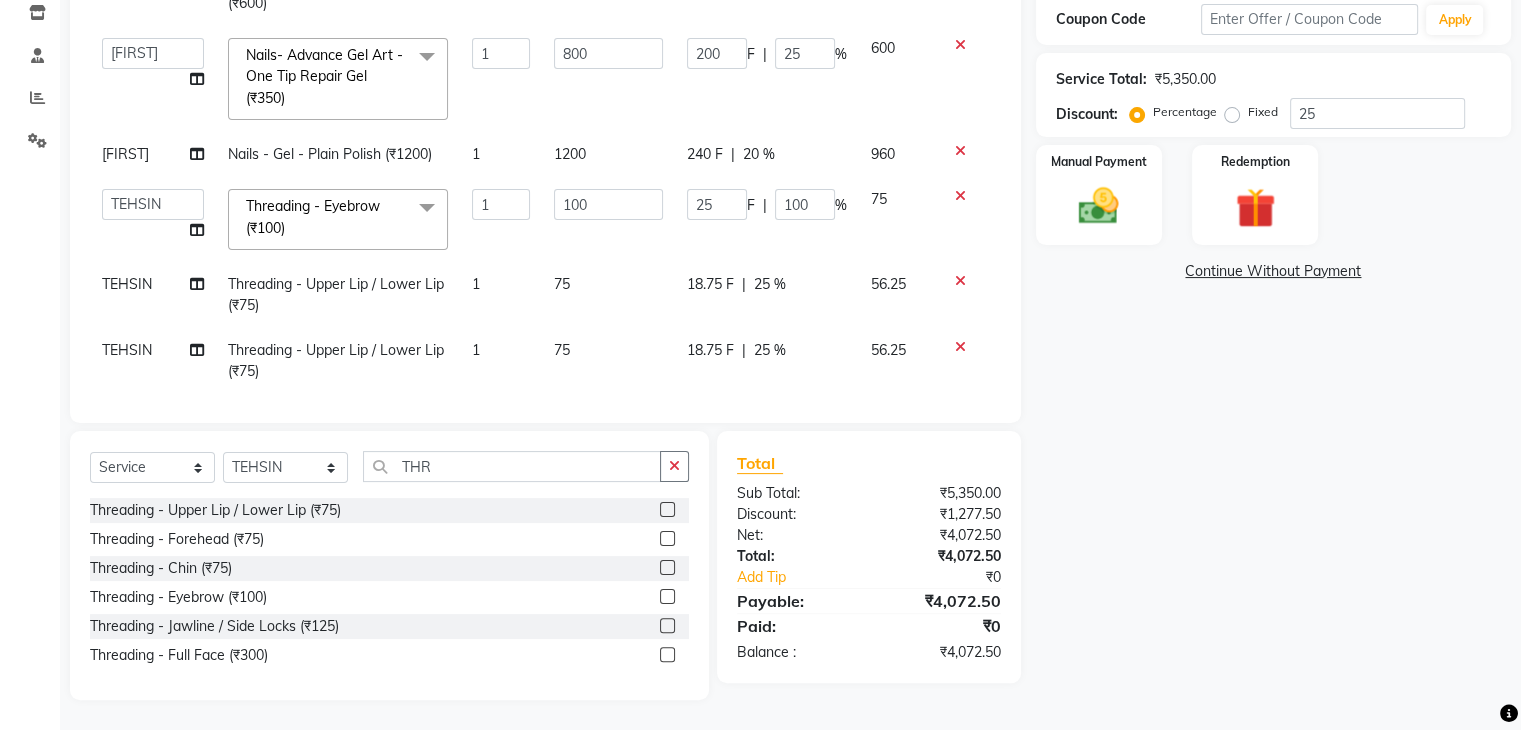 select on "73211" 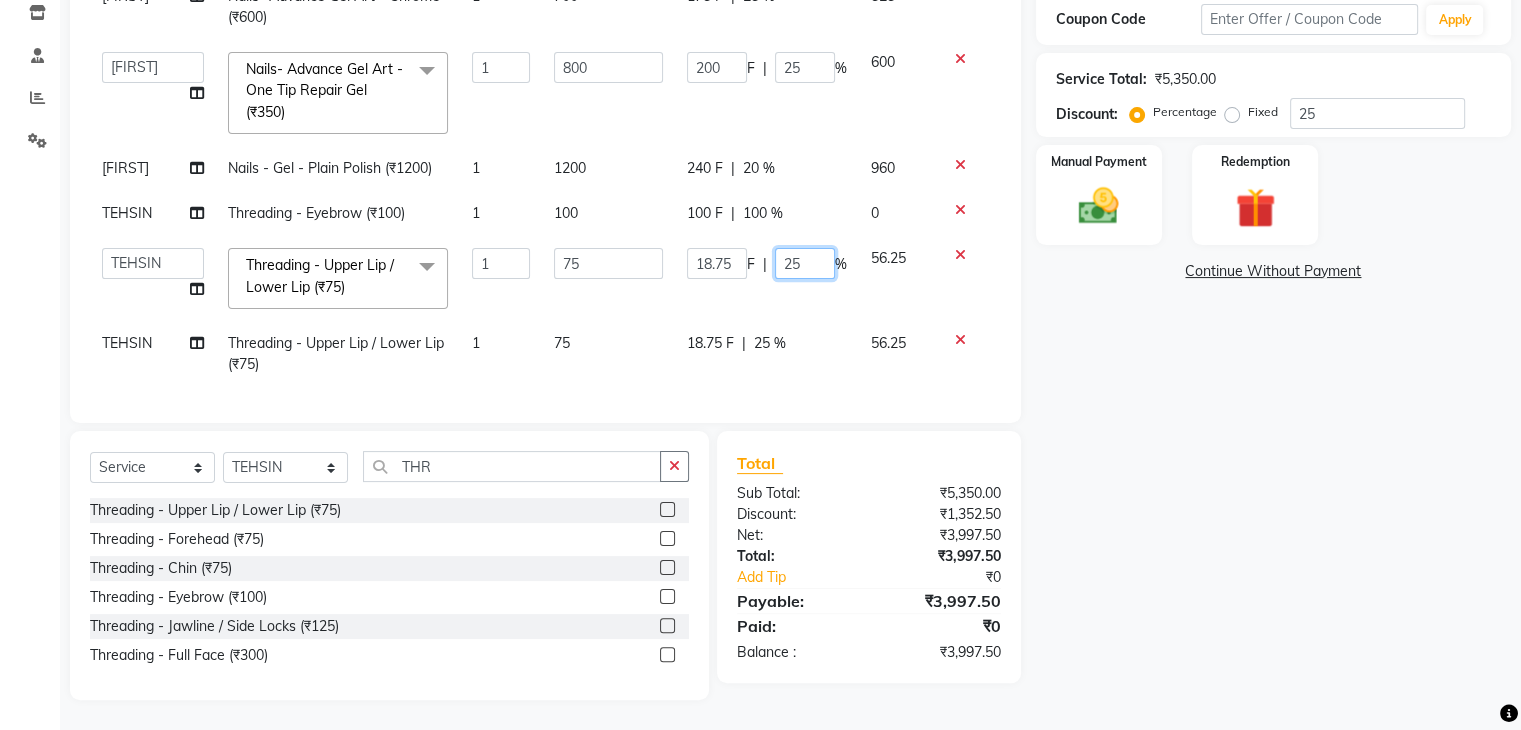 click on "25" 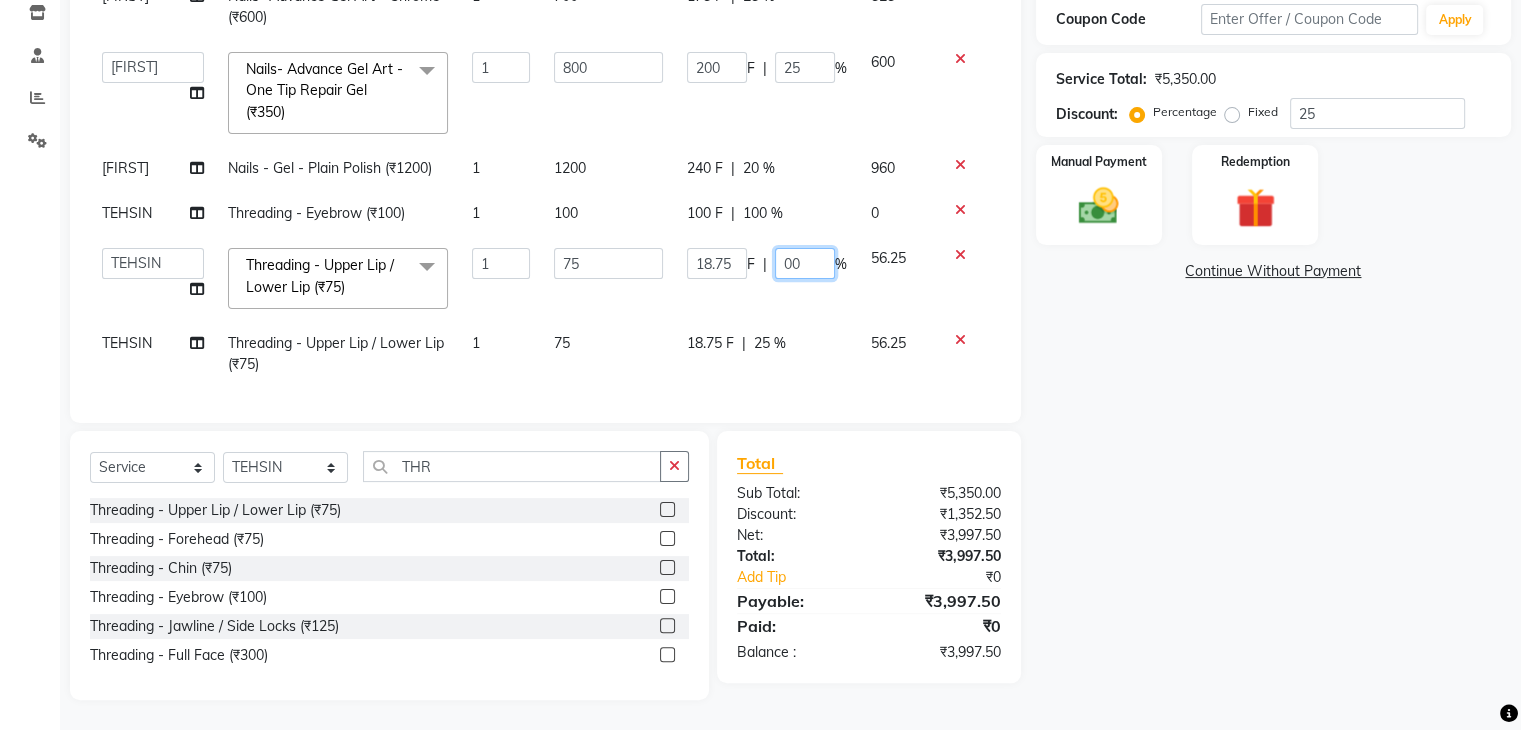 type on "0" 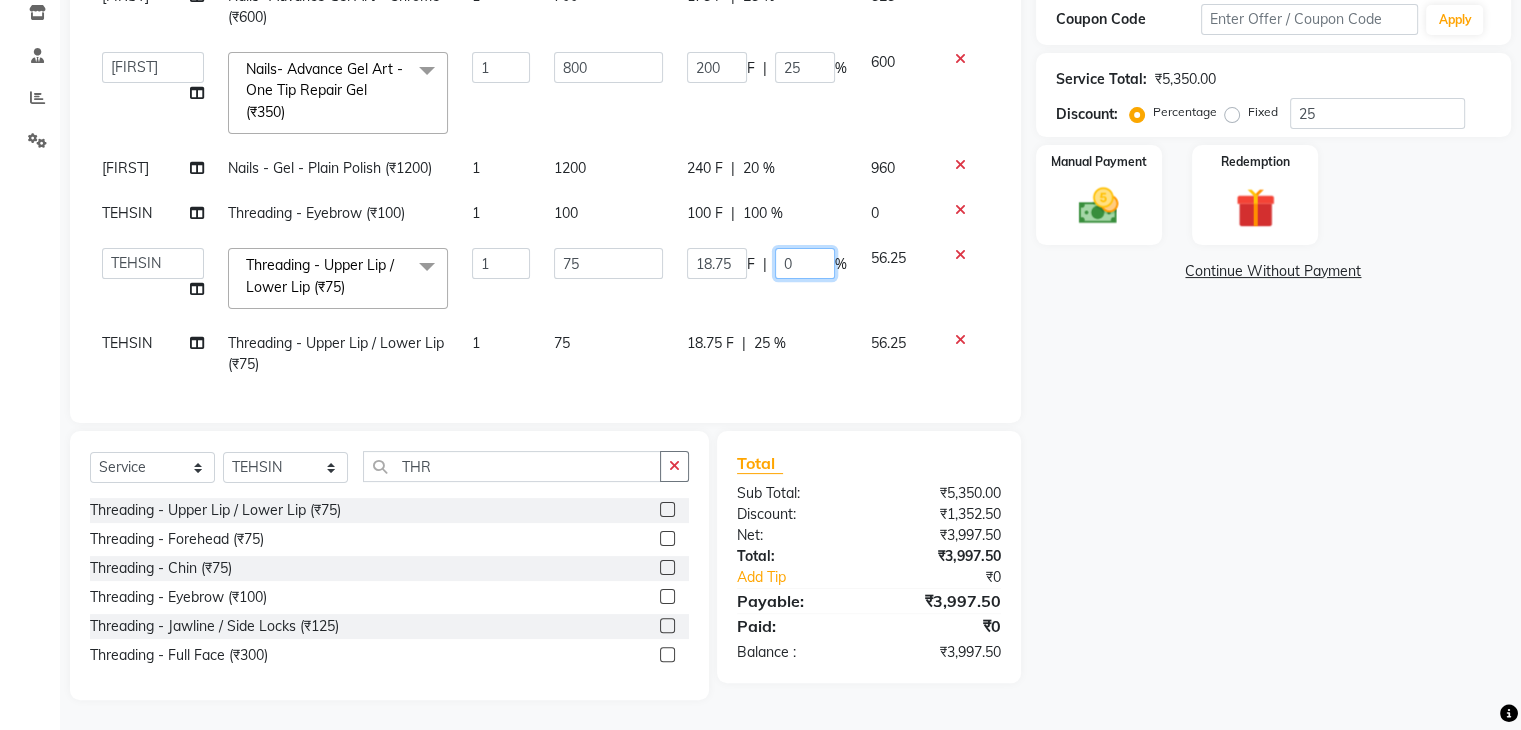 type 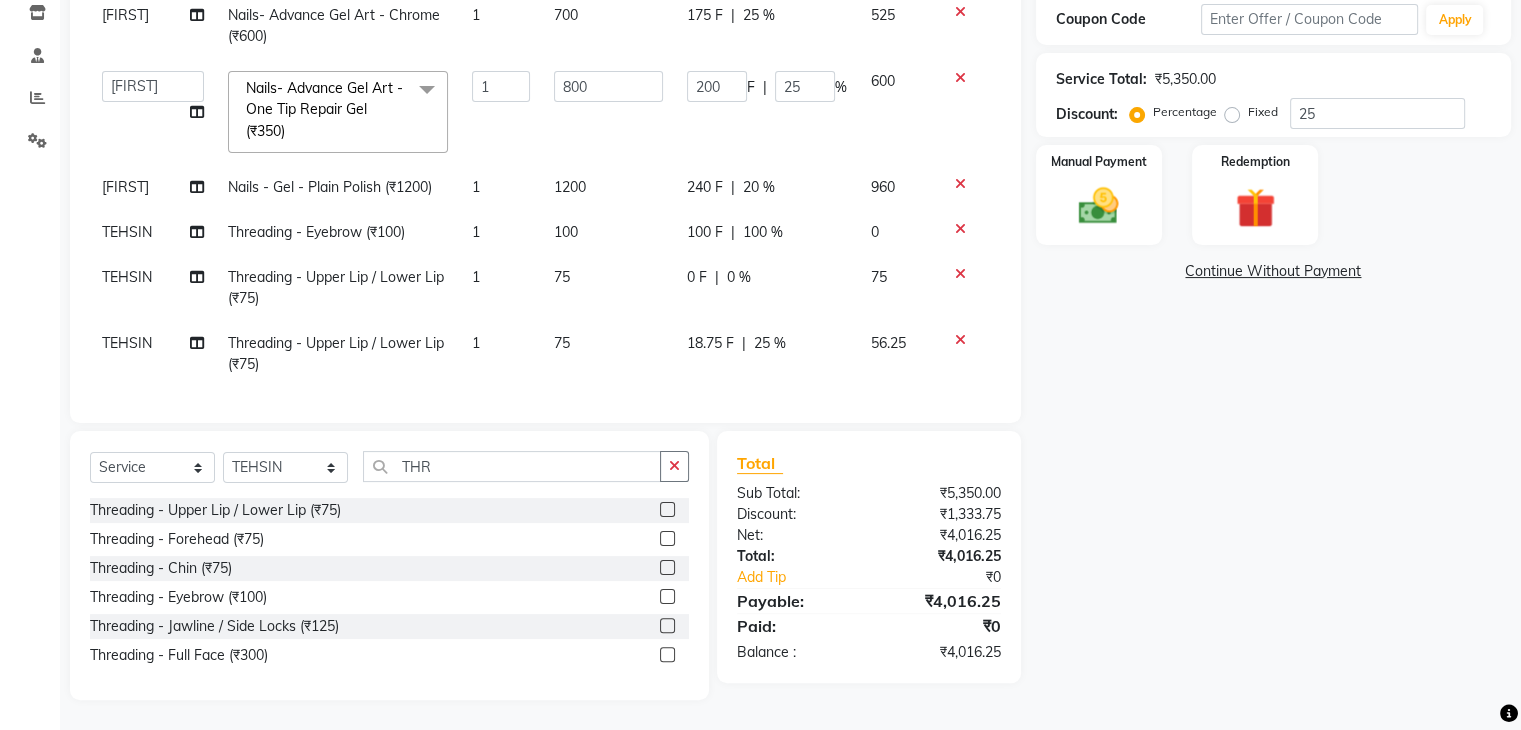 scroll, scrollTop: 115, scrollLeft: 0, axis: vertical 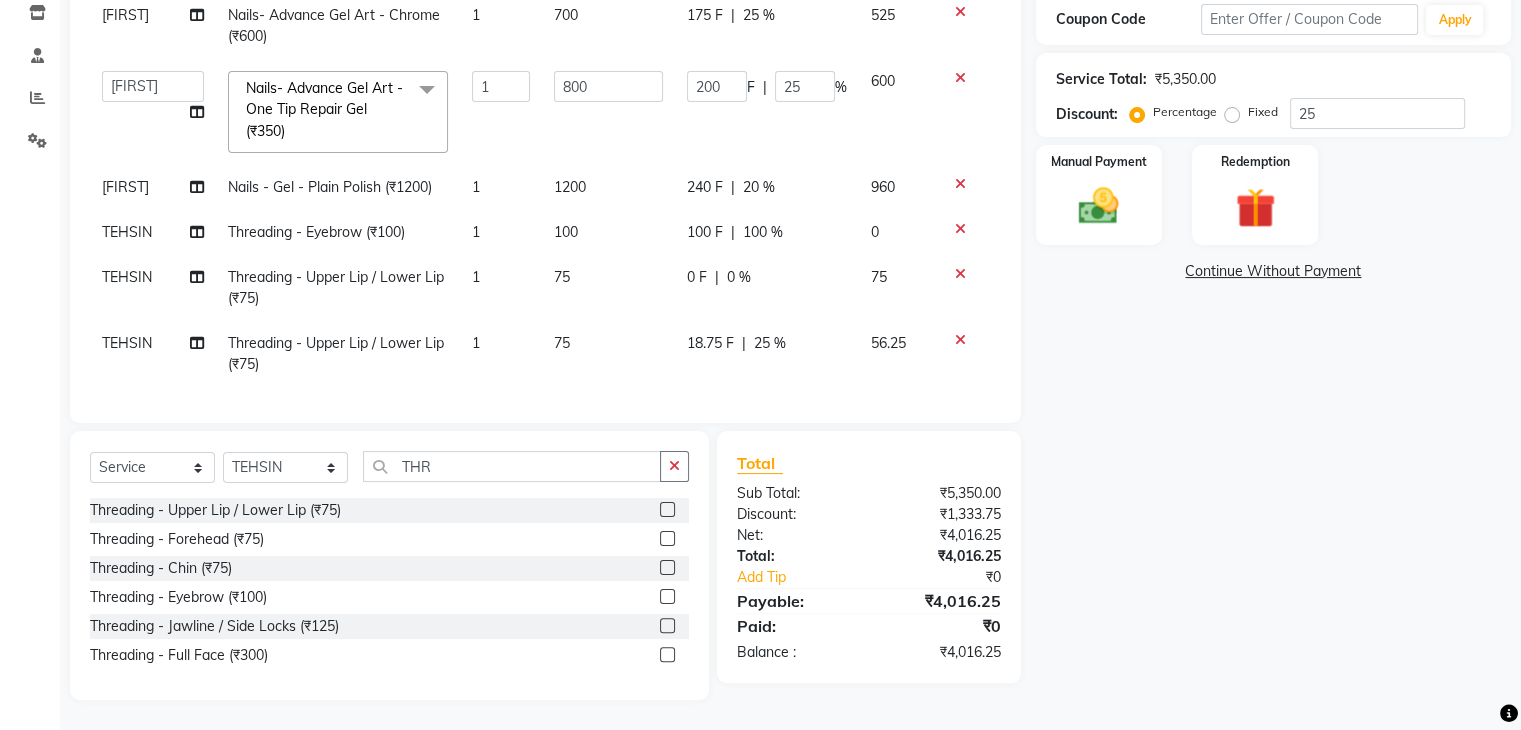click on "100 F | 100 %" 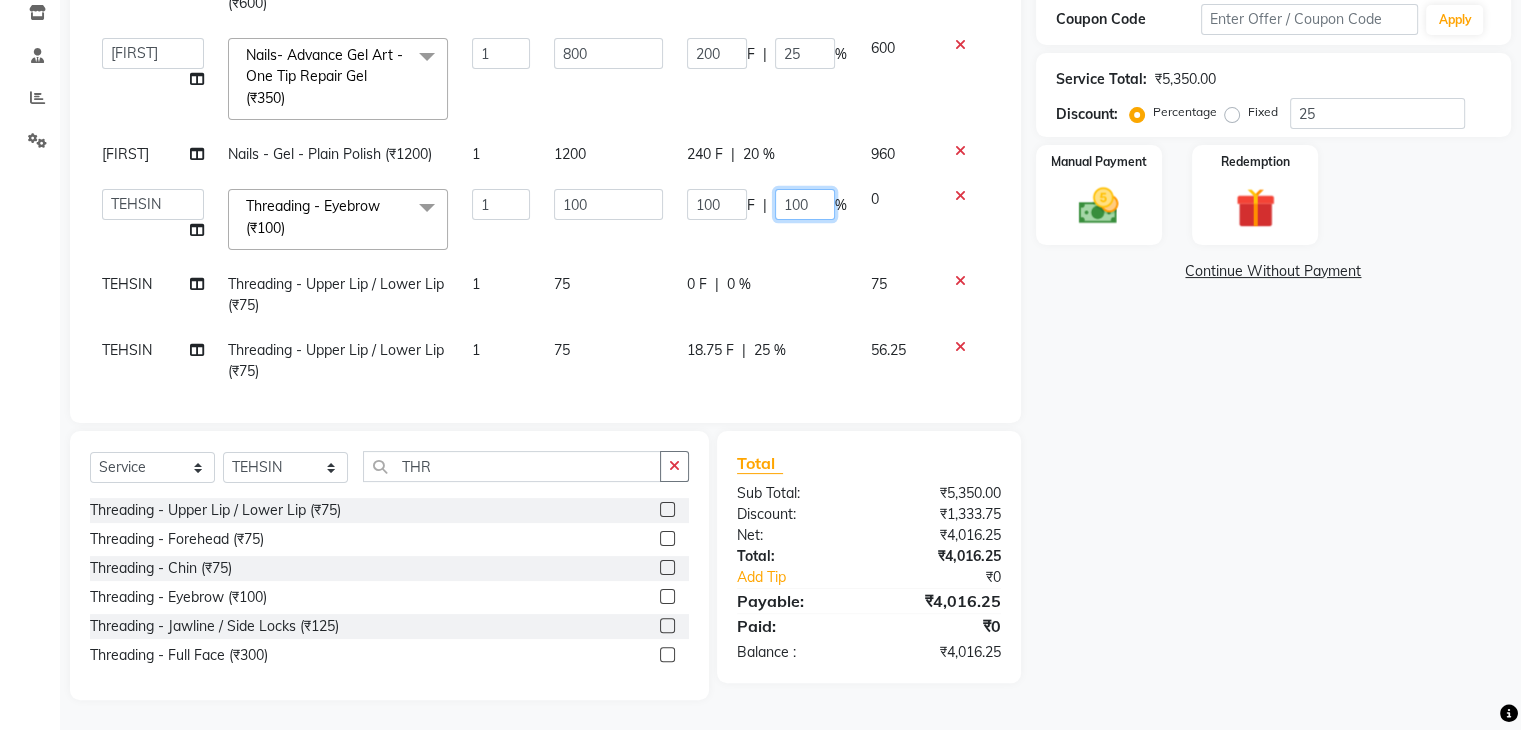 click on "100" 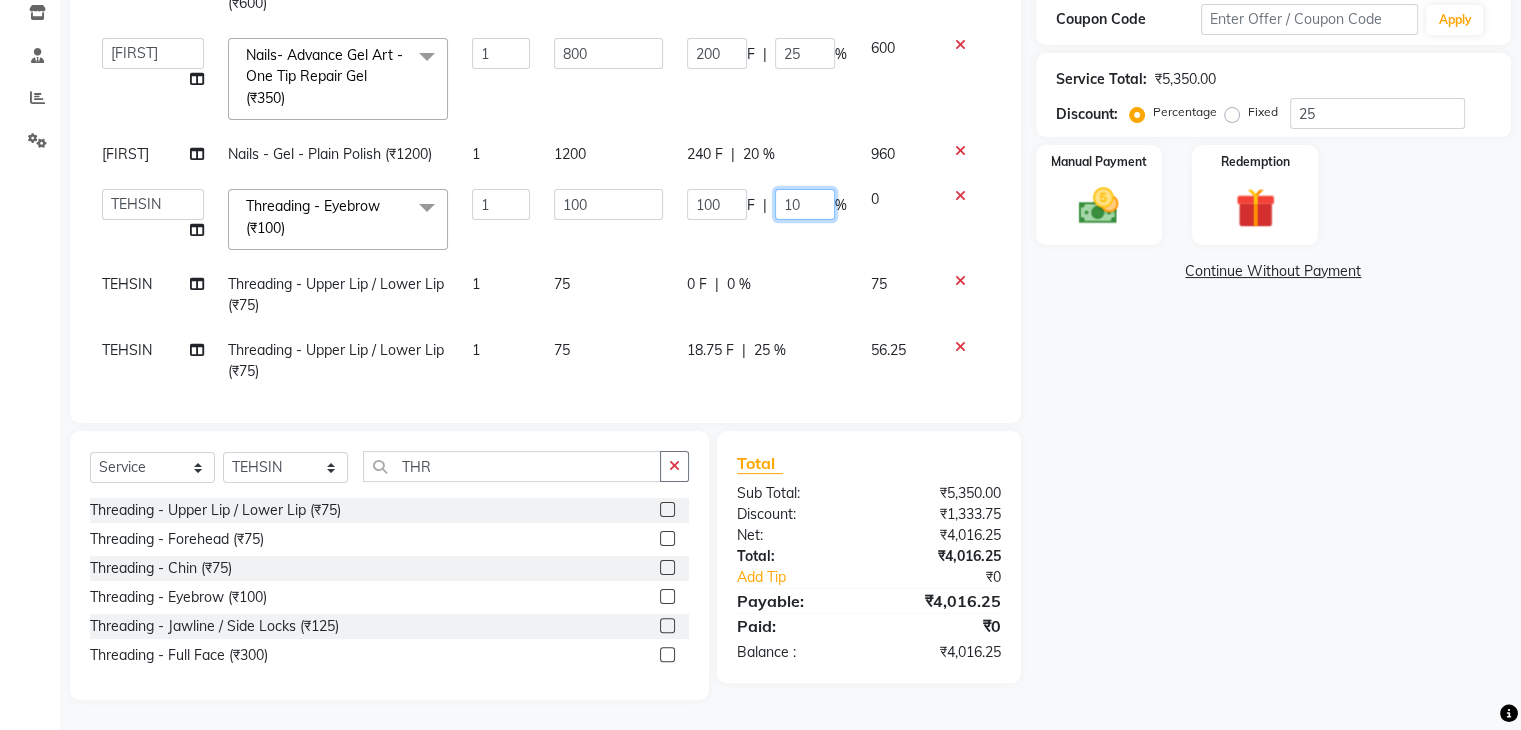 type on "1" 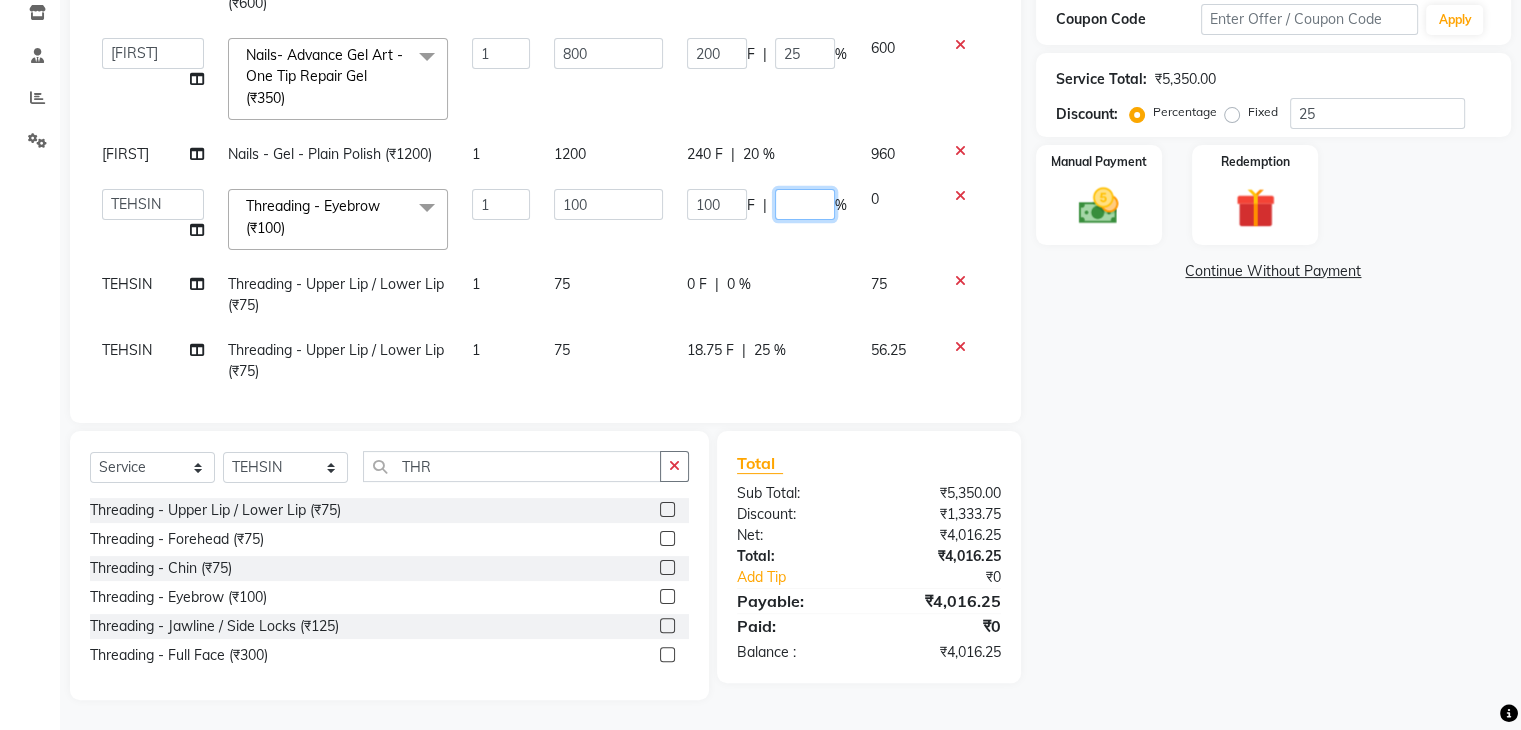 type on "0" 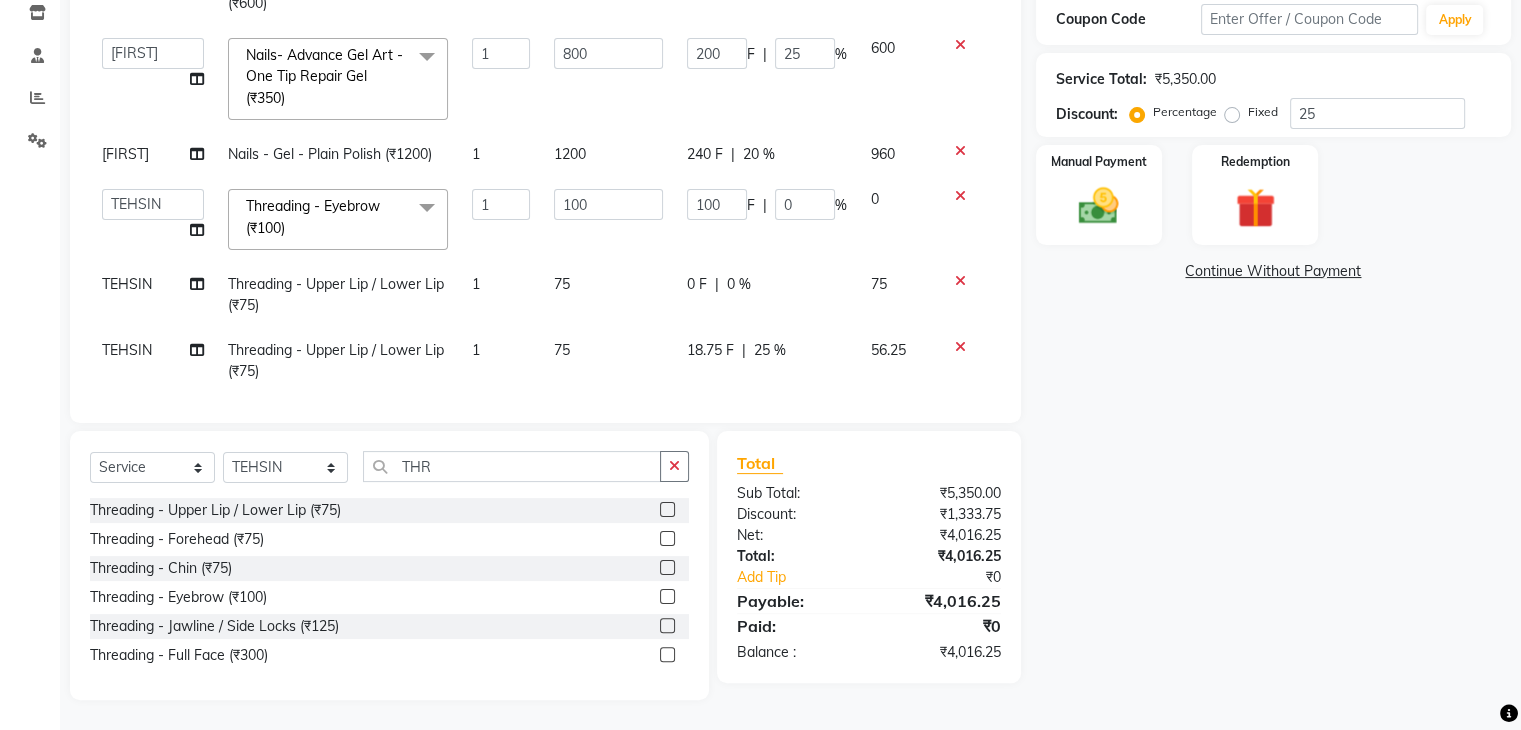 click on "18.75 F | 25 %" 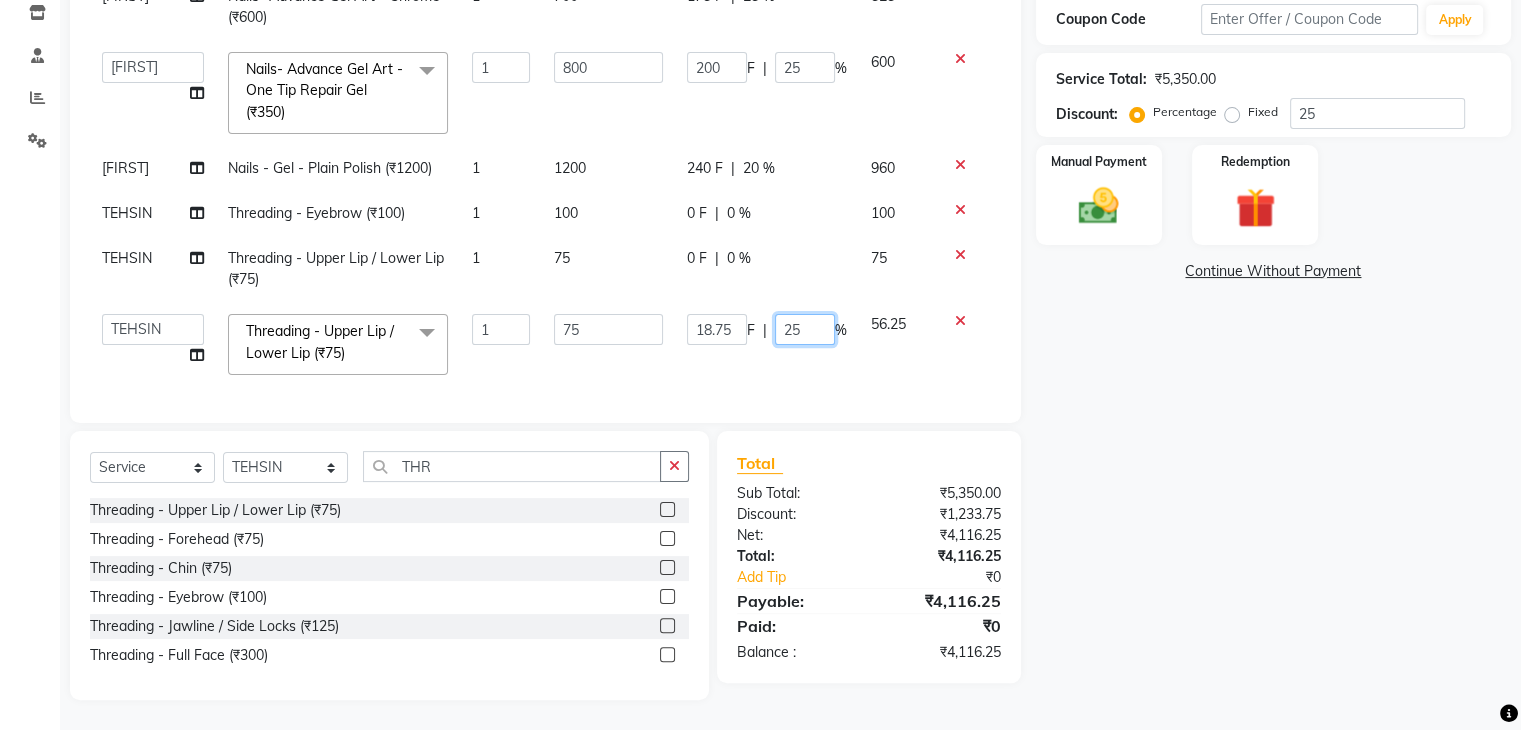 click on "25" 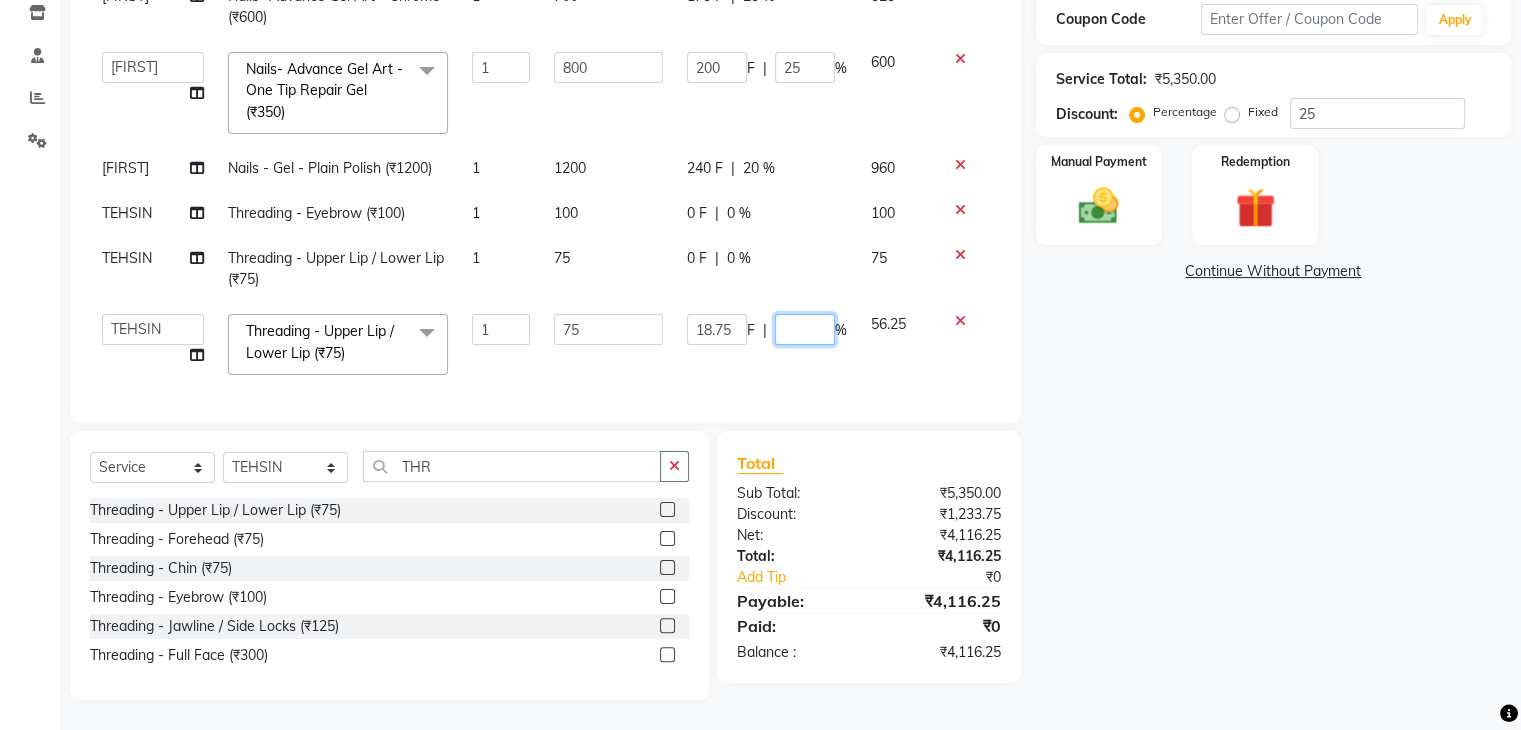 type on "0" 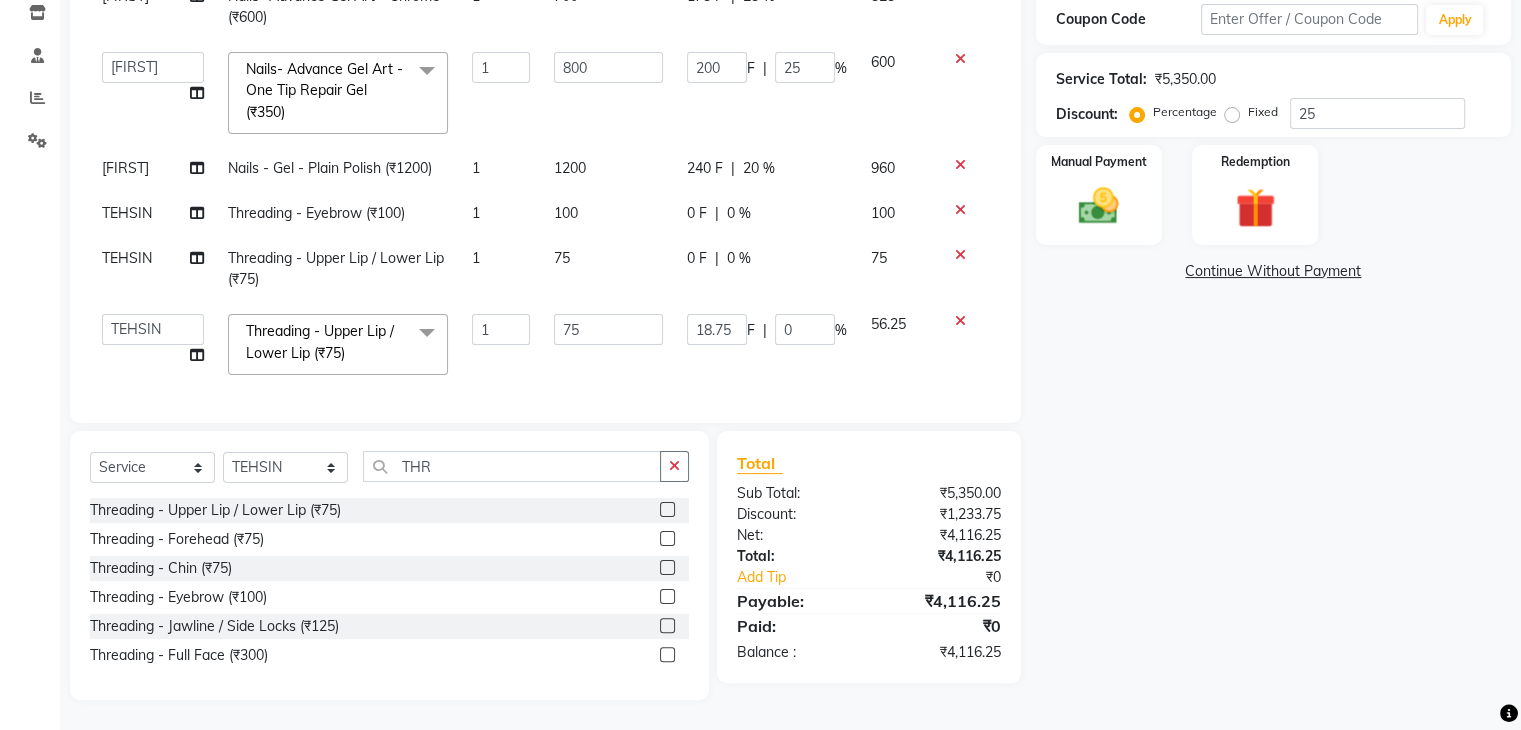 click on "Services Stylist Service Qty Price Disc Total Action [FIRST] Nails - Gel - Plain Polish ([PRICE]) 1 [PRICE] [PRICE] F | [PERCENTAGE] % [PRICE] [FIRST] Nails - Gel - Plain Polish ([PRICE]) 1 [PRICE] [PRICE] F | [PERCENTAGE] % [PRICE] [FIRST] Nails- Advance Gel Art - Chrome ([PRICE]) 1 [PRICE] [PRICE] F | [PERCENTAGE] % [PRICE]  [STYLIST]   [STYLIST]   [FIRST]   [STYLIST]   [STYLIST]   [STYLIST]   [STYLIST]   [STYLIST]   [STYLIST]  Nails- Advance Gel Art - One Tip Repair Gel ([PRICE])  x Hair Wash with Conditioning ([PRICE]) Hair Set ([PRICE]) Beard Trim ([PRICE]) Shave ([PRICE]) Beard Styling ([PRICE]) Master Haircut (W/O Hair Wash) ([PRICE]) CREATIVE MALE HAIRCUT WITH WASH ([PRICE]) Baby Mundan ([PRICE]) Hair Wash With Conditioning (L'Oreal) - Up to Shoulder ([PRICE]) Hair Wash With Conditioning (L'Oreal) - Below Shoulder ([PRICE]) Hair Wash With Conditioning (L'Oreal) - Up to Waist ([PRICE]) Hair Wash With Conditiong (Moroccanoil / Naturica / Keratin)- Up to Shoulder ([PRICE]) Hair Wash With Conditiong (Moroccanoil / Naturica / Keratin)- Below Shoulder ([PRICE])" 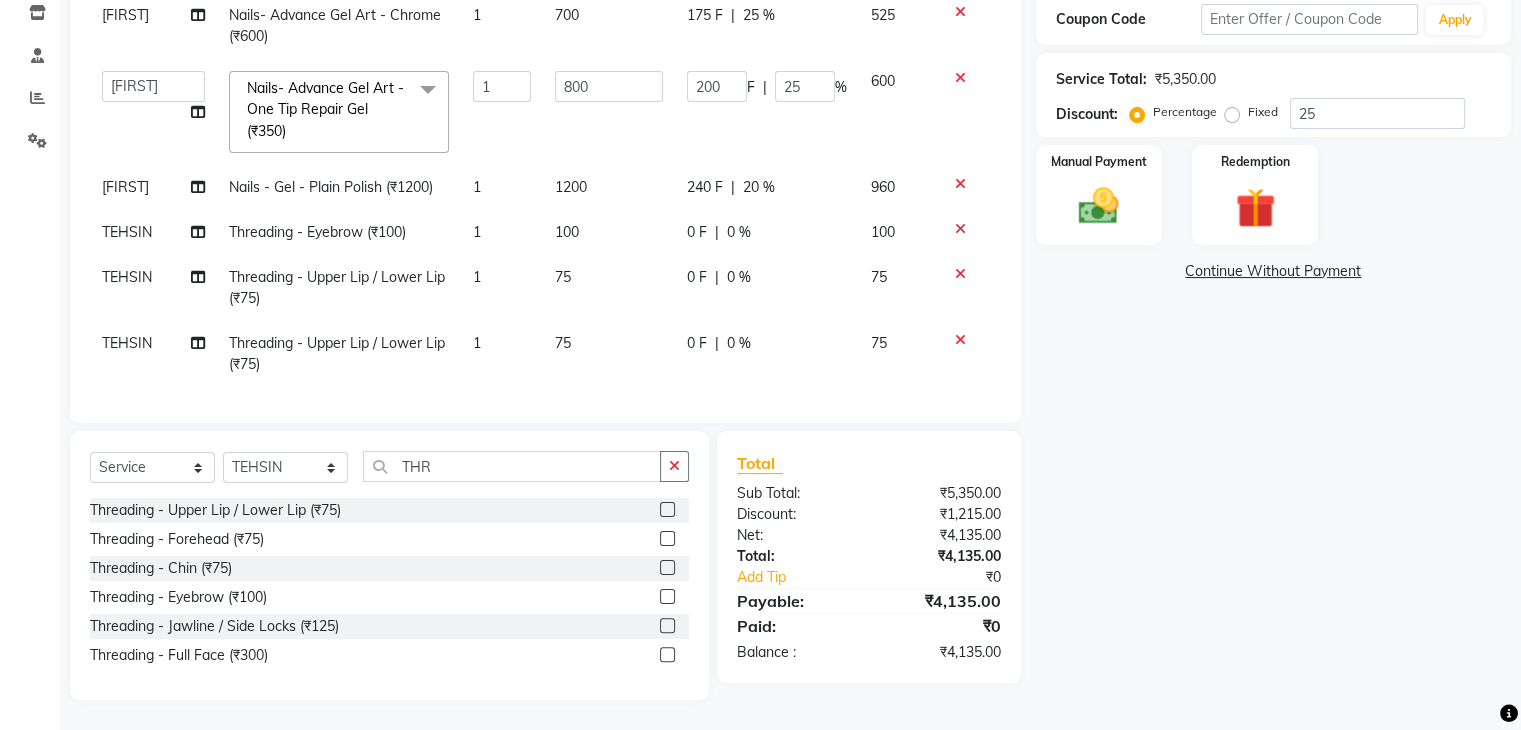 scroll, scrollTop: 0, scrollLeft: 0, axis: both 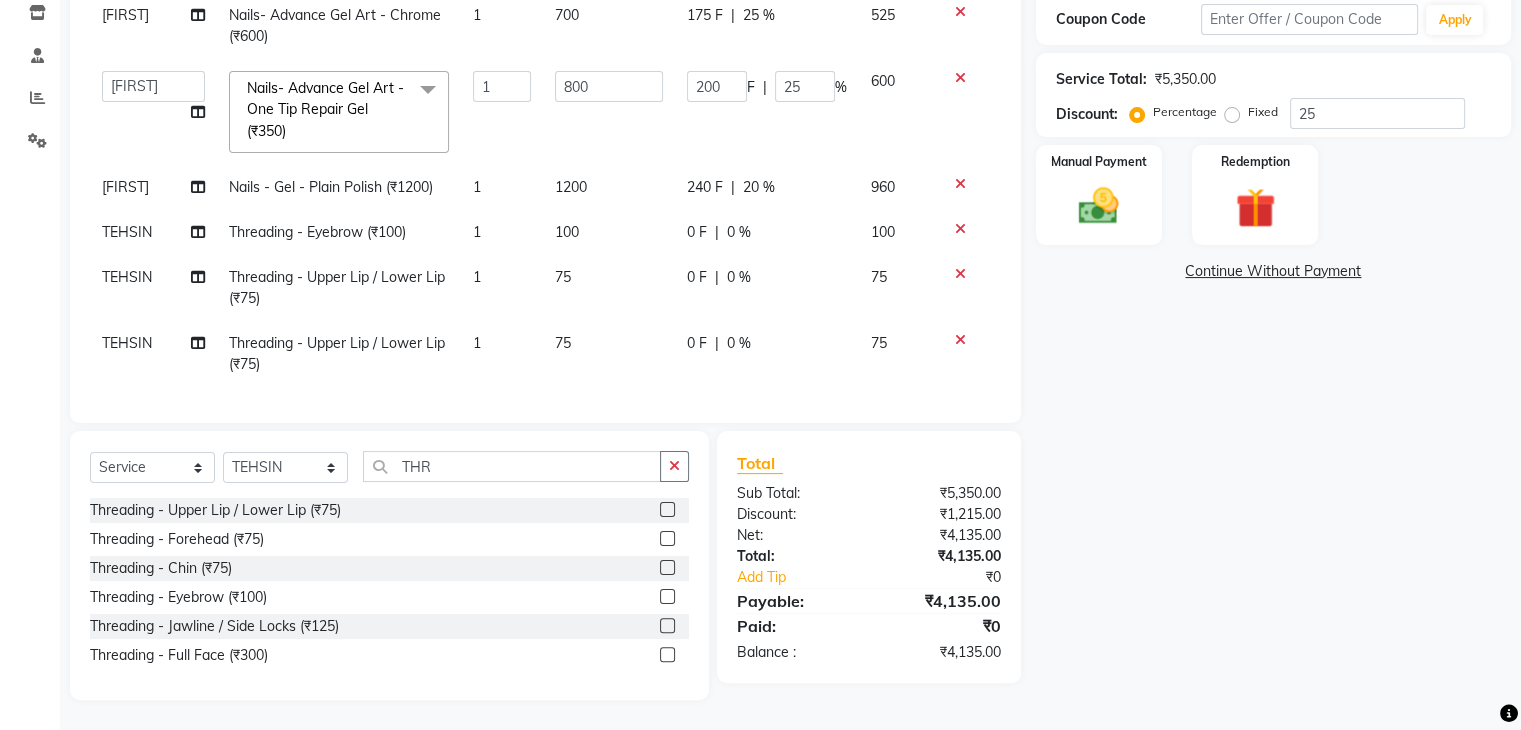 click on "Name: [FIRST]  Membership:  No Active Membership  Total Visits:  [NUMBER] Card on file:  [NUMBER] Last Visit:   [DATE] Points:   [NUMBER]  Coupon Code Apply Service Total:  [PRICE]  Discount:  Percentage   Fixed  [NUMBER] Manual Payment Redemption  Continue Without Payment" 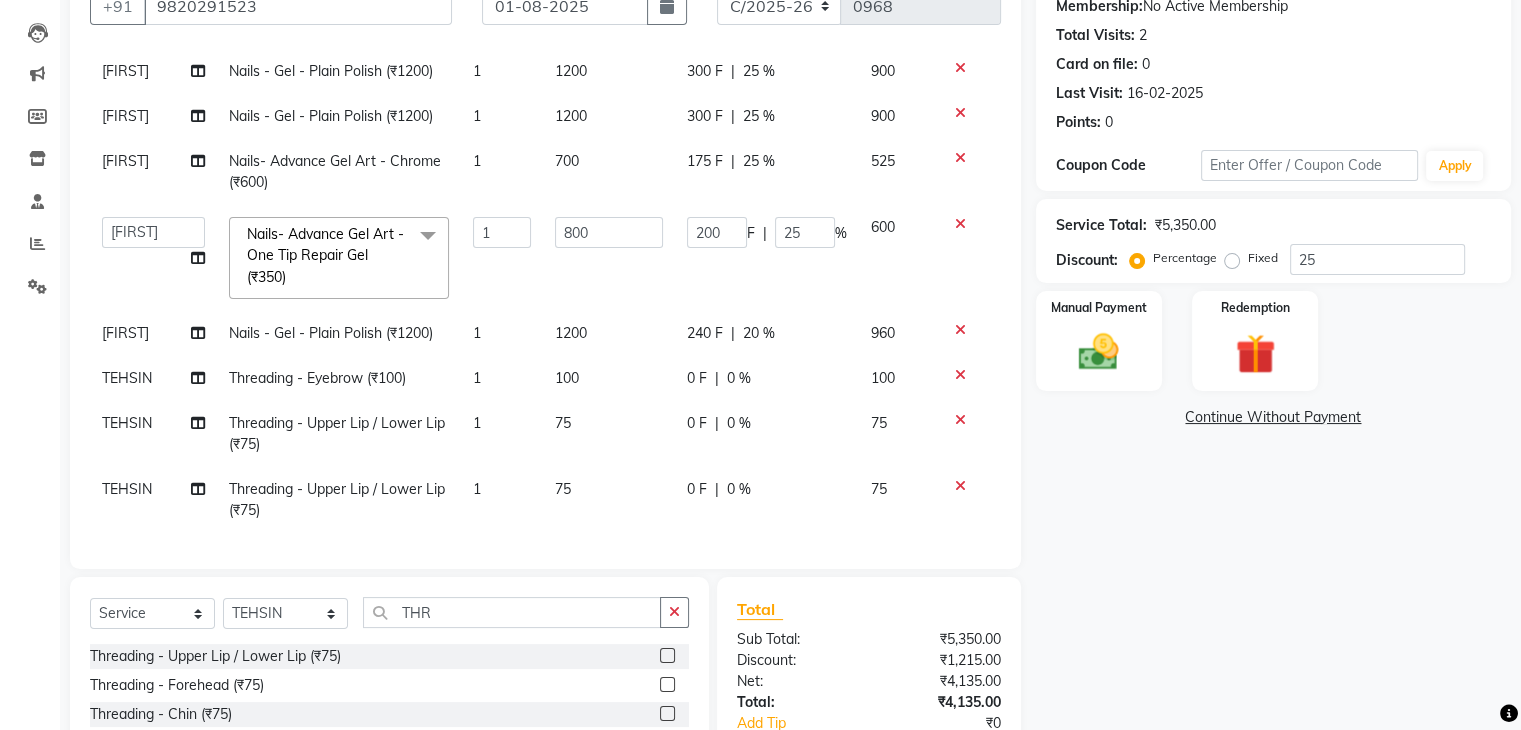 scroll, scrollTop: 246, scrollLeft: 0, axis: vertical 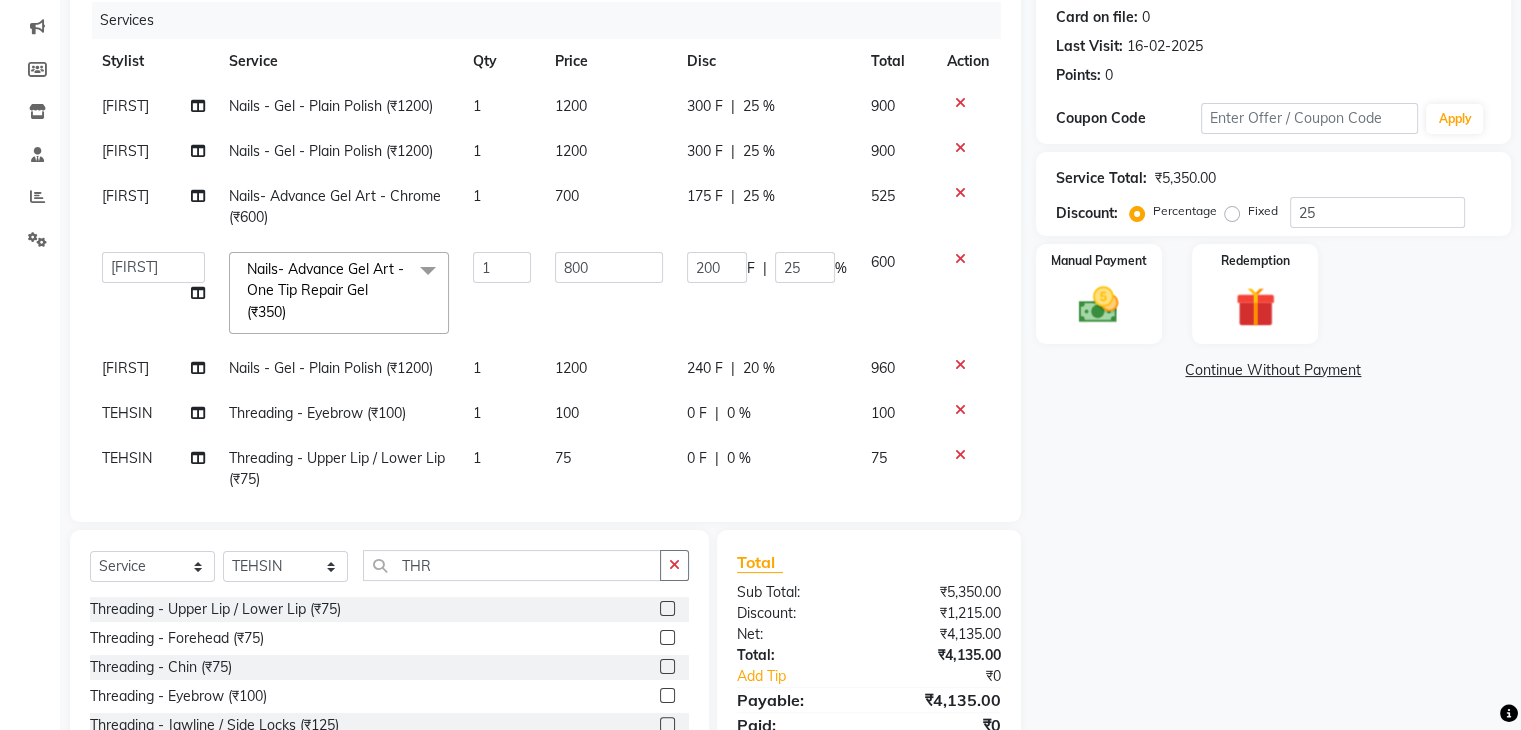 click on "20 %" 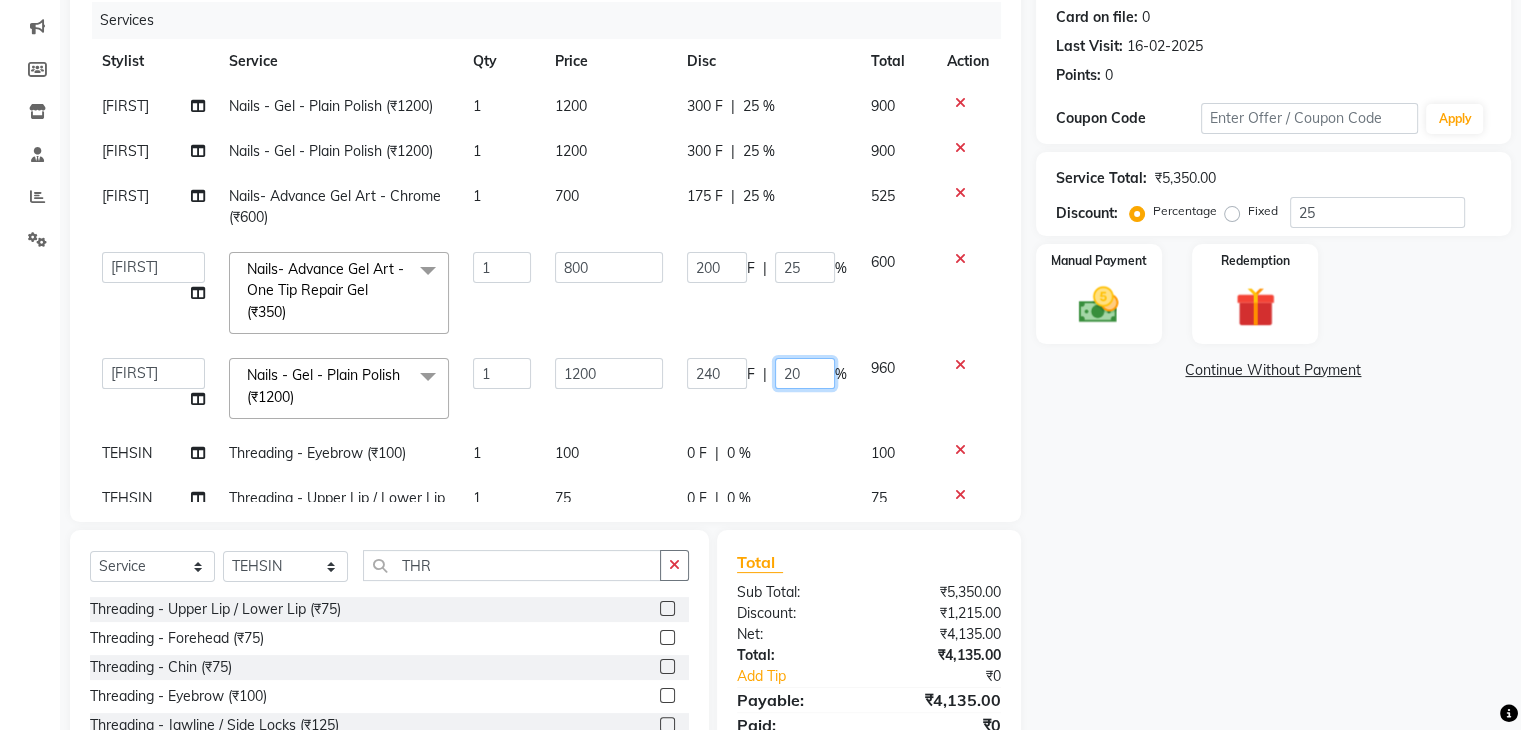 click on "20" 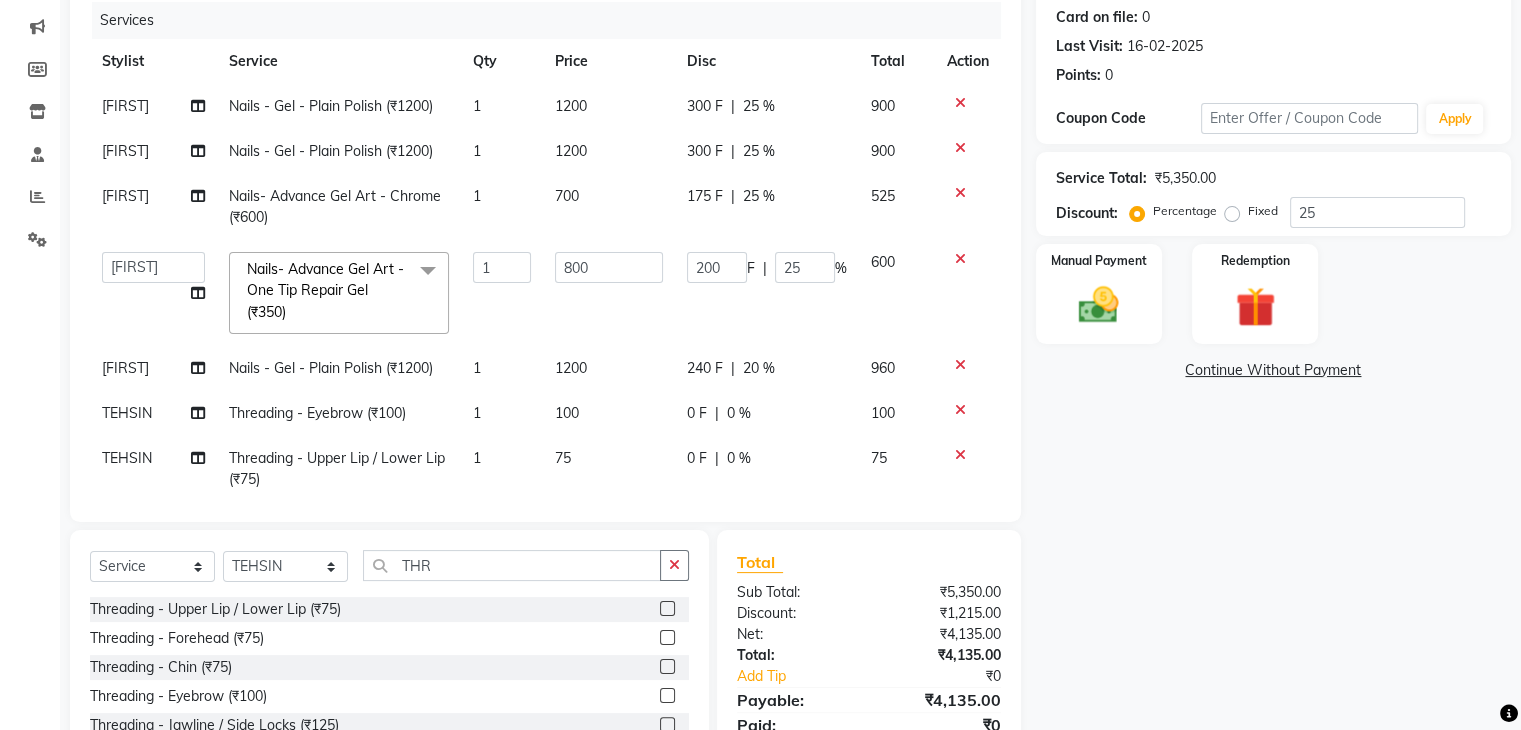 click on "Client +[COUNTRY_CODE] [PHONE] Date [DATE] Invoice Number C/[YEAR]-[YEAR]/[NUMBER] Services Stylist Service Qty Price Disc Total Action [FIRST] Nails - Gel - Plain Polish ([PRICE]) 1 [PRICE] [PRICE] F | [PERCENTAGE] % [PRICE] [FIRST] Nails - Gel - Plain Polish ([PRICE]) 1 [PRICE] [PRICE] F | [PERCENTAGE] % [PRICE] [FIRST] Nails- Advance Gel Art - Chrome ([PRICE]) 1 [PRICE] [PRICE] F | [PERCENTAGE] % [PRICE]  [STYLIST]   [STYLIST]   [FIRST]   [STYLIST]   [STYLIST]   [STYLIST]   [STYLIST]   [STYLIST]   [STYLIST]  Nails- Advance Gel Art - One Tip Repair Gel ([PRICE])  x Hair Wash with Conditioning ([PRICE]) Hair Set ([PRICE]) Beard Trim ([PRICE]) Shave ([PRICE]) Beard Styling ([PRICE]) Master Haircut (W/O Hair Wash) ([PRICE]) CREATIVE MALE HAIRCUT WITH WASH ([PRICE]) Baby Mundan ([PRICE]) Hair Wash With Conditioning (L'Oreal) - Up to Shoulder ([PRICE]) Hair Wash With Conditioning (L'Oreal) - Below Shoulder ([PRICE]) Hair Wash With Conditioning (L'Oreal) - Up to Waist ([PRICE]) Hair Wash With Conditiong (Moroccanoil / Naturica / Keratin)- Up to Shoulder ([PRICE])" 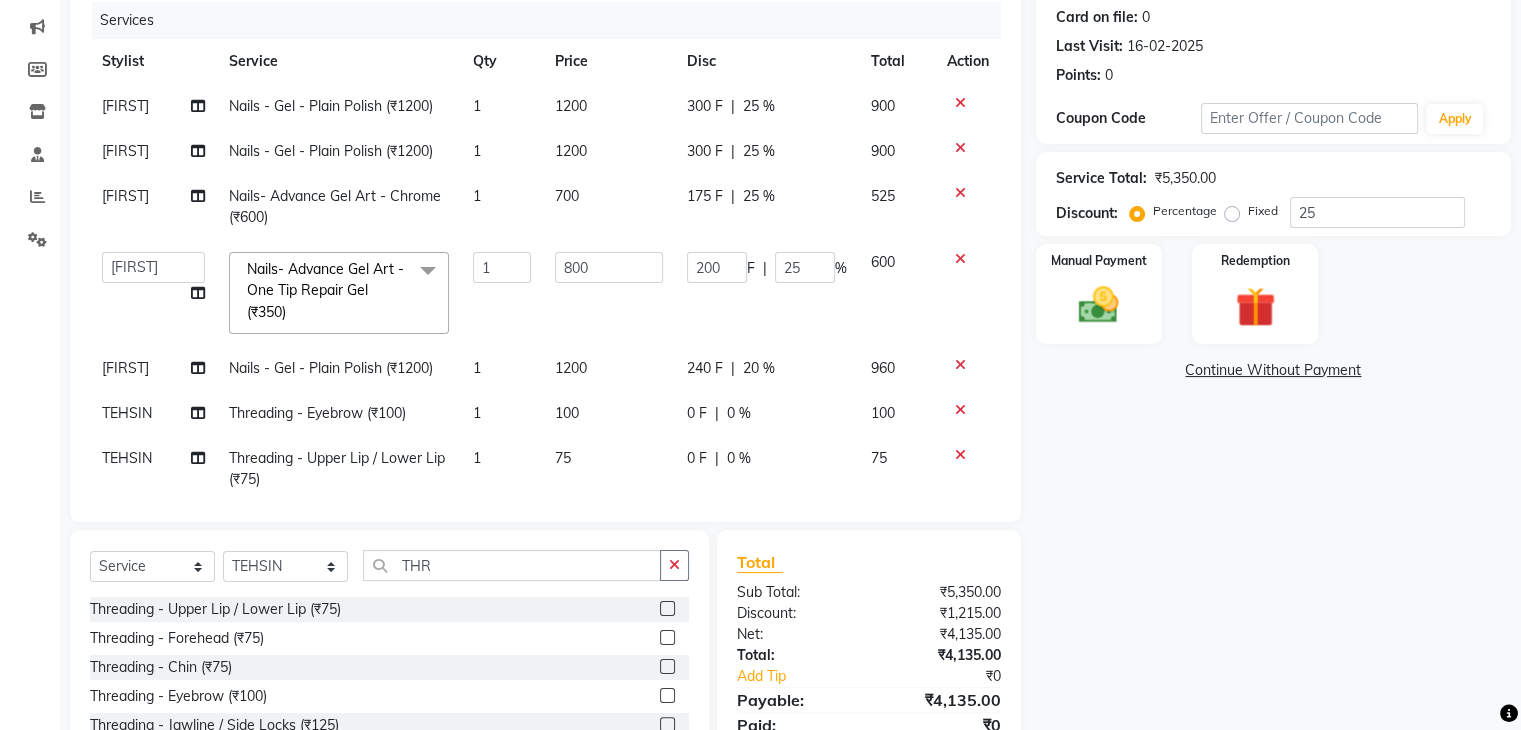 scroll, scrollTop: 346, scrollLeft: 0, axis: vertical 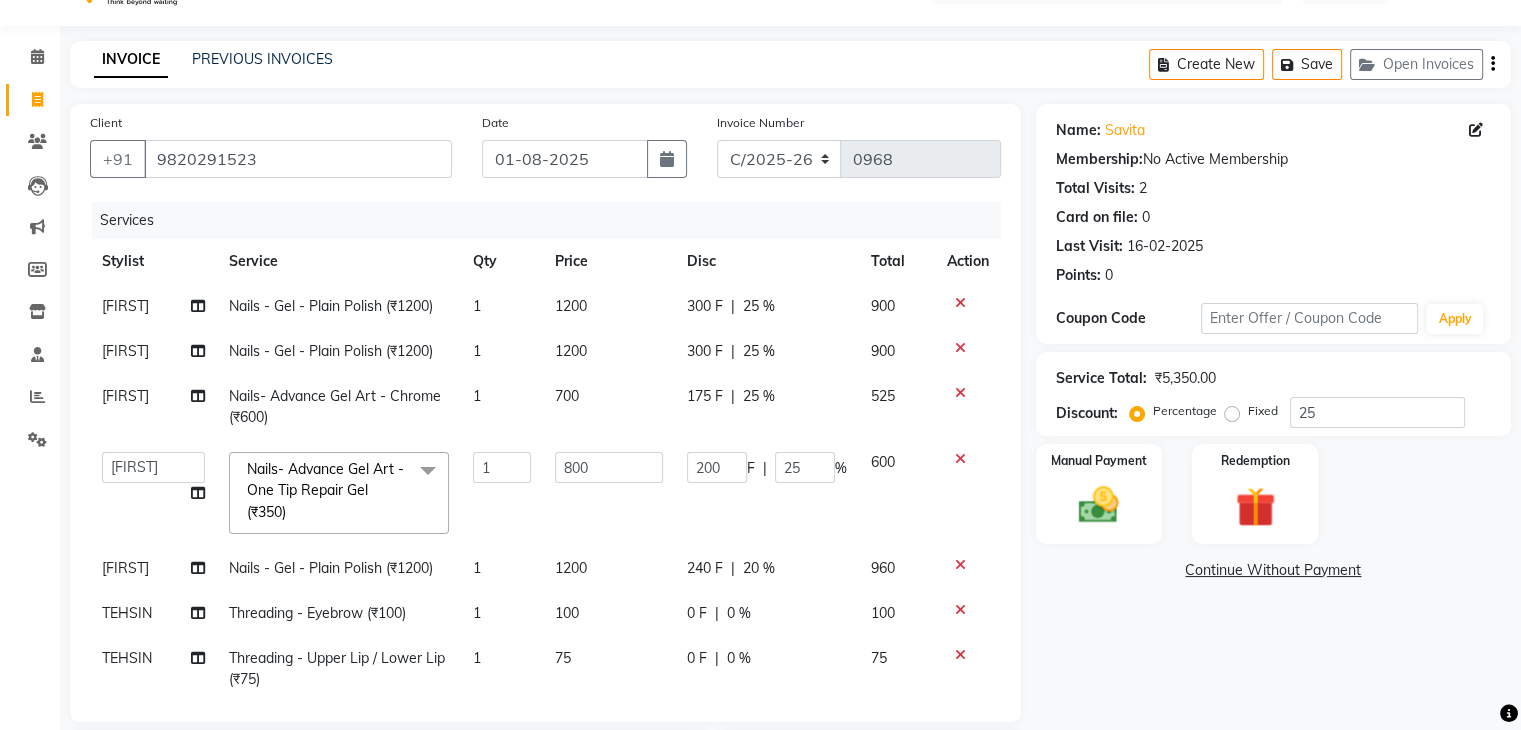 click on "1200" 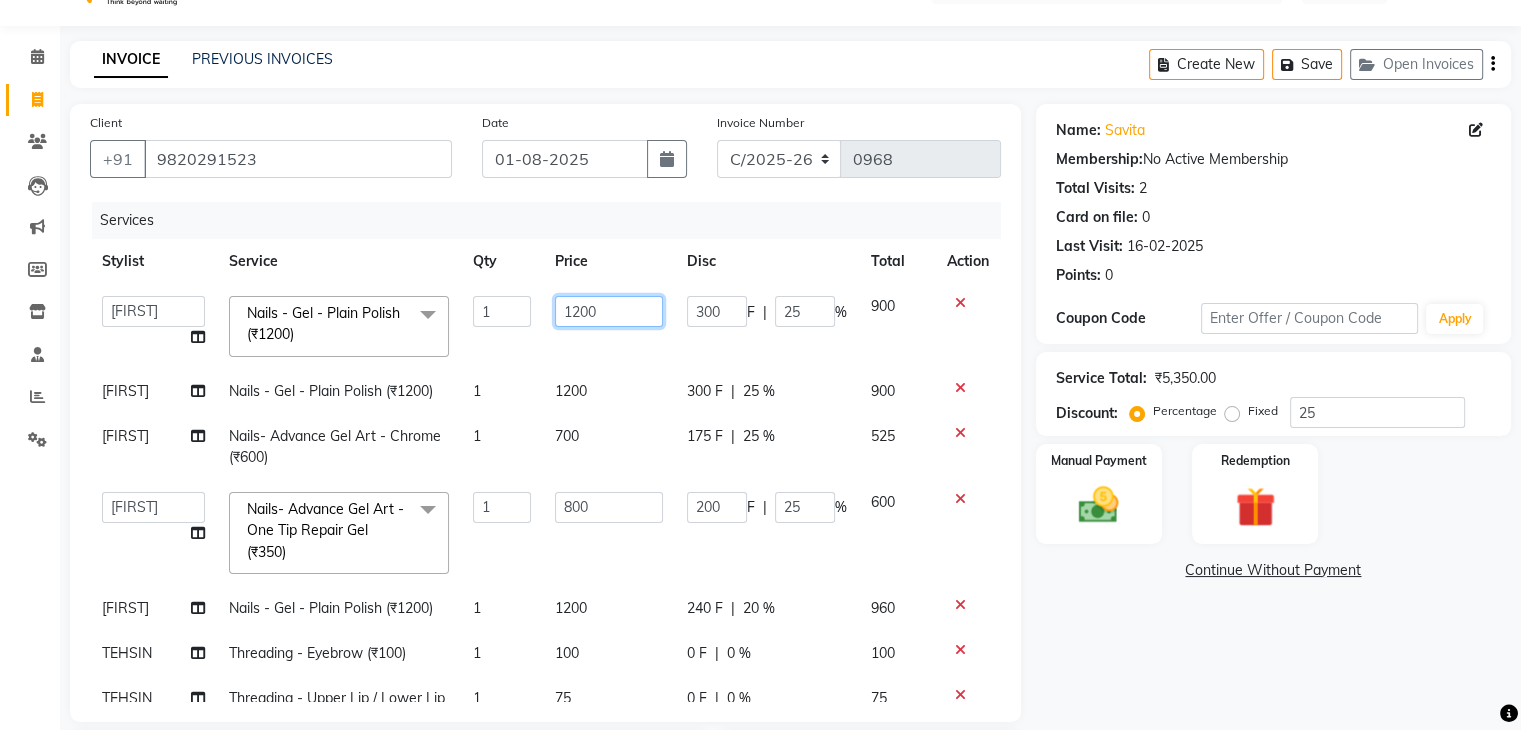click on "1200" 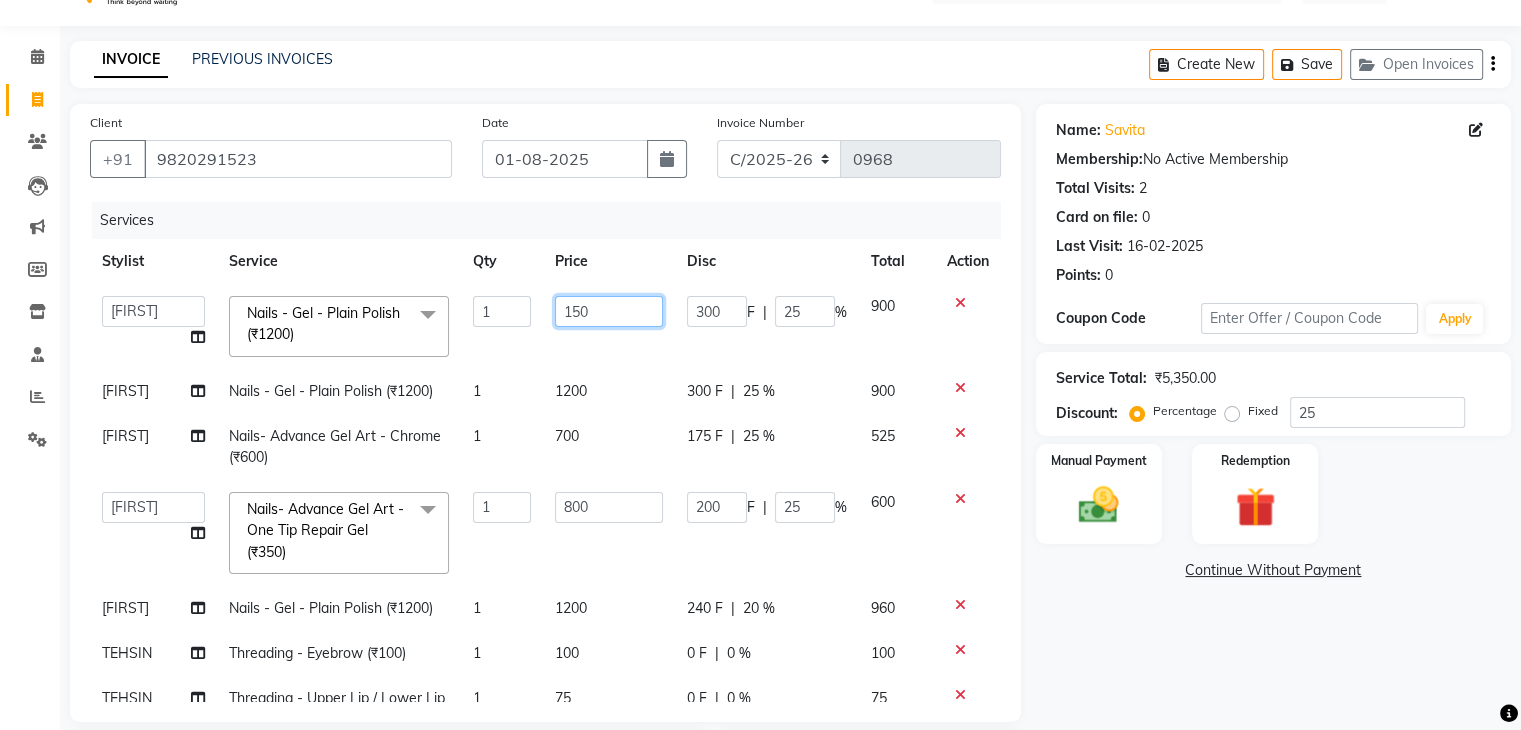 type on "1500" 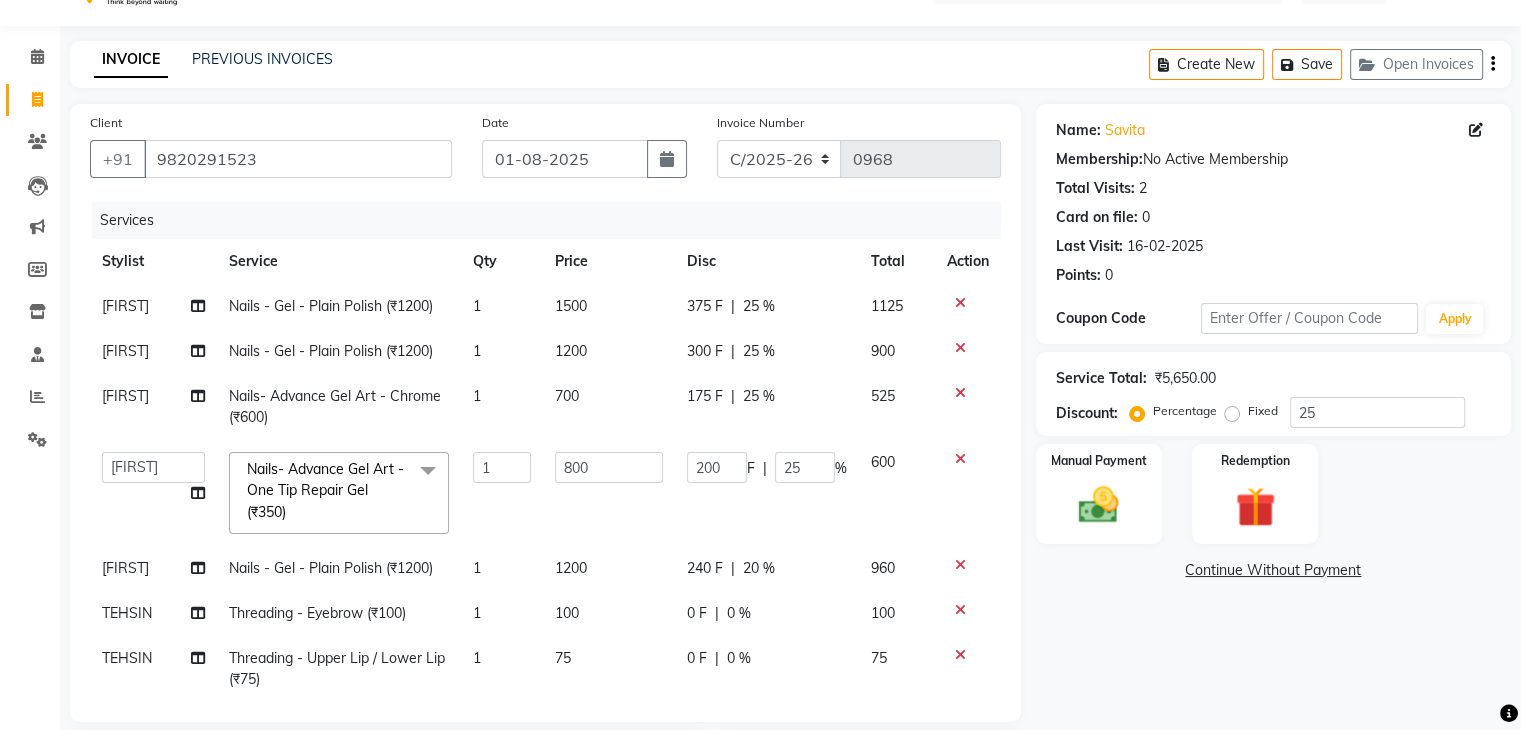 click on "Name: [FIRST]  Membership:  No Active Membership  Total Visits:  [NUMBER] Card on file:  [NUMBER] Last Visit:   [DATE] Points:   [NUMBER]  Coupon Code Apply Service Total:  [PRICE]  Discount:  Percentage   Fixed  [NUMBER] Manual Payment Redemption  Continue Without Payment" 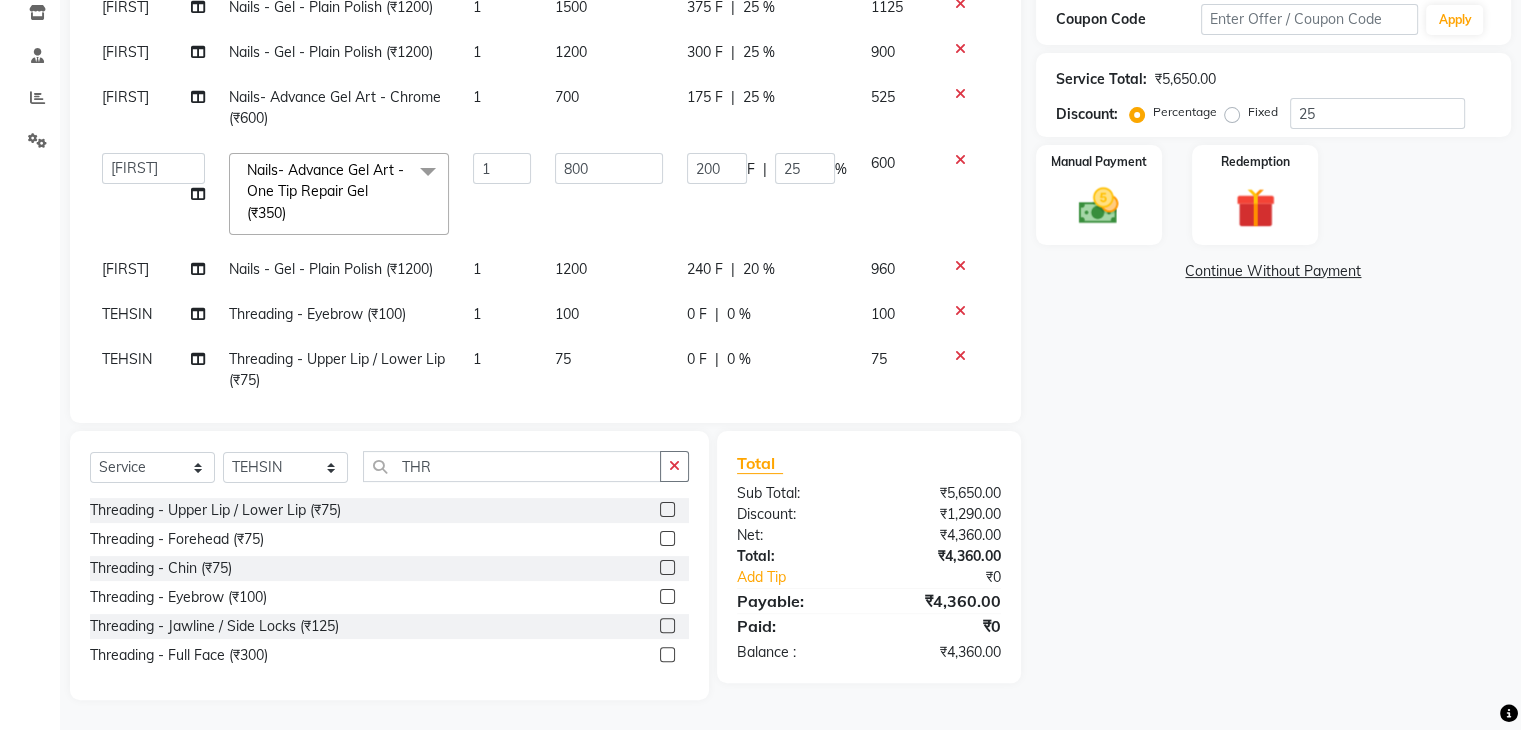 scroll, scrollTop: 246, scrollLeft: 0, axis: vertical 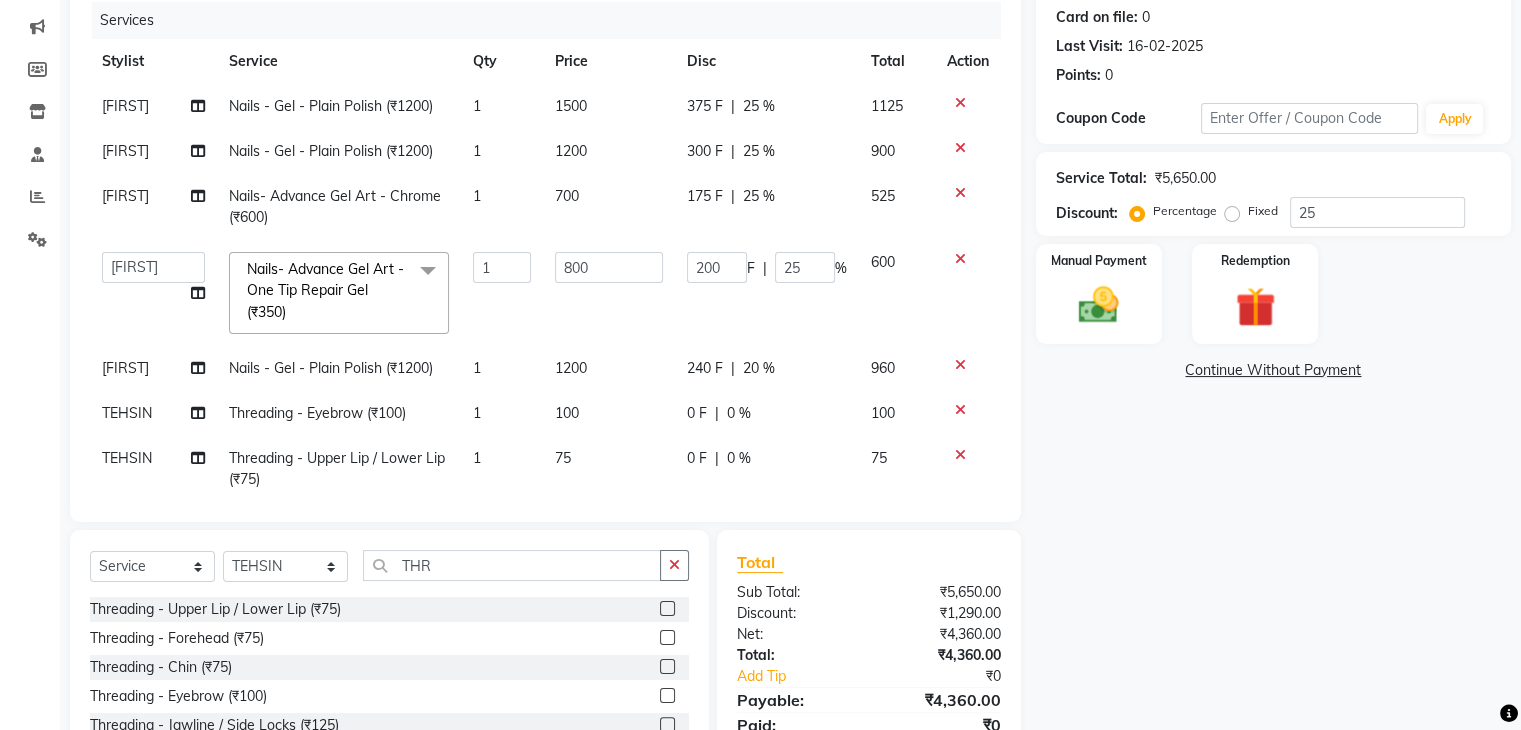 click on "1500" 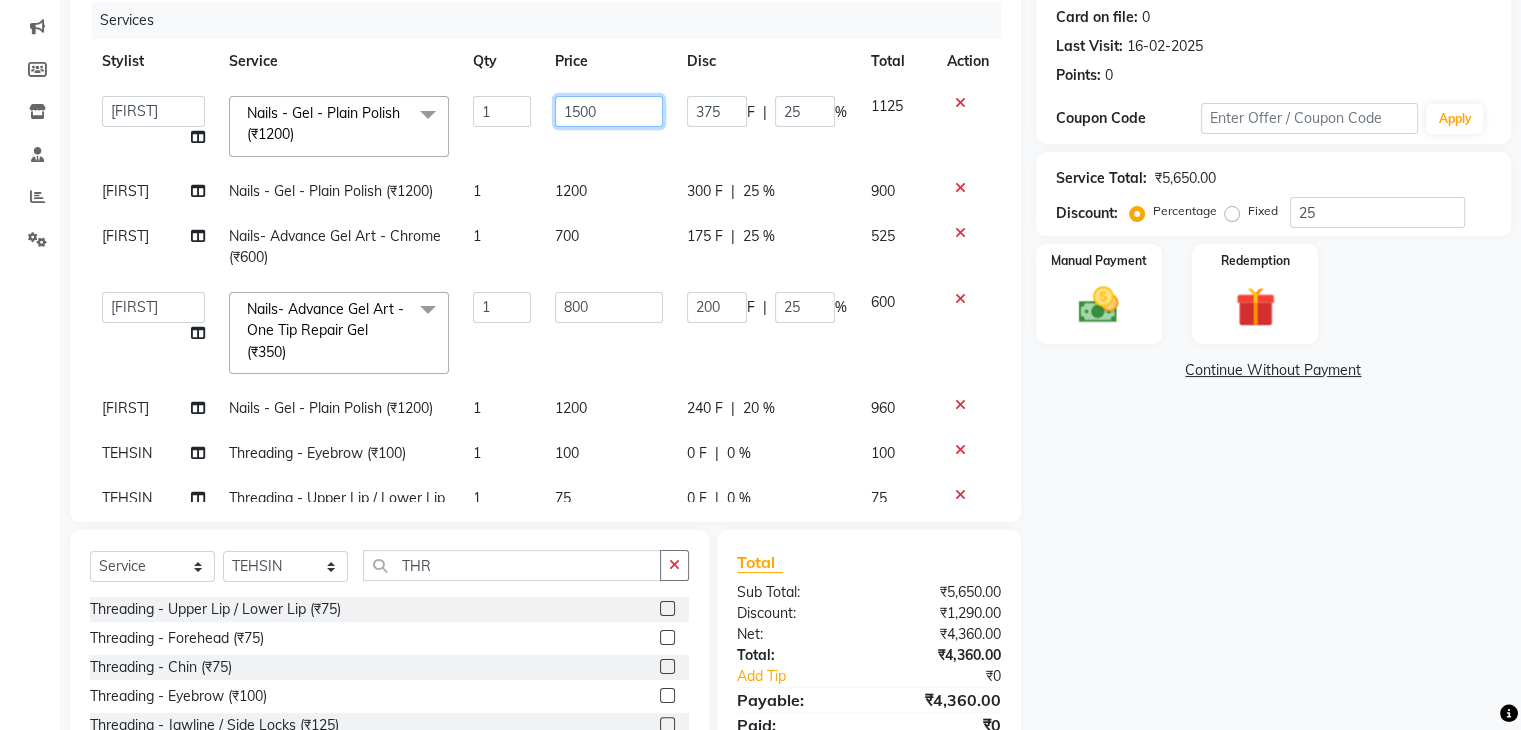 click on "1500" 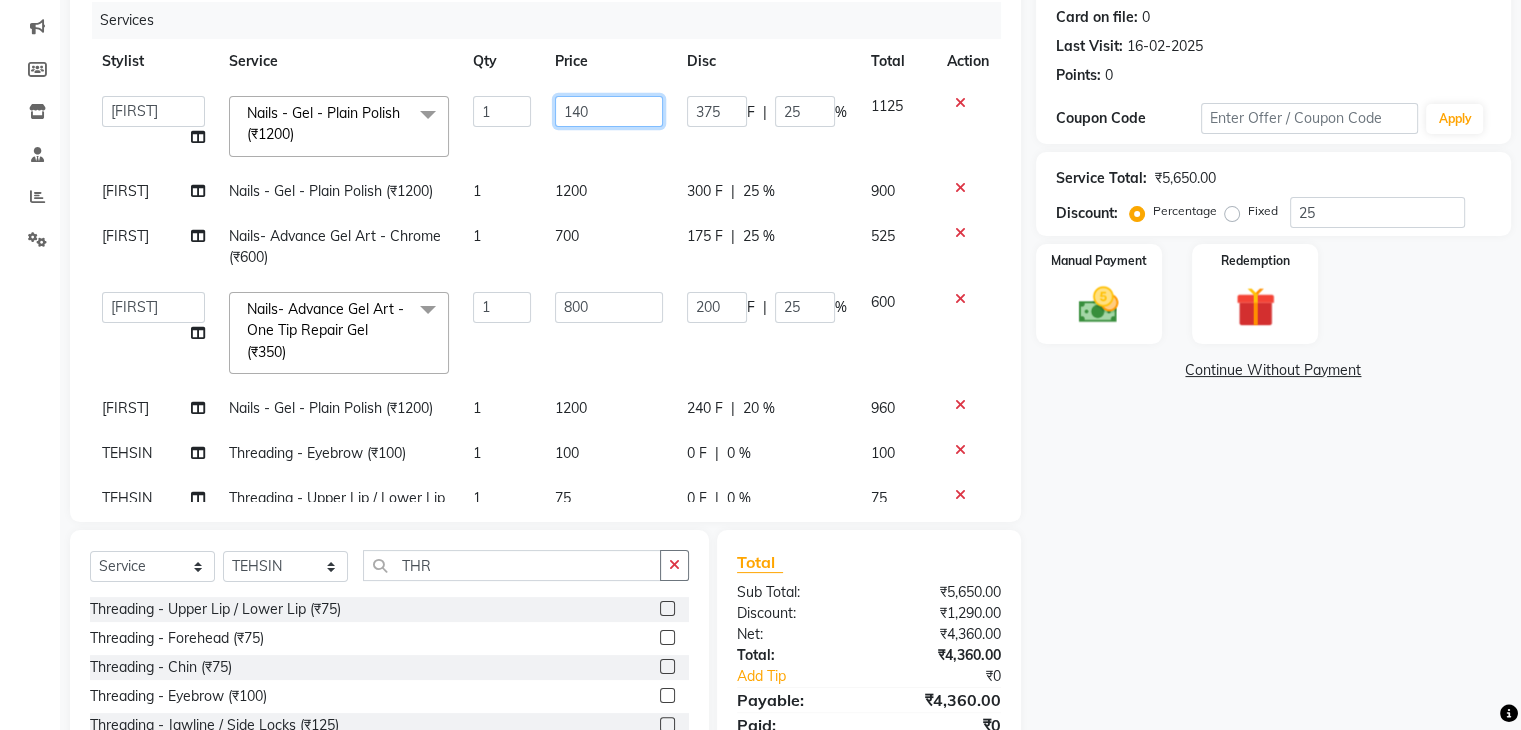 type on "1400" 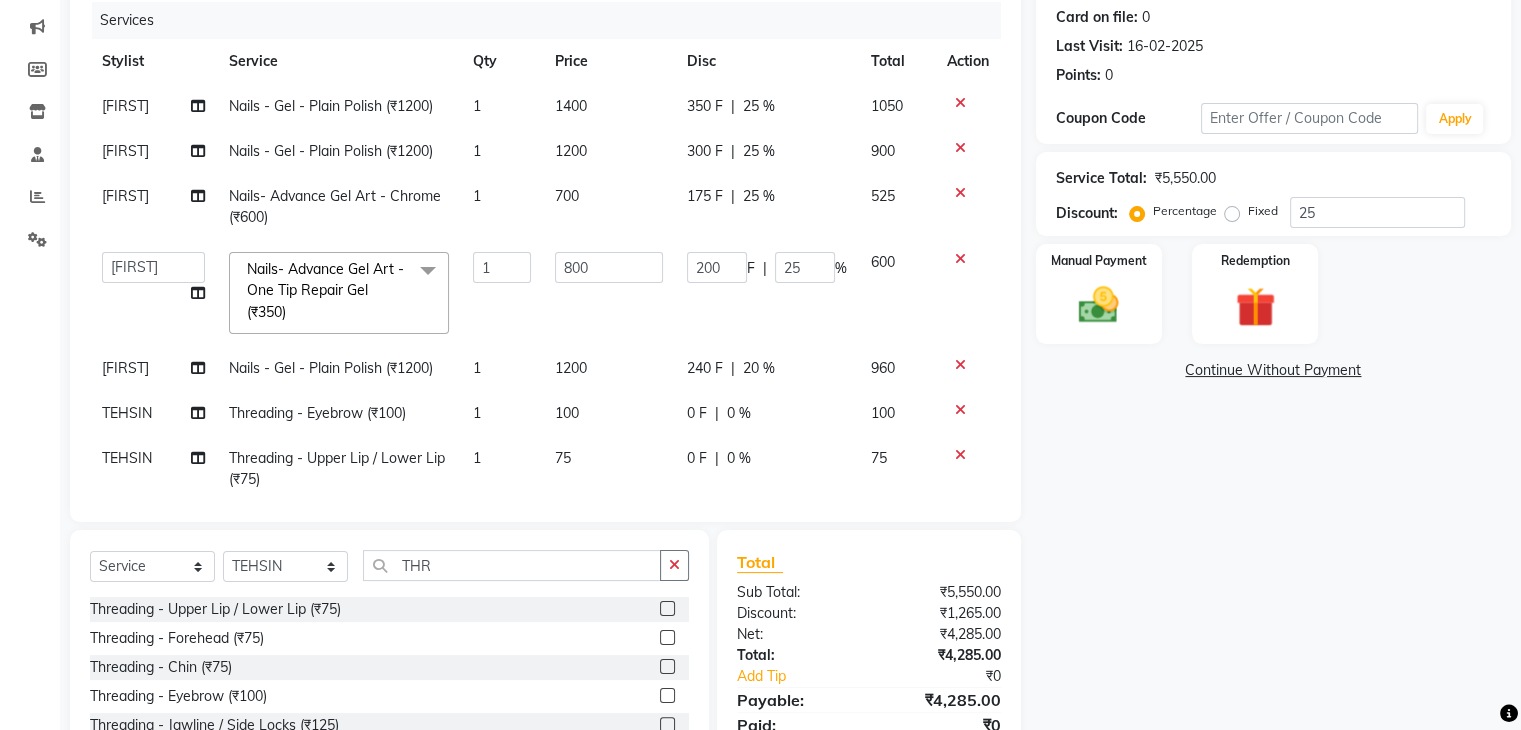 click on "Name: [FIRST]  Membership:  No Active Membership  Total Visits:  [NUMBER] Card on file:  [NUMBER] Last Visit:   [DATE] Points:   [NUMBER]  Coupon Code Apply Service Total:  [PRICE]  Discount:  Percentage   Fixed  [NUMBER] Manual Payment Redemption  Continue Without Payment" 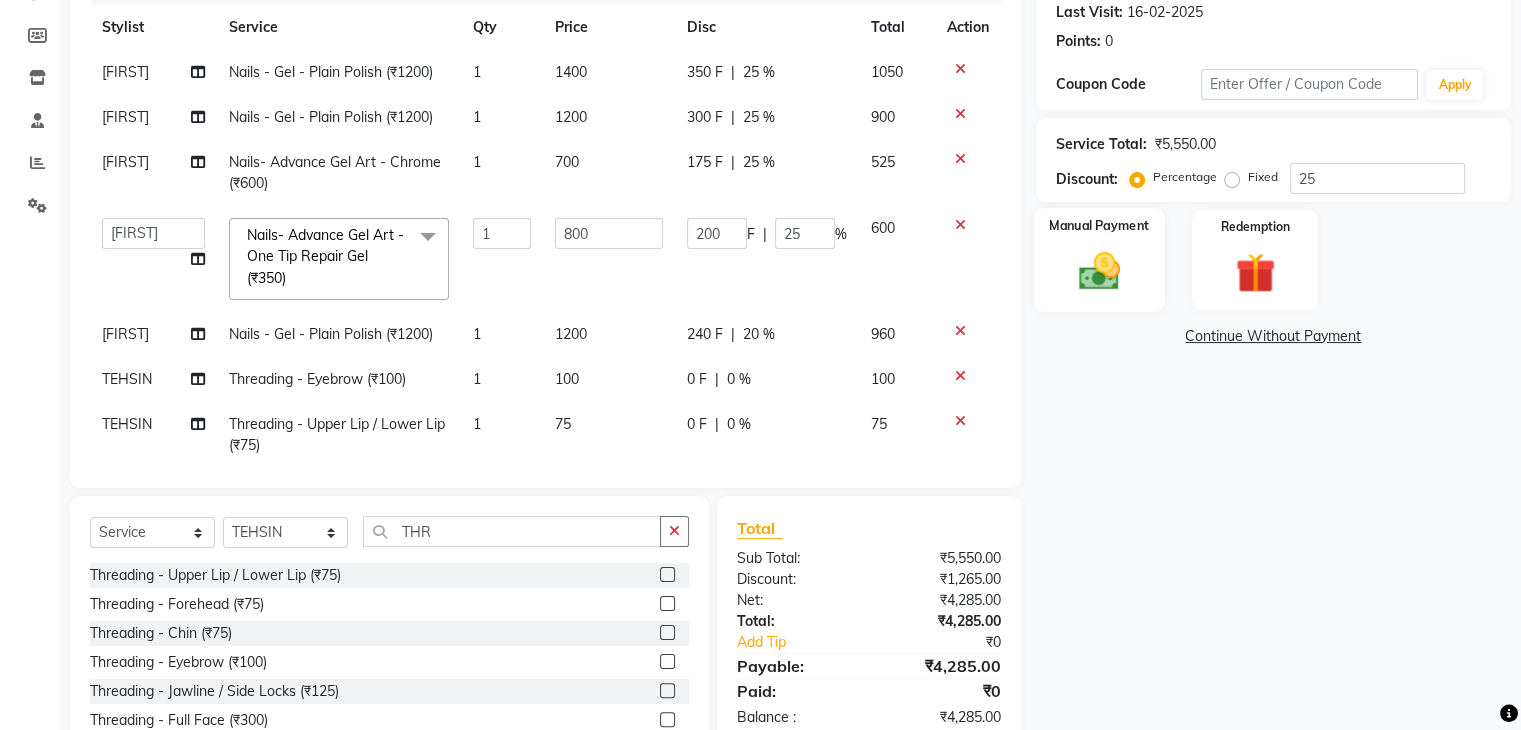 scroll, scrollTop: 246, scrollLeft: 0, axis: vertical 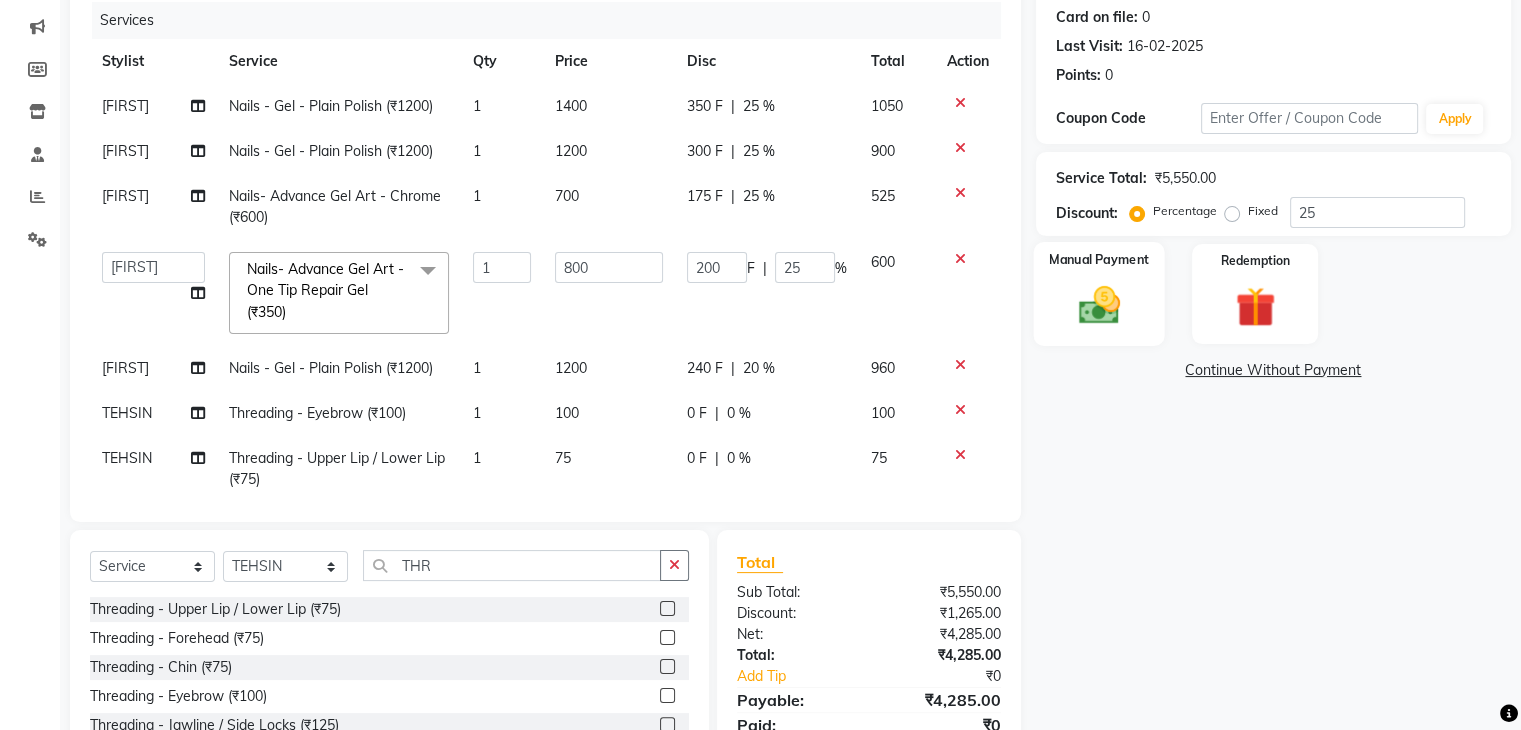 click 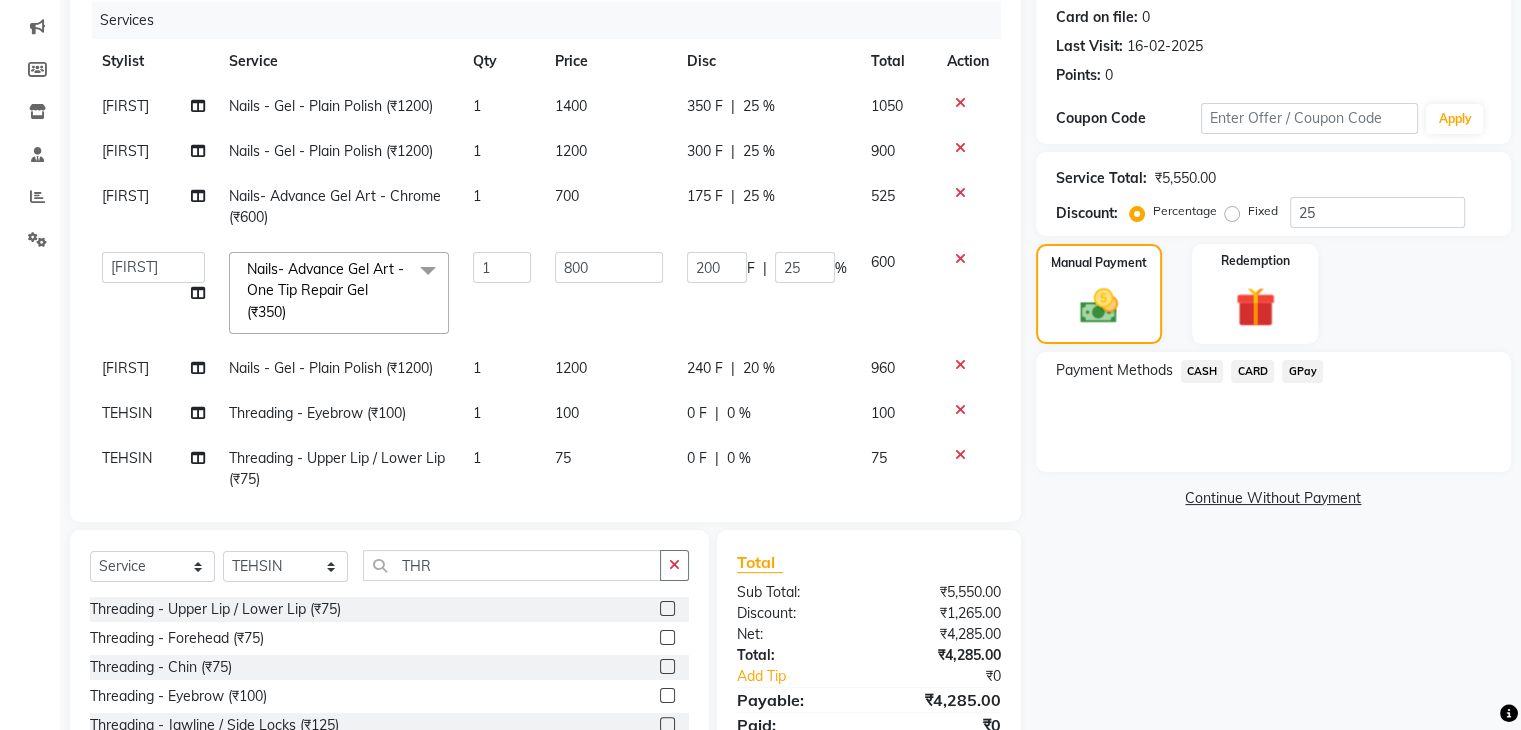 click on "CASH" 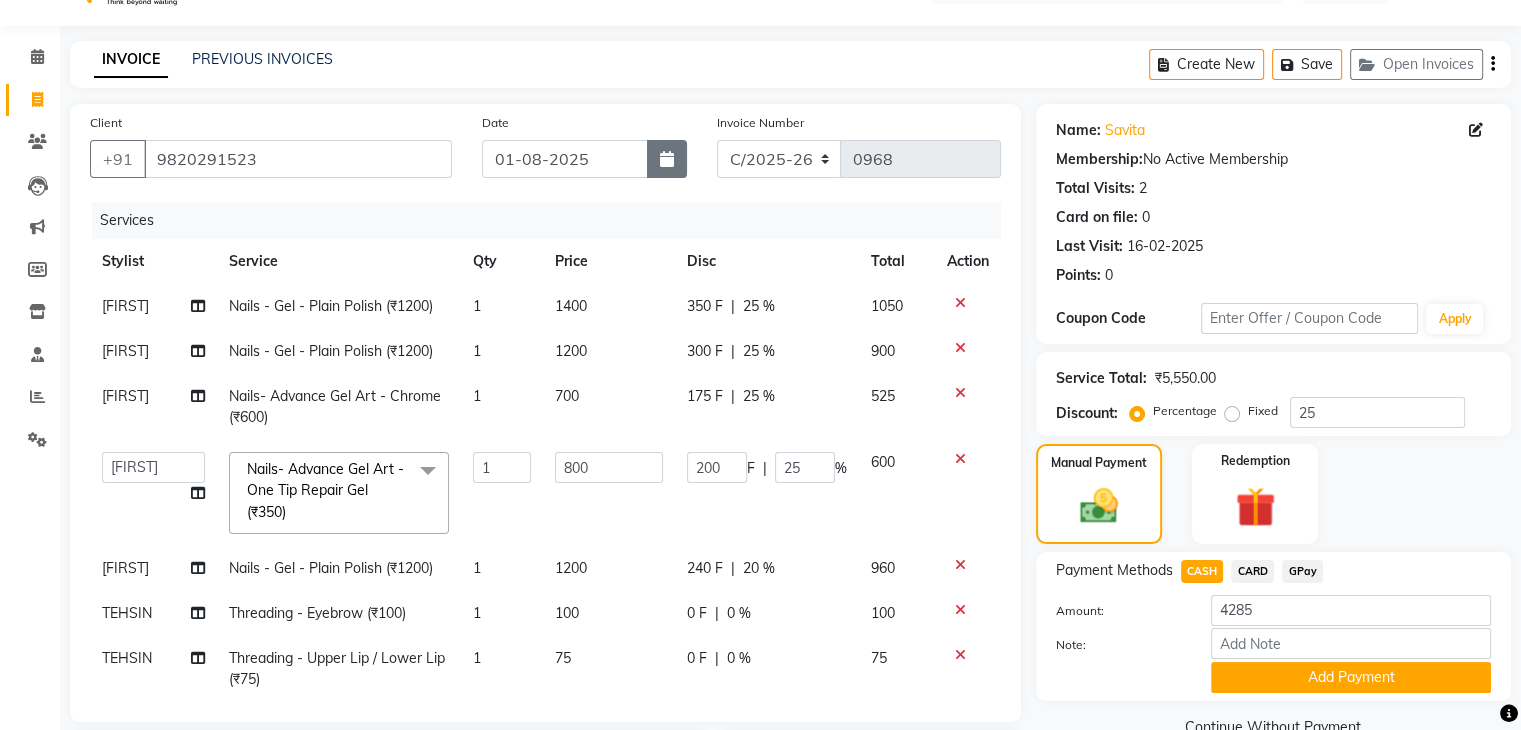 scroll, scrollTop: 0, scrollLeft: 0, axis: both 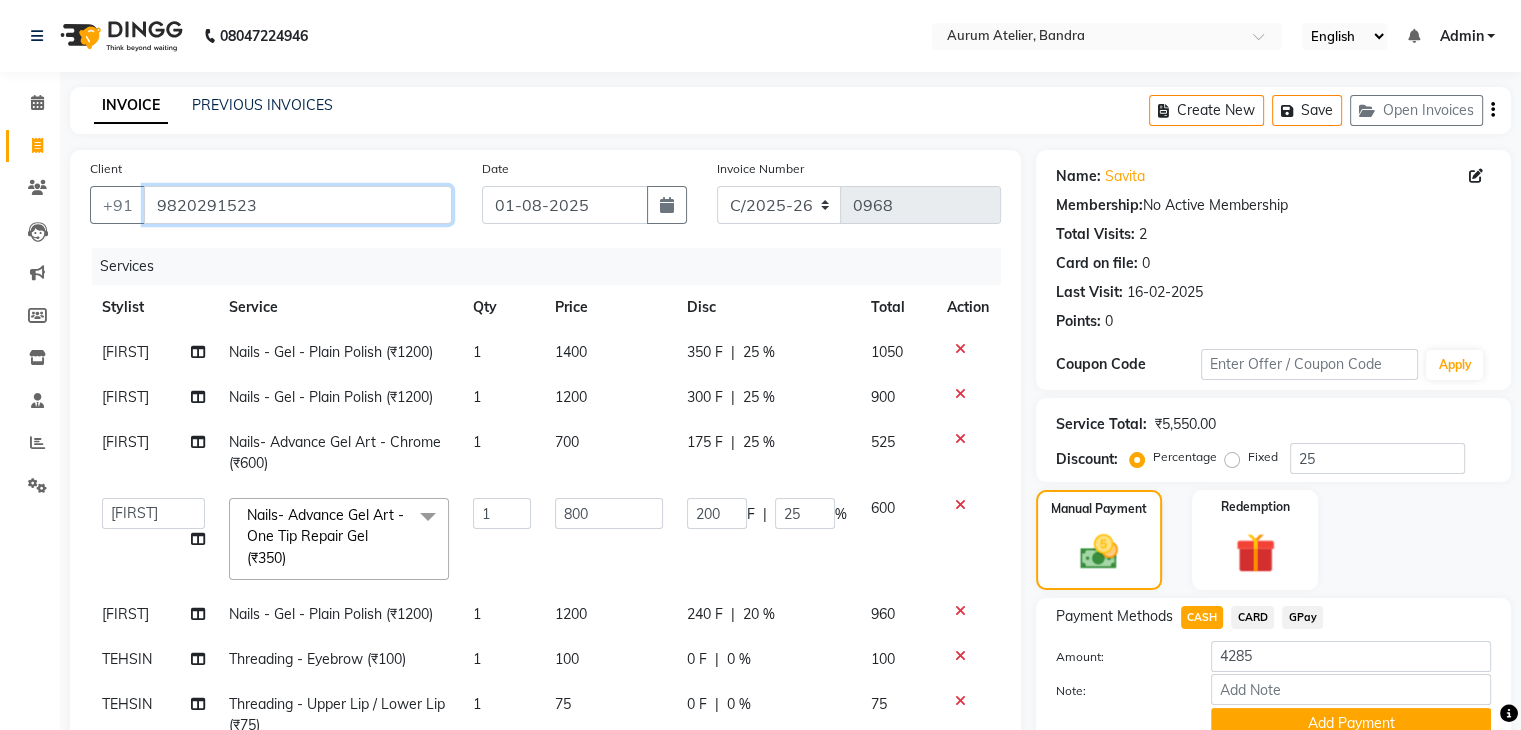 click on "9820291523" at bounding box center [298, 205] 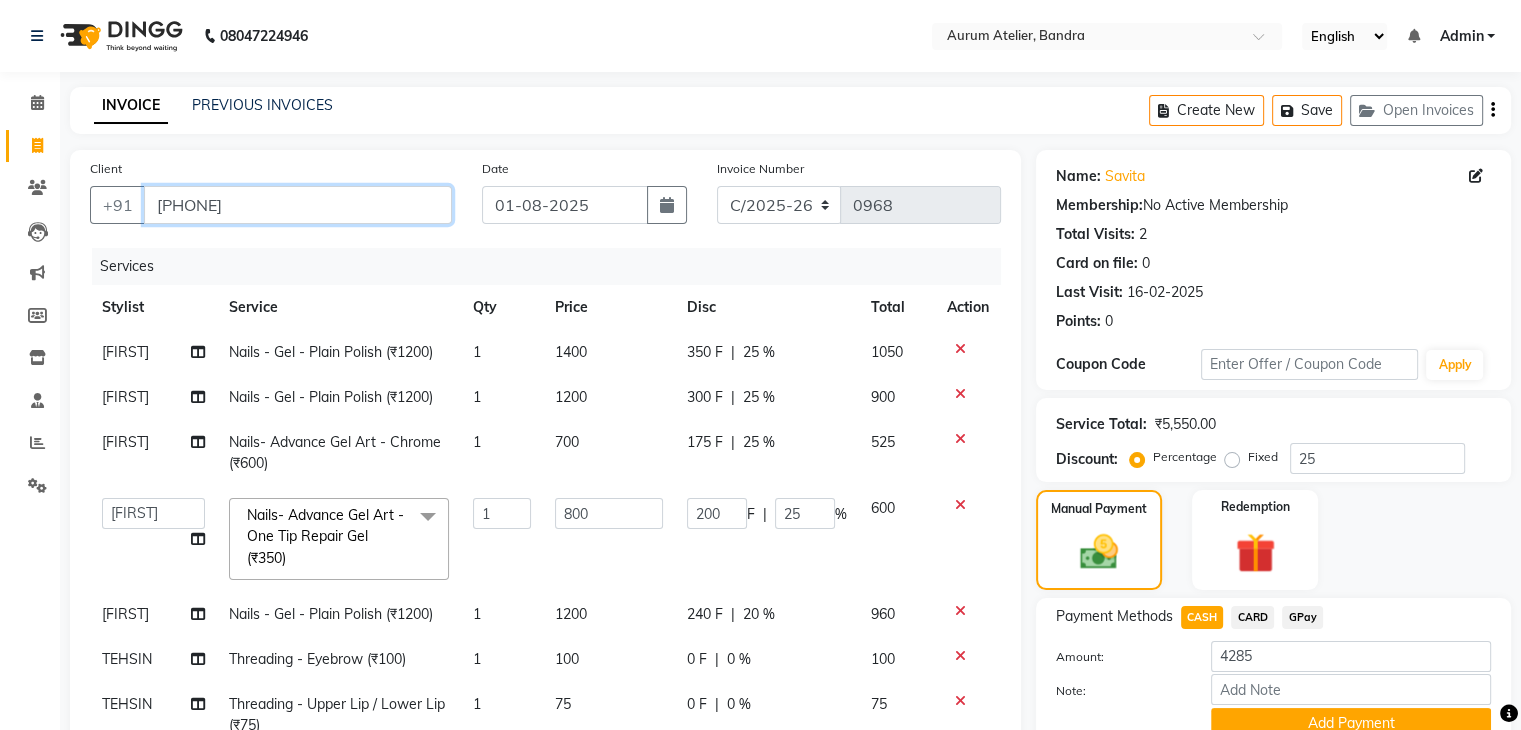 type on "0" 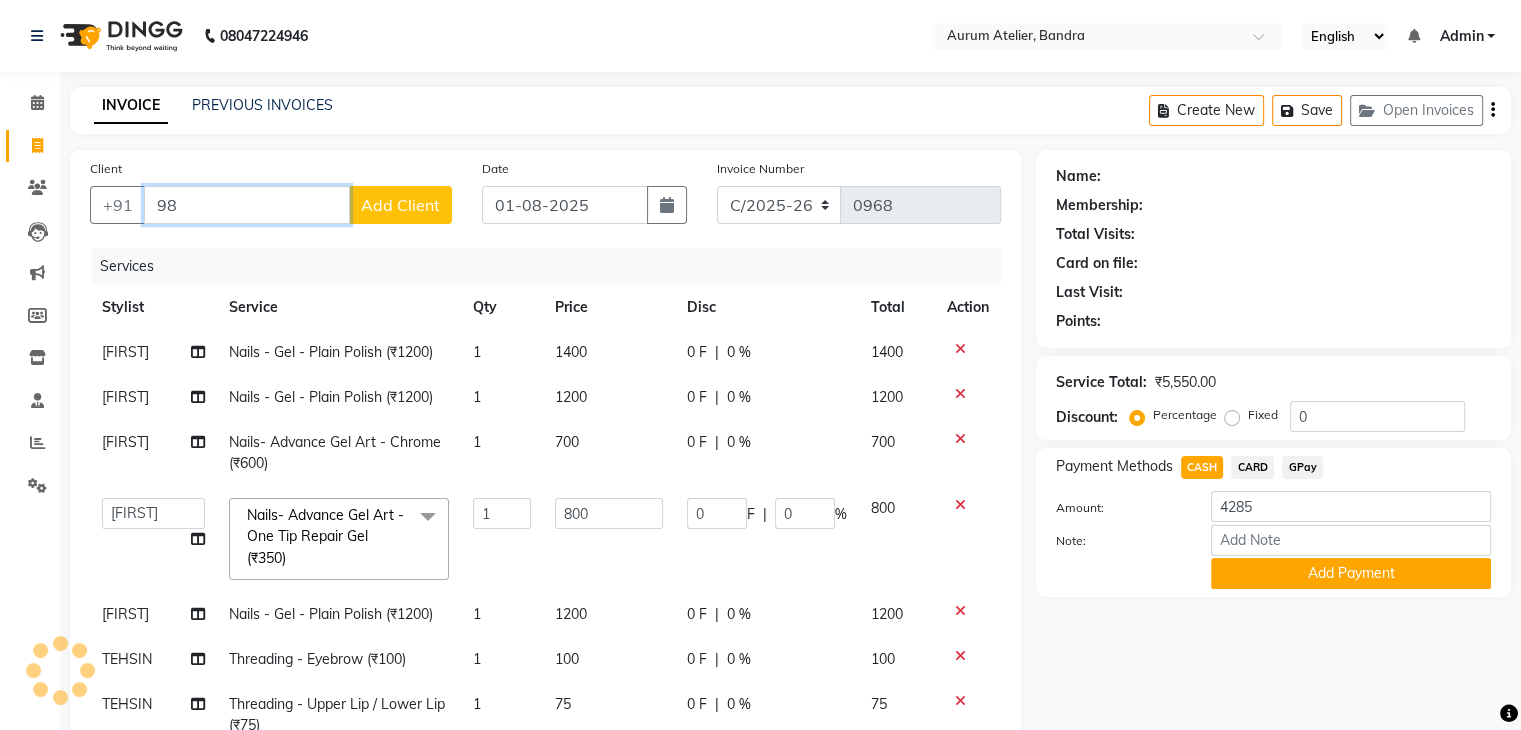 type on "9" 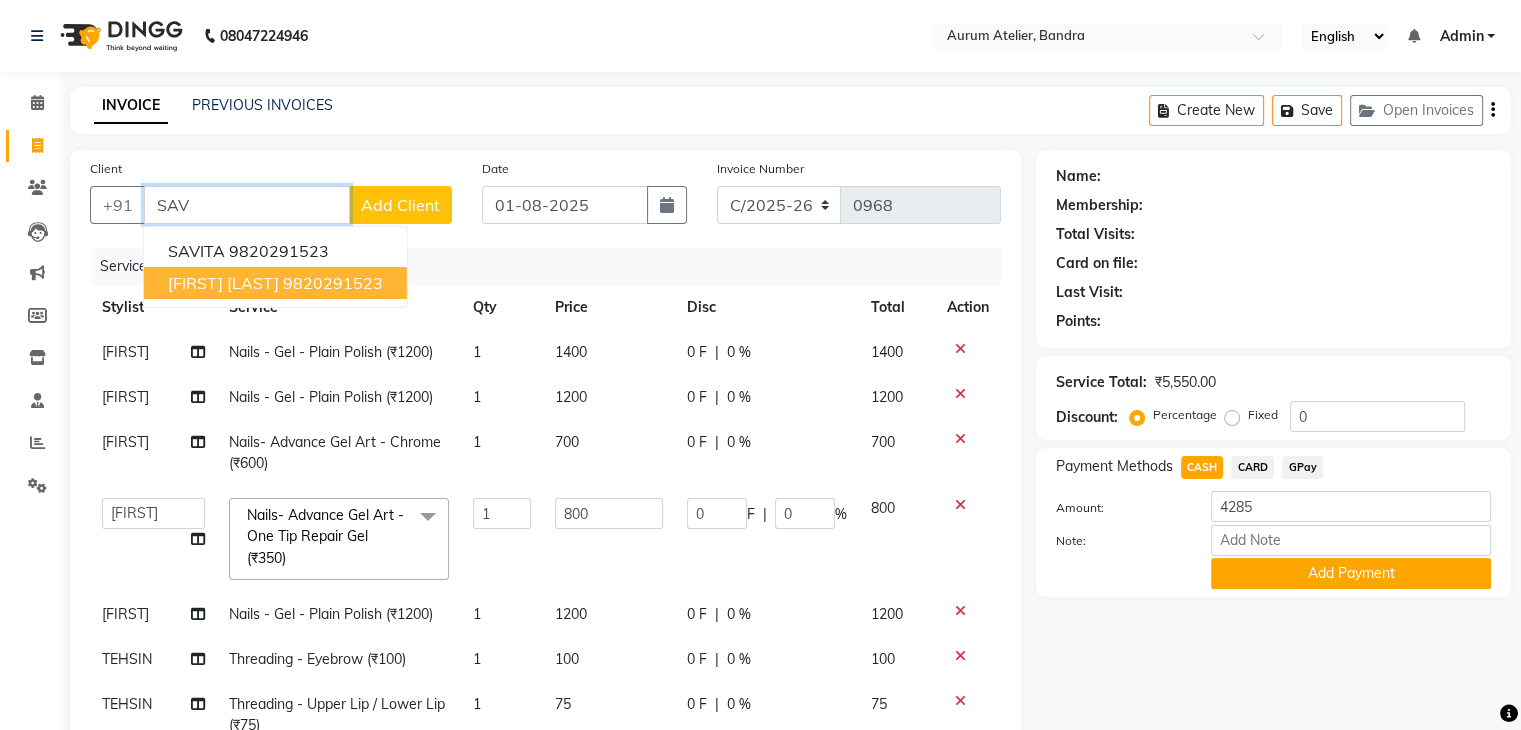 click on "9820291523" at bounding box center [333, 283] 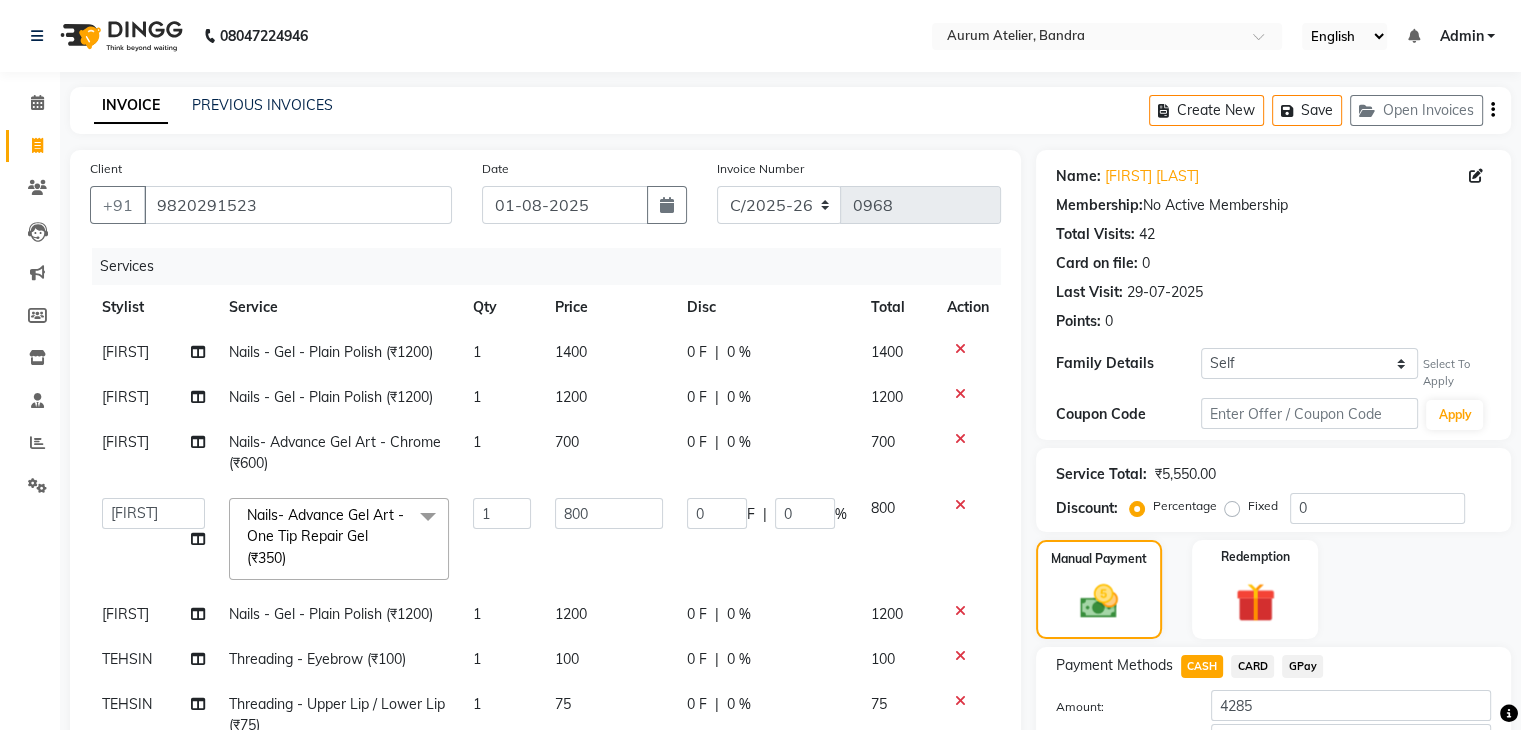 click 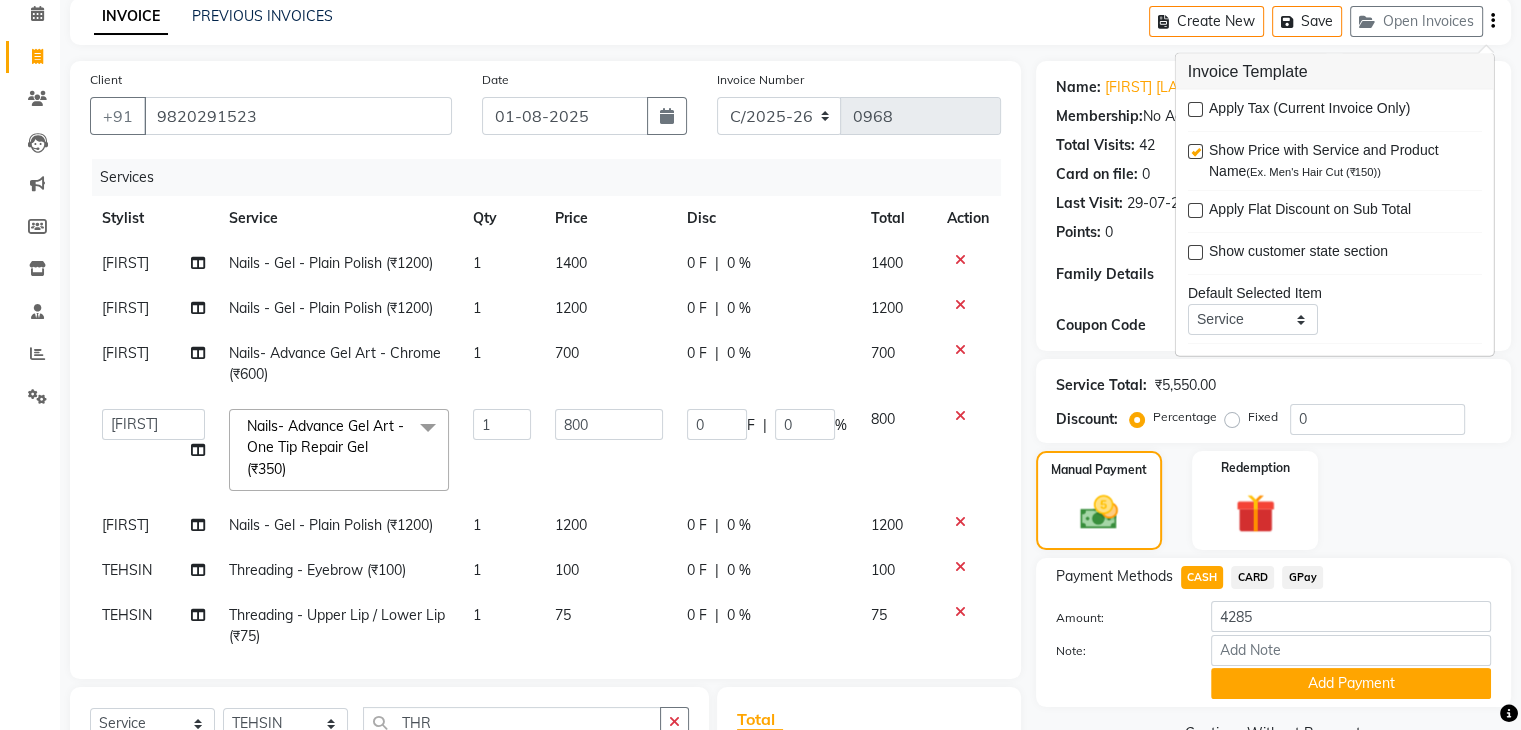 scroll, scrollTop: 46, scrollLeft: 0, axis: vertical 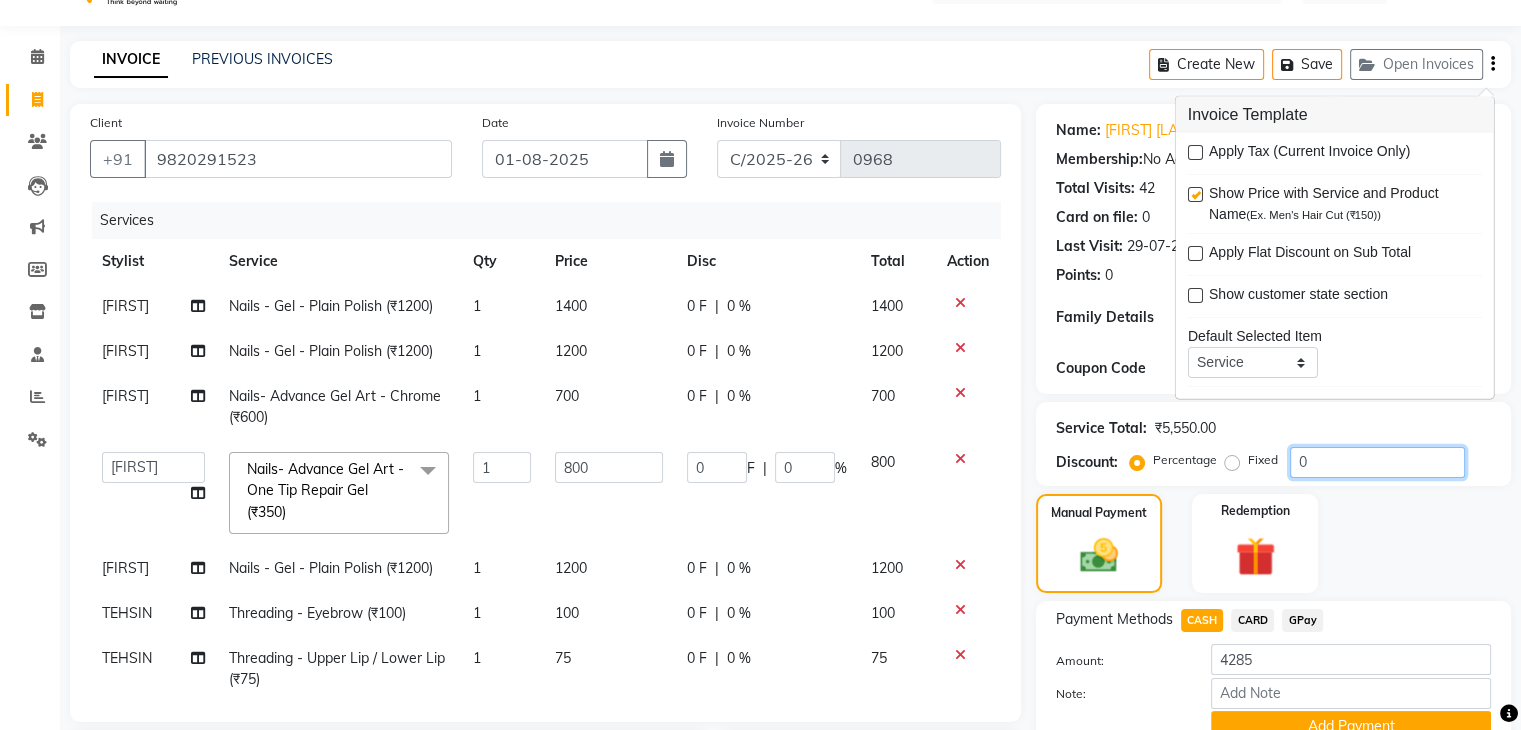 click on "0" 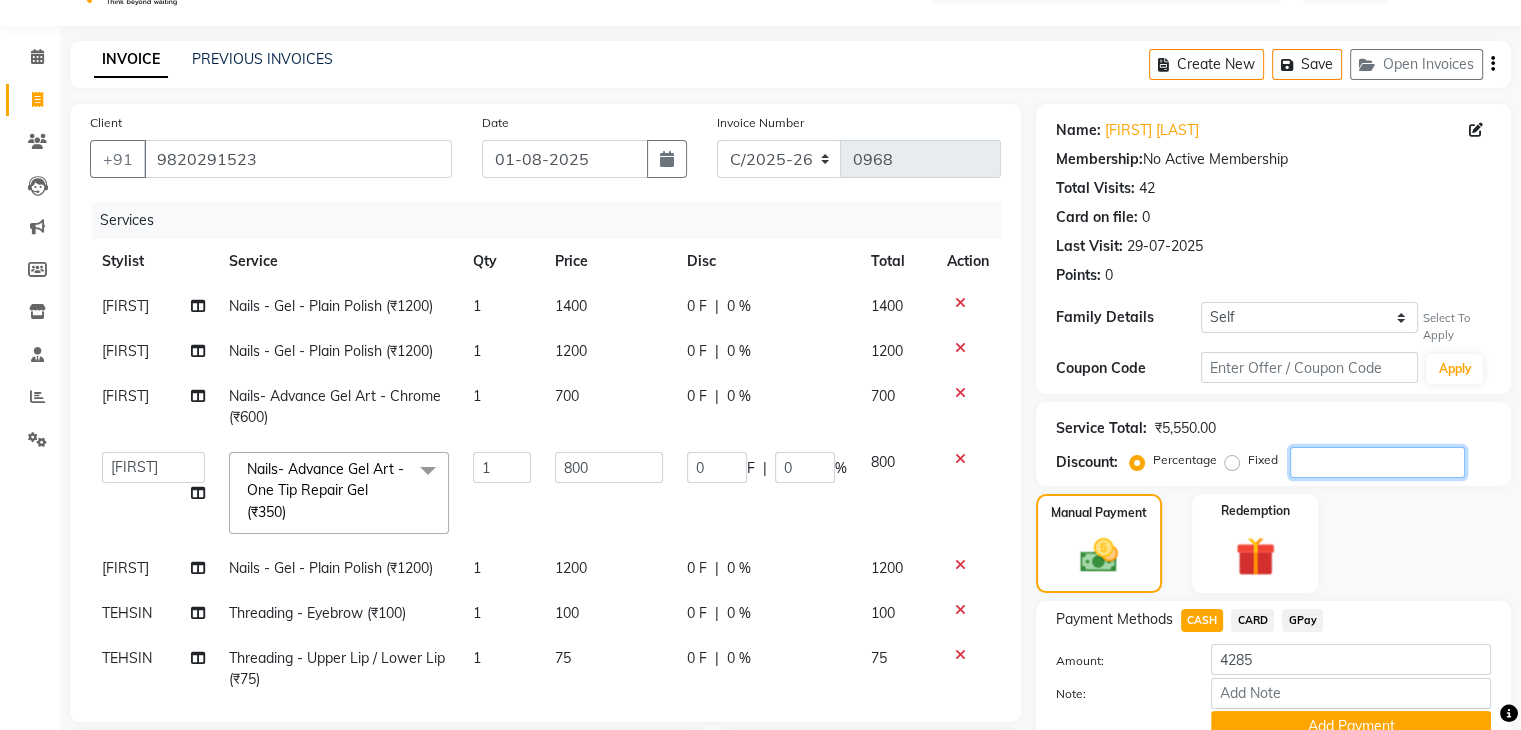type on "2" 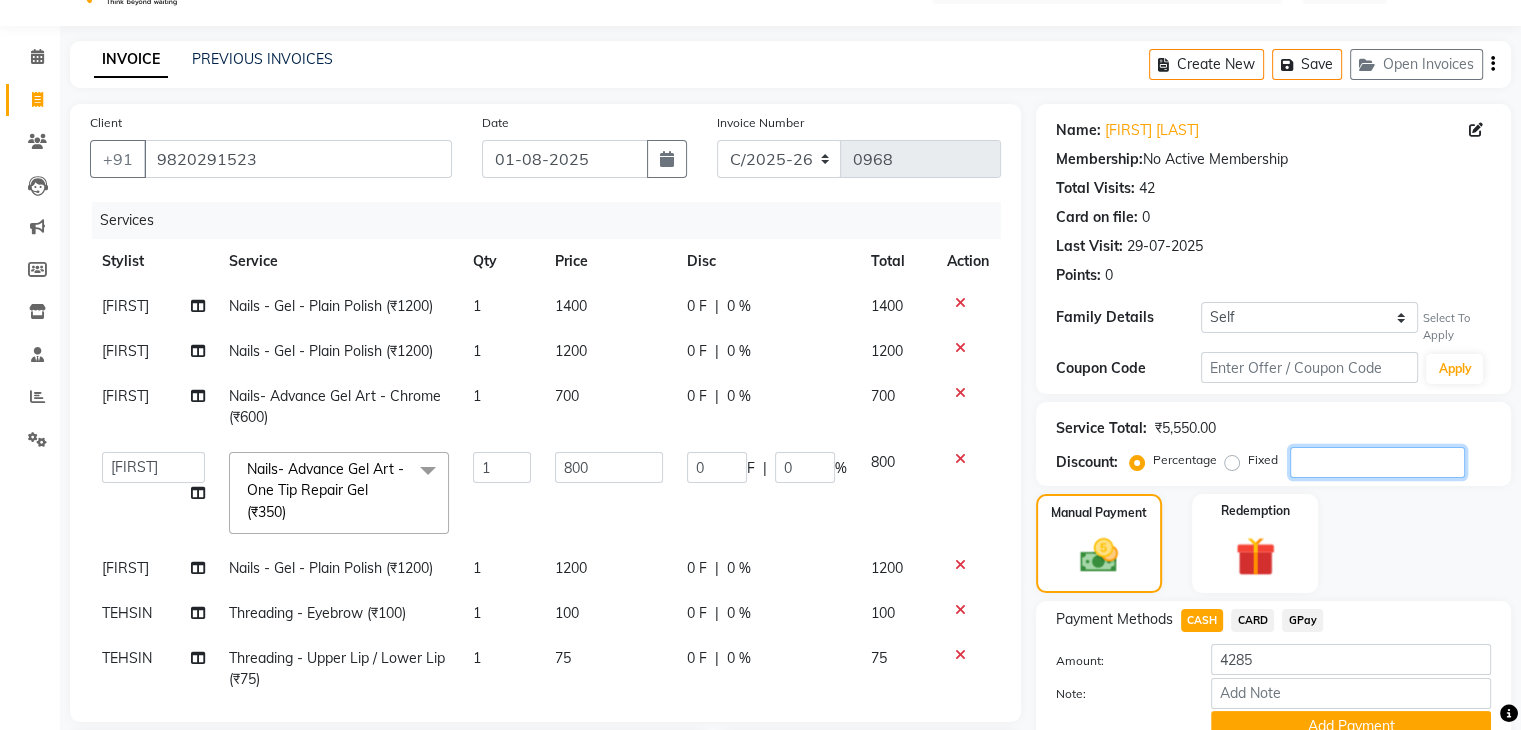 type on "16" 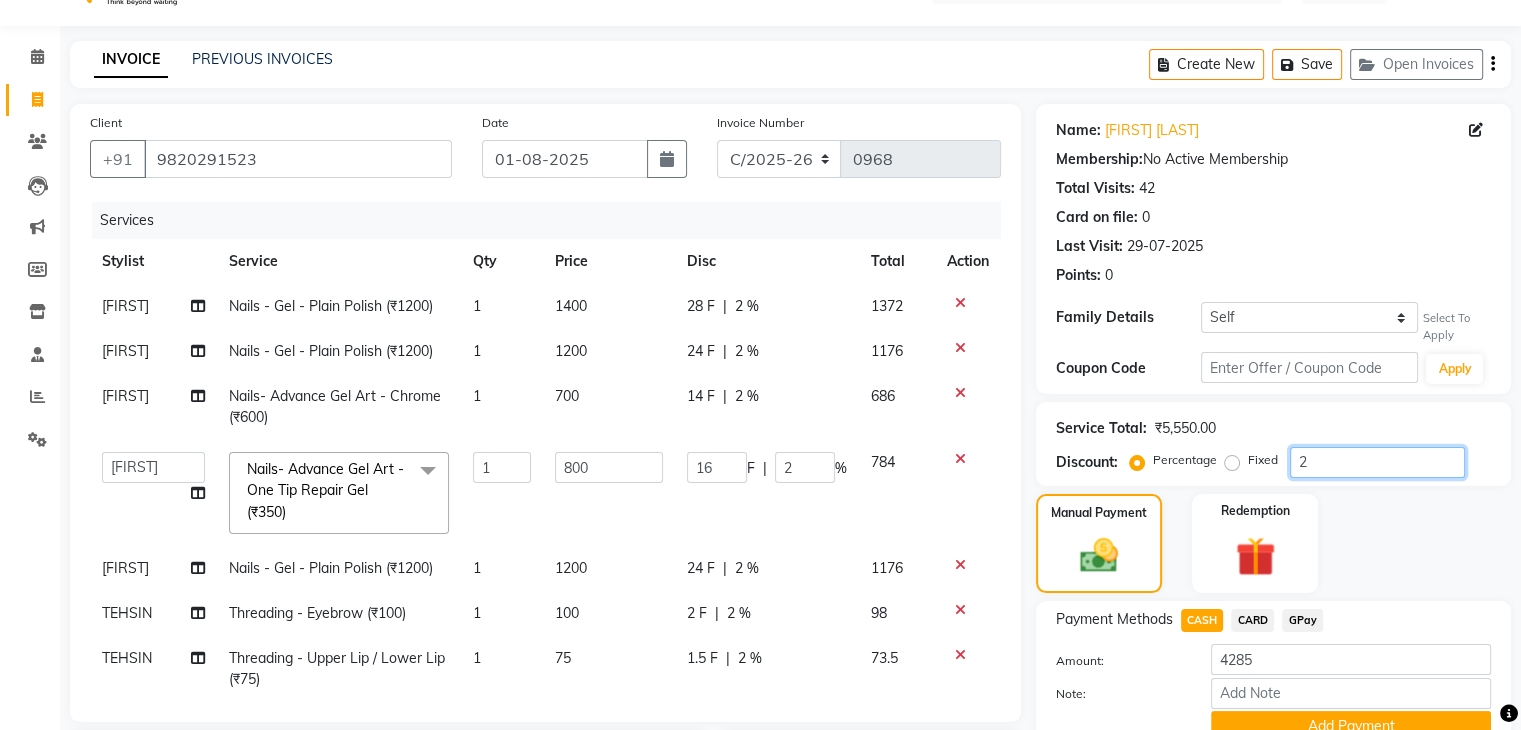 type on "25" 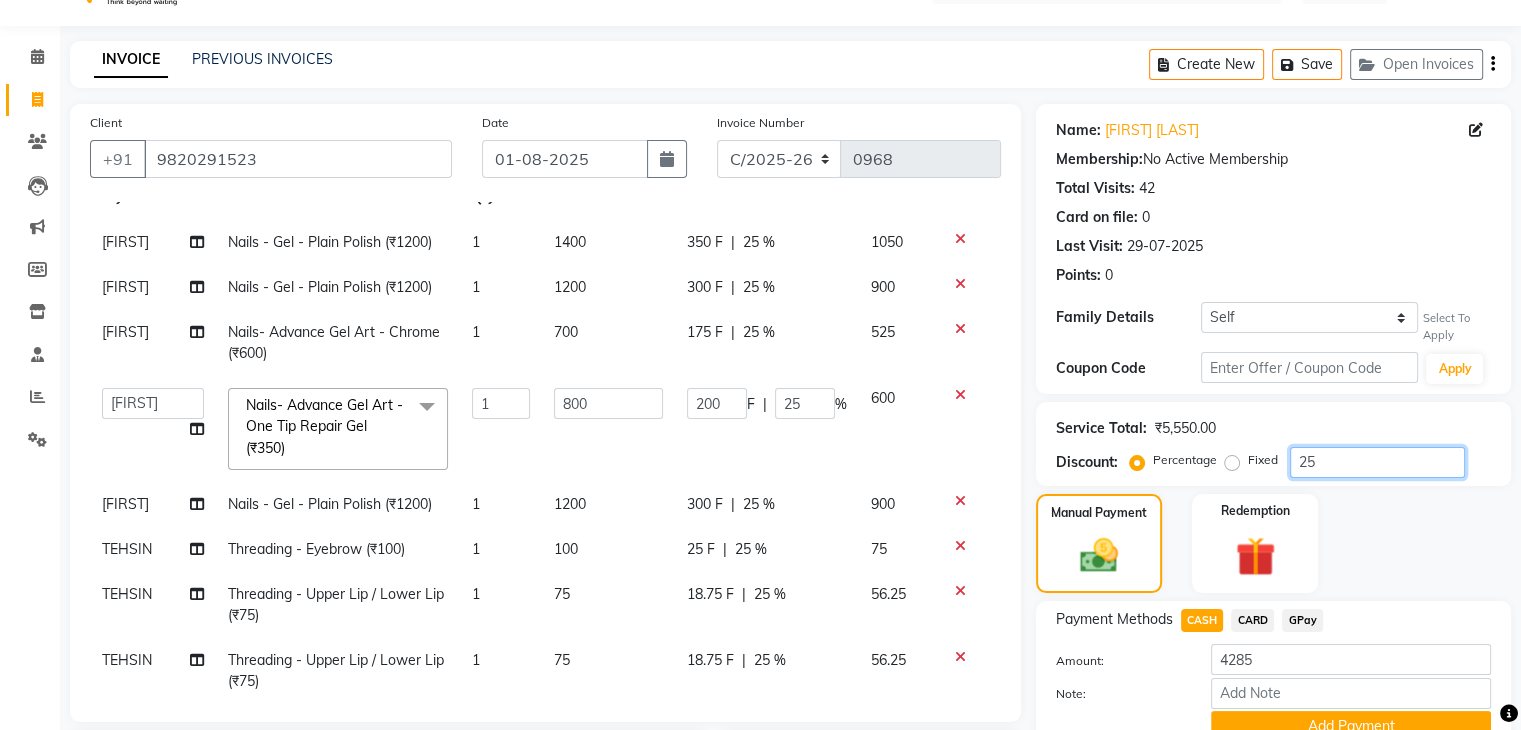 scroll, scrollTop: 96, scrollLeft: 0, axis: vertical 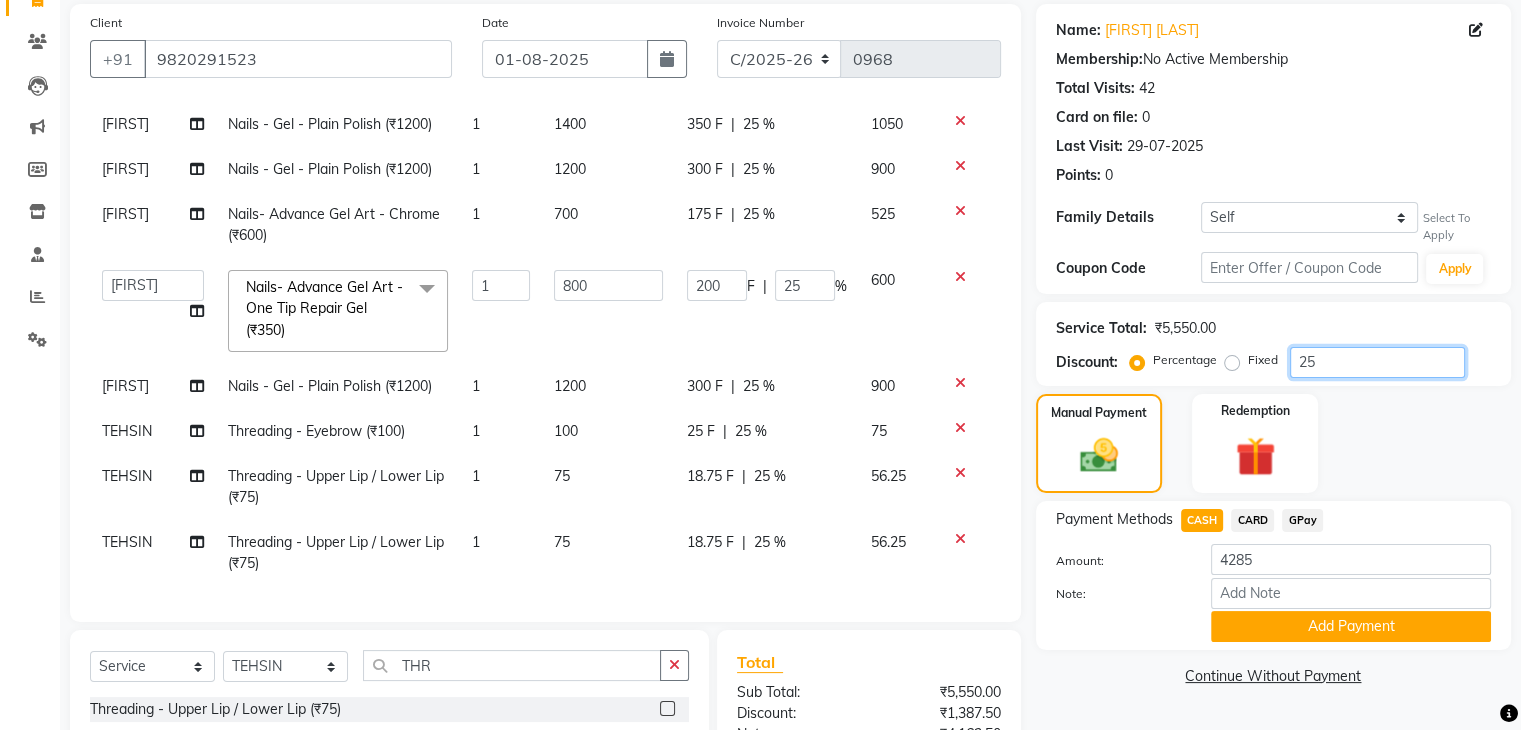 type on "25" 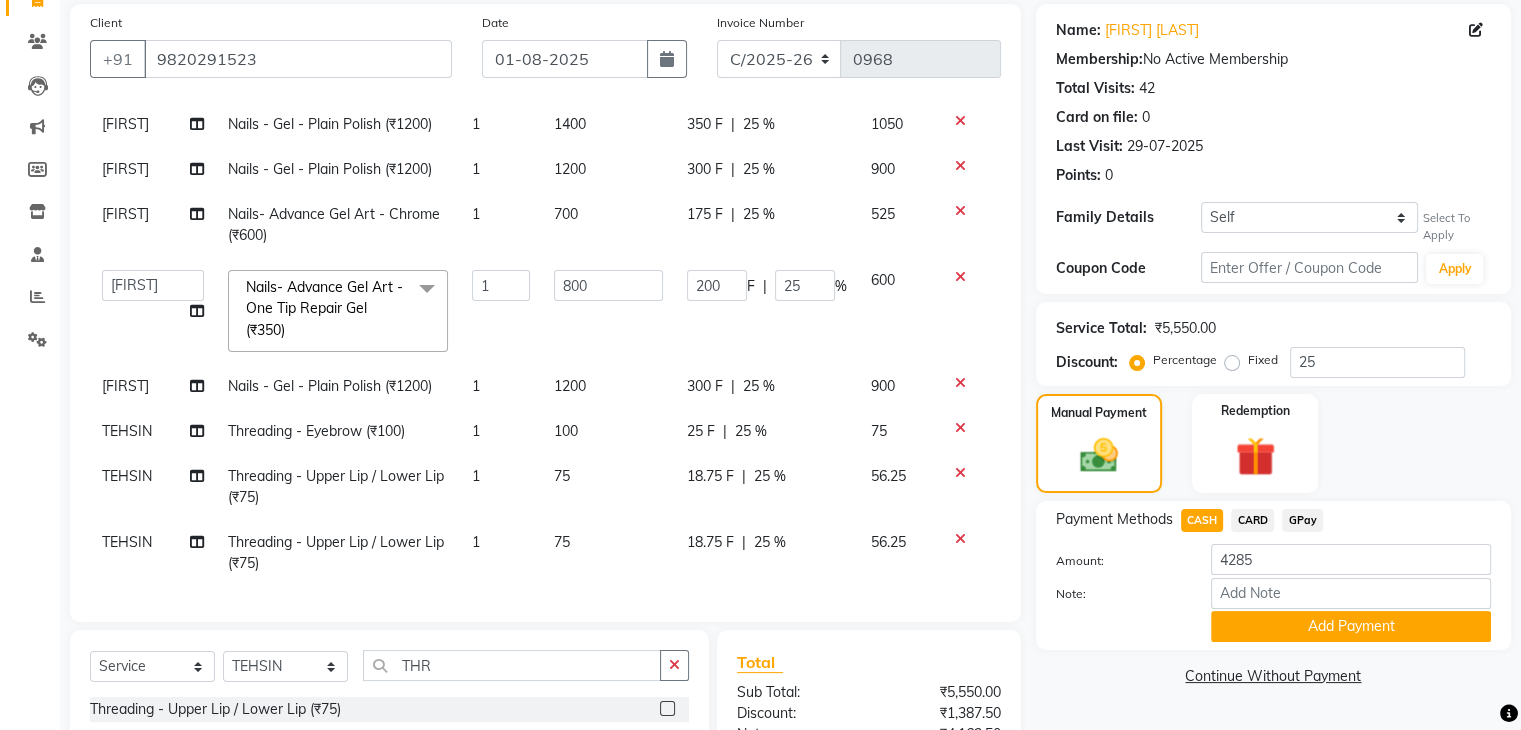 click on "25 %" 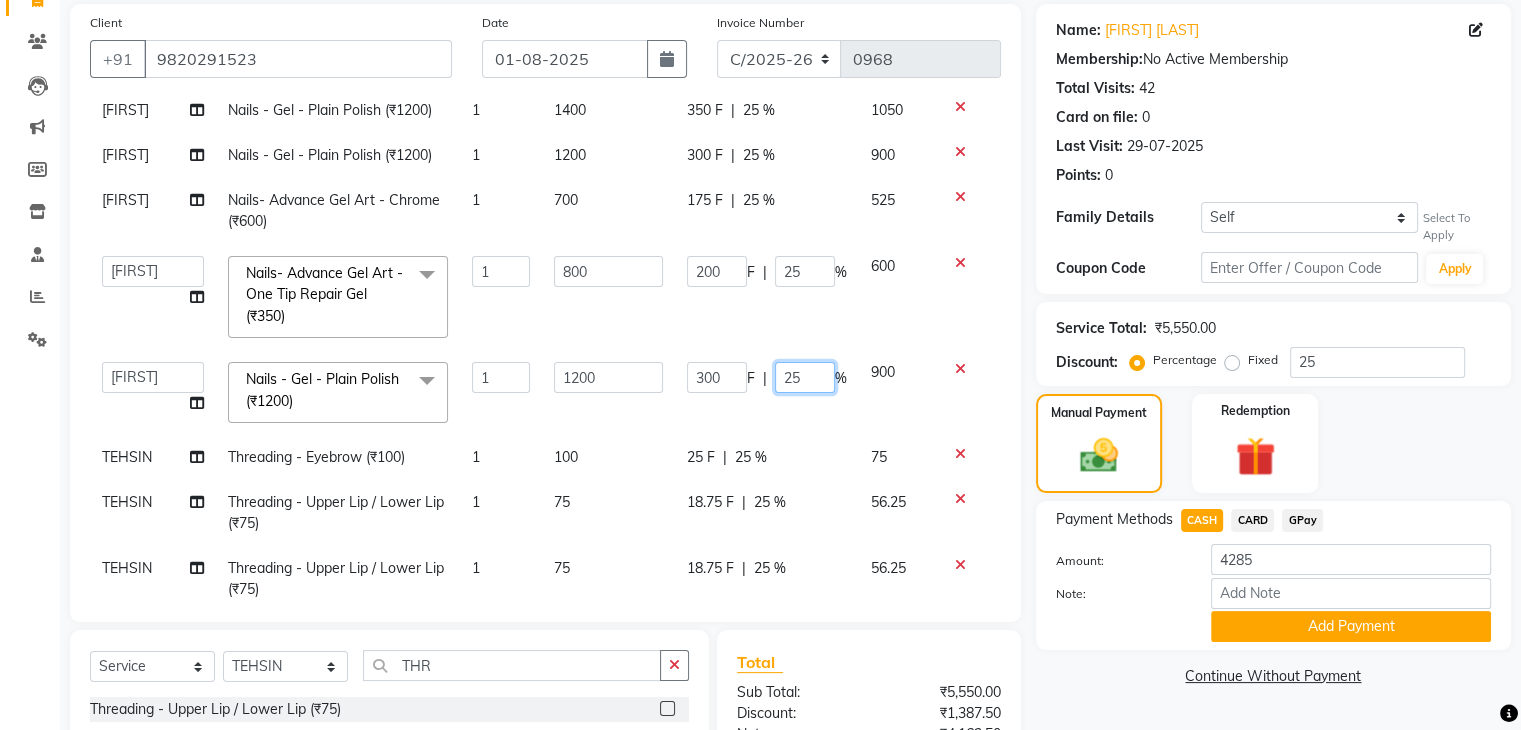 click on "25" 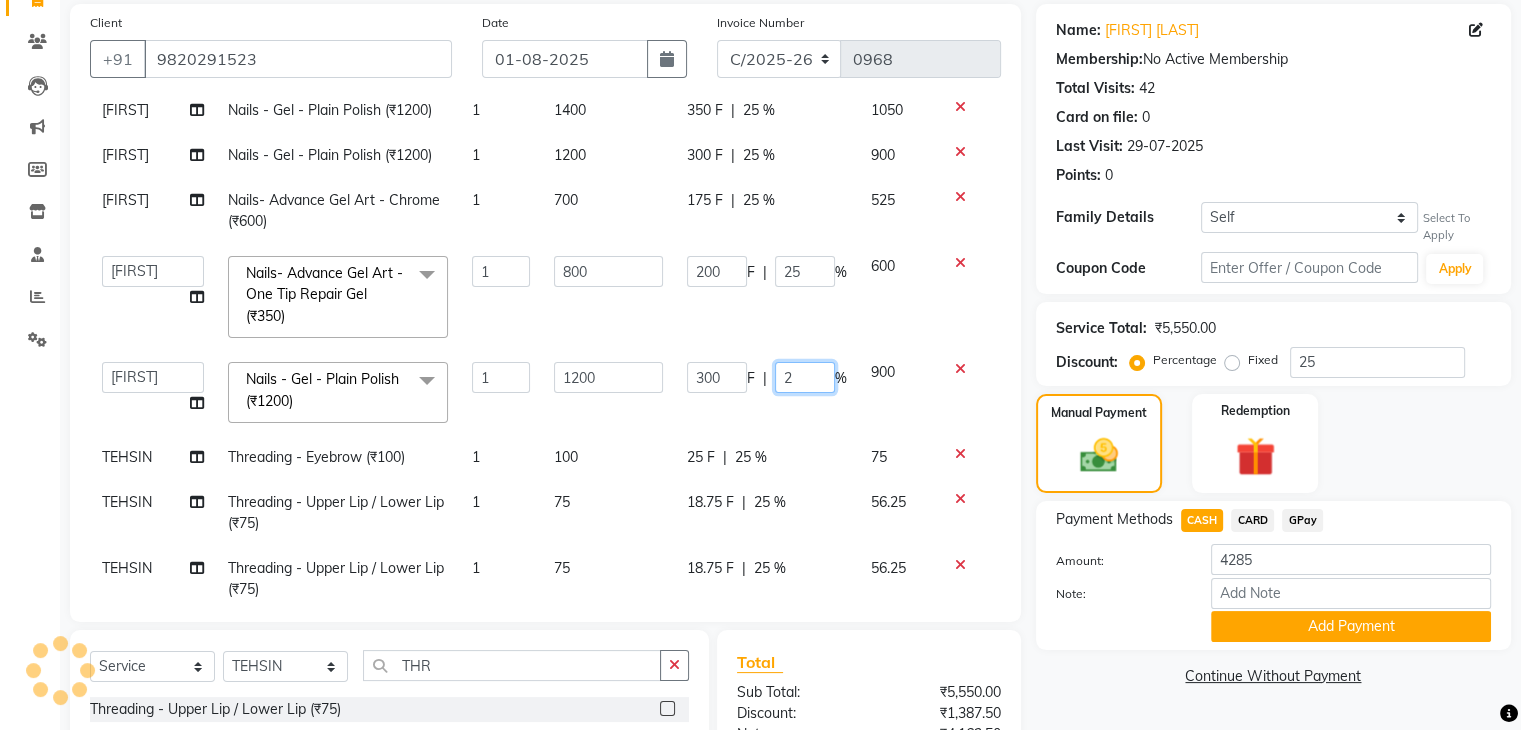 type on "20" 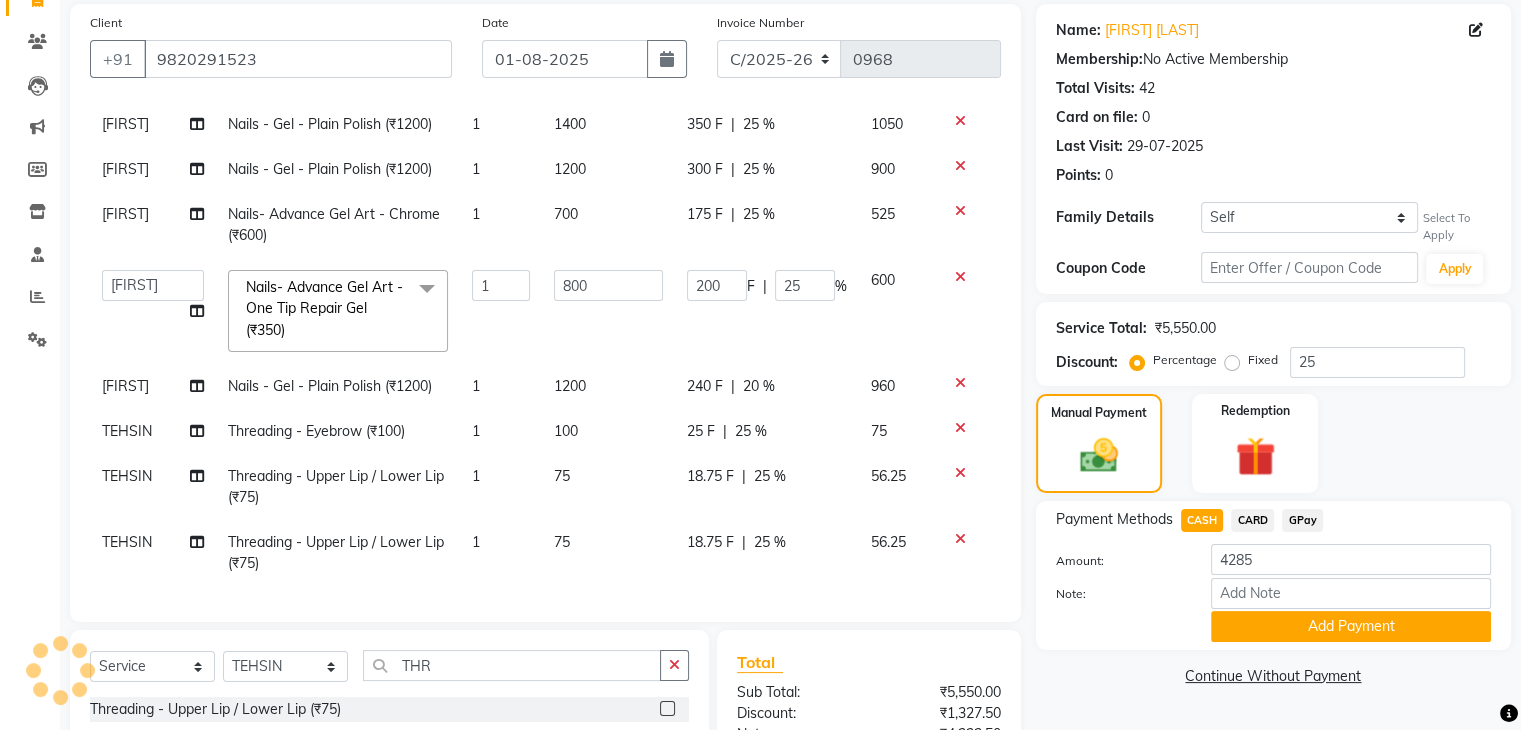 click on "[FIRST] Nails - Gel - Plain Polish ([PRICE]) 1 [PRICE] [PRICE] F | [PERCENTAGE] % [PRICE] [FIRST] Nails - Gel - Plain Polish ([PRICE]) 1 [PRICE] [PRICE] F | [PERCENTAGE] % [PRICE] [FIRST] Nails- Advance Gel Art - Chrome ([PRICE]) 1 [PRICE] [PRICE] F | [PERCENTAGE] % [PRICE]  [STYLIST]   [STYLIST]   [FIRST]   [STYLIST]   [STYLIST]   [STYLIST]   [STYLIST]   [STYLIST]   [STYLIST]  Nails- Advance Gel Art - One Tip Repair Gel ([PRICE])  x Hair Wash with Conditioning ([PRICE]) Hair Set ([PRICE]) Beard Trim ([PRICE]) Shave ([PRICE]) Beard Styling ([PRICE]) Master Haircut (W/O Hair Wash) ([PRICE]) CREATIVE MALE HAIRCUT WITH WASH ([PRICE]) Baby Mundan ([PRICE]) Hair Wash With Conditioning (L'Oreal) - Up to Shoulder ([PRICE]) Hair Wash With Conditioning (L'Oreal) - Below Shoulder ([PRICE]) Hair Wash With Conditioning (L'Oreal) - Up to Waist ([PRICE]) Hair Wash With Conditiong (Moroccanoil / Naturica / Keratin)- Up to Shoulder ([PRICE]) Hair Wash With Conditiong (Moroccanoil / Naturica / Keratin)- Below Shoulder ([PRICE]) CREATIVE MALE HAIRCUT W/O WASH ([PRICE]) 1 [PRICE] [PRICE] F" 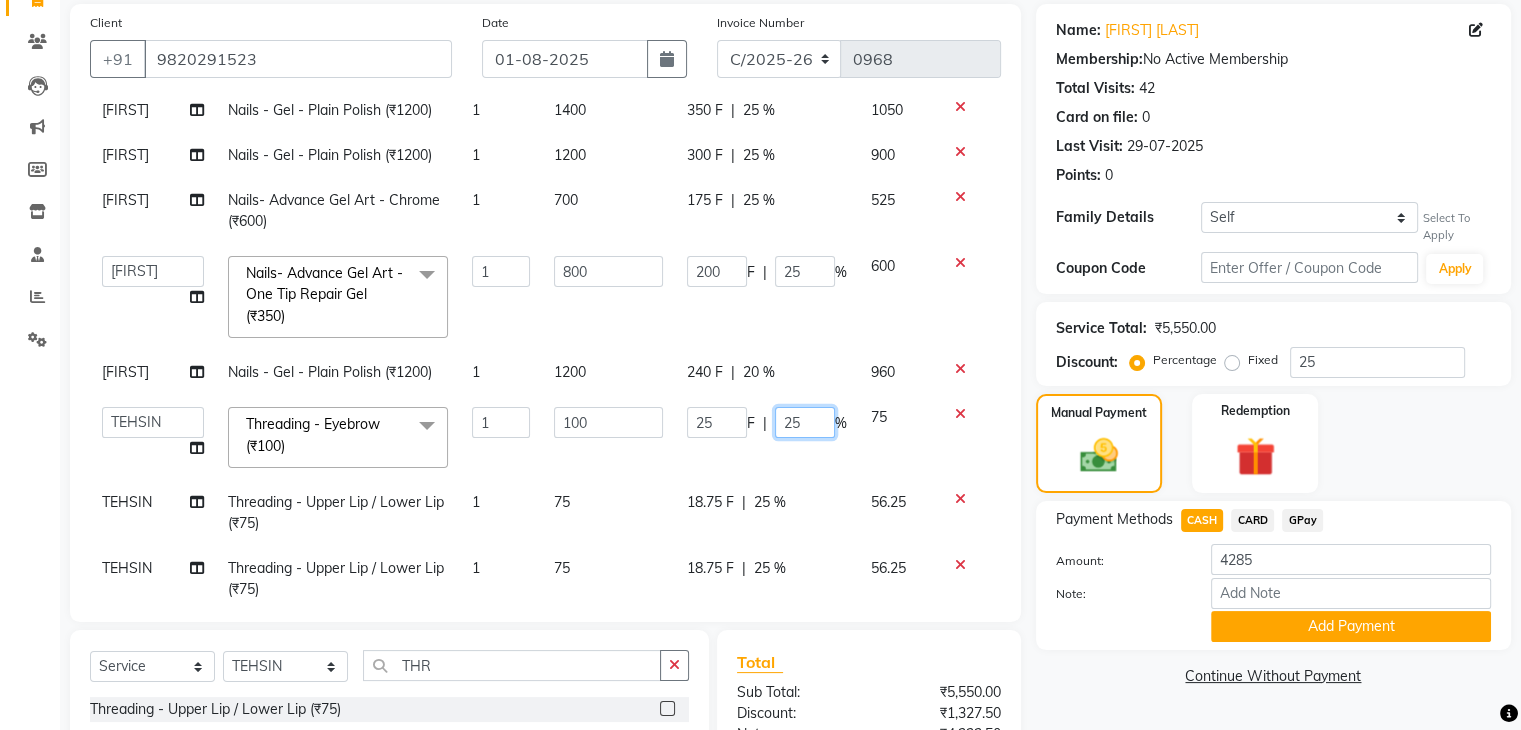 click on "25" 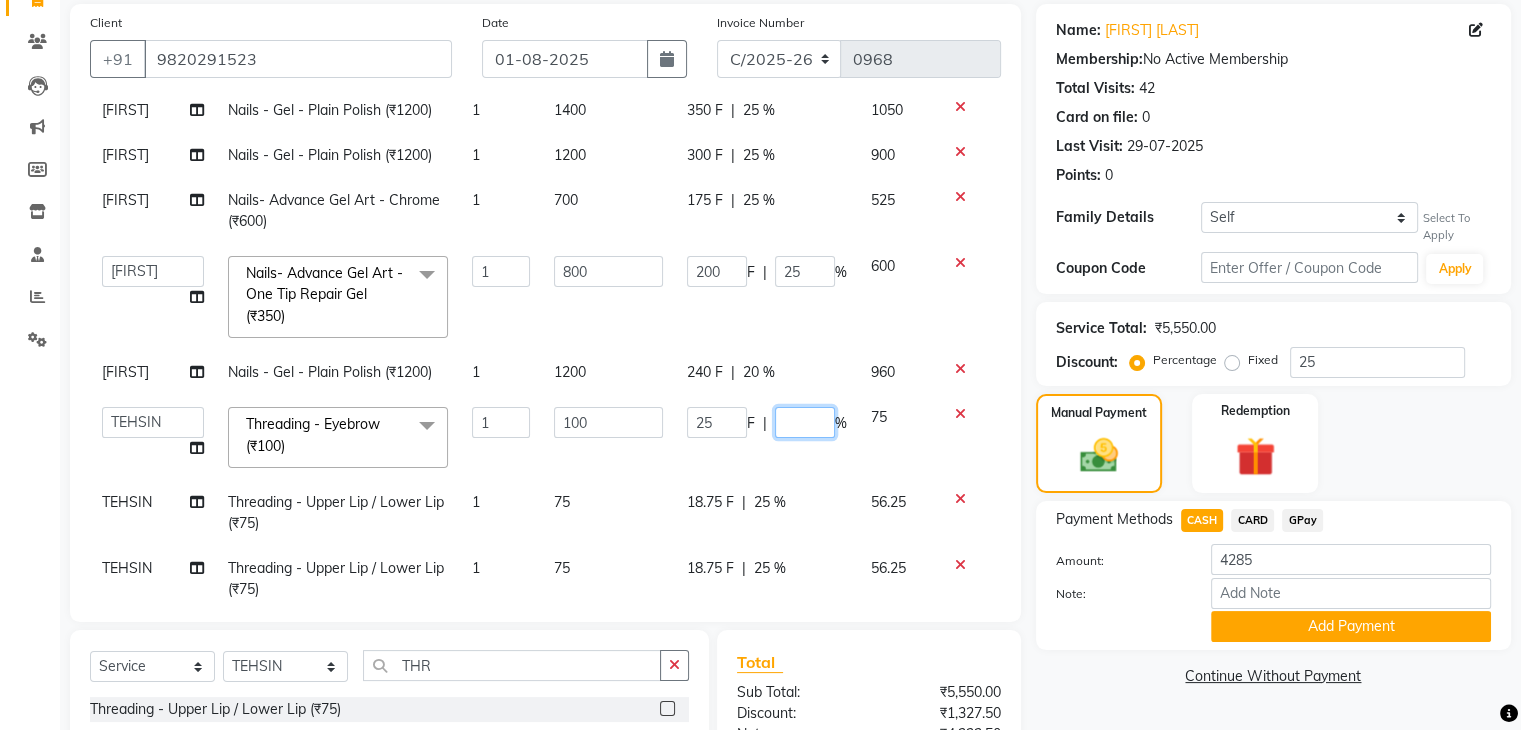 type on "0" 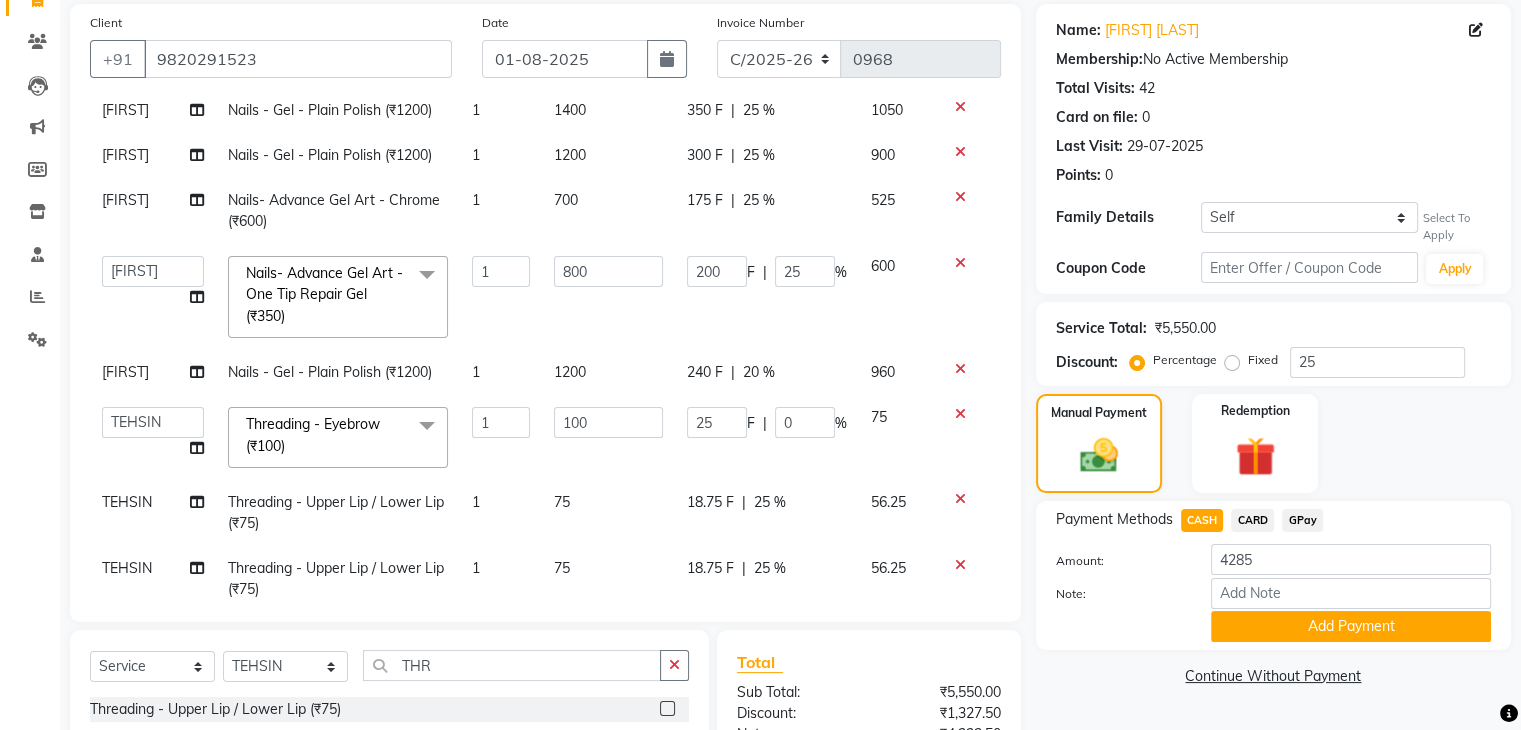 click on "18.75 F | 25 %" 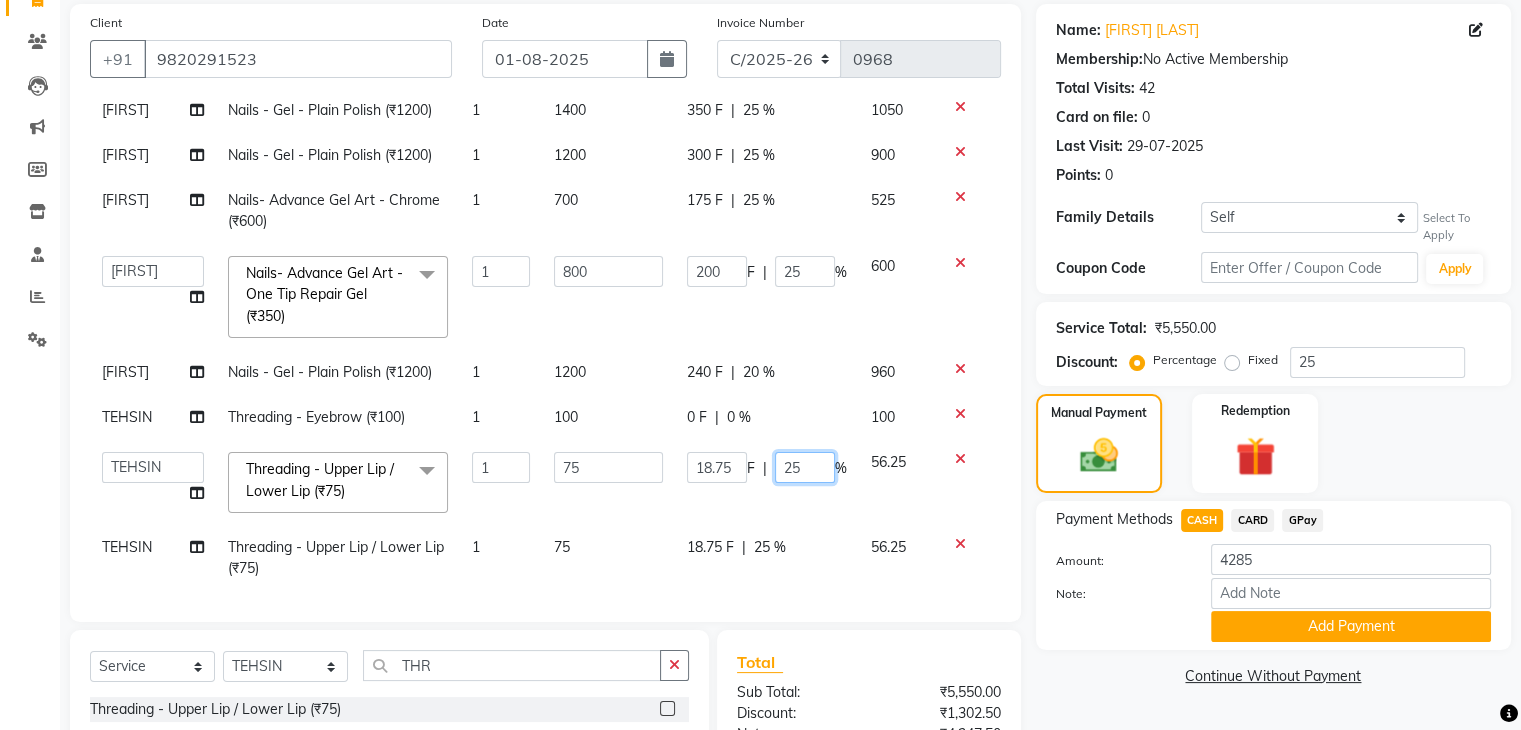 click on "25" 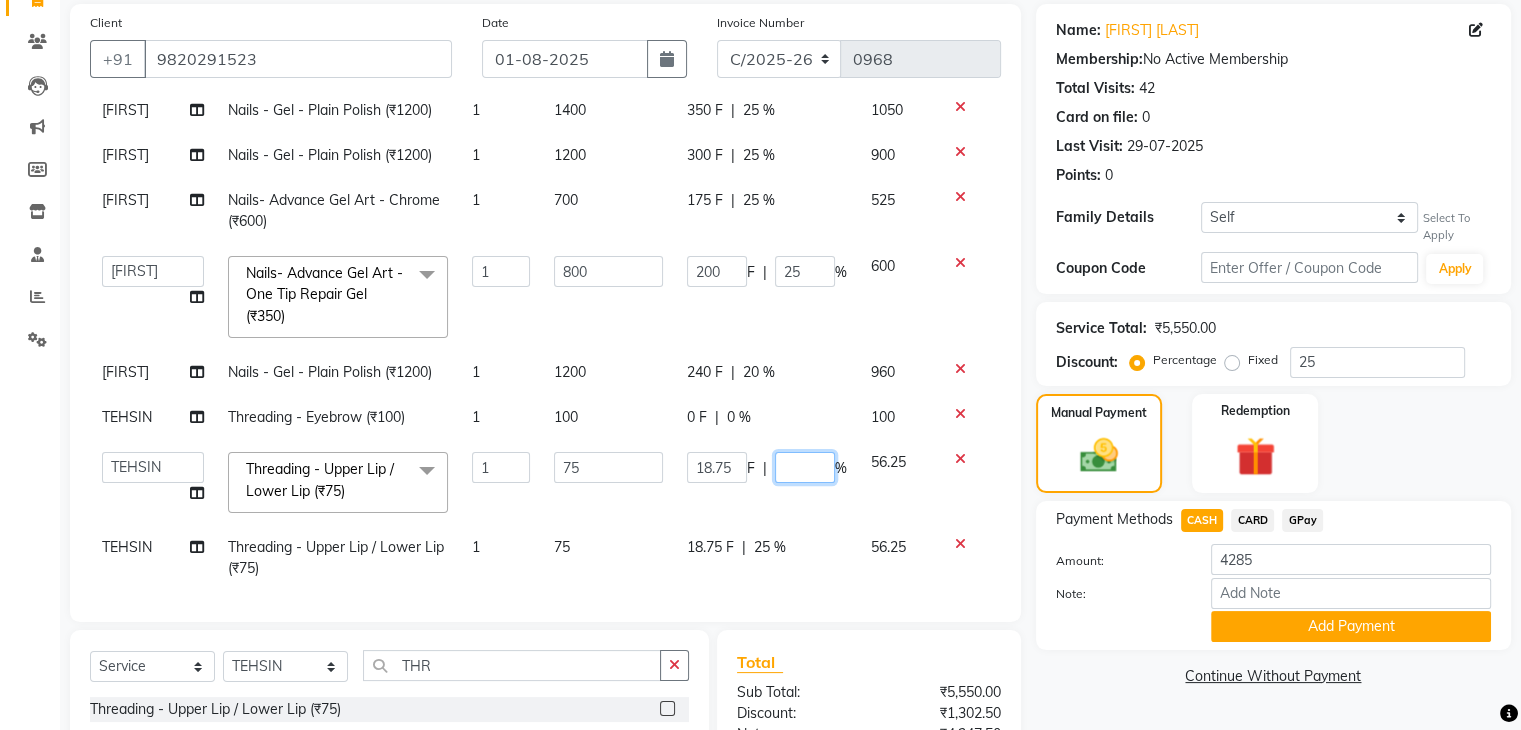 type on "0" 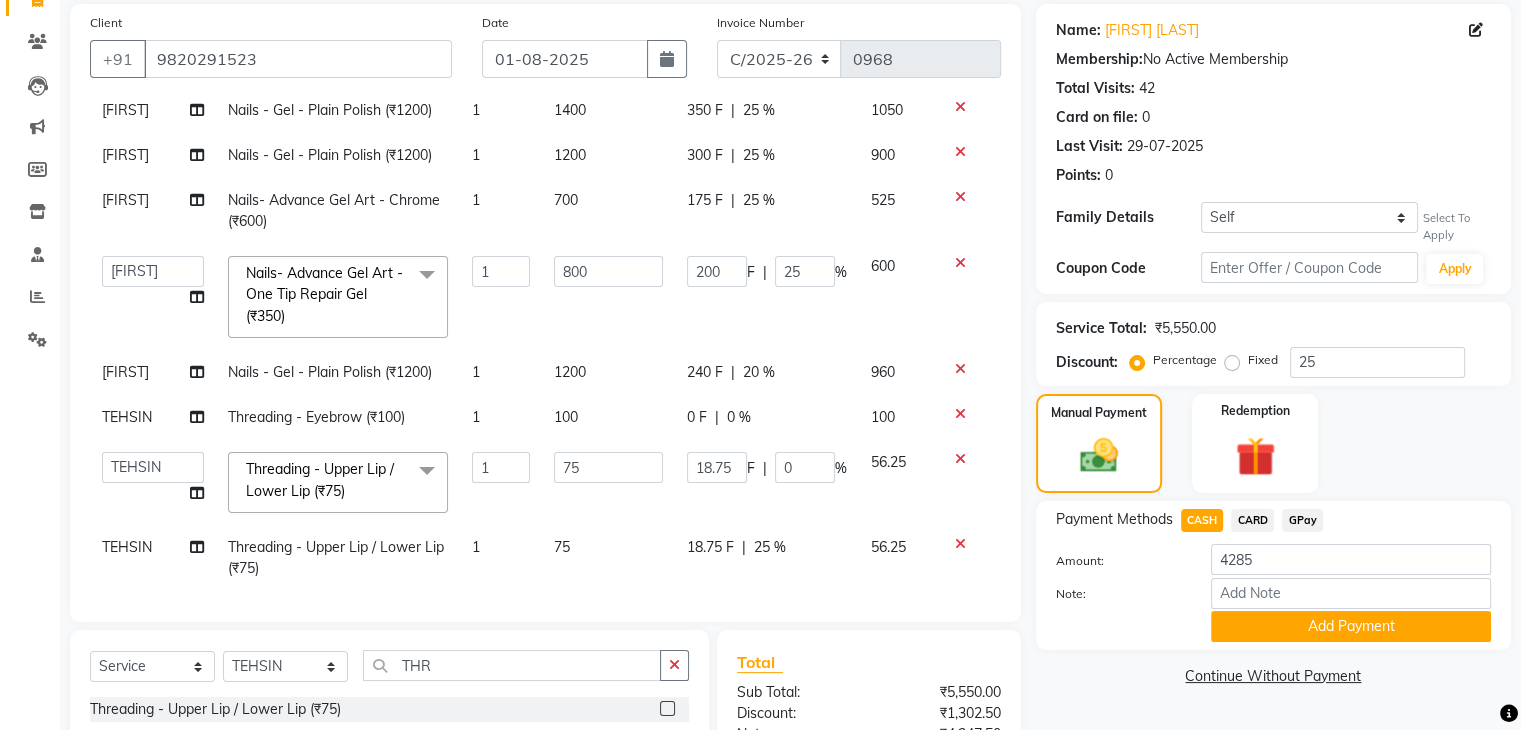 click on "18.75 F | 25 %" 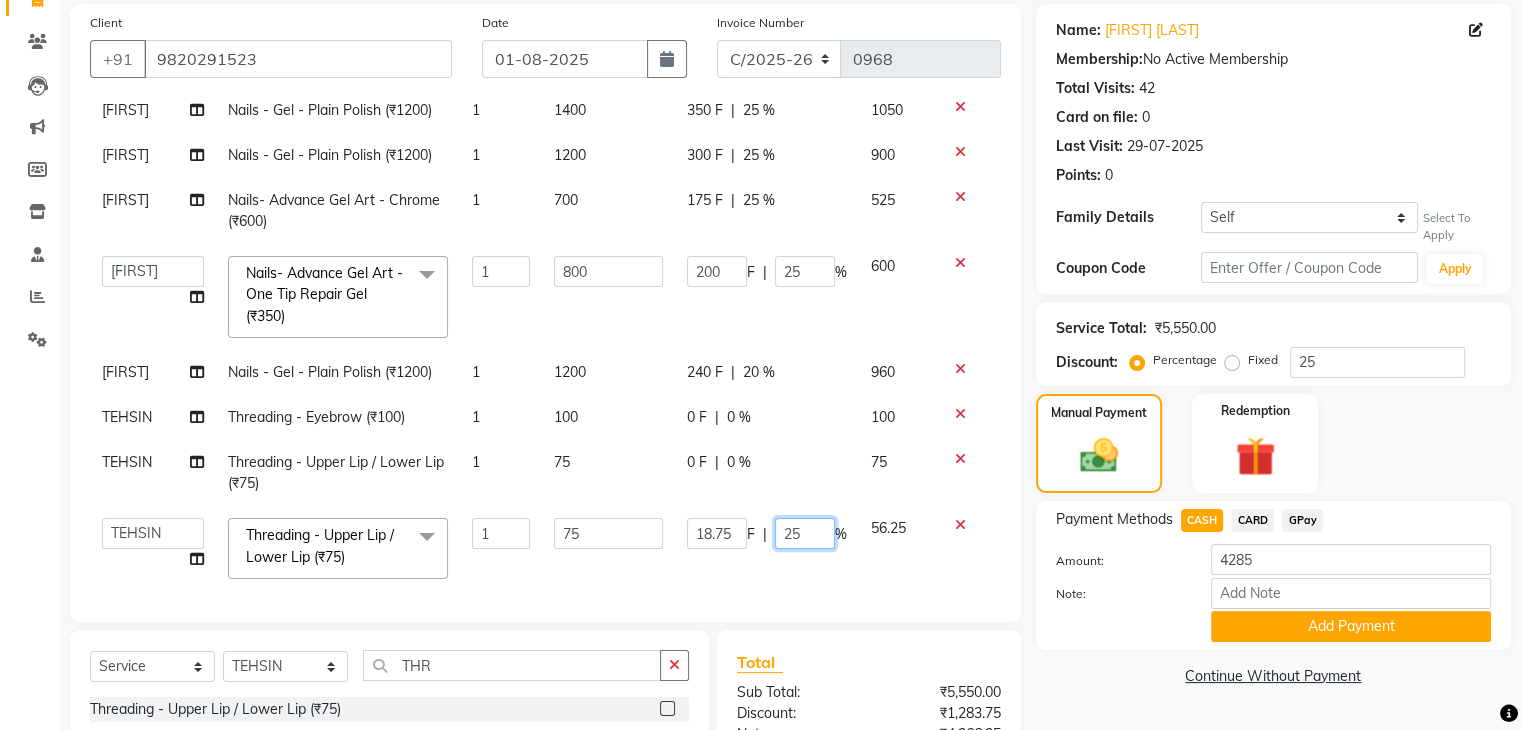 click on "25" 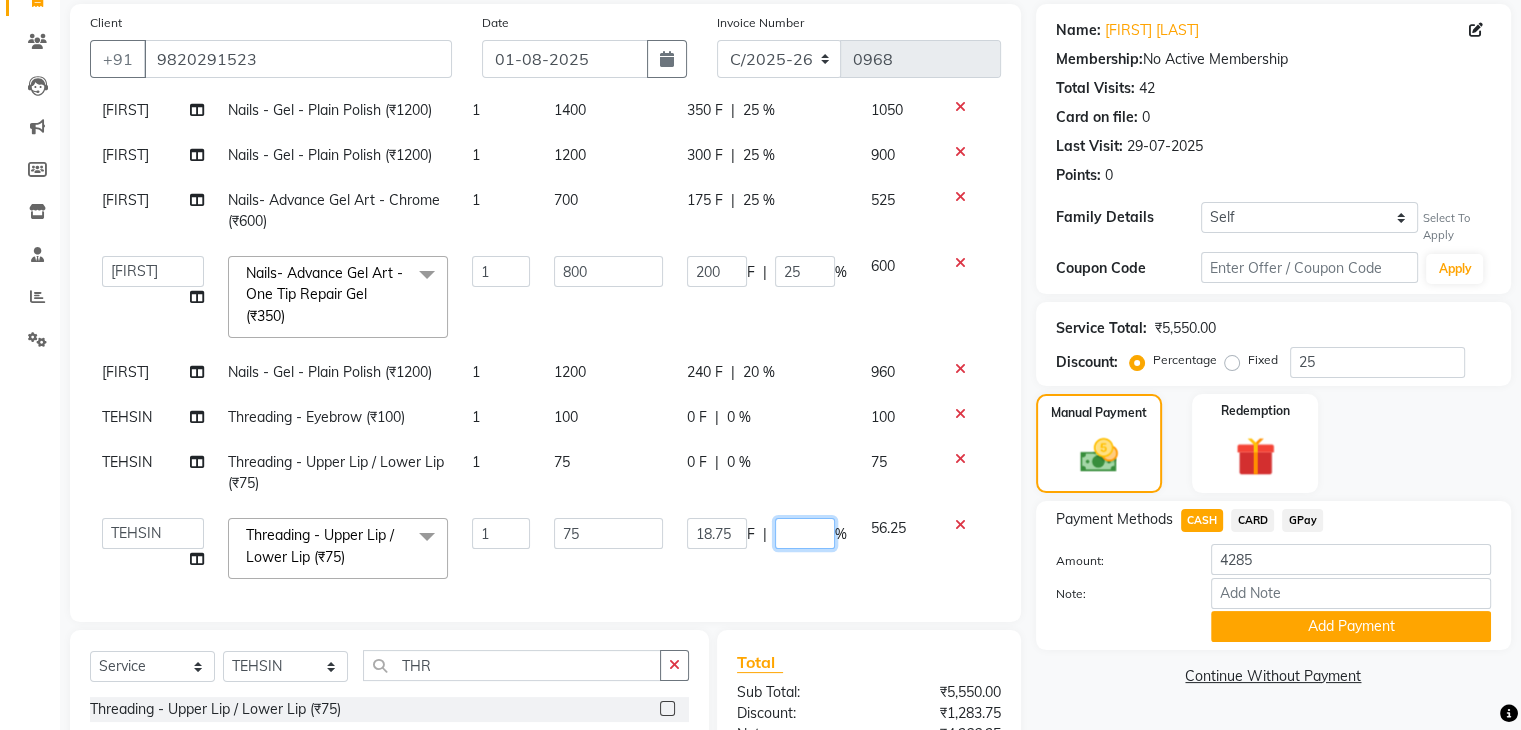 type on "0" 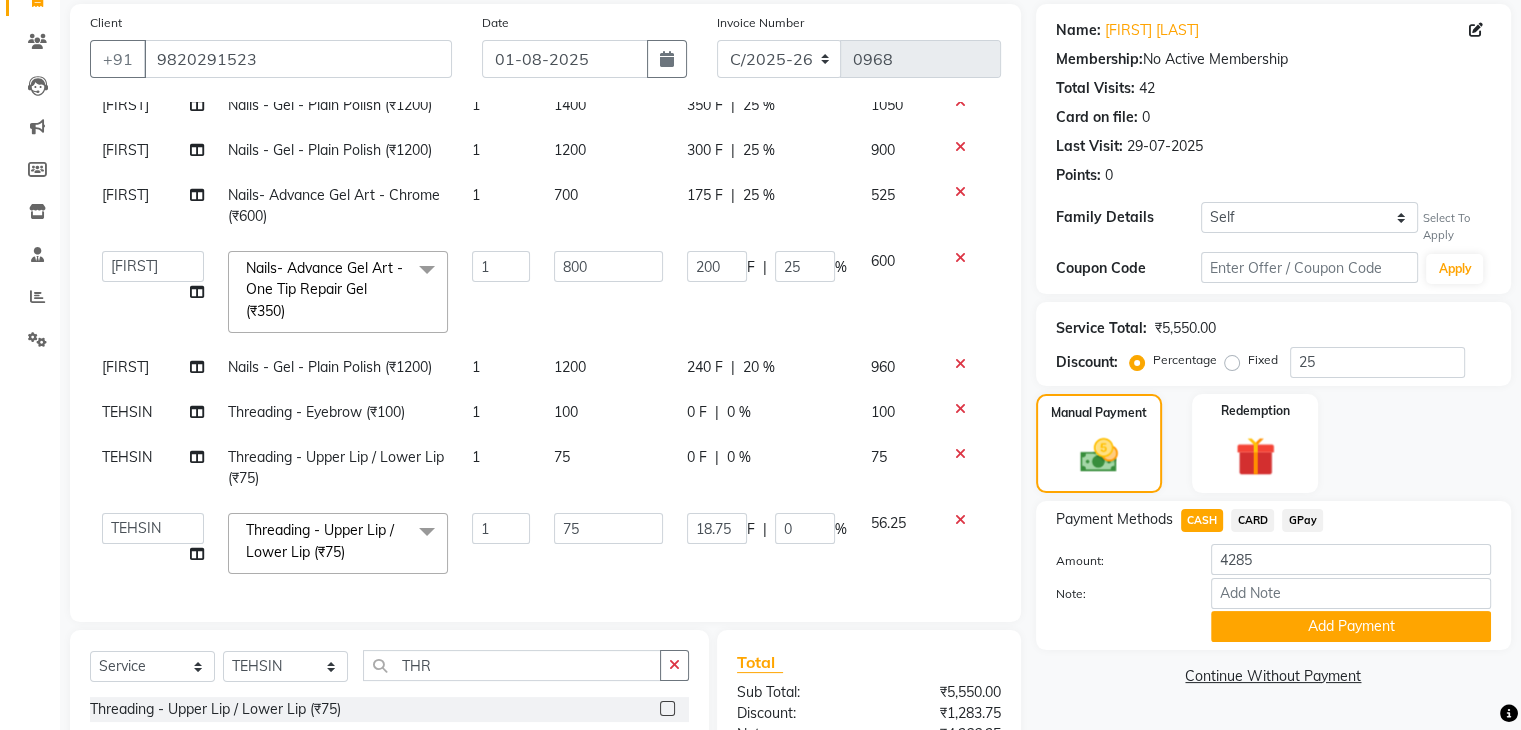 click on "Name: [FIRST] [LAST] Membership:  No Active Membership  Total Visits:  [NUMBER] Card on file:  [NUMBER] Last Visit:   [DATE] Points:   [NUMBER]  Family Details Self [FIRST]  Select To Apply Coupon Code Apply Service Total:  [PRICE]  Discount:  Percentage   Fixed  [NUMBER] Manual Payment Redemption Payment Methods  CASH   CARD   GPay  Amount: [PRICE] Note: Add Payment  Continue Without Payment" 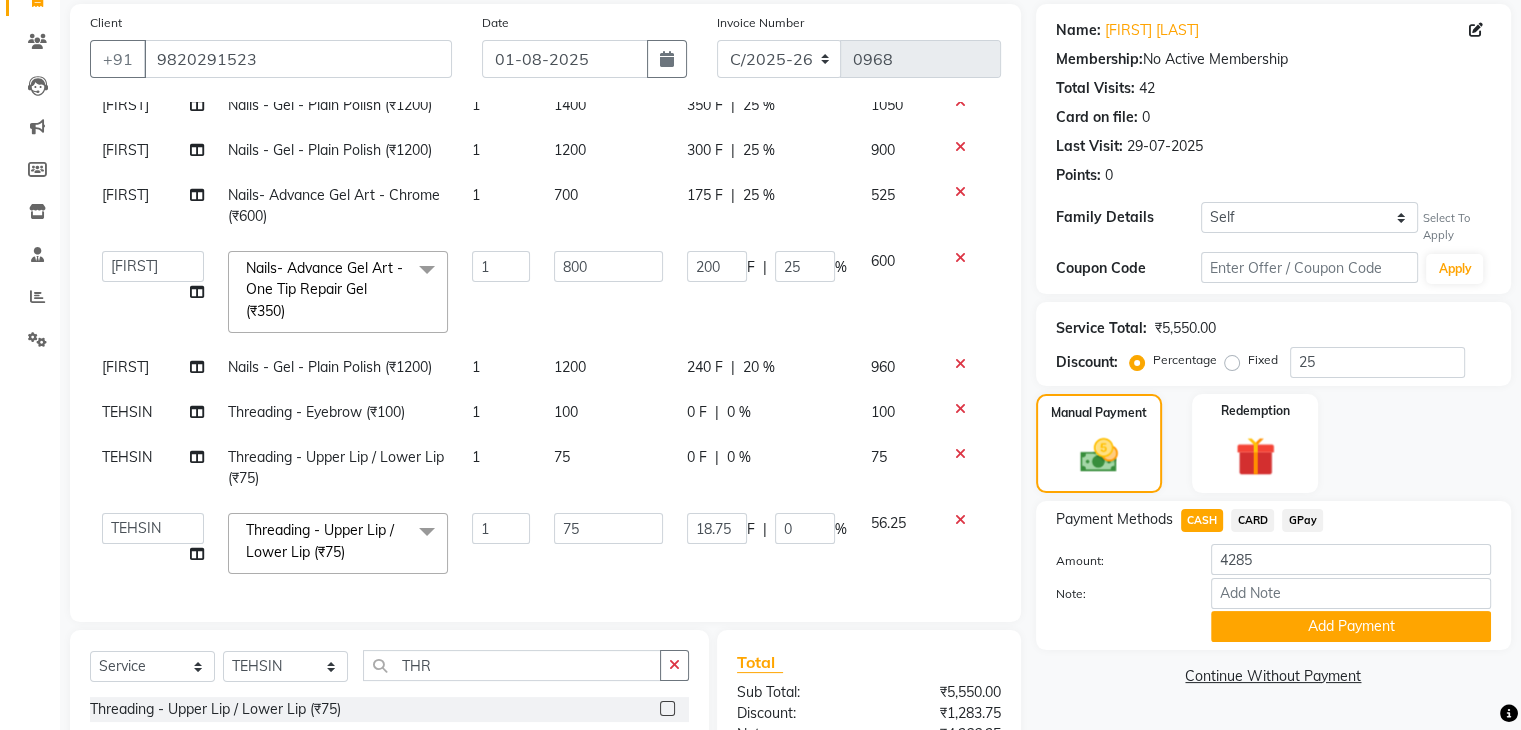 scroll, scrollTop: 96, scrollLeft: 0, axis: vertical 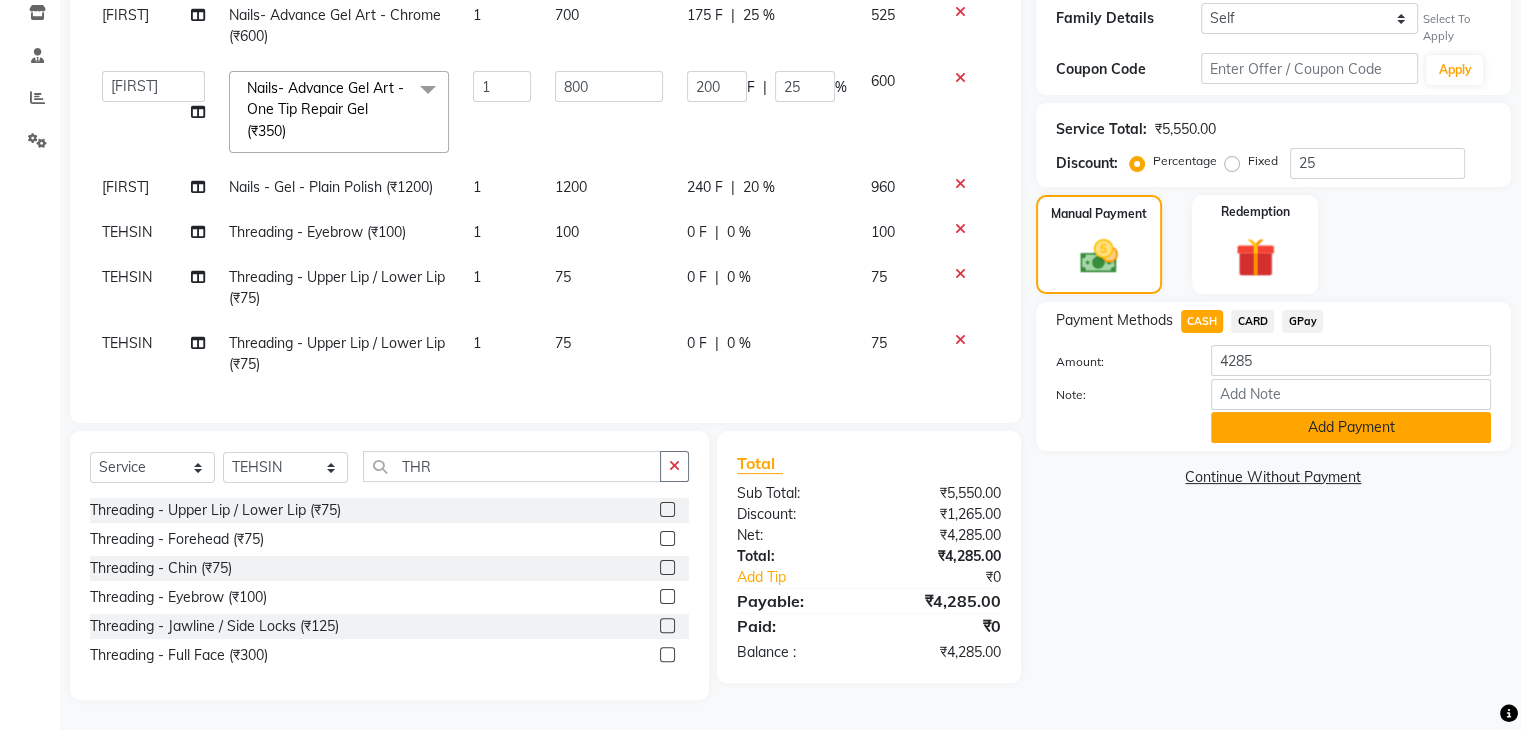 click on "Add Payment" 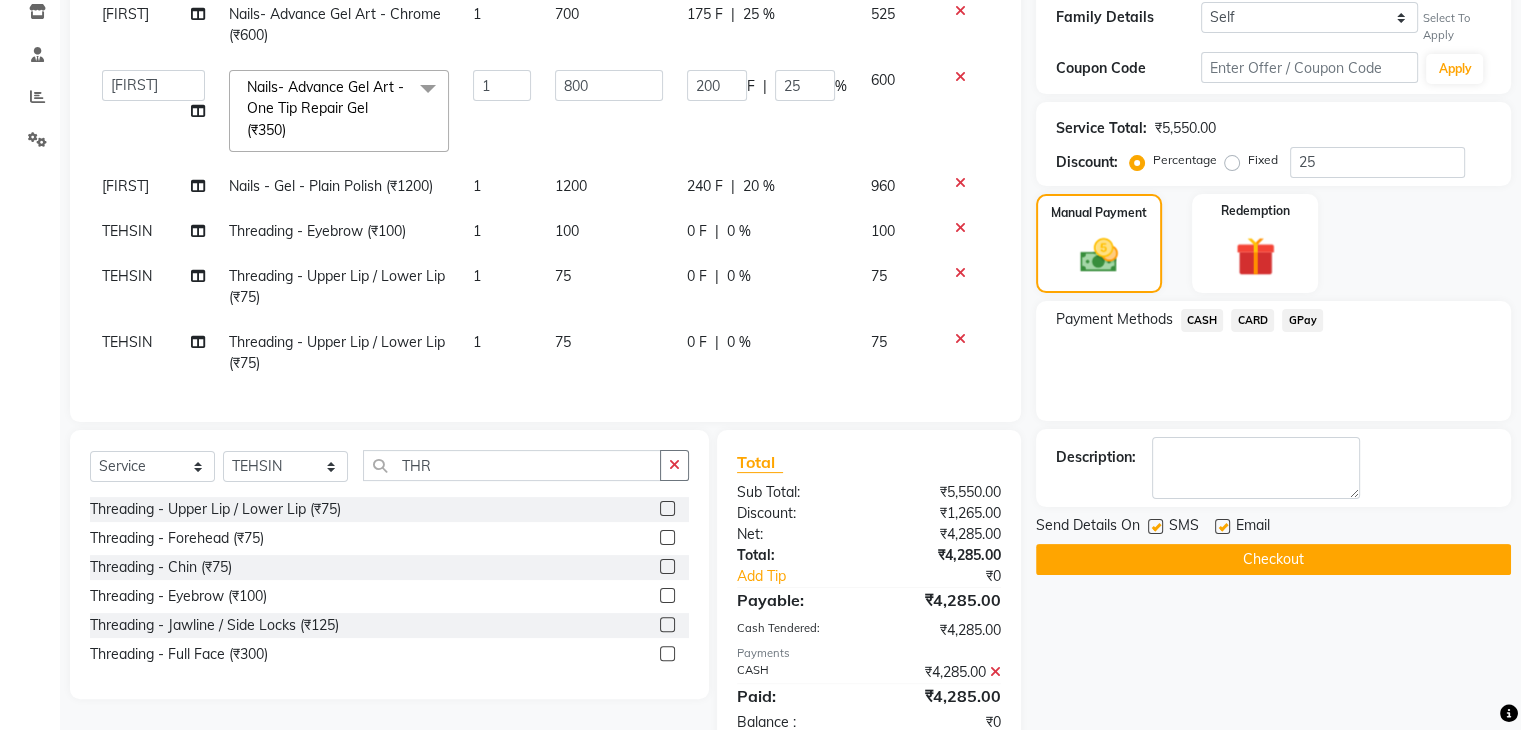 click on "CASH" 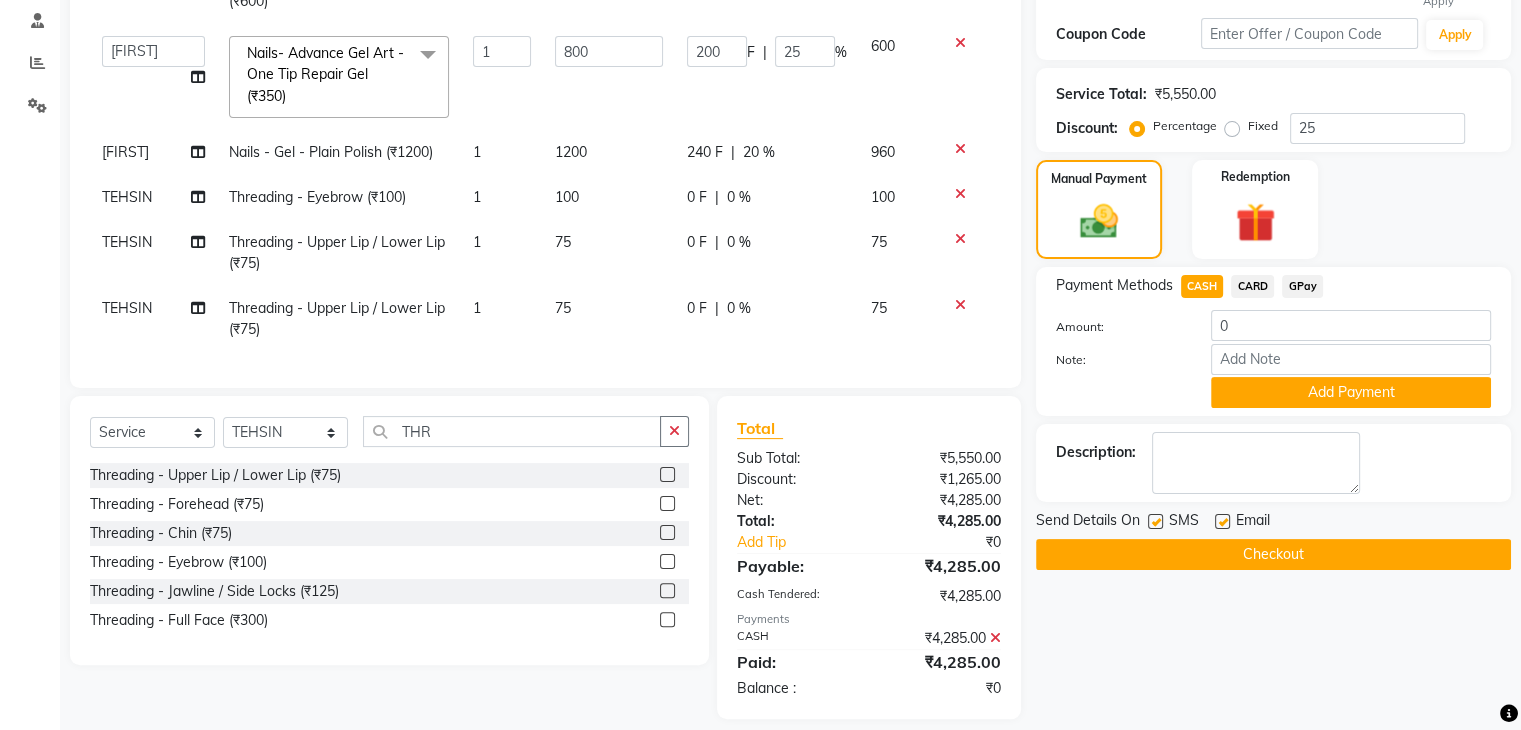 scroll, scrollTop: 400, scrollLeft: 0, axis: vertical 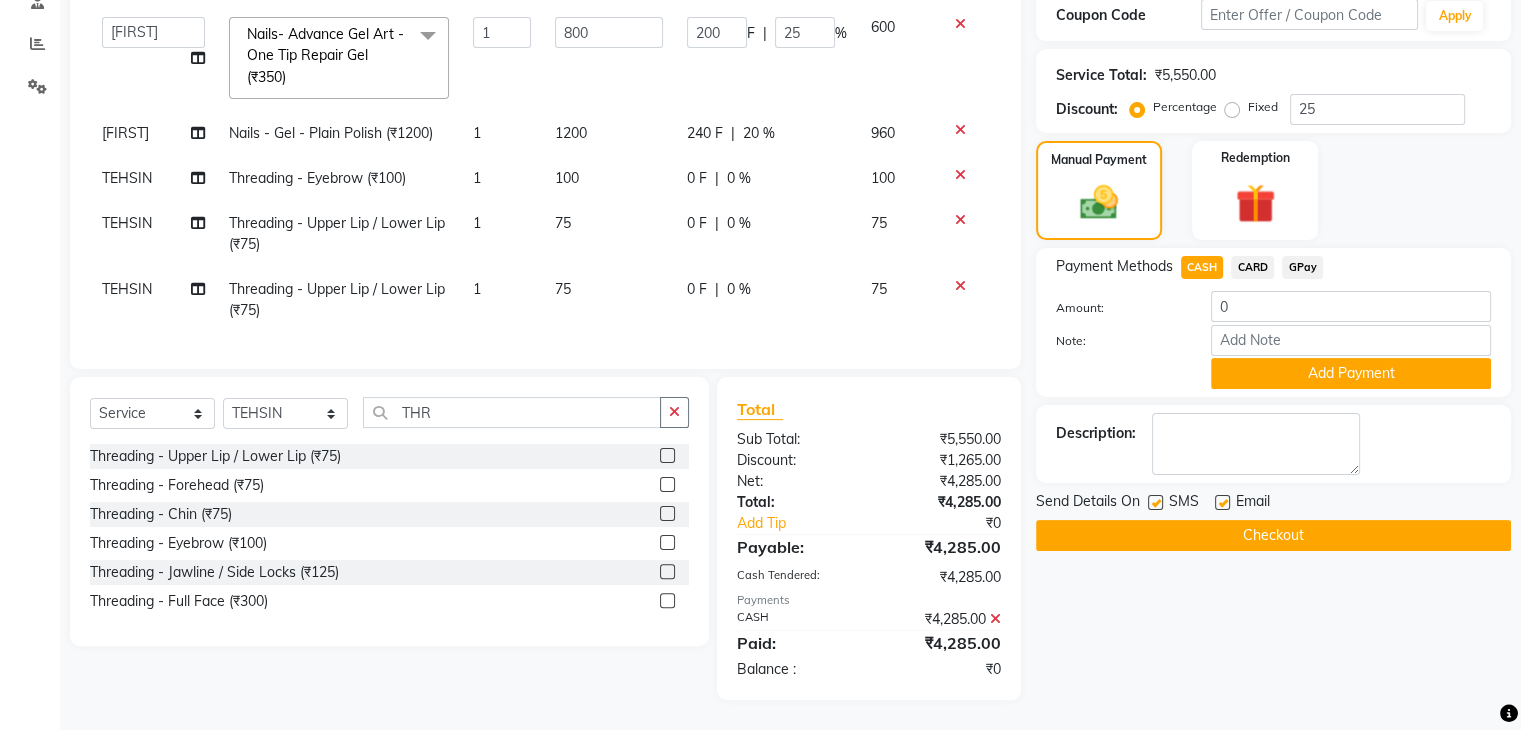 click on "Checkout" 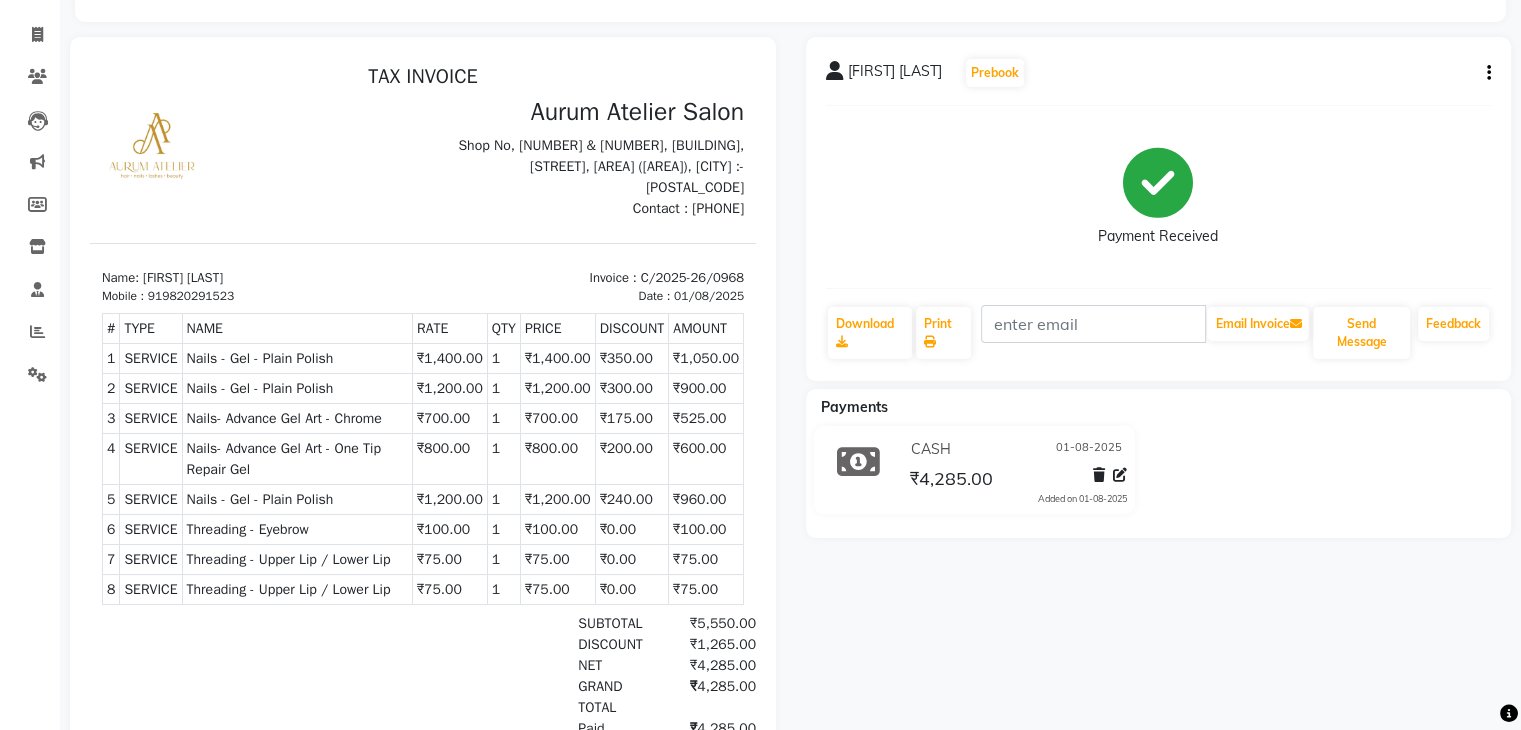 scroll, scrollTop: 0, scrollLeft: 0, axis: both 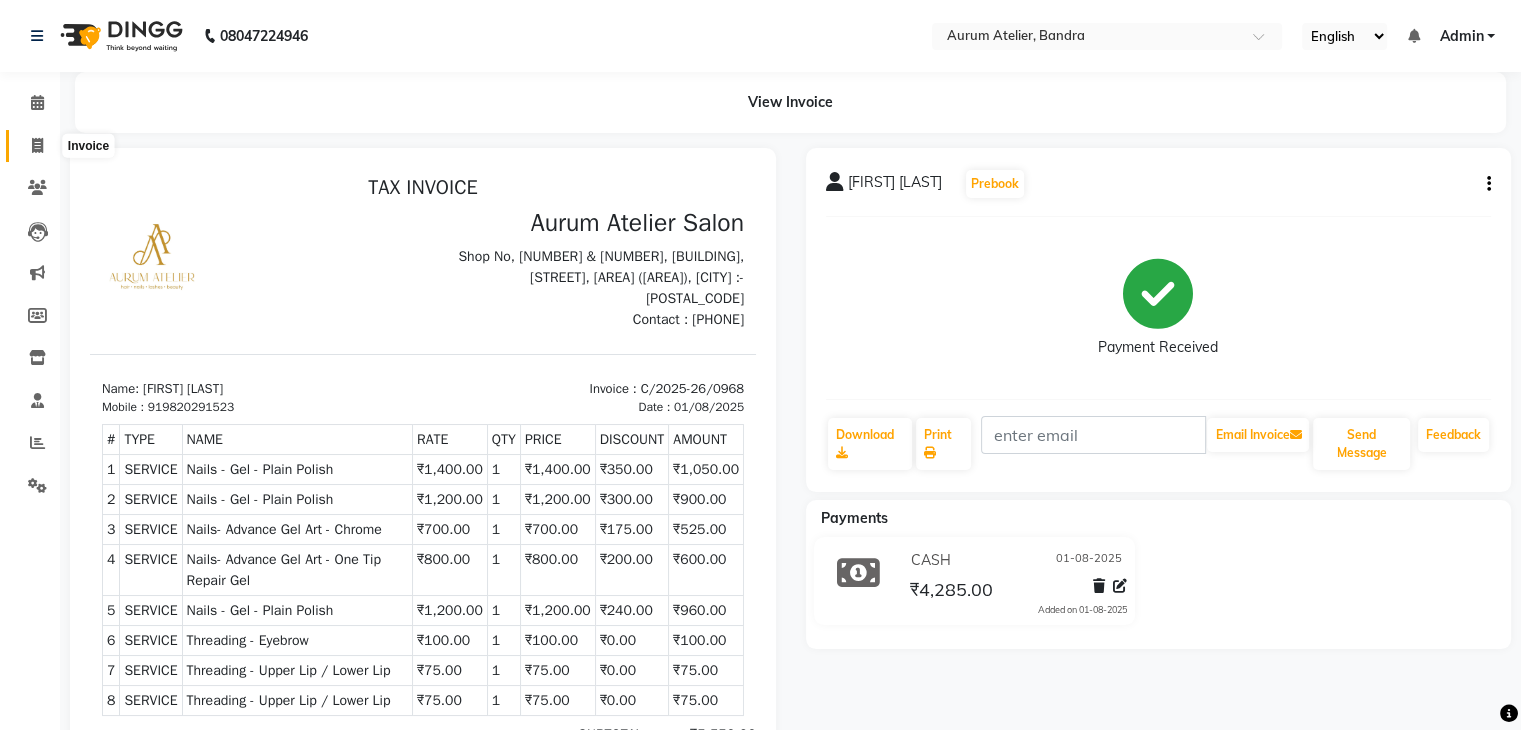 click 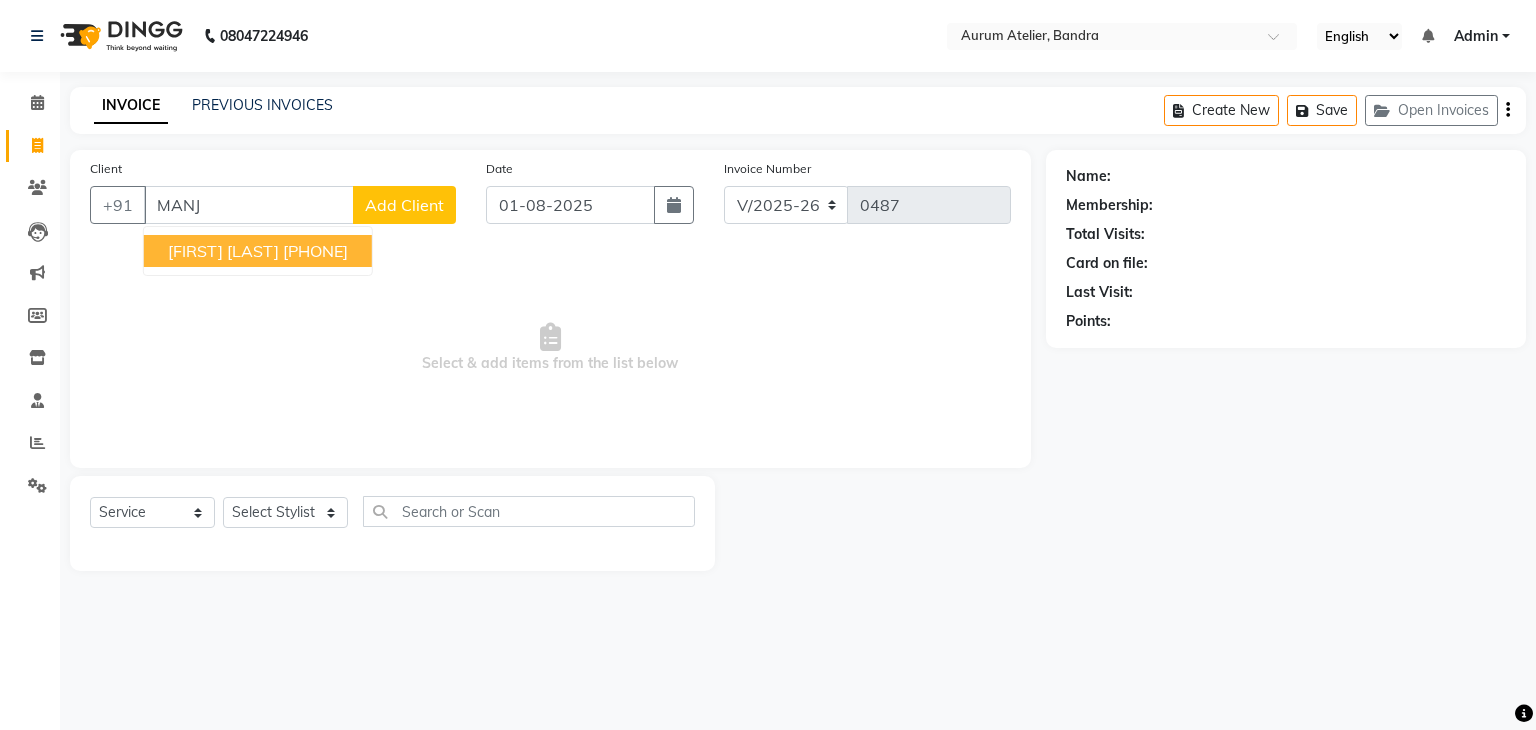 click on "[PHONE]" at bounding box center [315, 251] 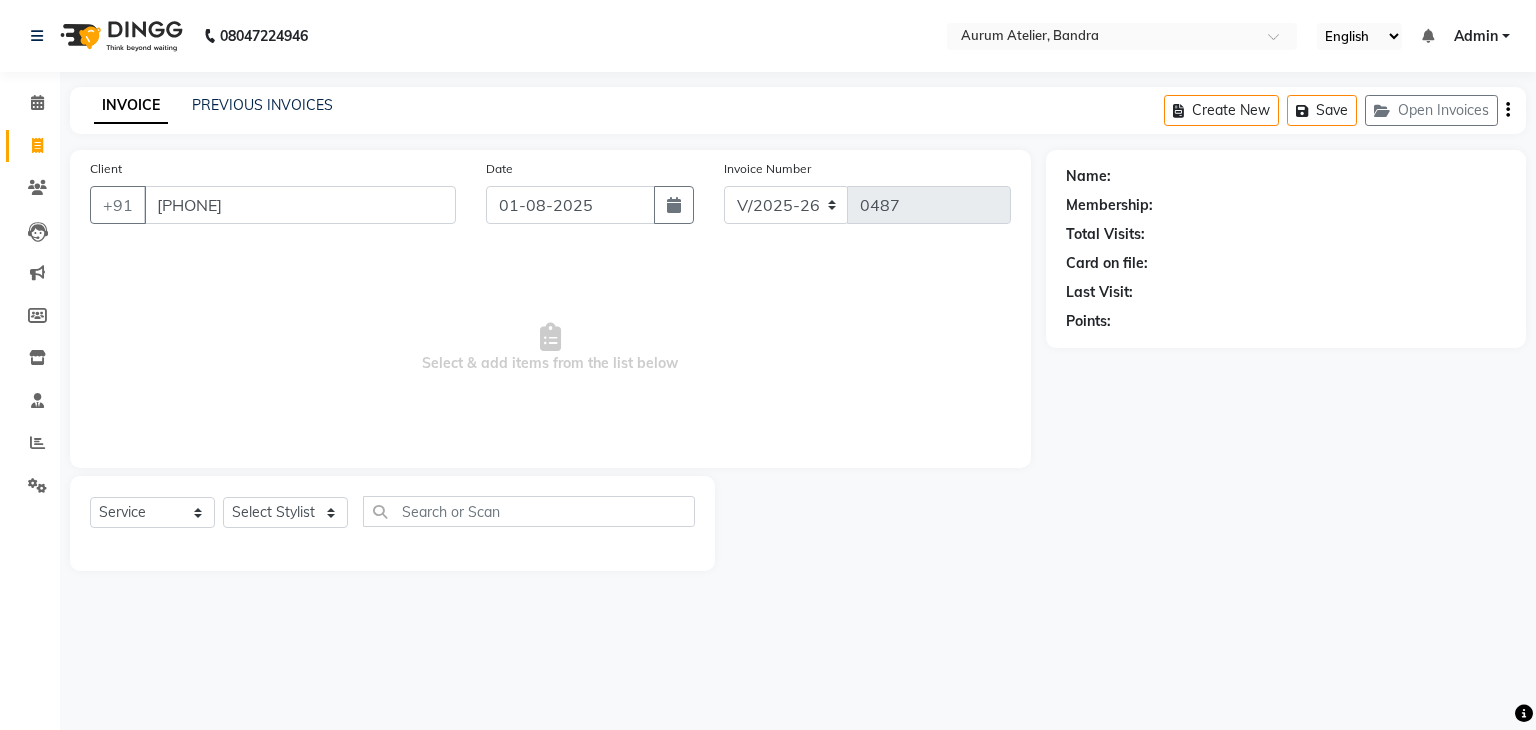 type on "[PHONE]" 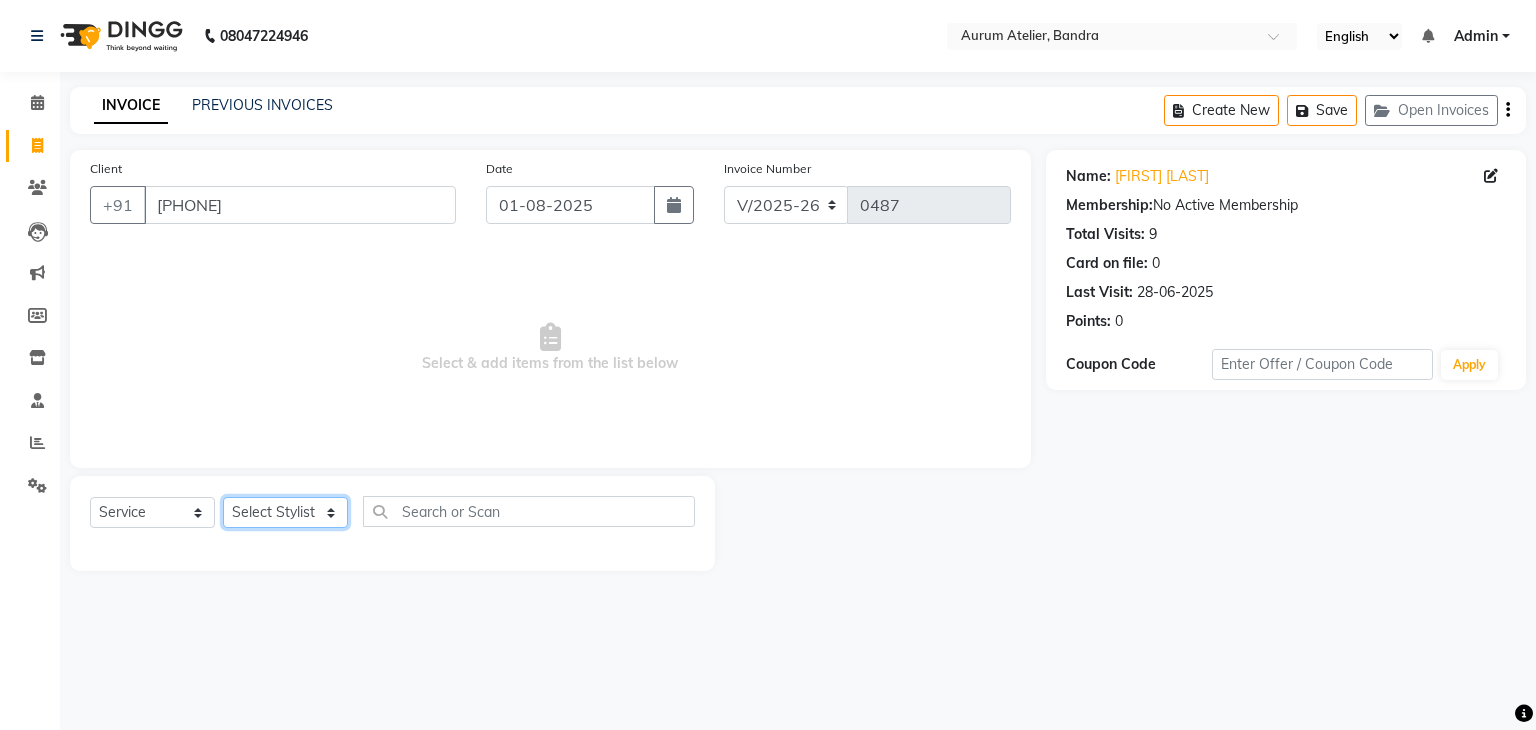 click on "Select Stylist [STYLIST] [STYLIST] [FIRST] [STYLIST] [STYLIST] [STYLIST] [STYLIST] [STYLIST] [STYLIST]" 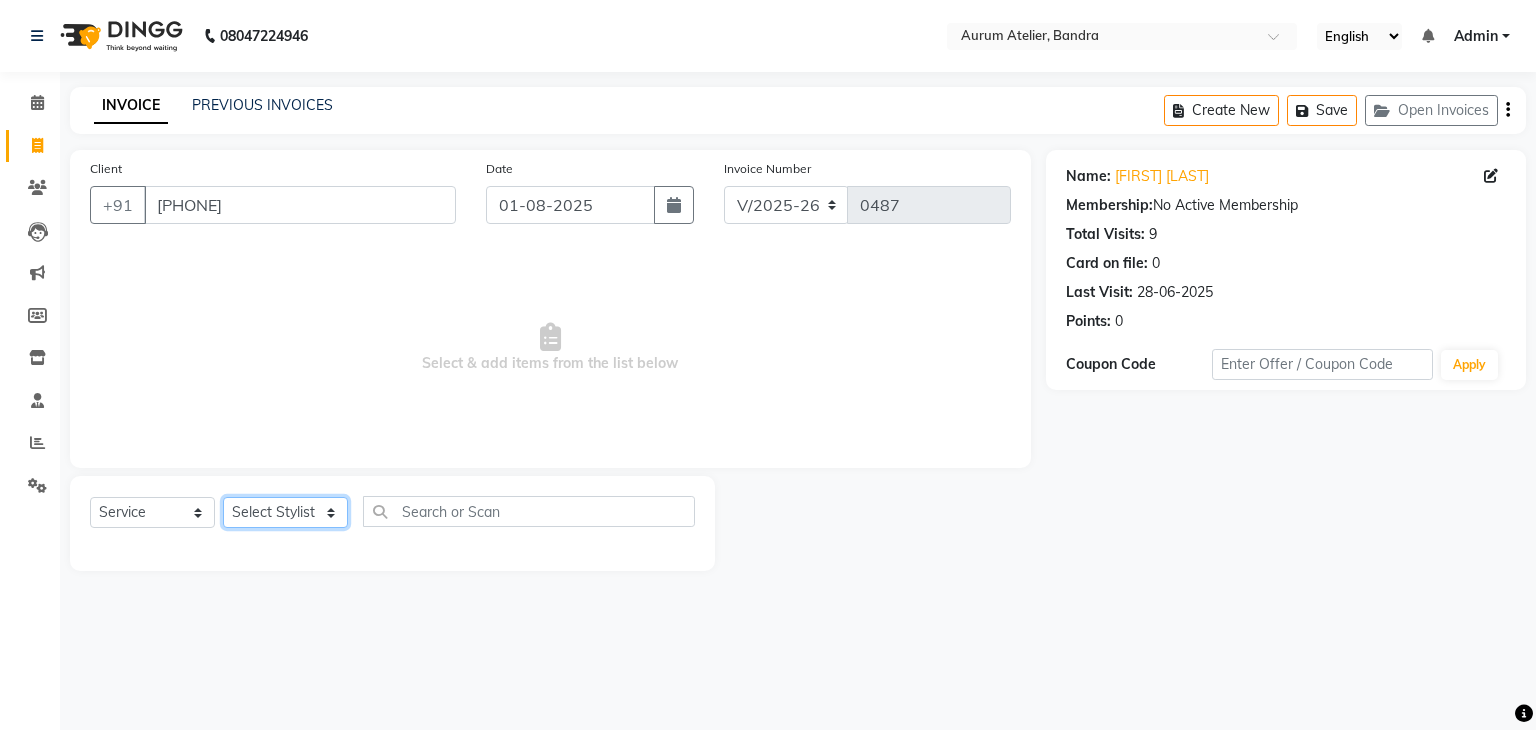 select on "66081" 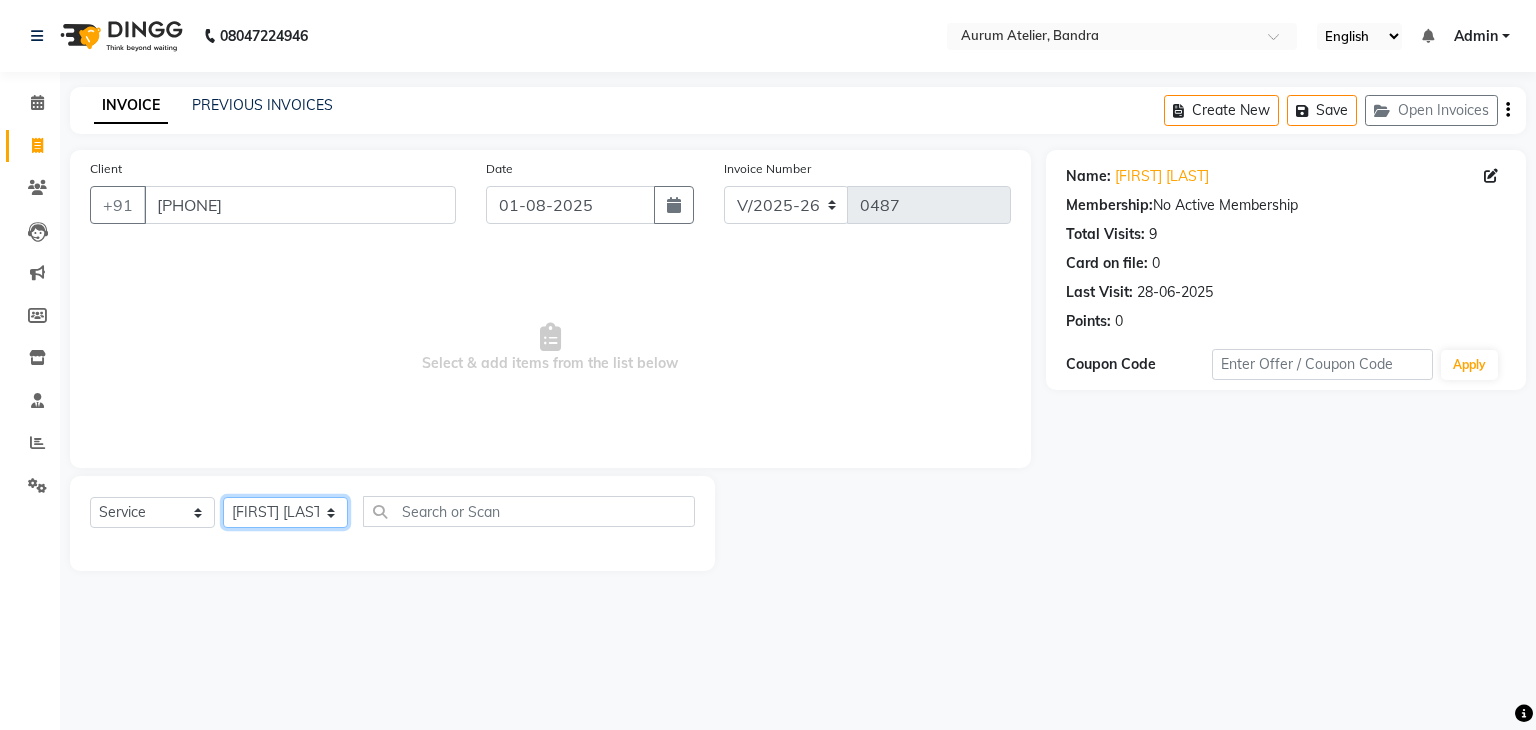 click on "Select Stylist [STYLIST] [STYLIST] [FIRST] [STYLIST] [STYLIST] [STYLIST] [STYLIST] [STYLIST] [STYLIST]" 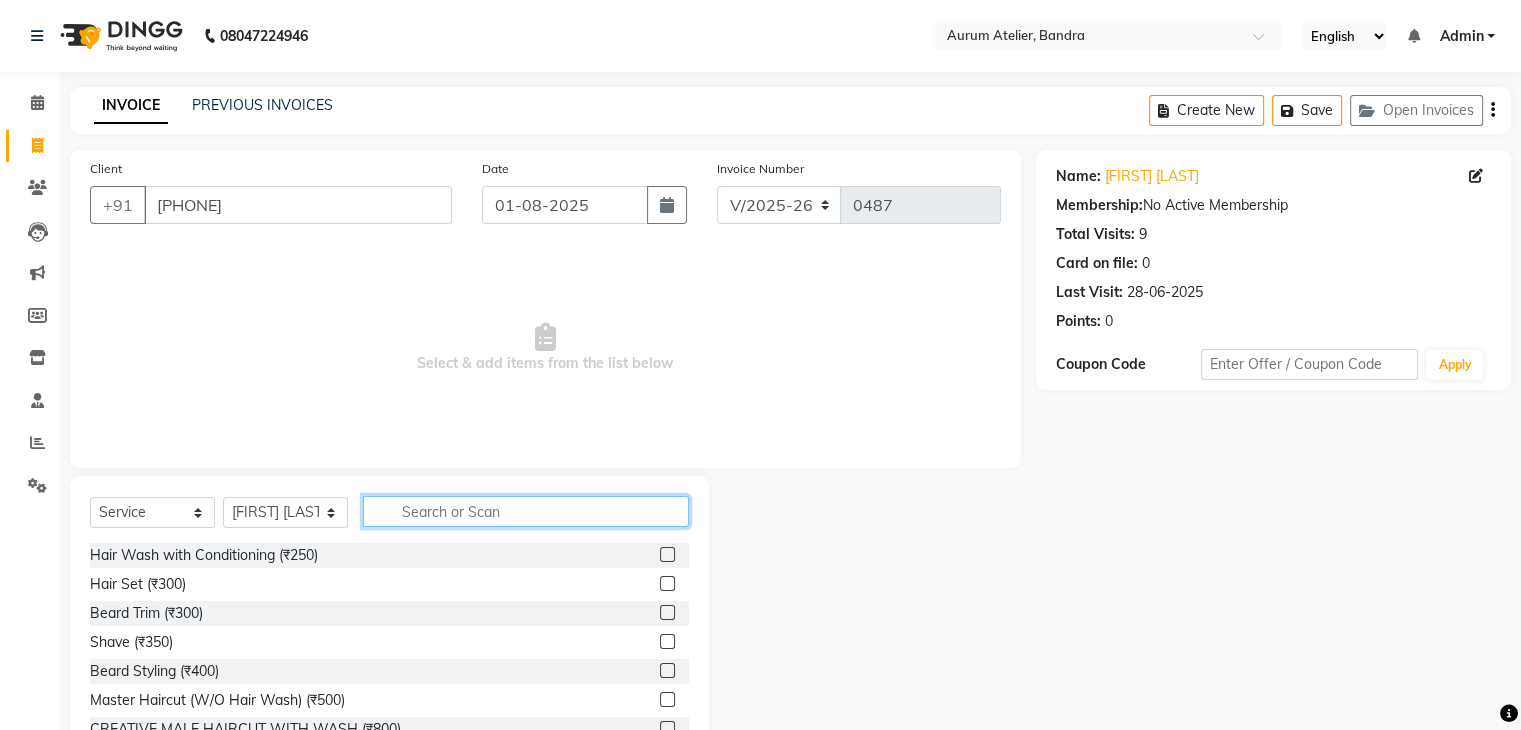 click 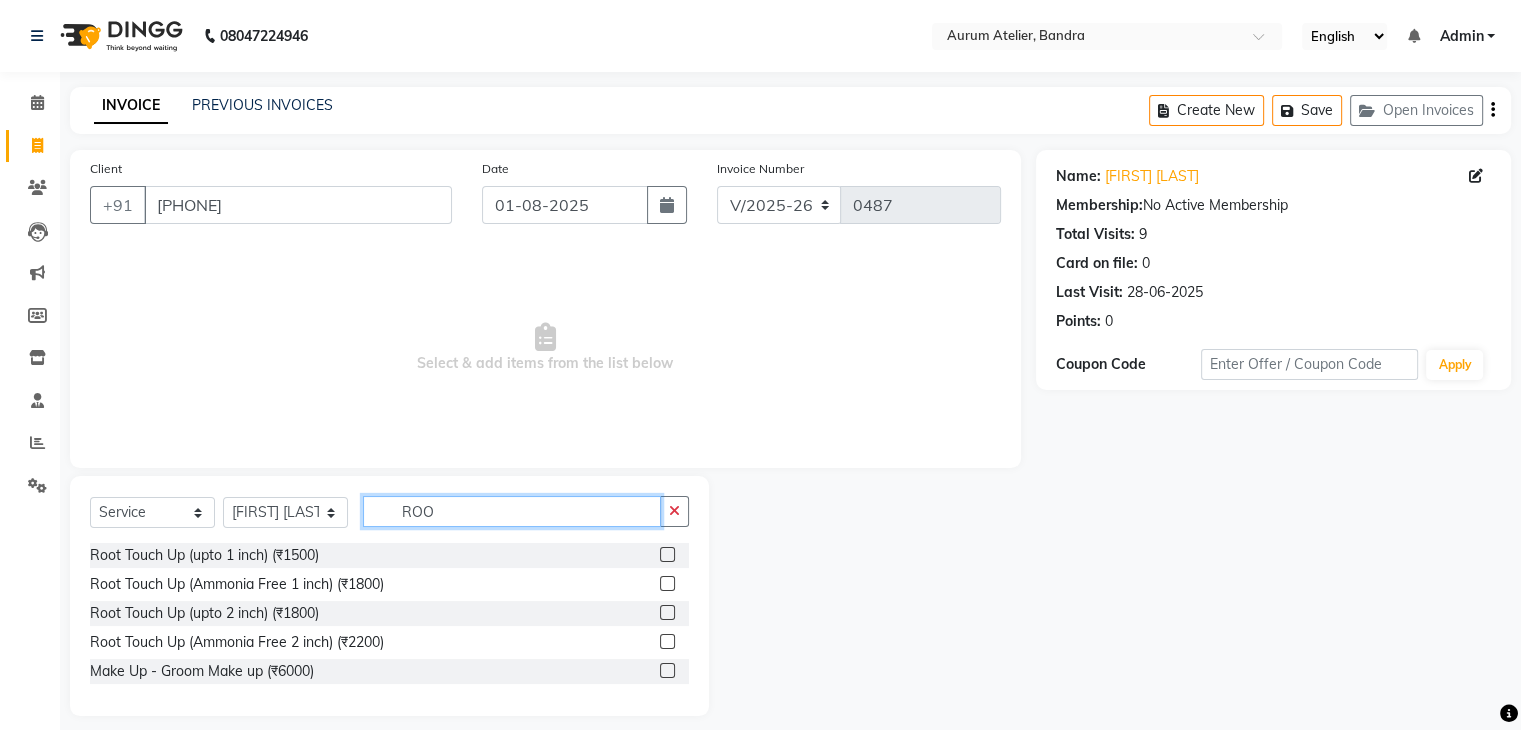 type on "ROO" 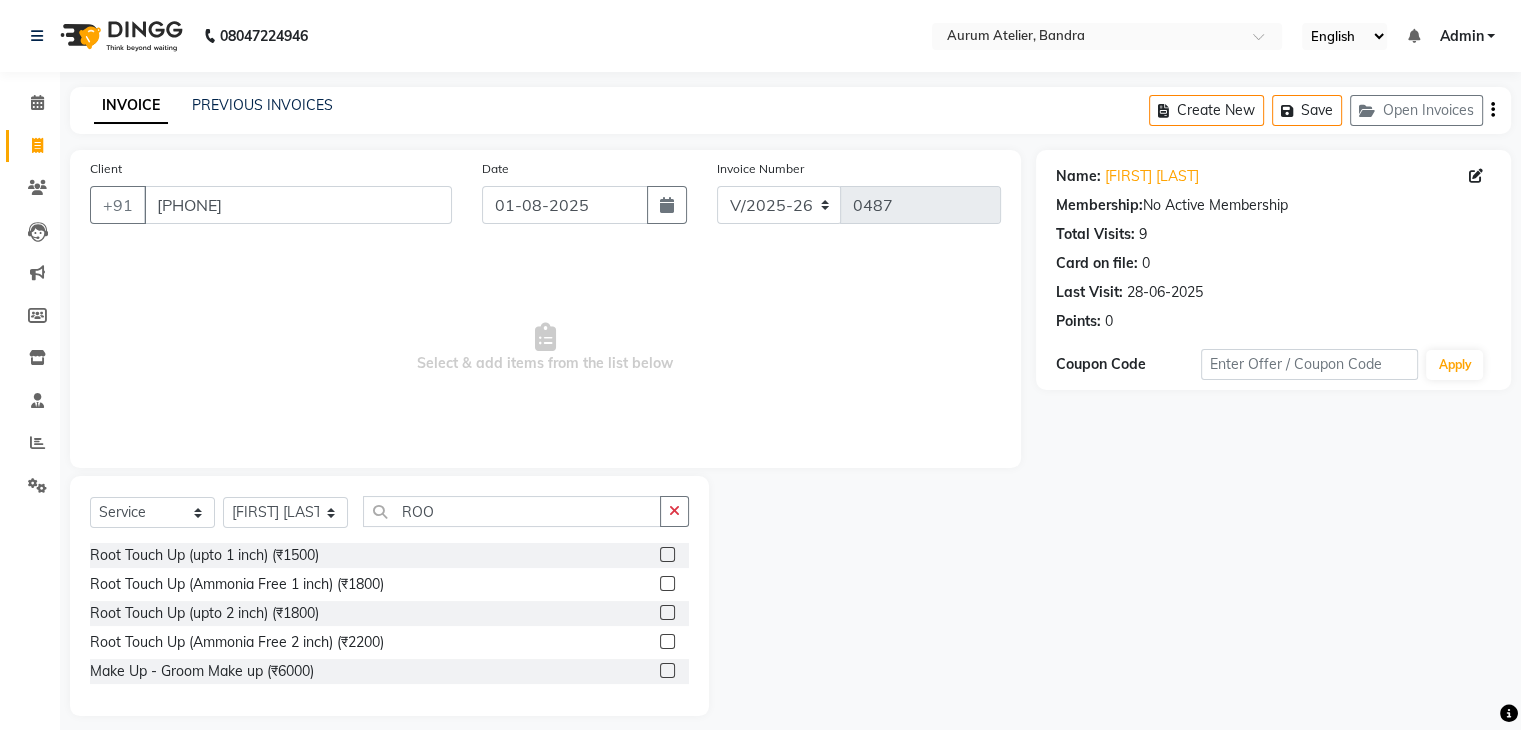 click 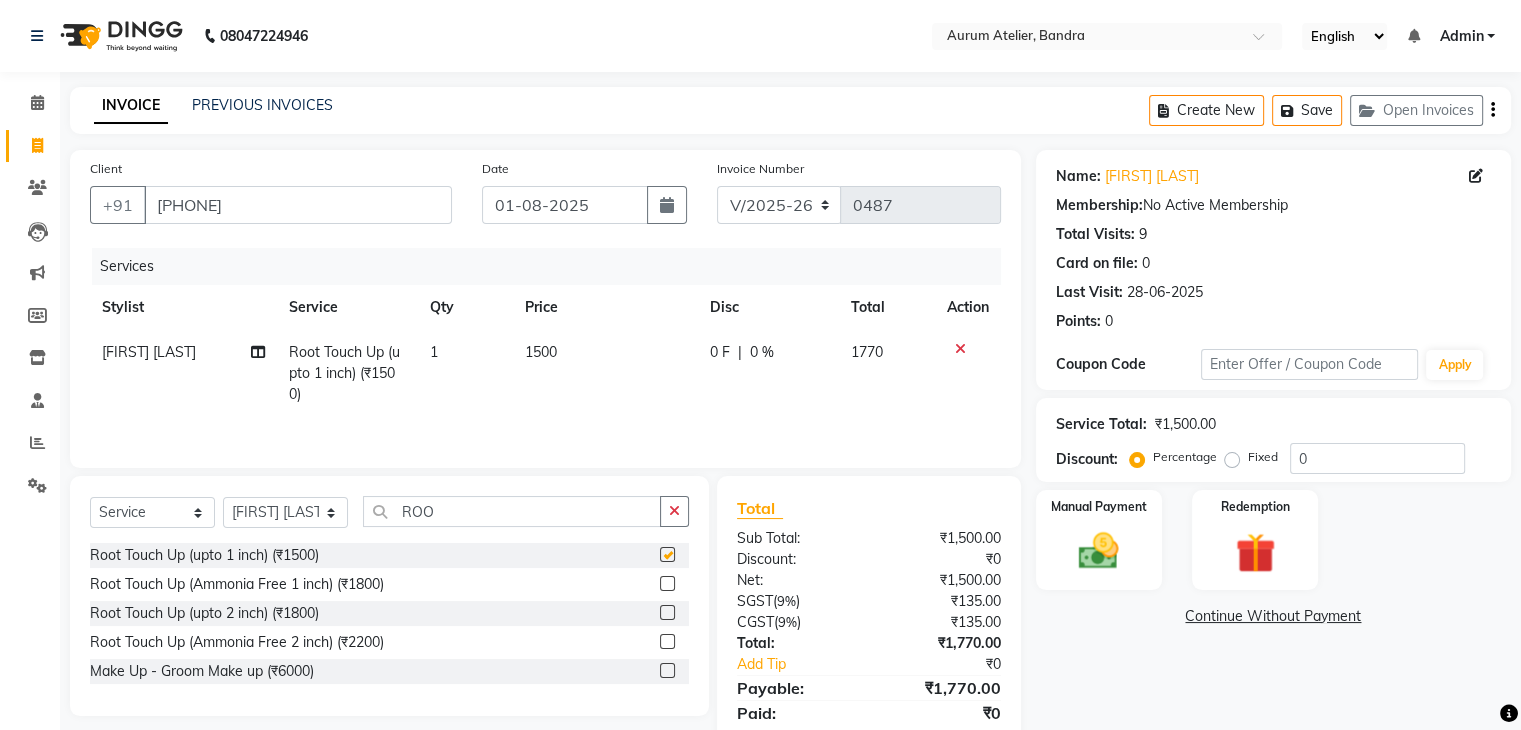 checkbox on "false" 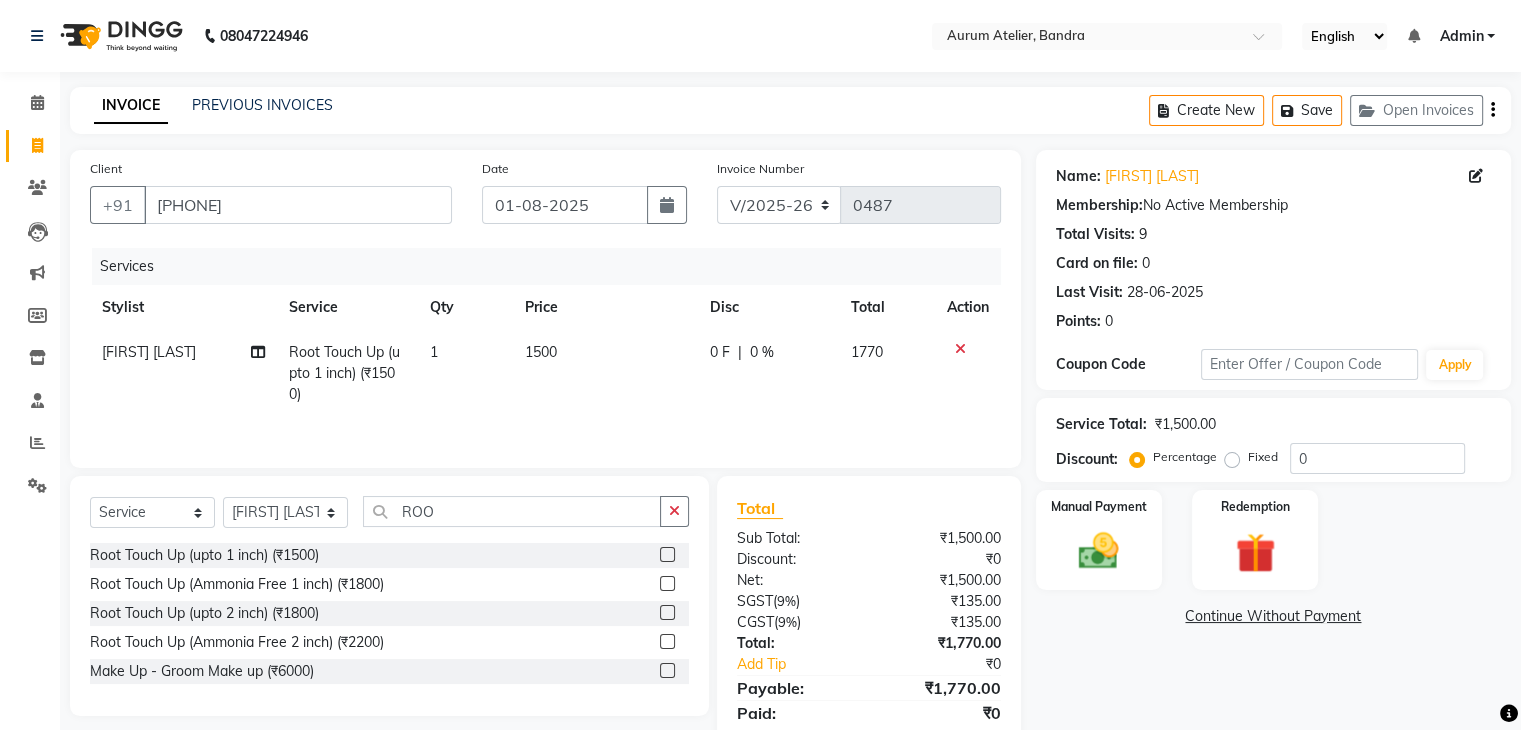 click on "1500" 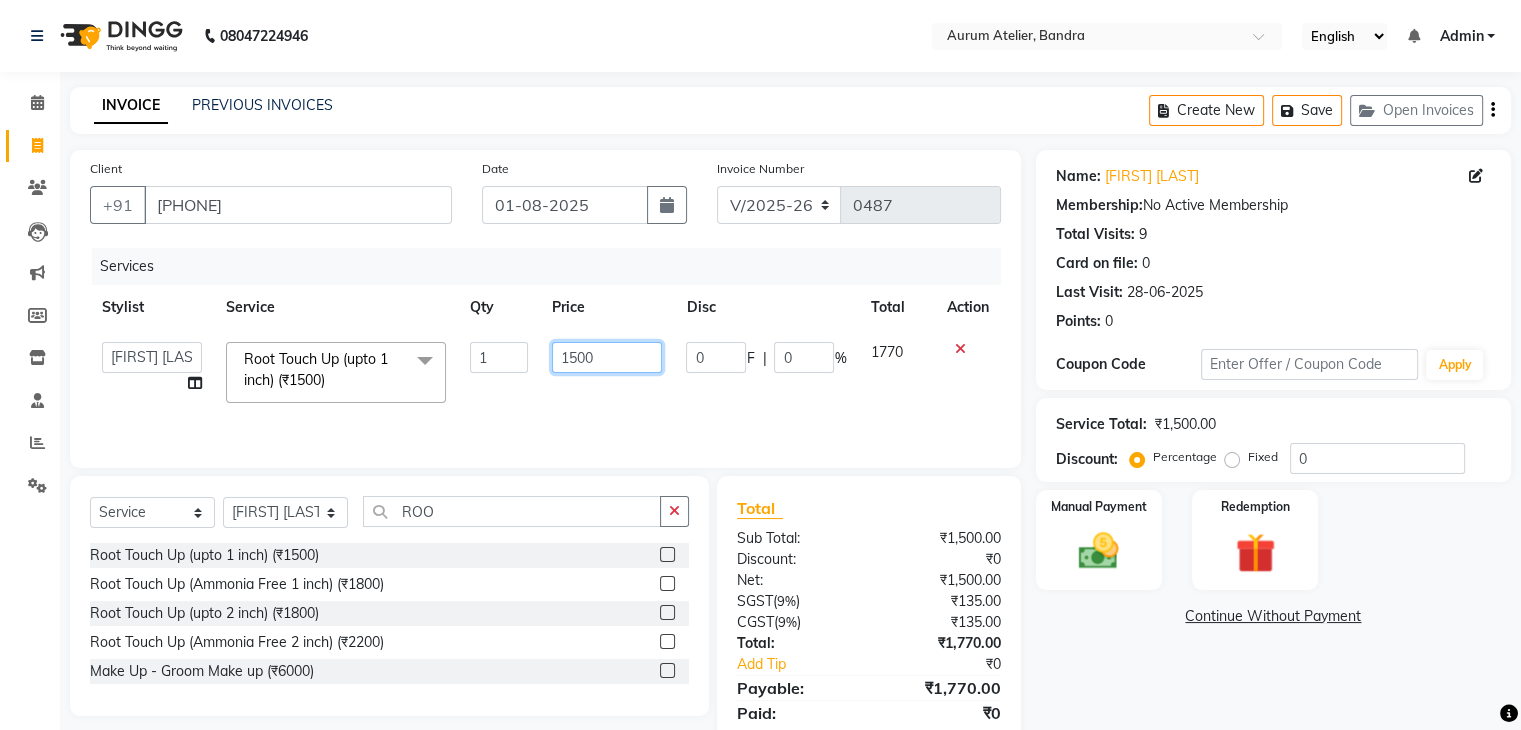 click on "1500" 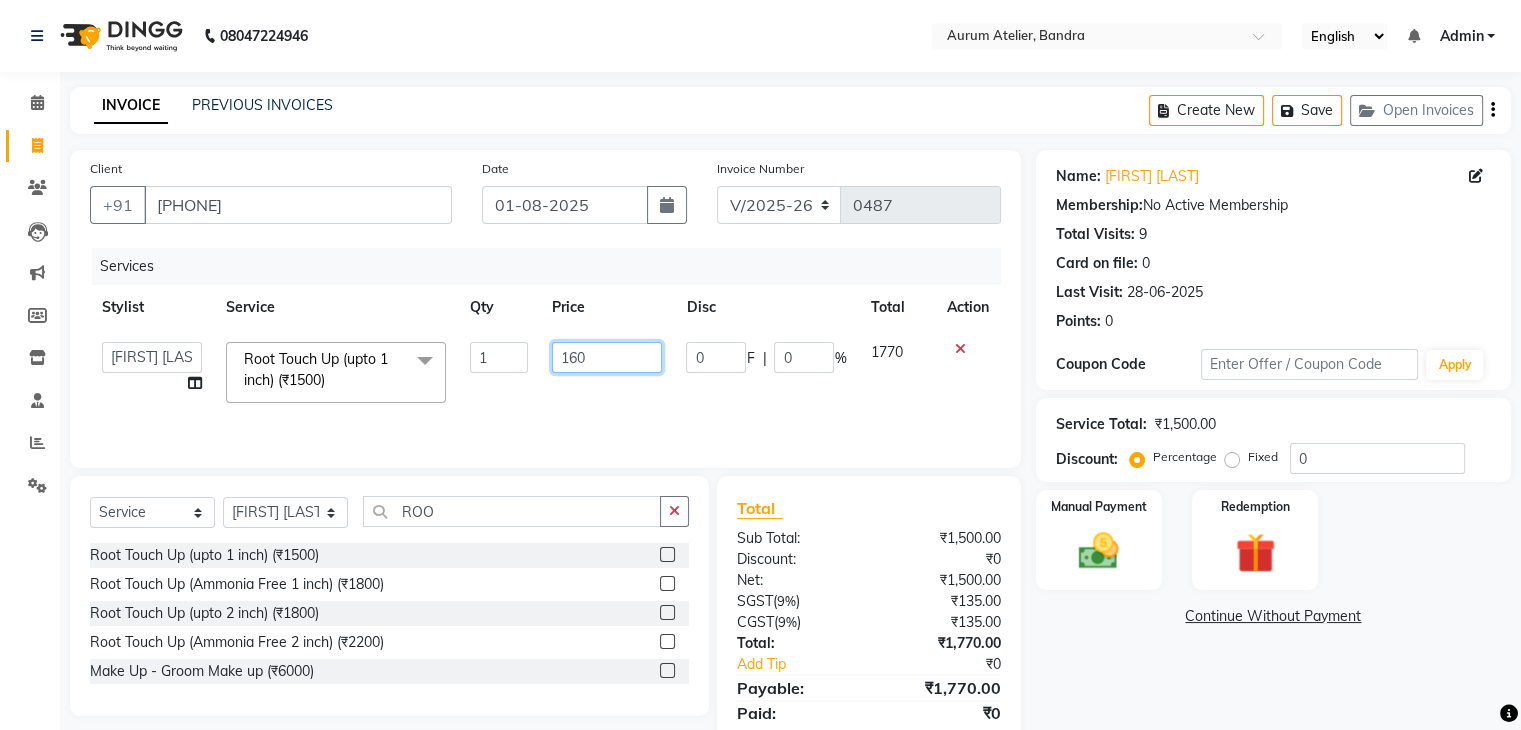 type on "1600" 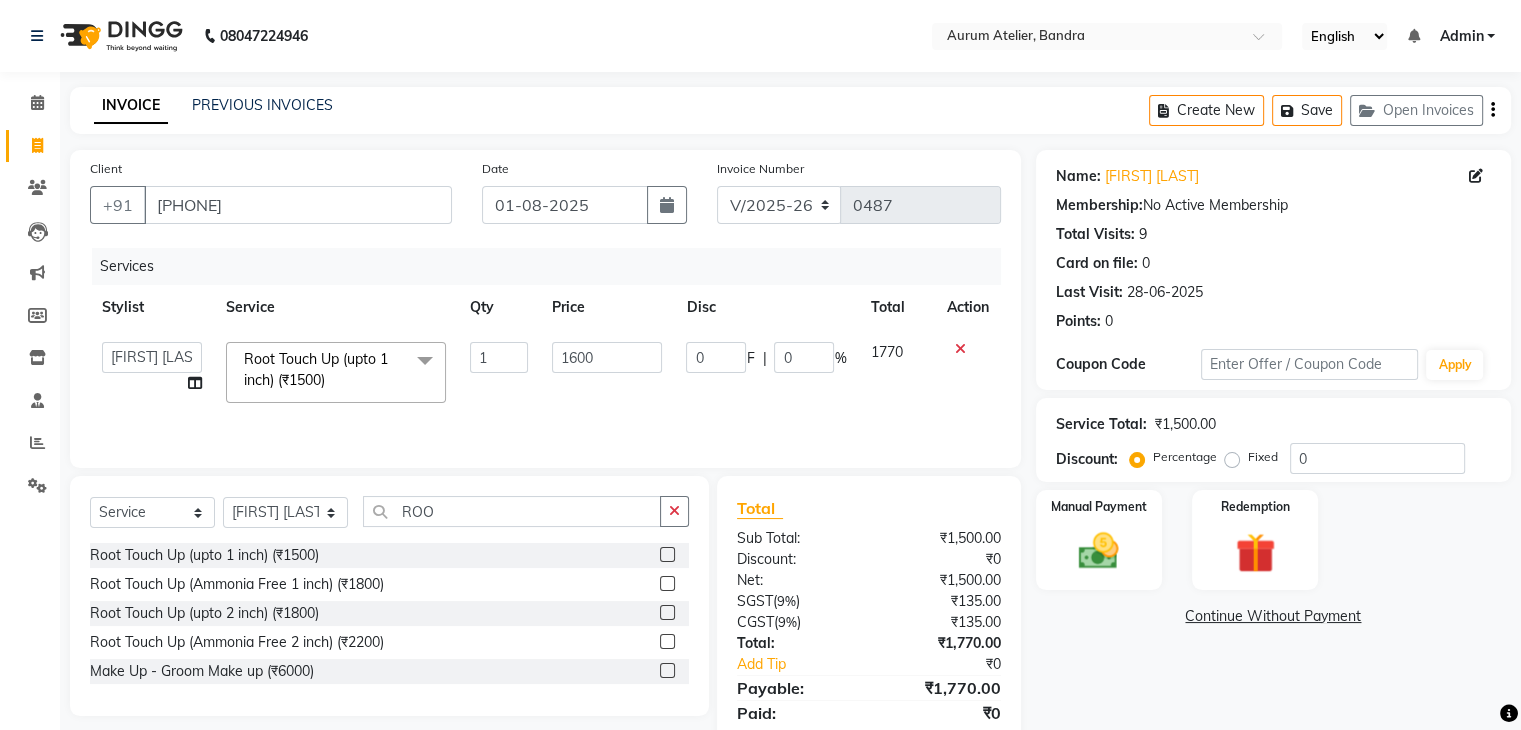 click on "0 F | 0 %" 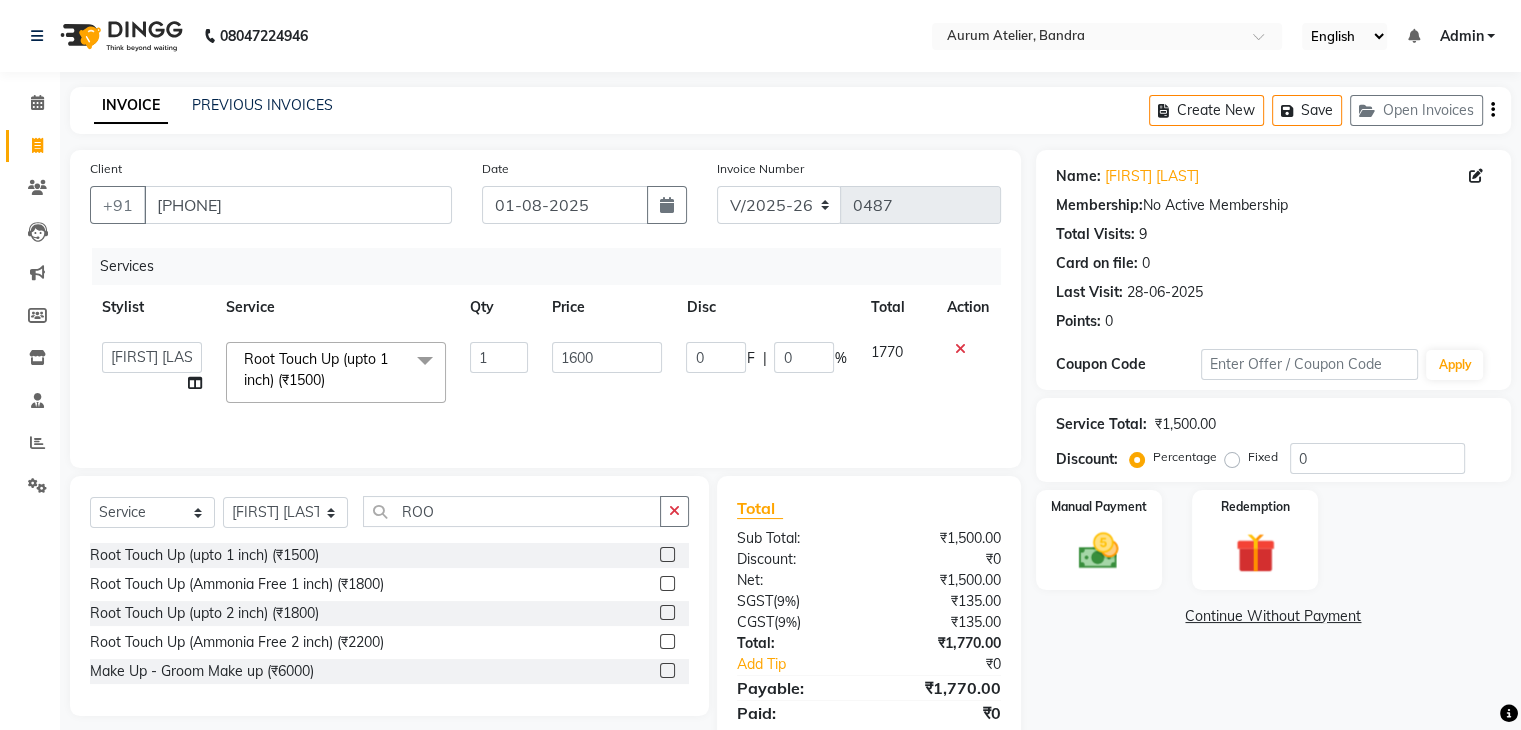 select on "66081" 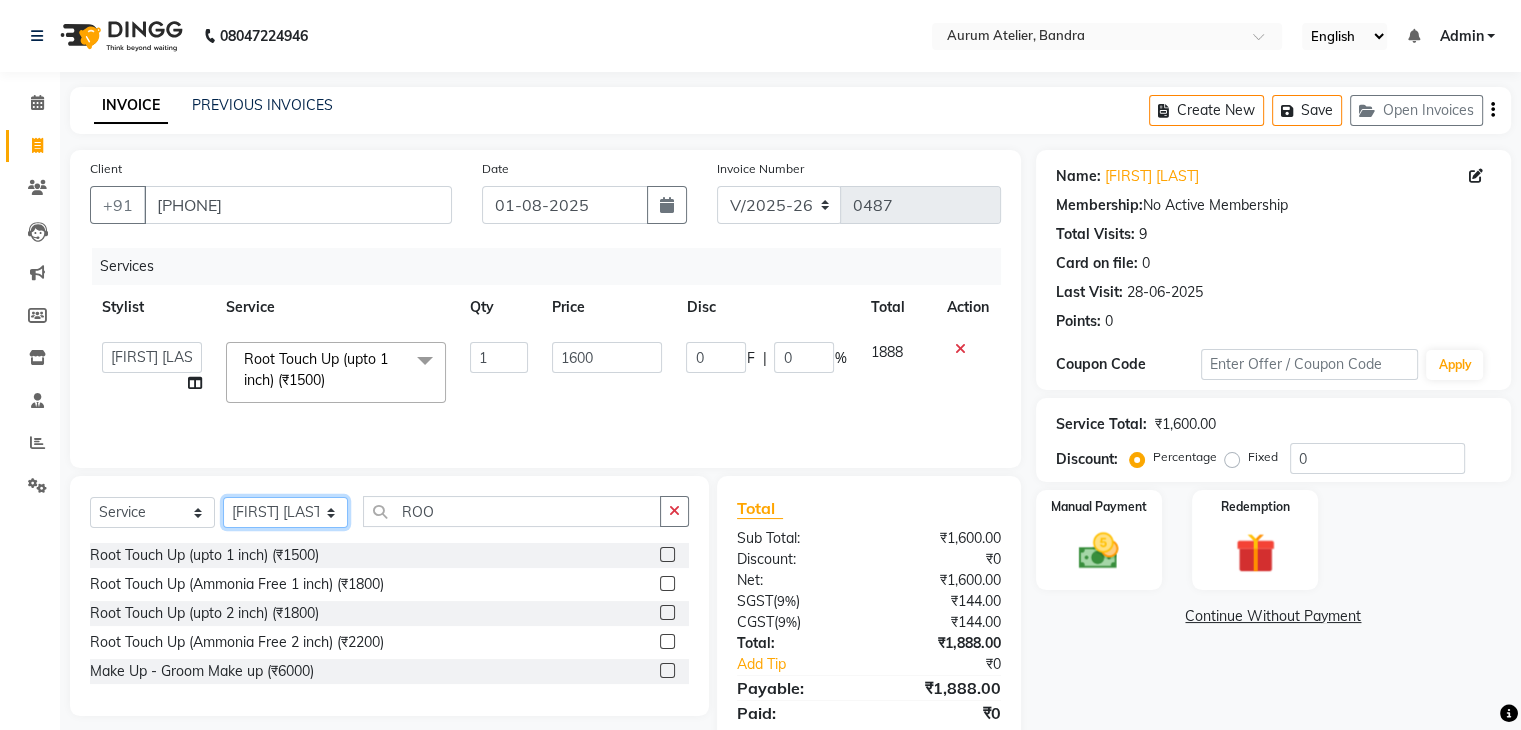 click on "Select Stylist [STYLIST] [STYLIST] [FIRST] [STYLIST] [STYLIST] [STYLIST] [STYLIST] [STYLIST] [STYLIST]" 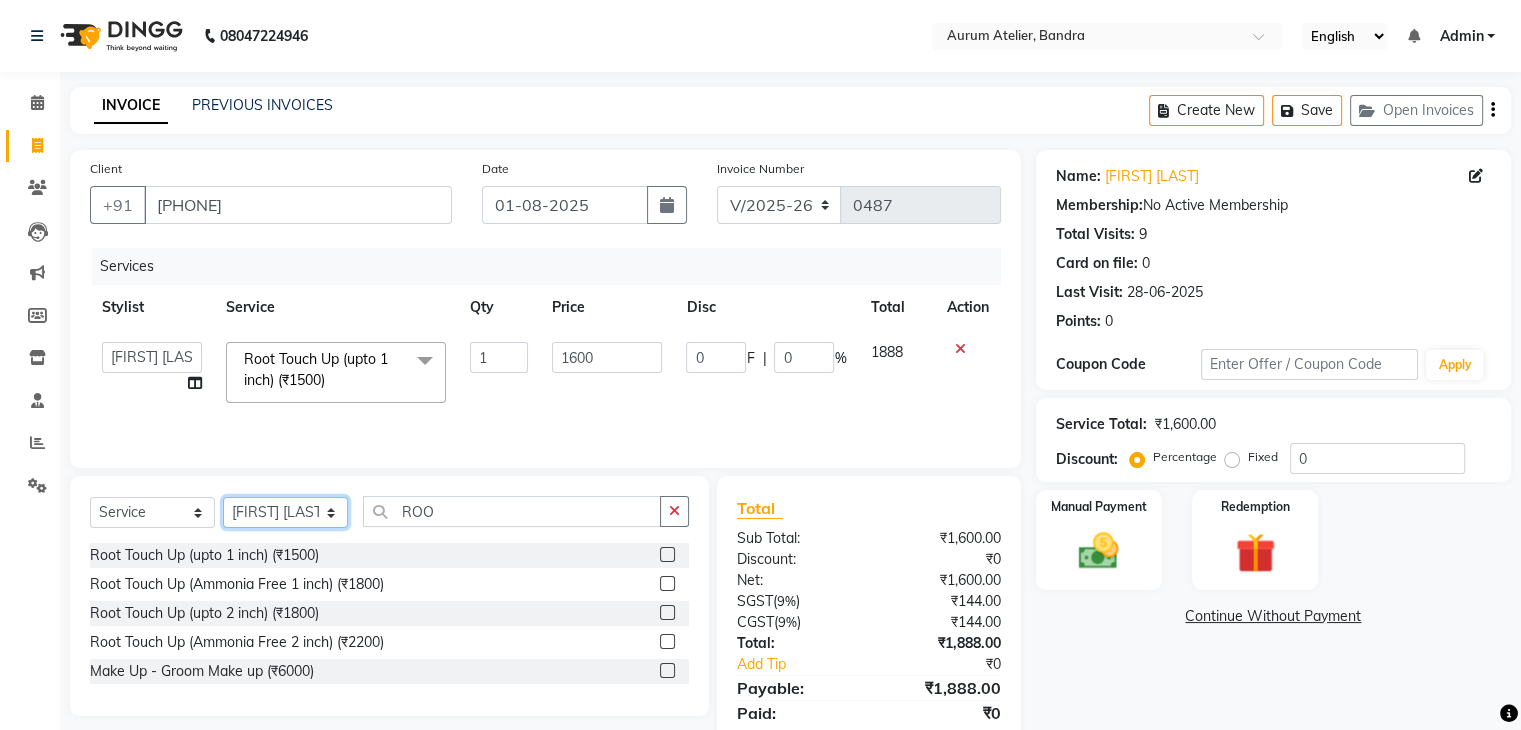 select on "73211" 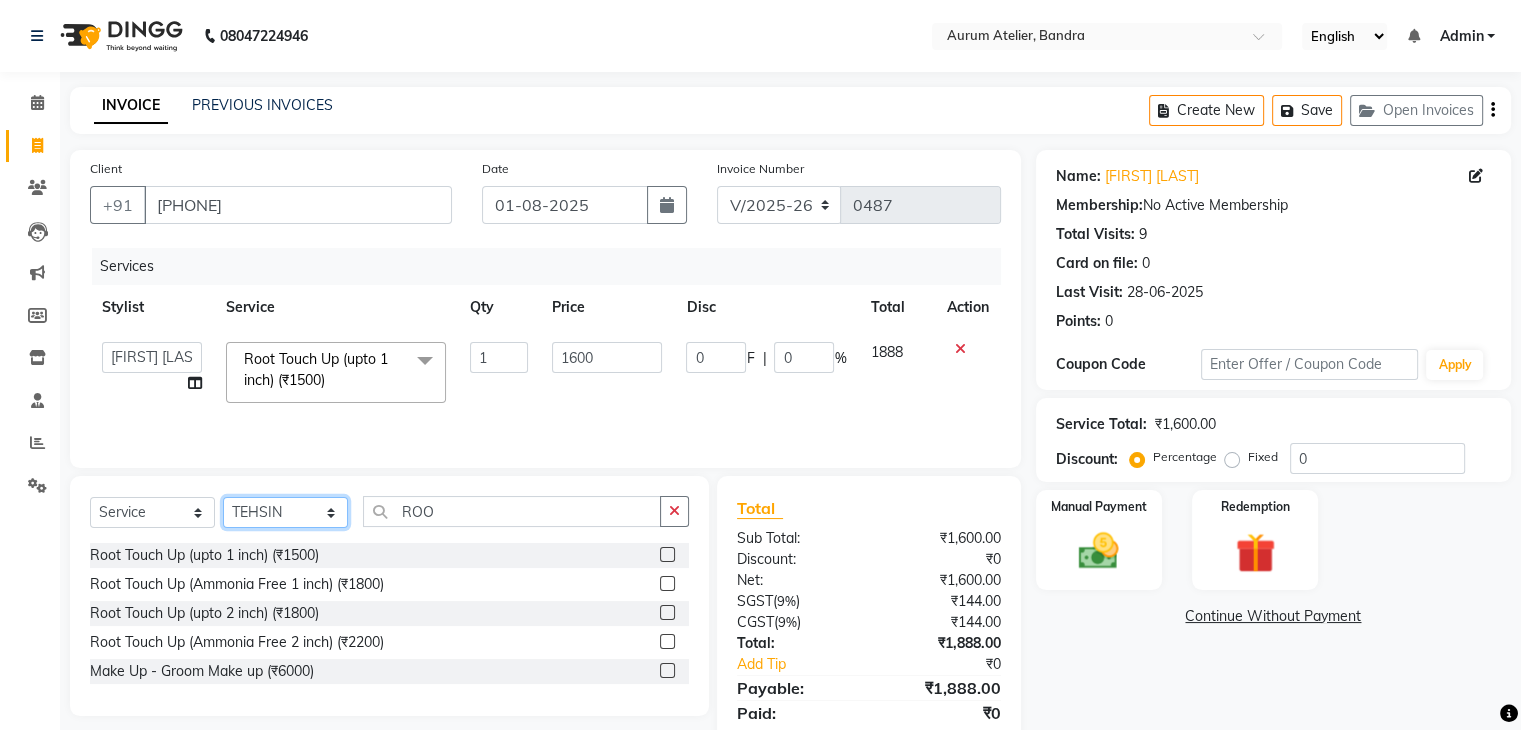 click on "Select Stylist [STYLIST] [STYLIST] [FIRST] [STYLIST] [STYLIST] [STYLIST] [STYLIST] [STYLIST] [STYLIST]" 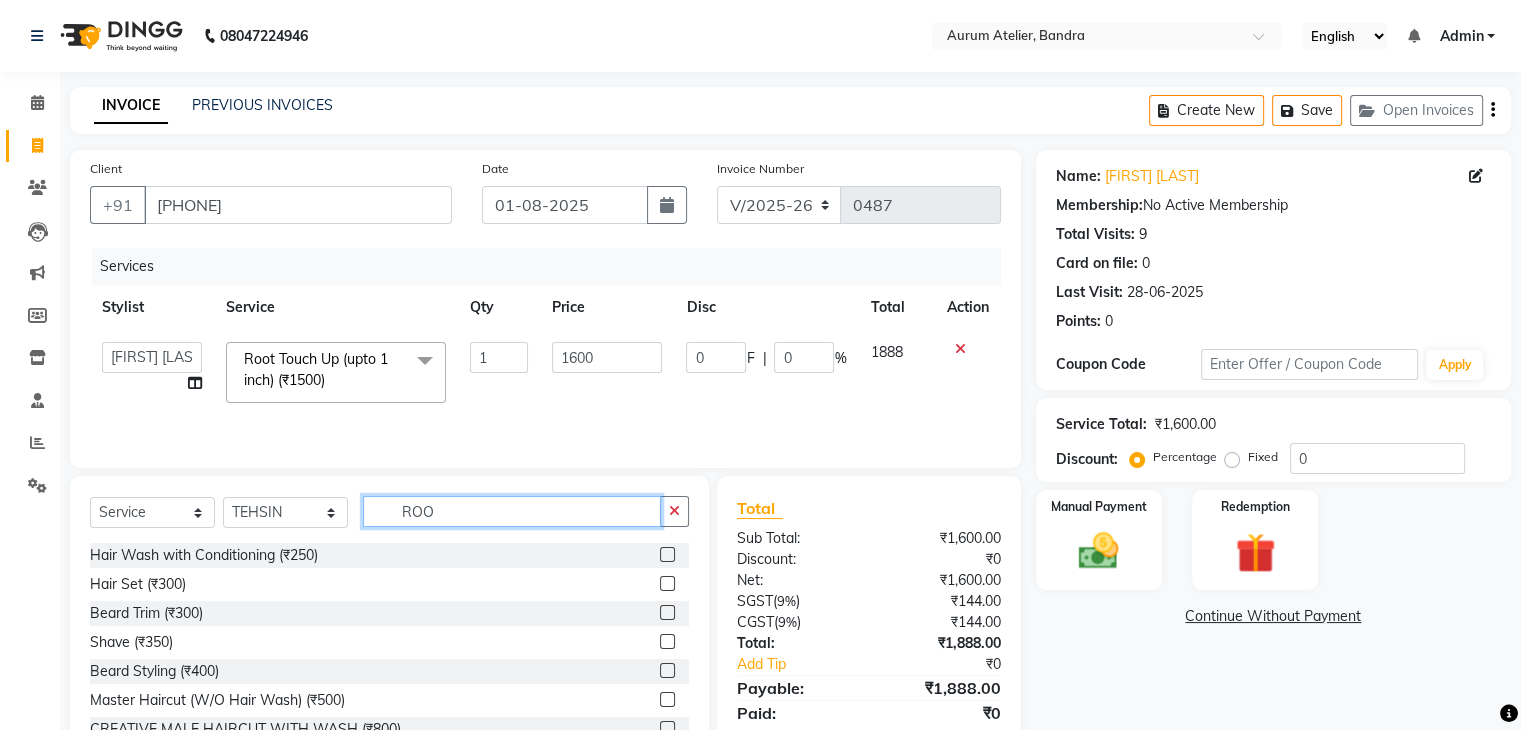 click on "ROO" 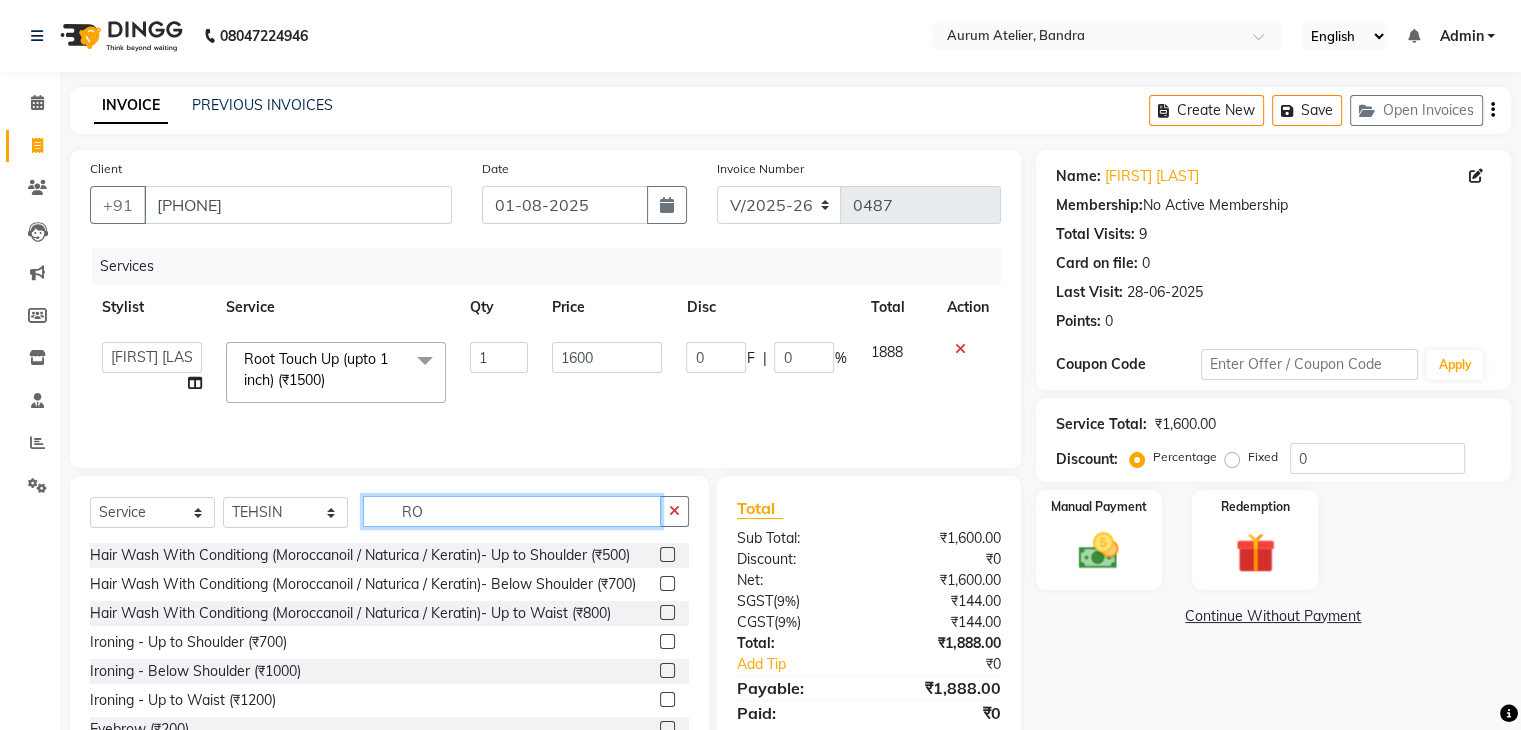 type on "R" 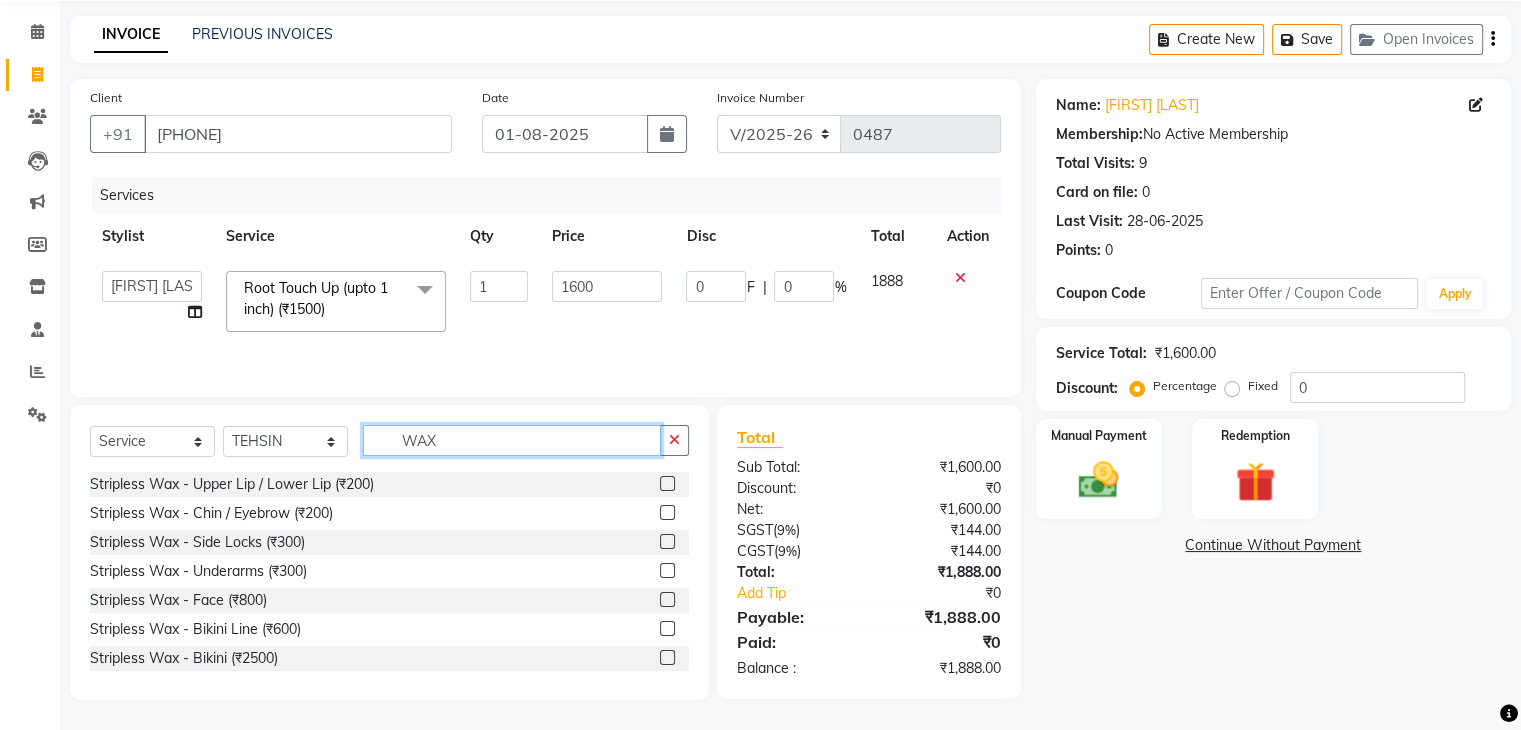 scroll, scrollTop: 72, scrollLeft: 0, axis: vertical 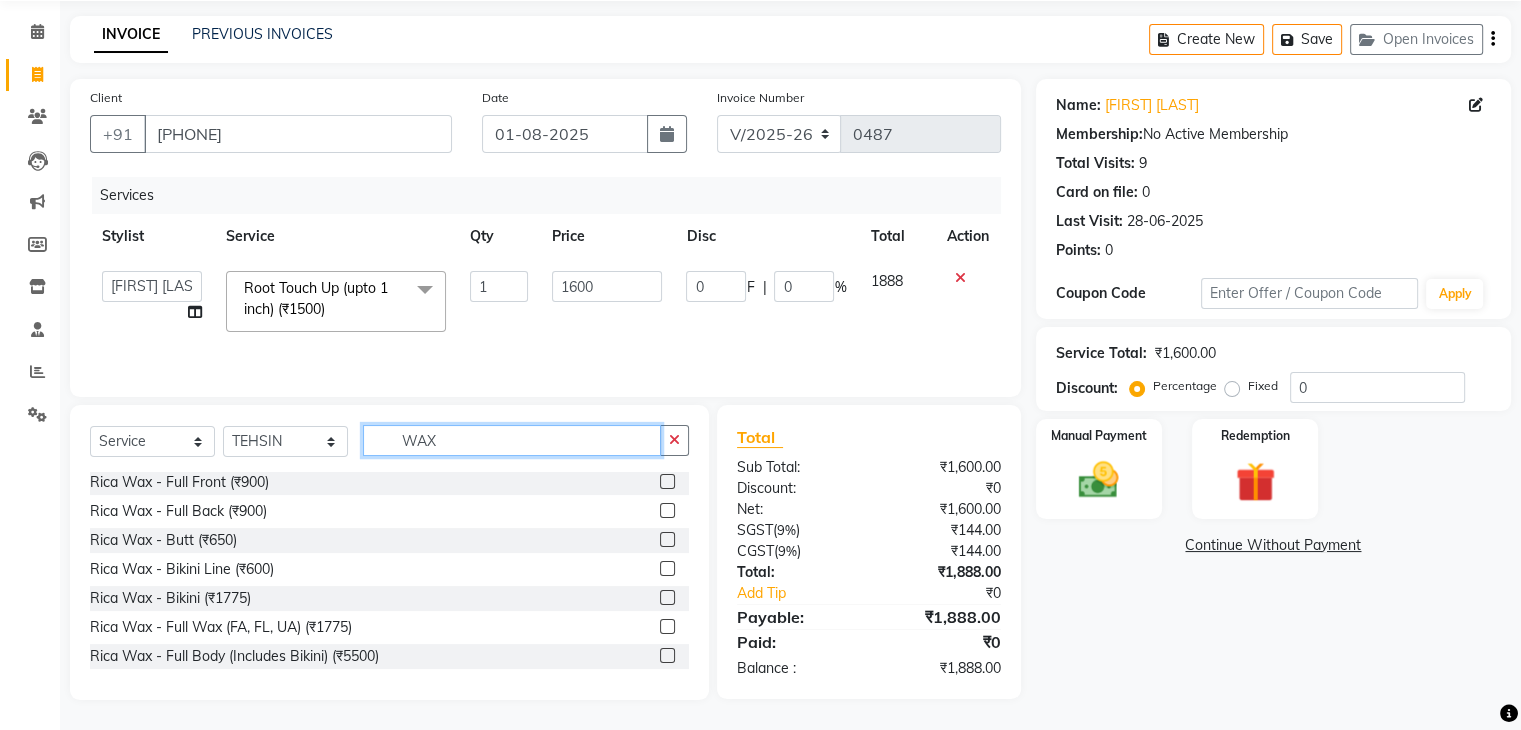 type on "WAX" 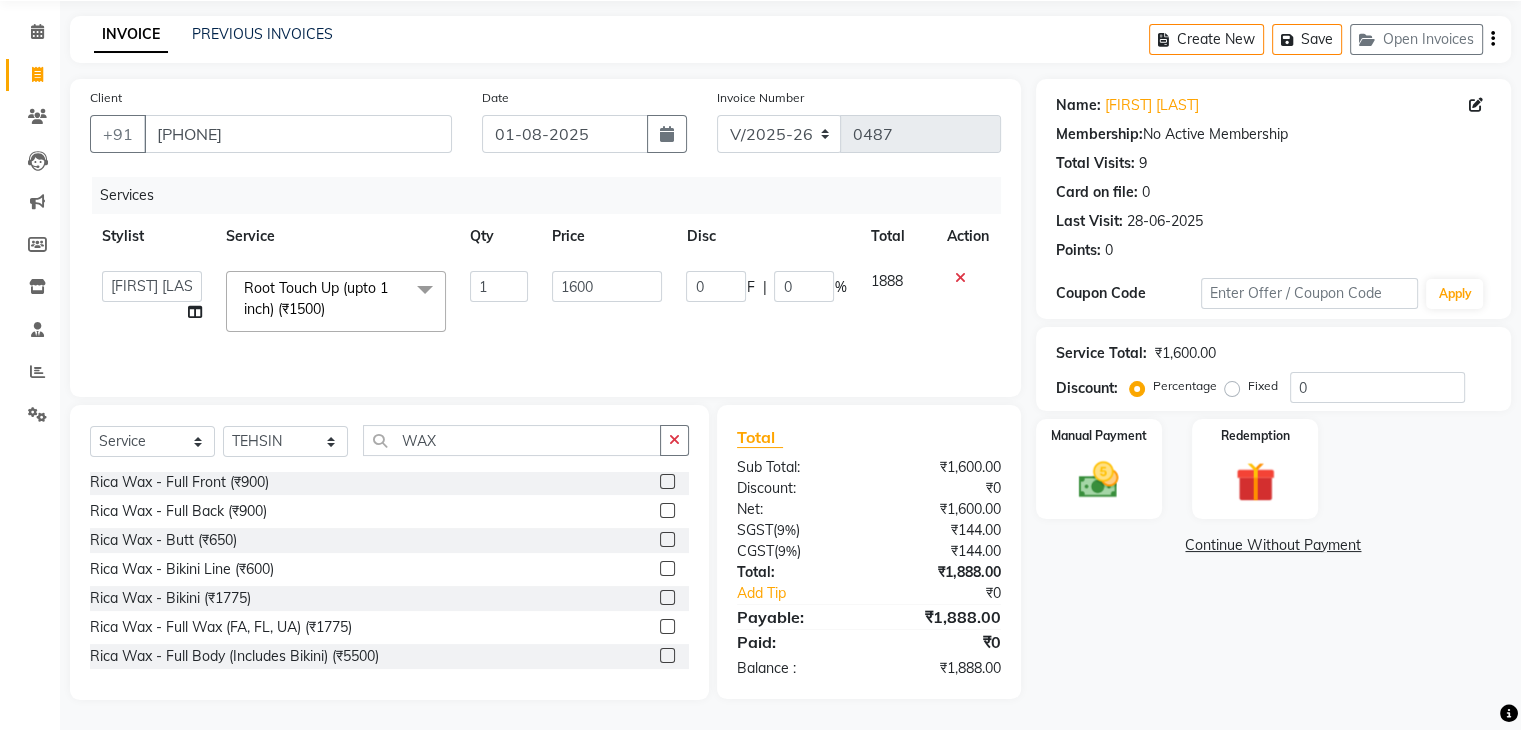 click 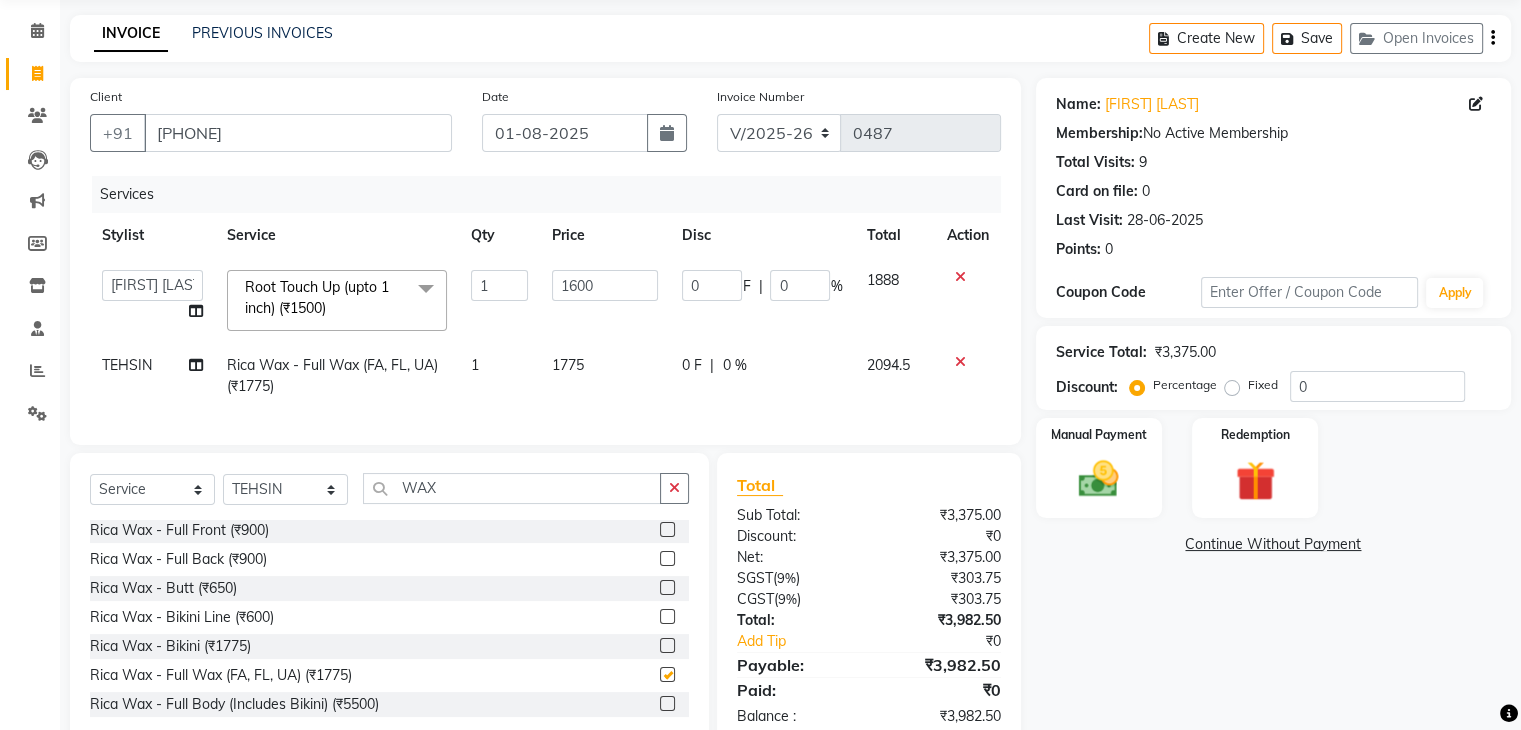 checkbox on "false" 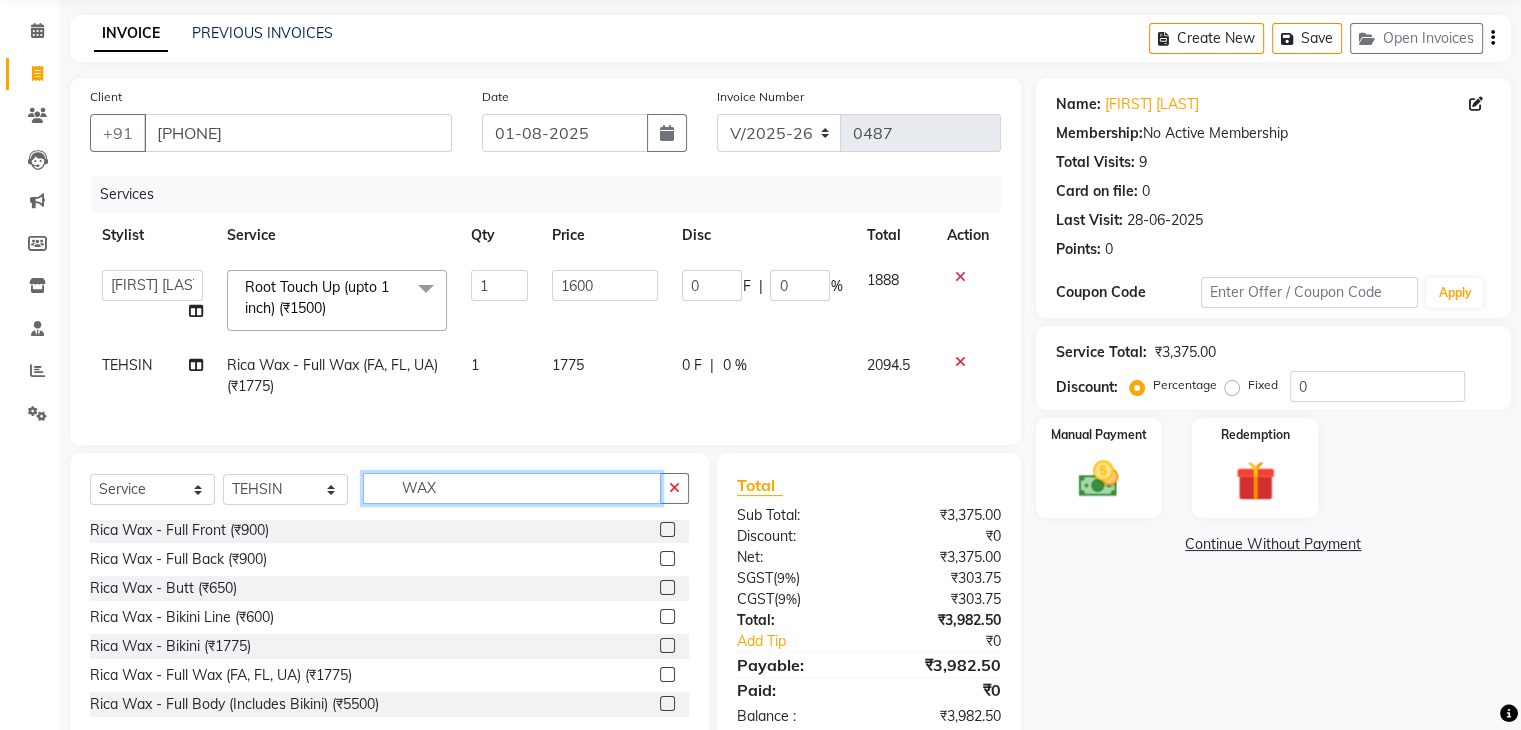 click on "WAX" 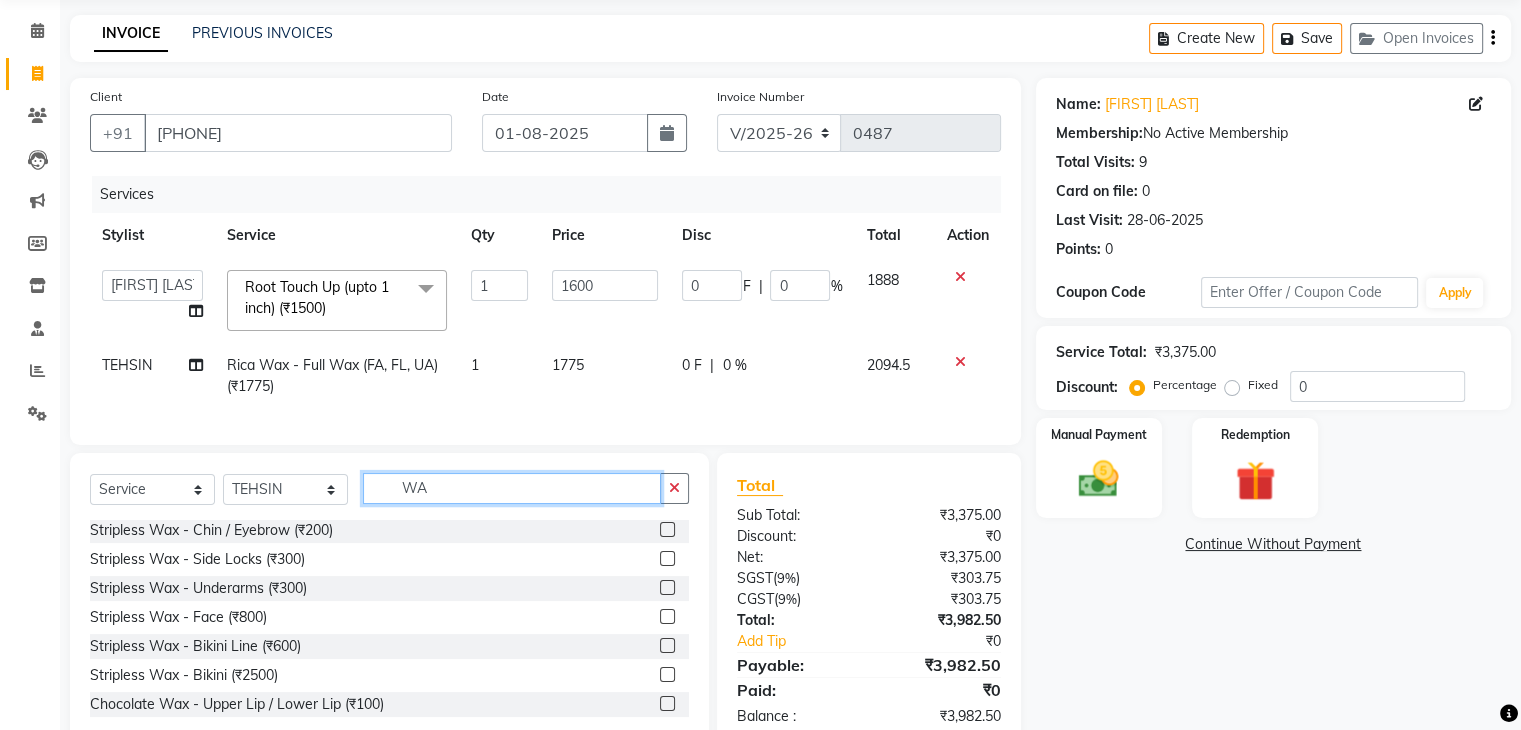 type on "W" 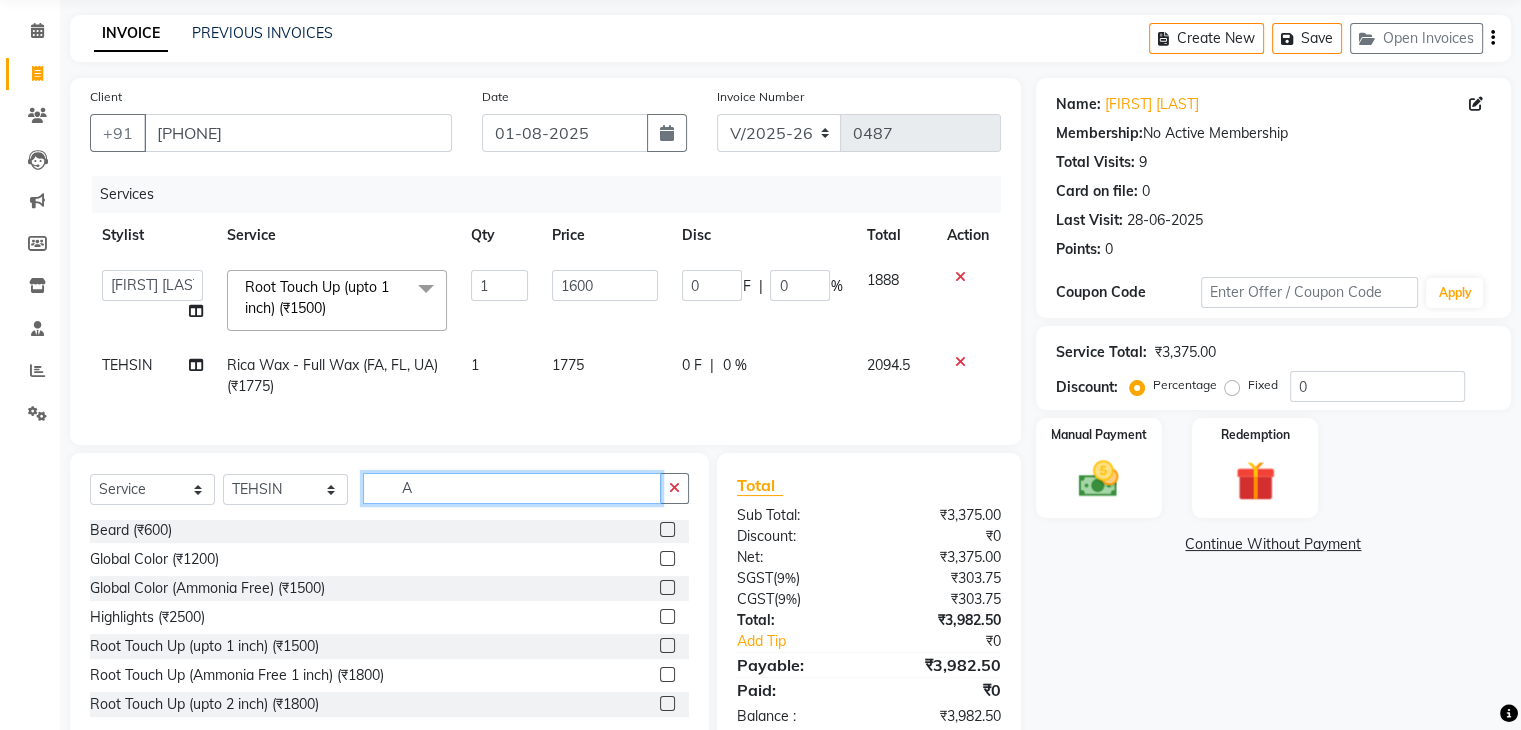 scroll, scrollTop: 872, scrollLeft: 0, axis: vertical 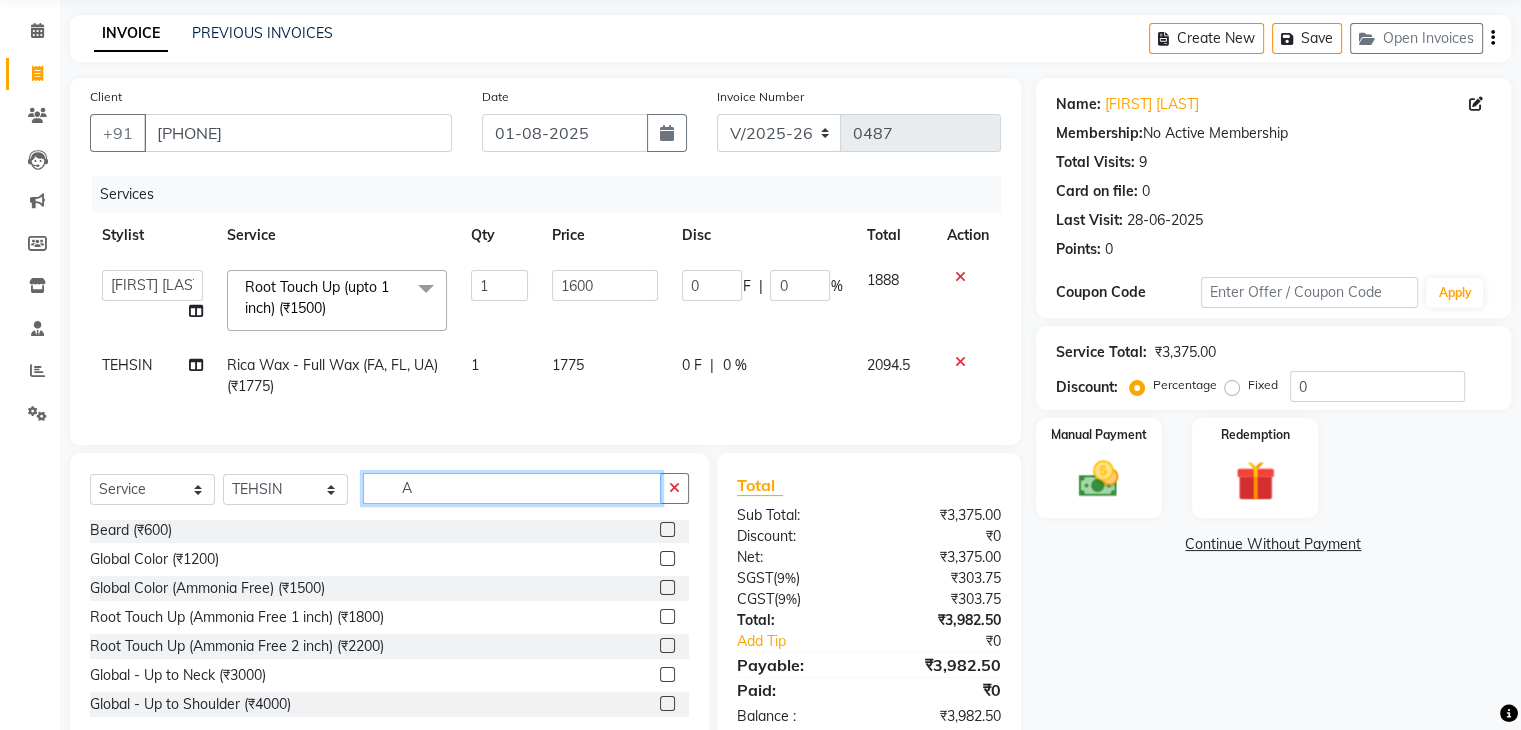 type on "A" 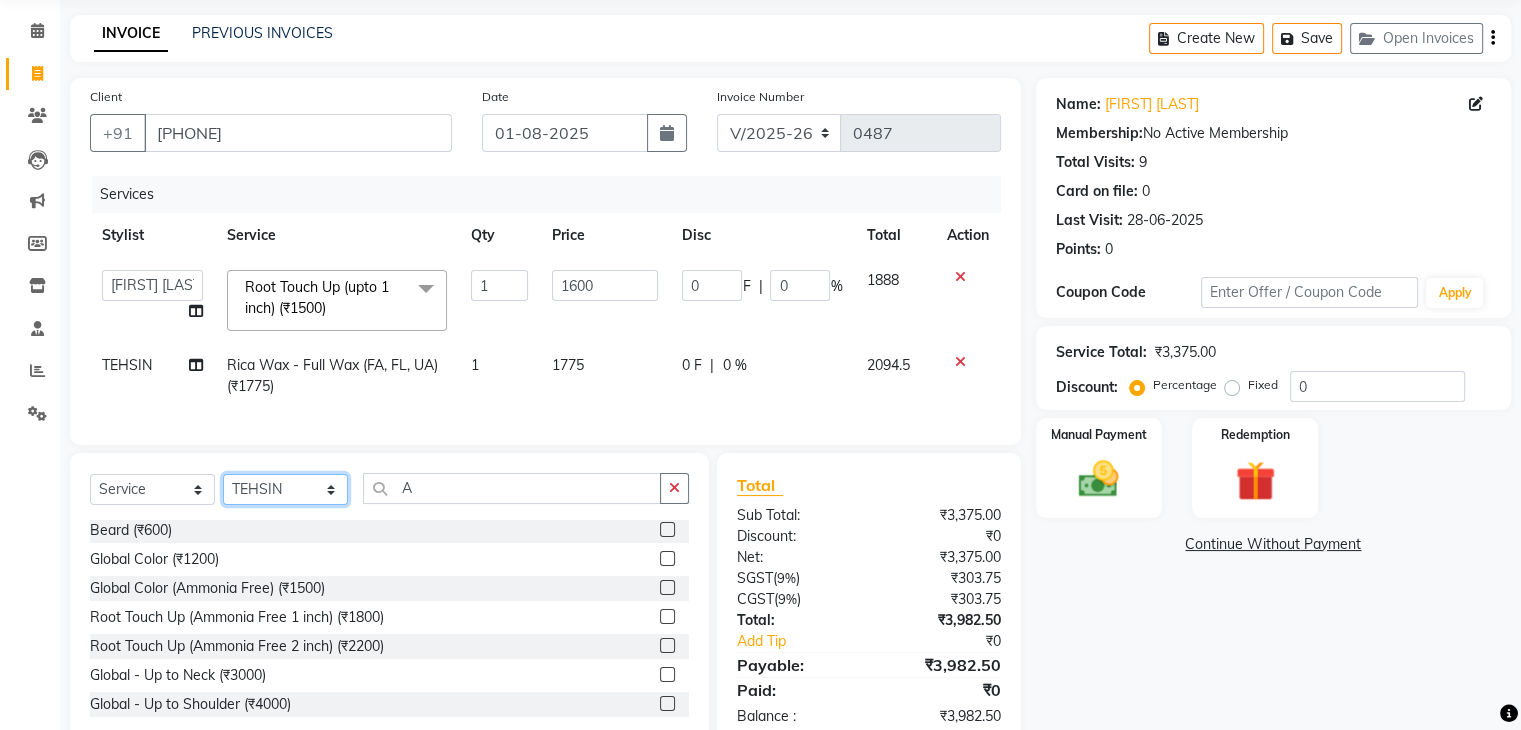 click on "Select Stylist [STYLIST] [STYLIST] [FIRST] [STYLIST] [STYLIST] [STYLIST] [STYLIST] [STYLIST] [STYLIST]" 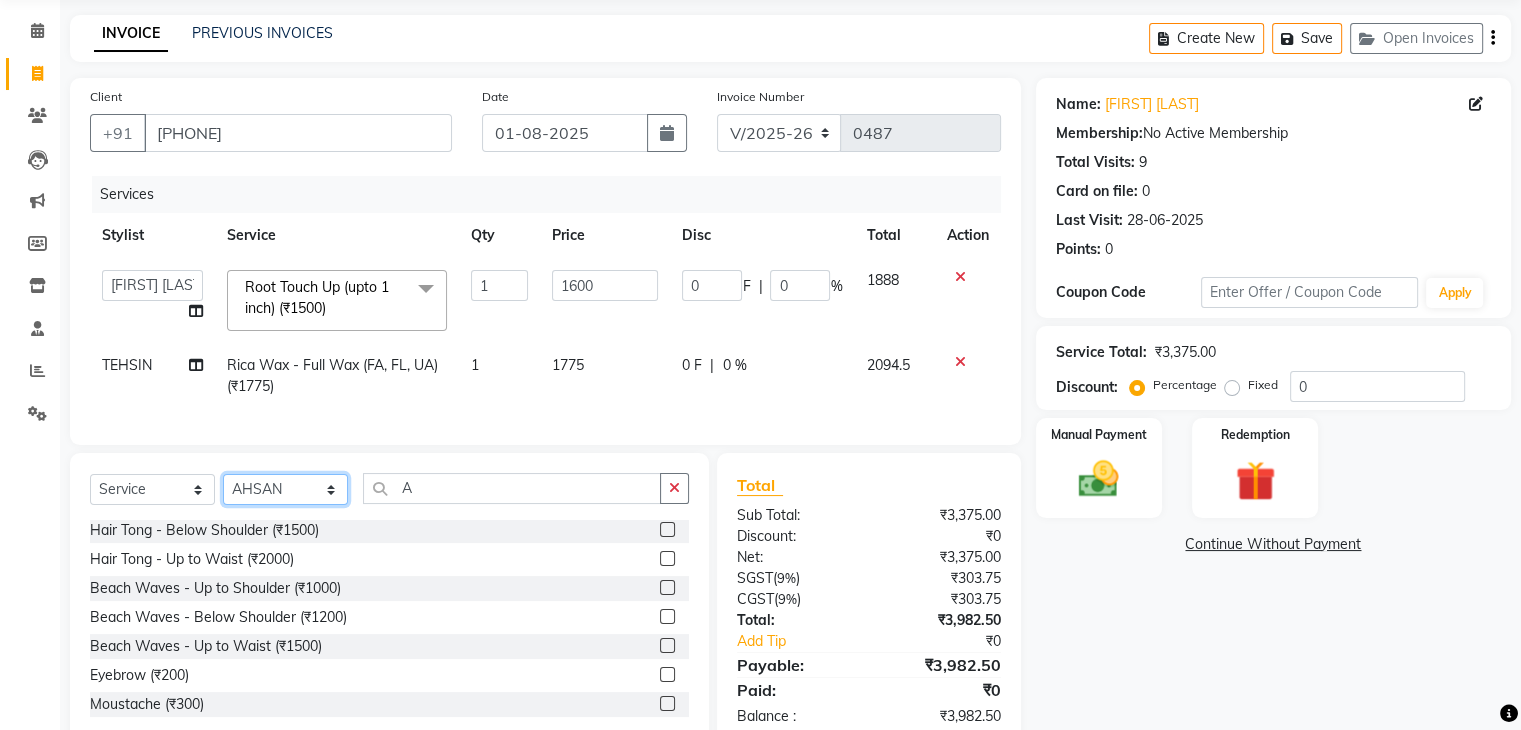select on "66084" 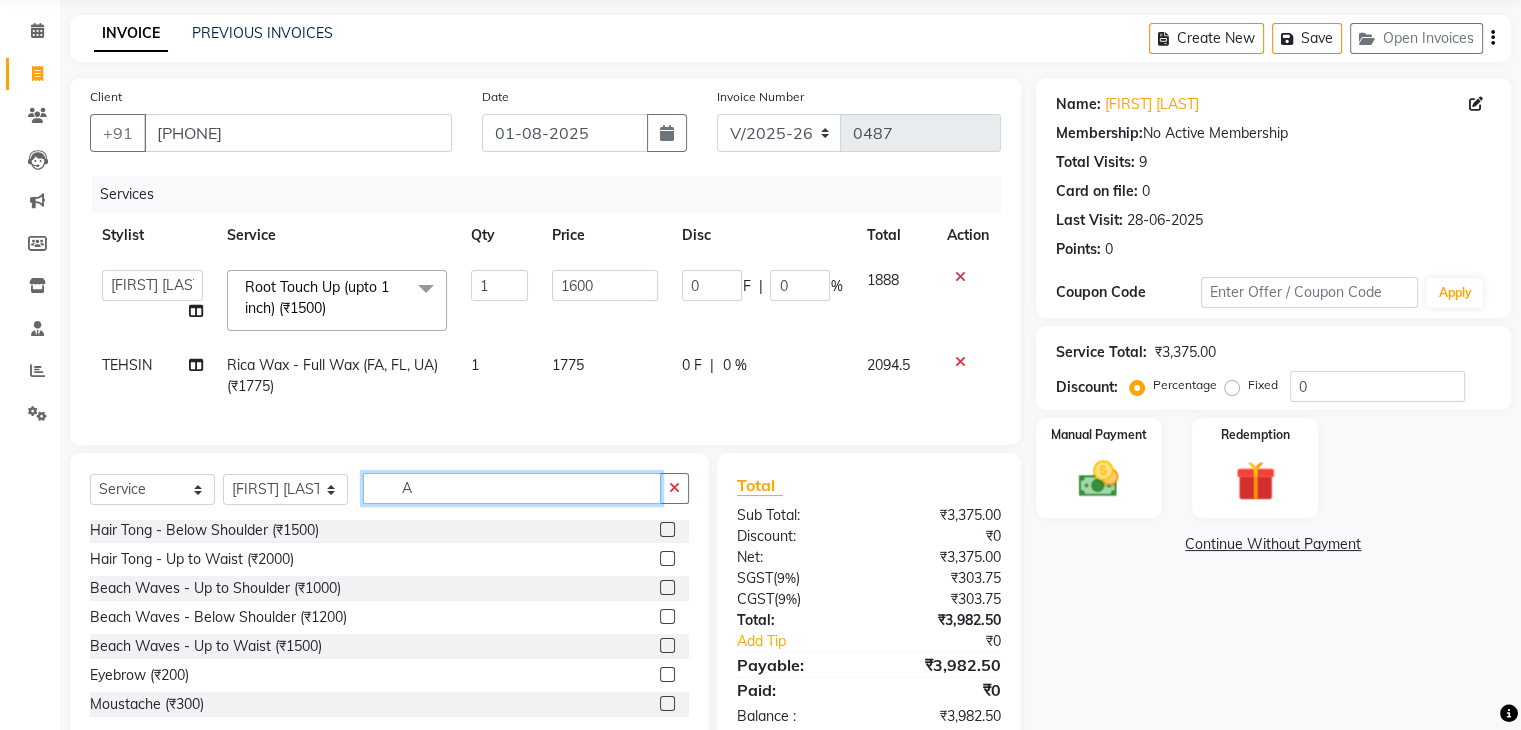 click on "A" 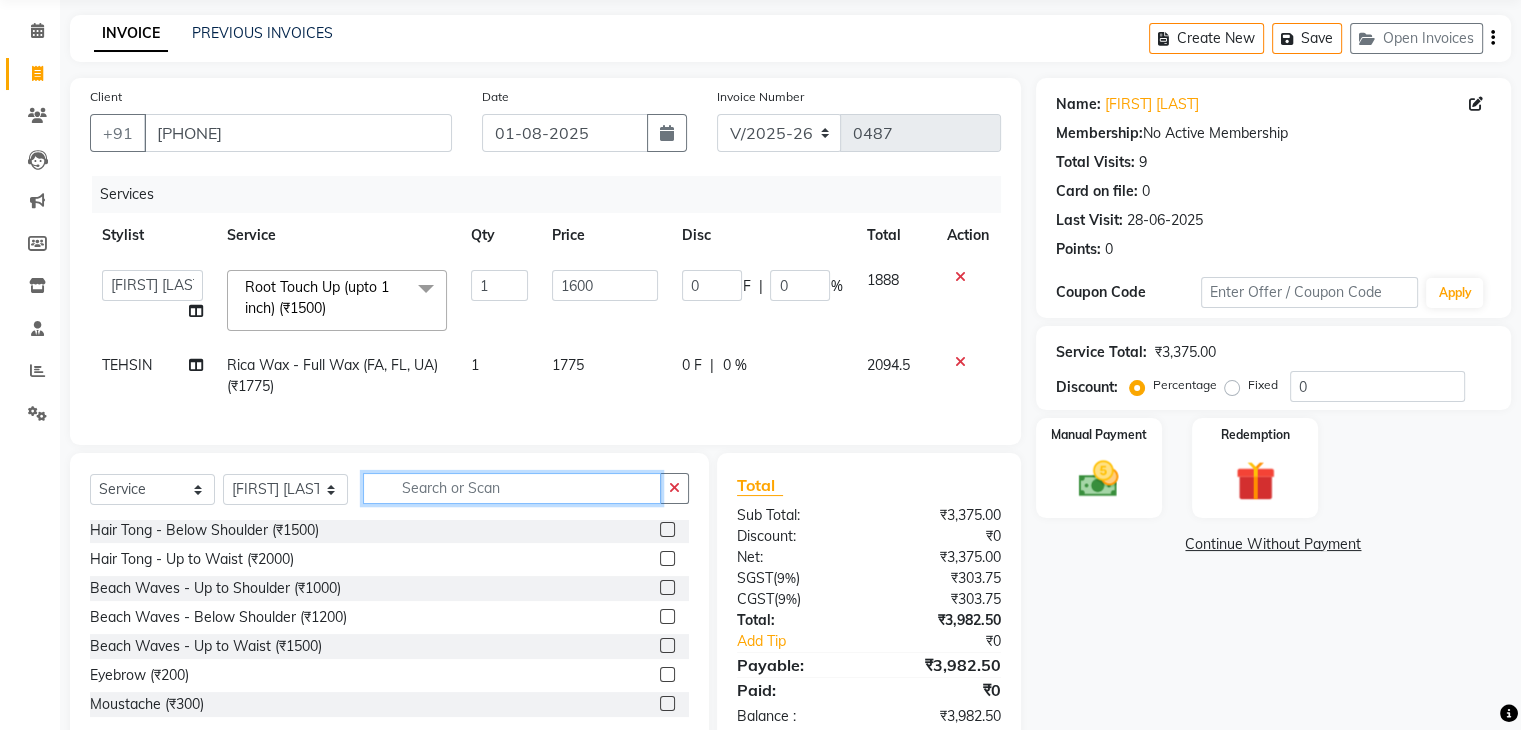 type on "\" 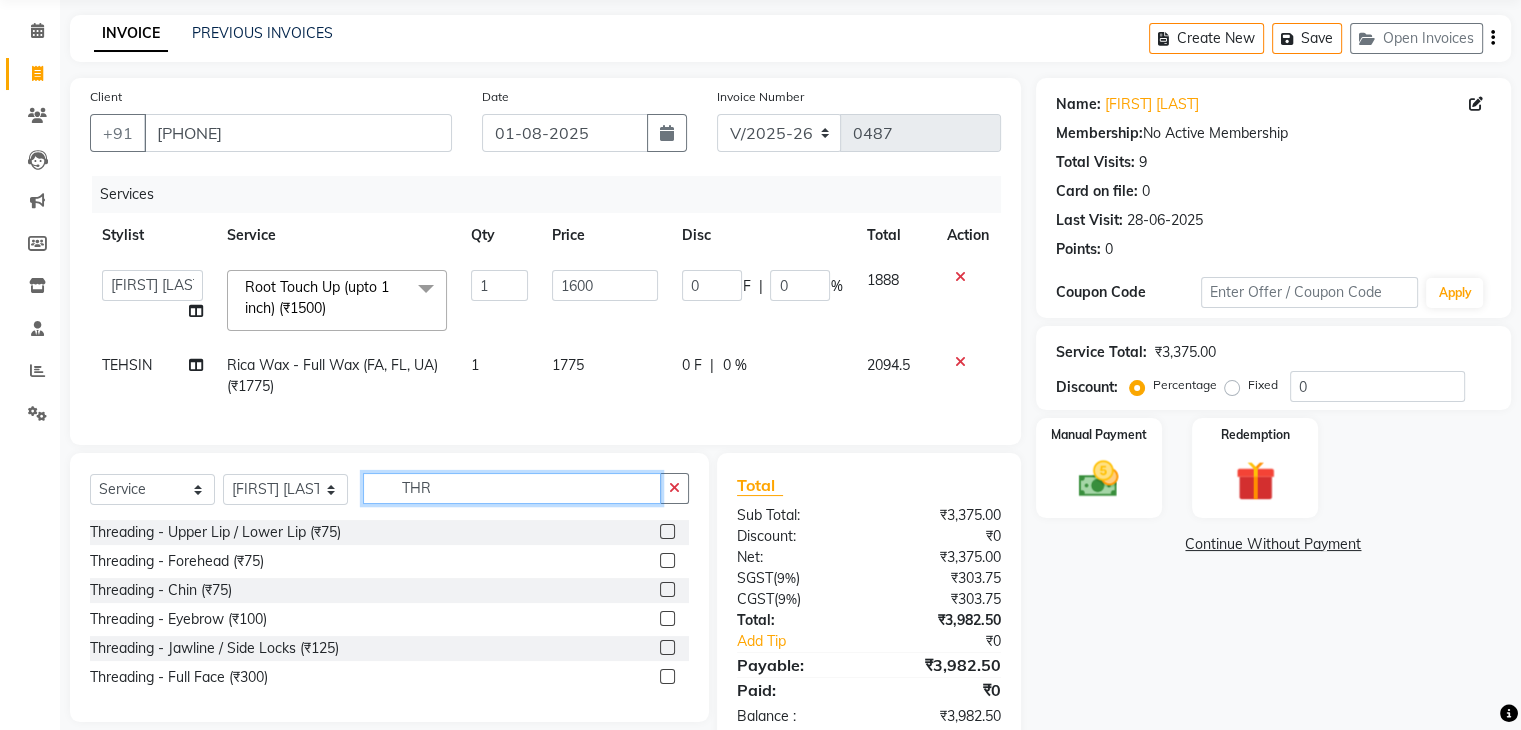 scroll, scrollTop: 0, scrollLeft: 0, axis: both 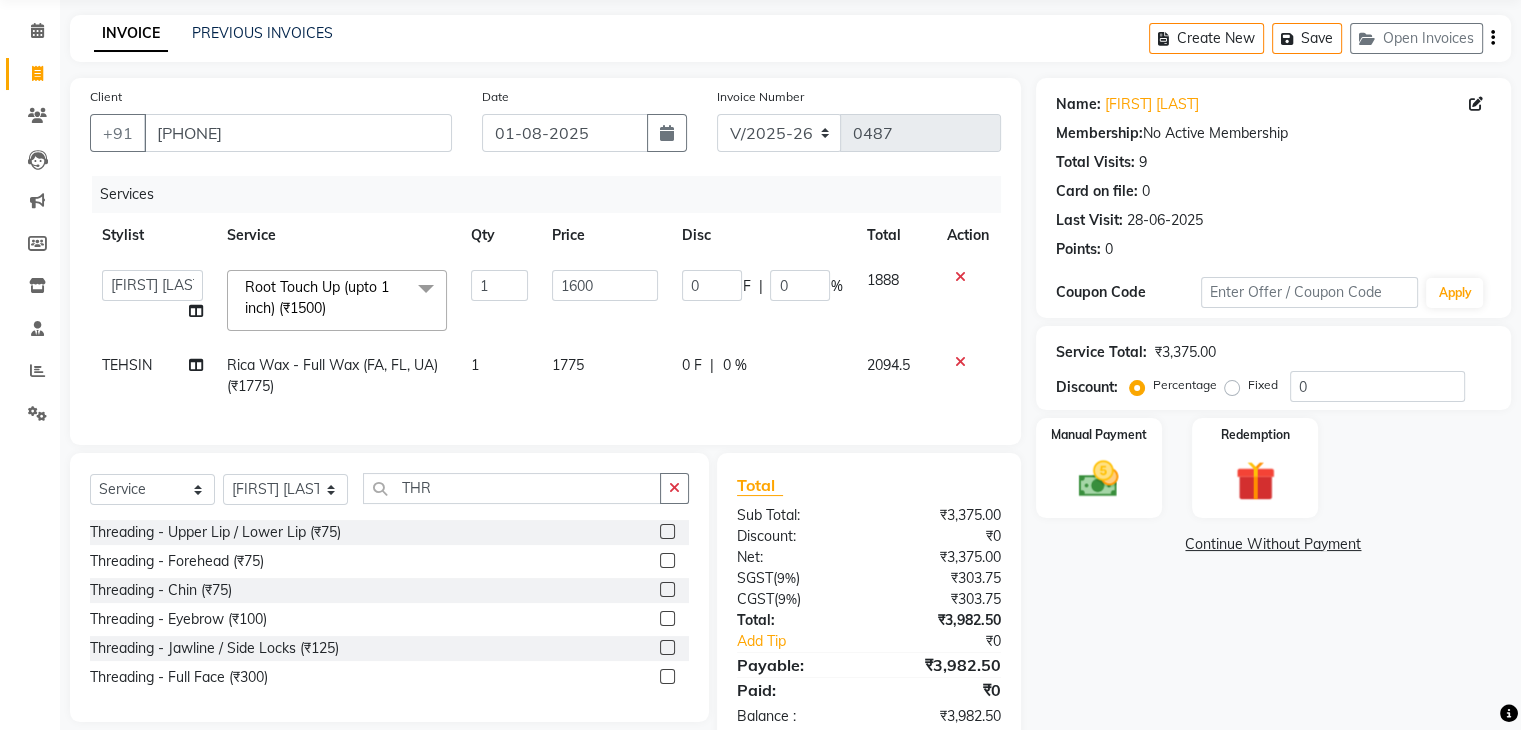 click 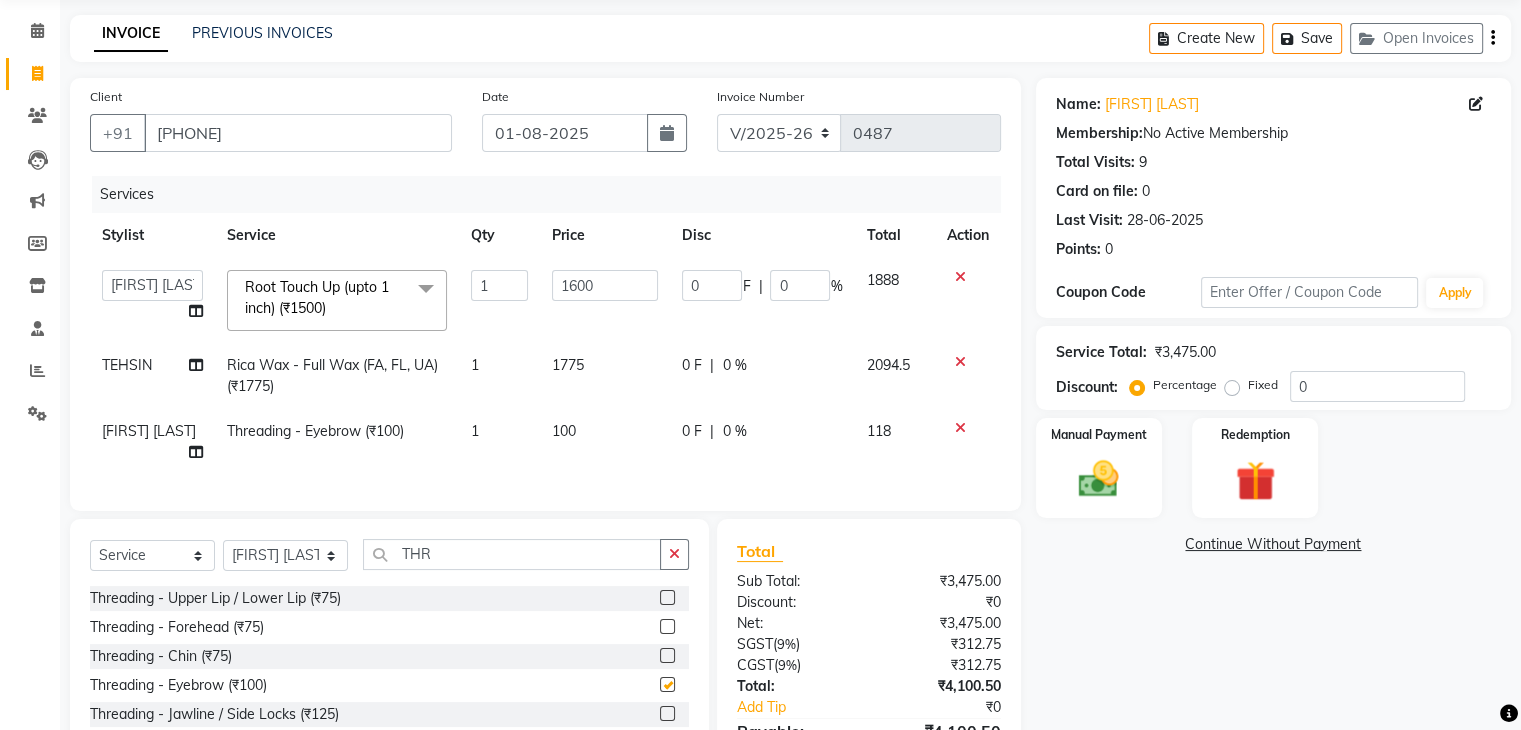 checkbox on "false" 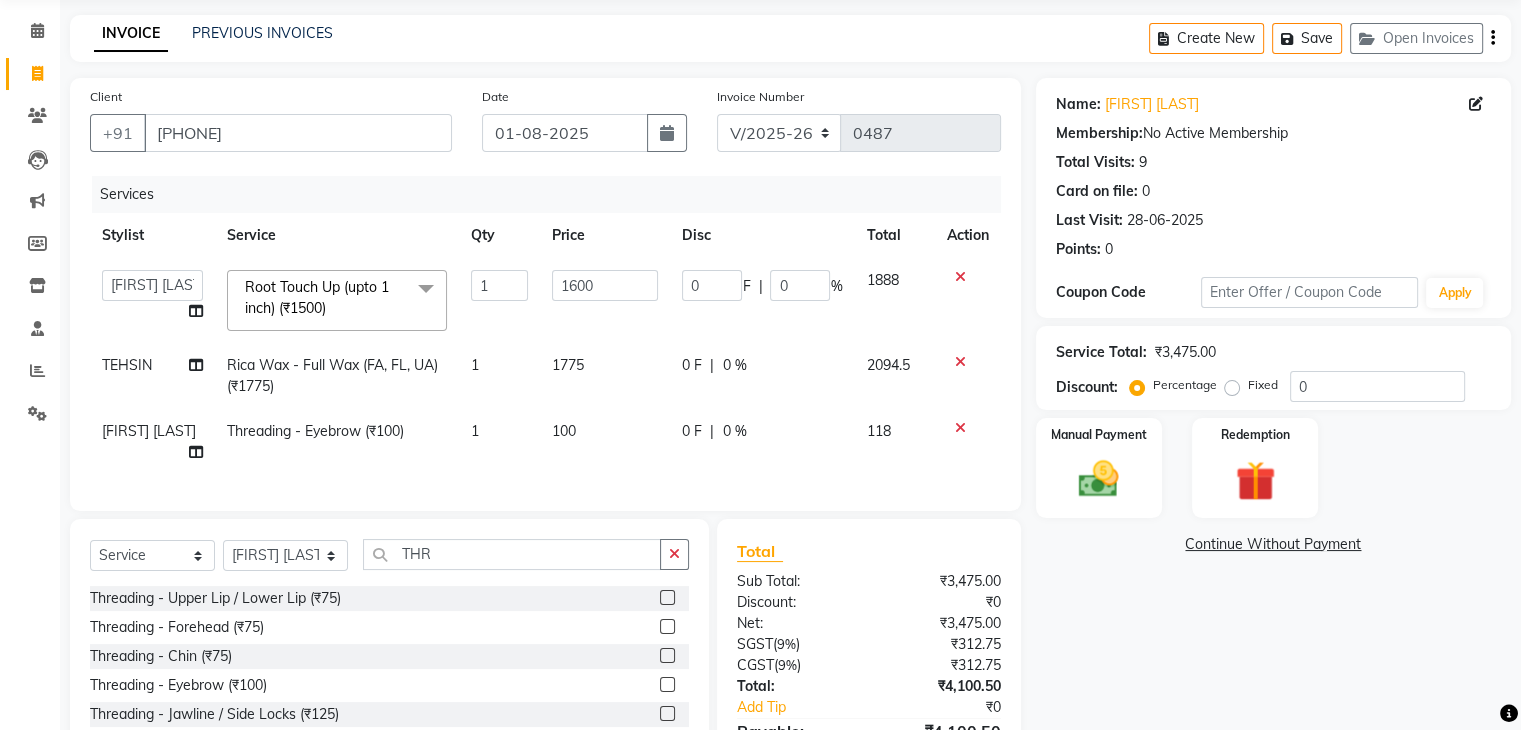 click 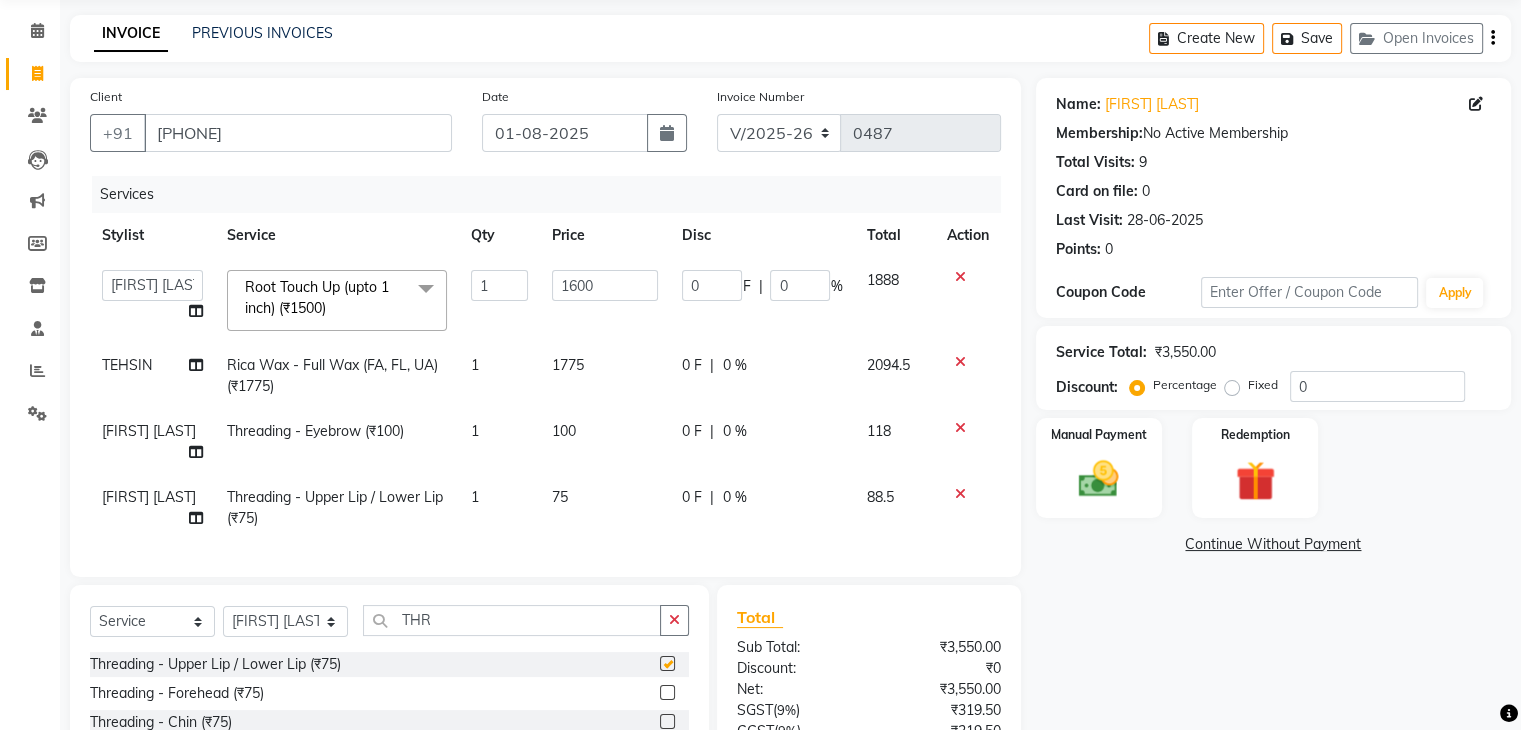 checkbox on "false" 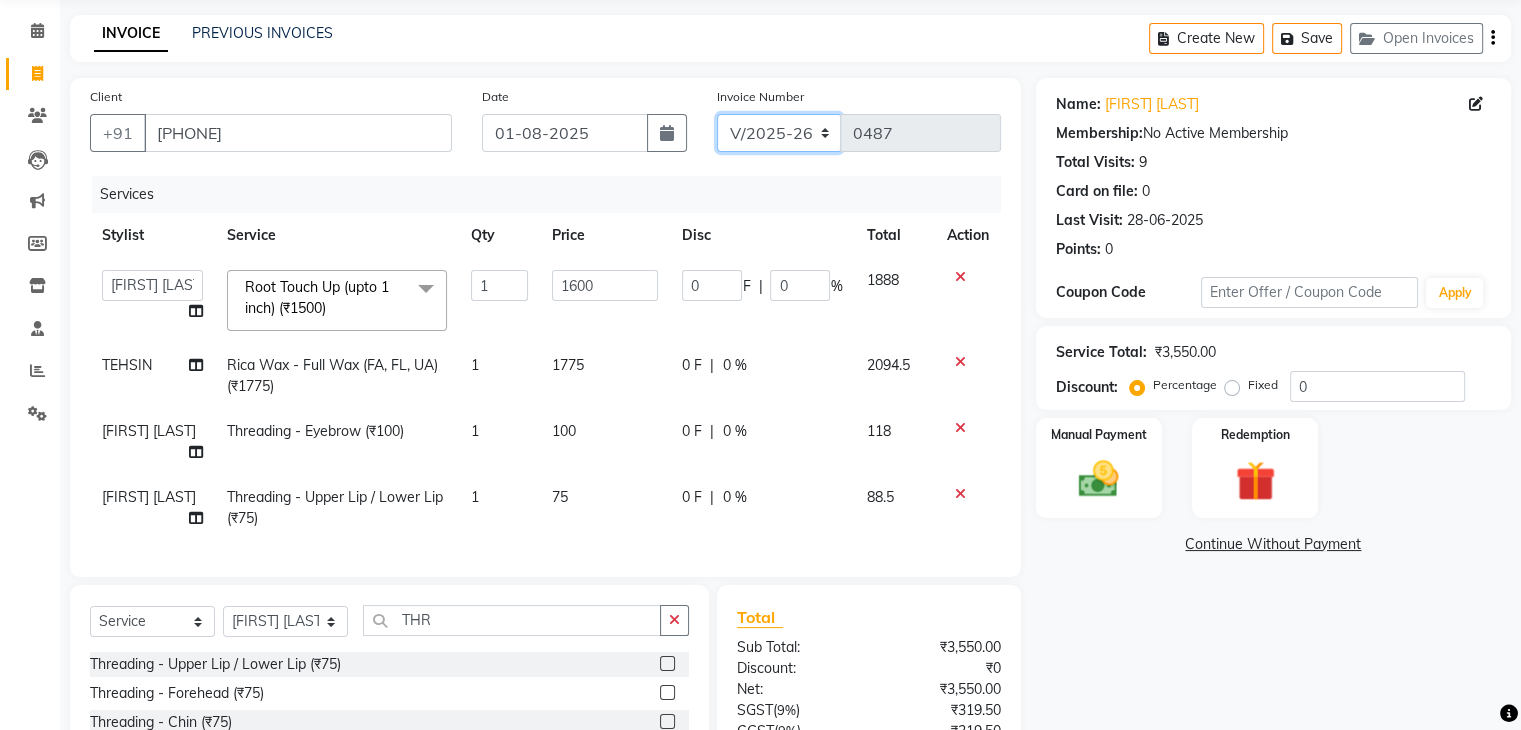 click on "C/2025-26 V/2025 V/2025-26" 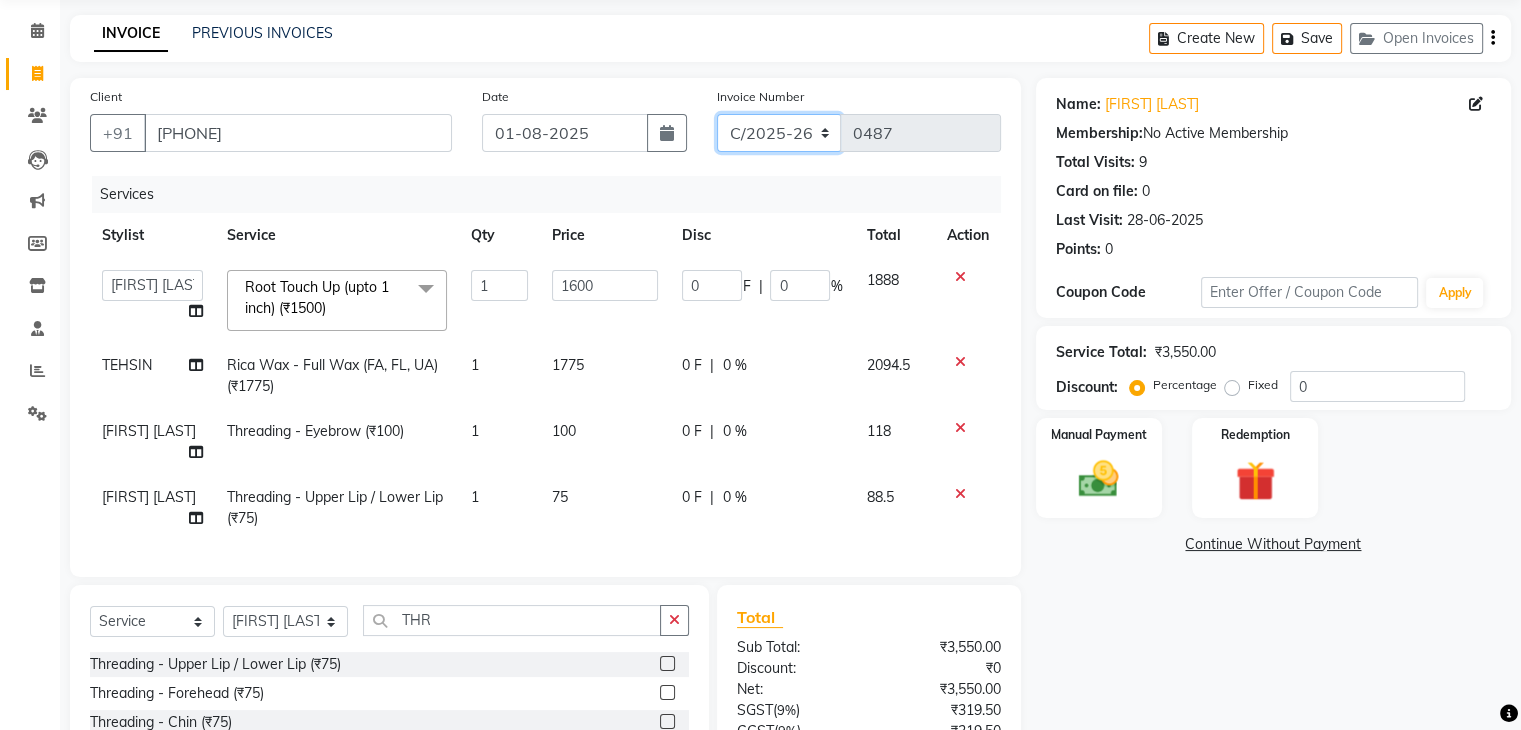 click on "C/2025-26 V/2025 V/2025-26" 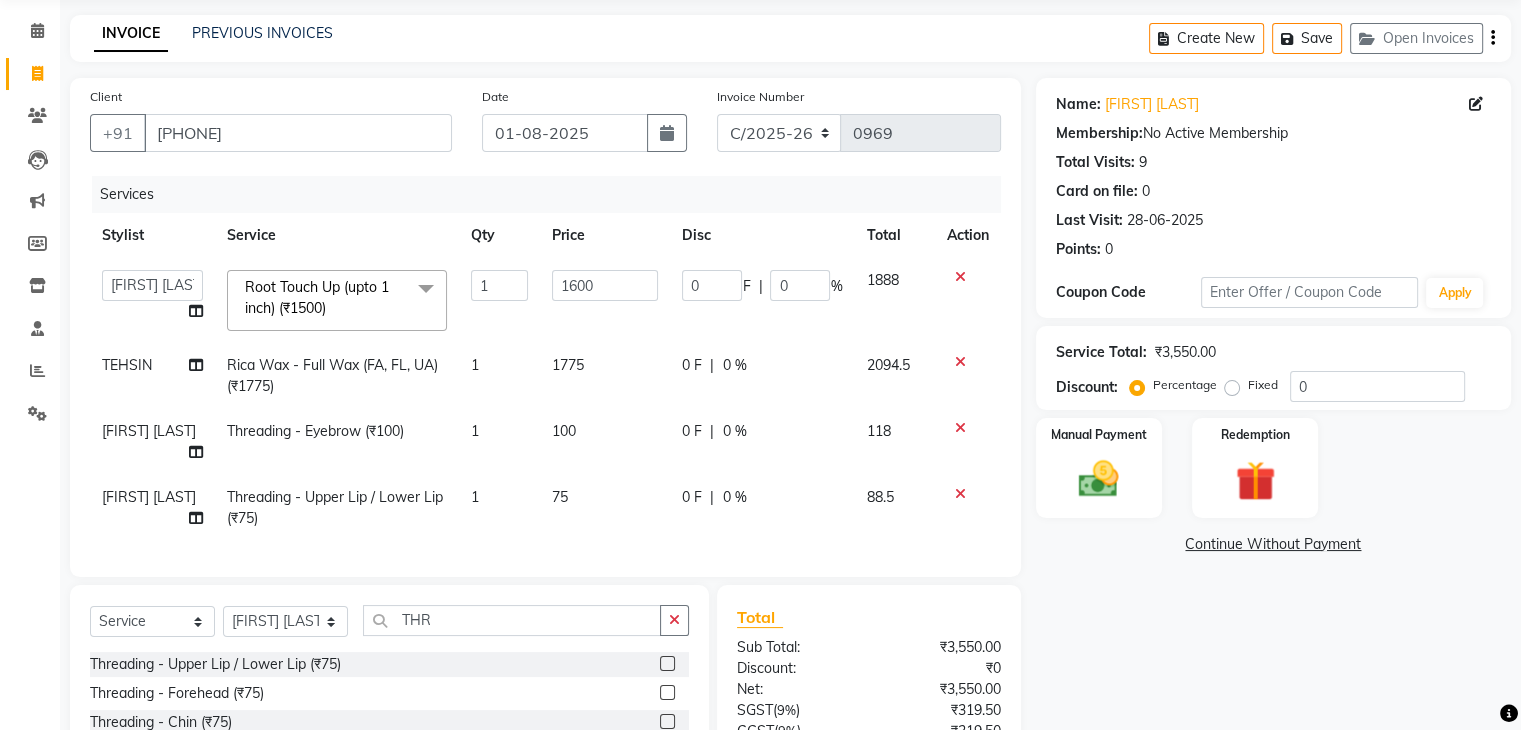 click 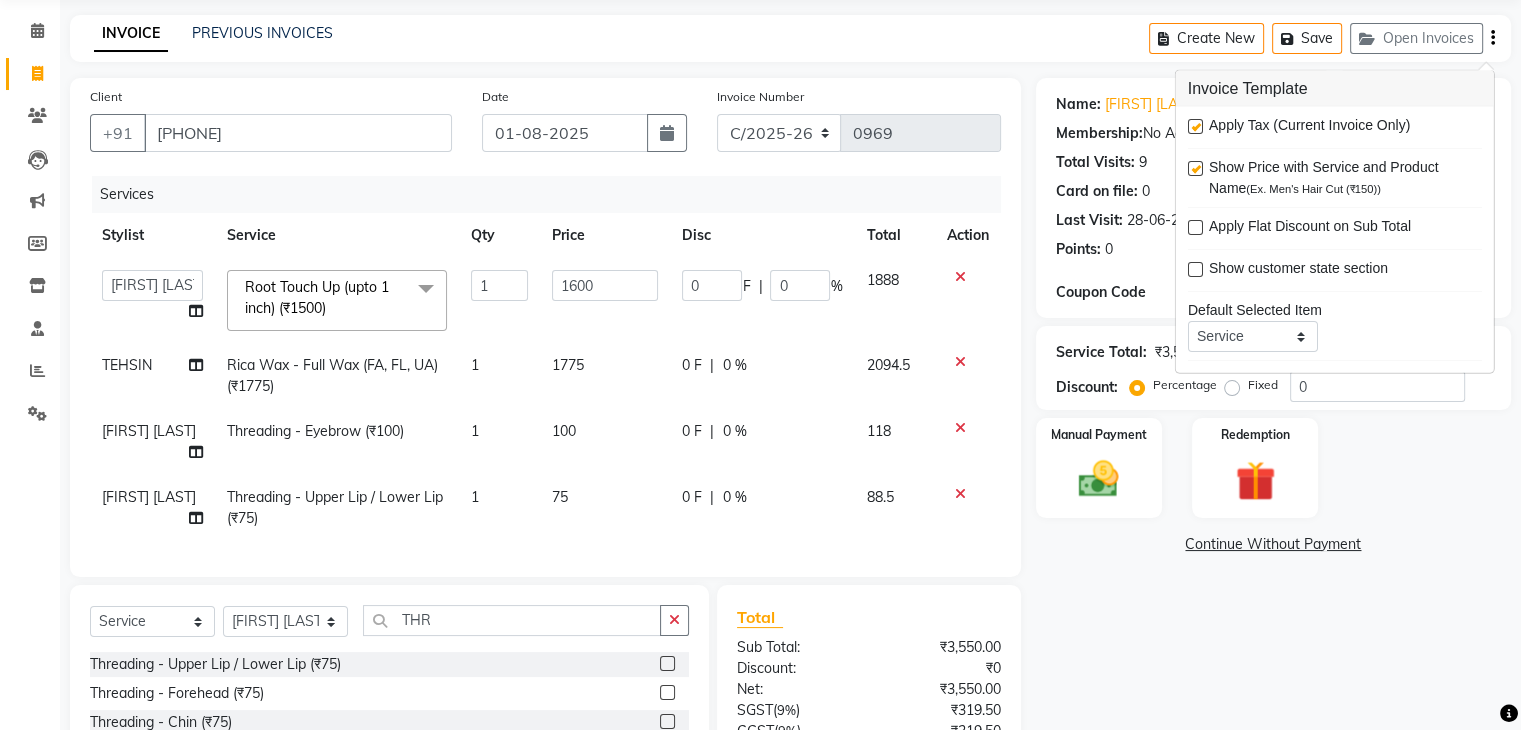 click at bounding box center (1195, 126) 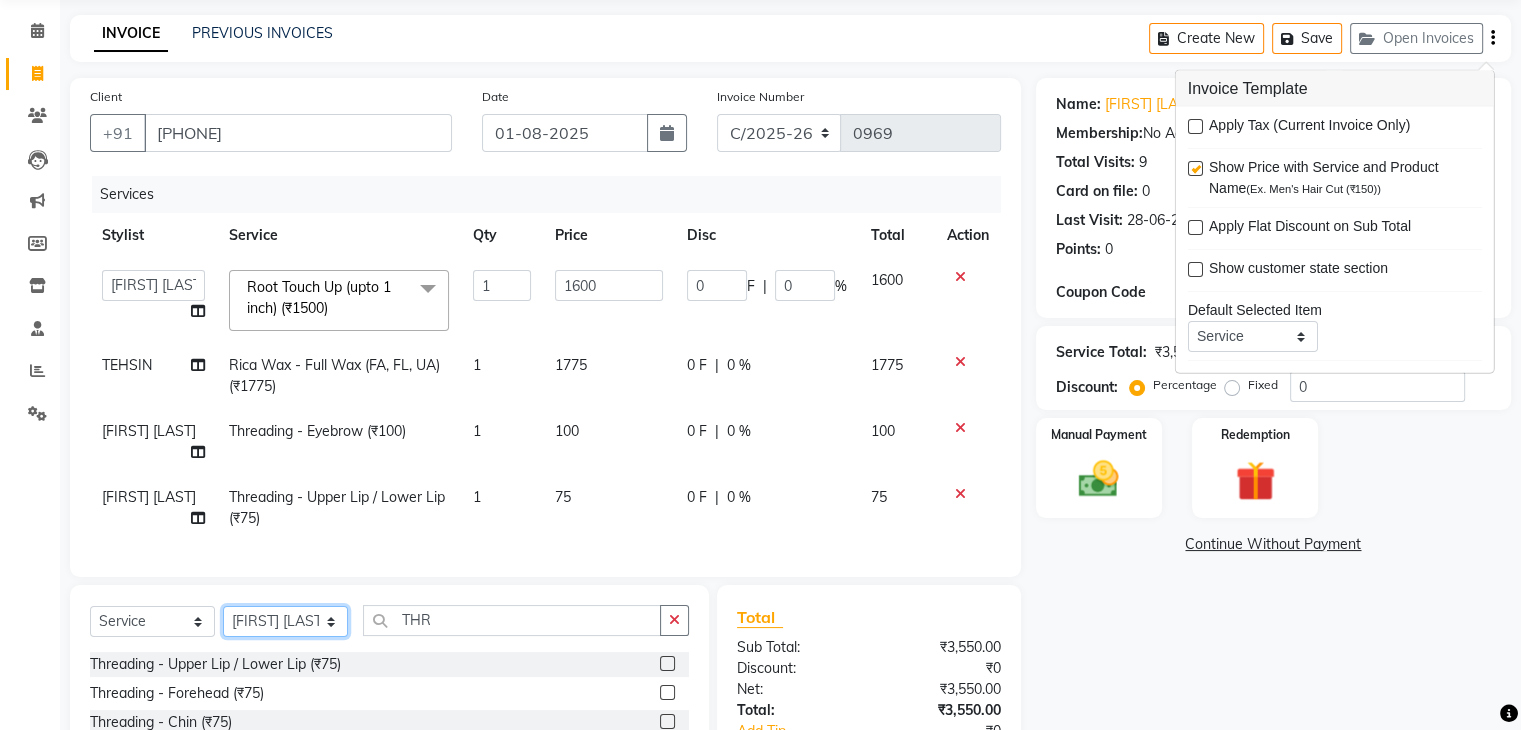 click on "Select Stylist [STYLIST] [STYLIST] [FIRST] [STYLIST] [STYLIST] [STYLIST] [STYLIST] [STYLIST] [STYLIST]" 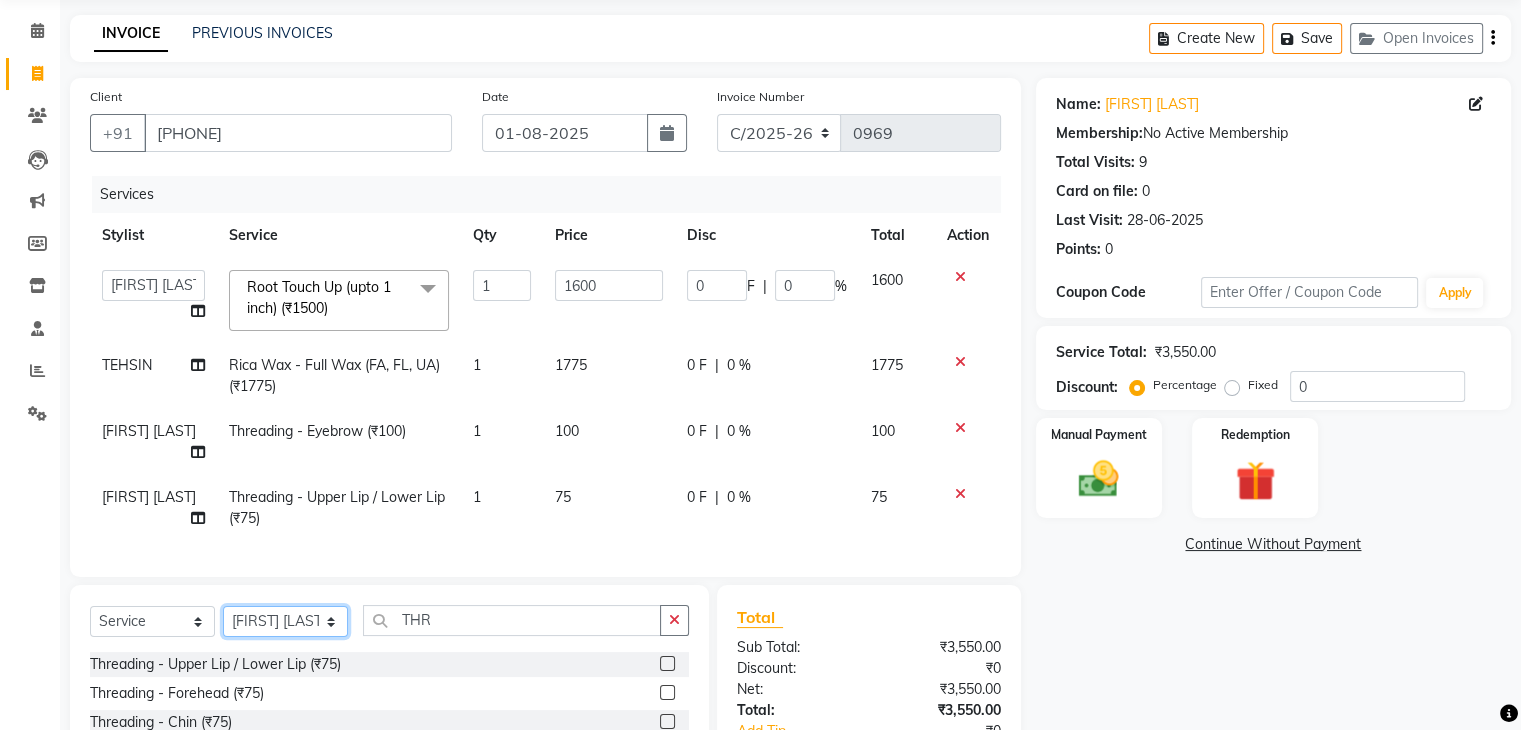 select on "84233" 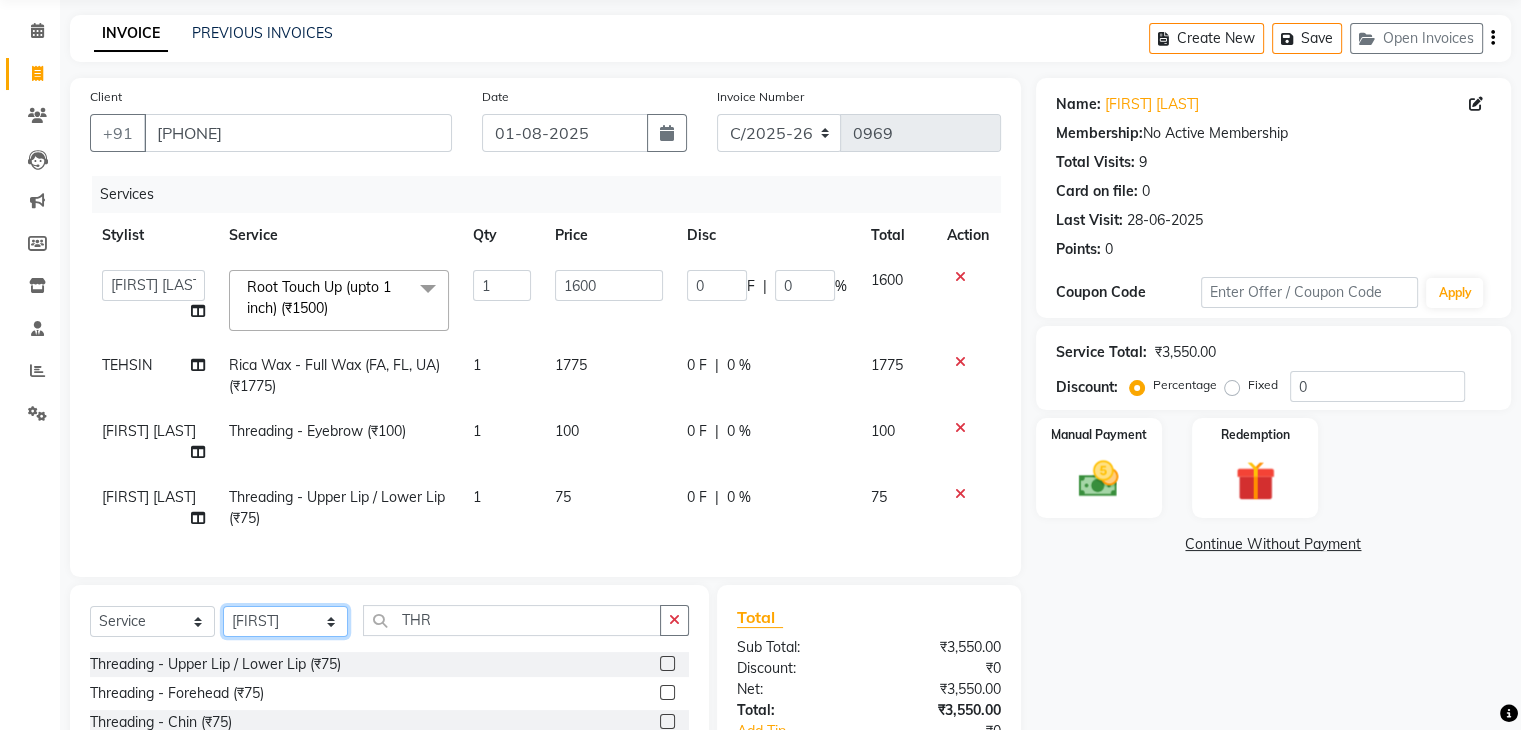 click on "Select Stylist [STYLIST] [STYLIST] [FIRST] [STYLIST] [STYLIST] [STYLIST] [STYLIST] [STYLIST] [STYLIST]" 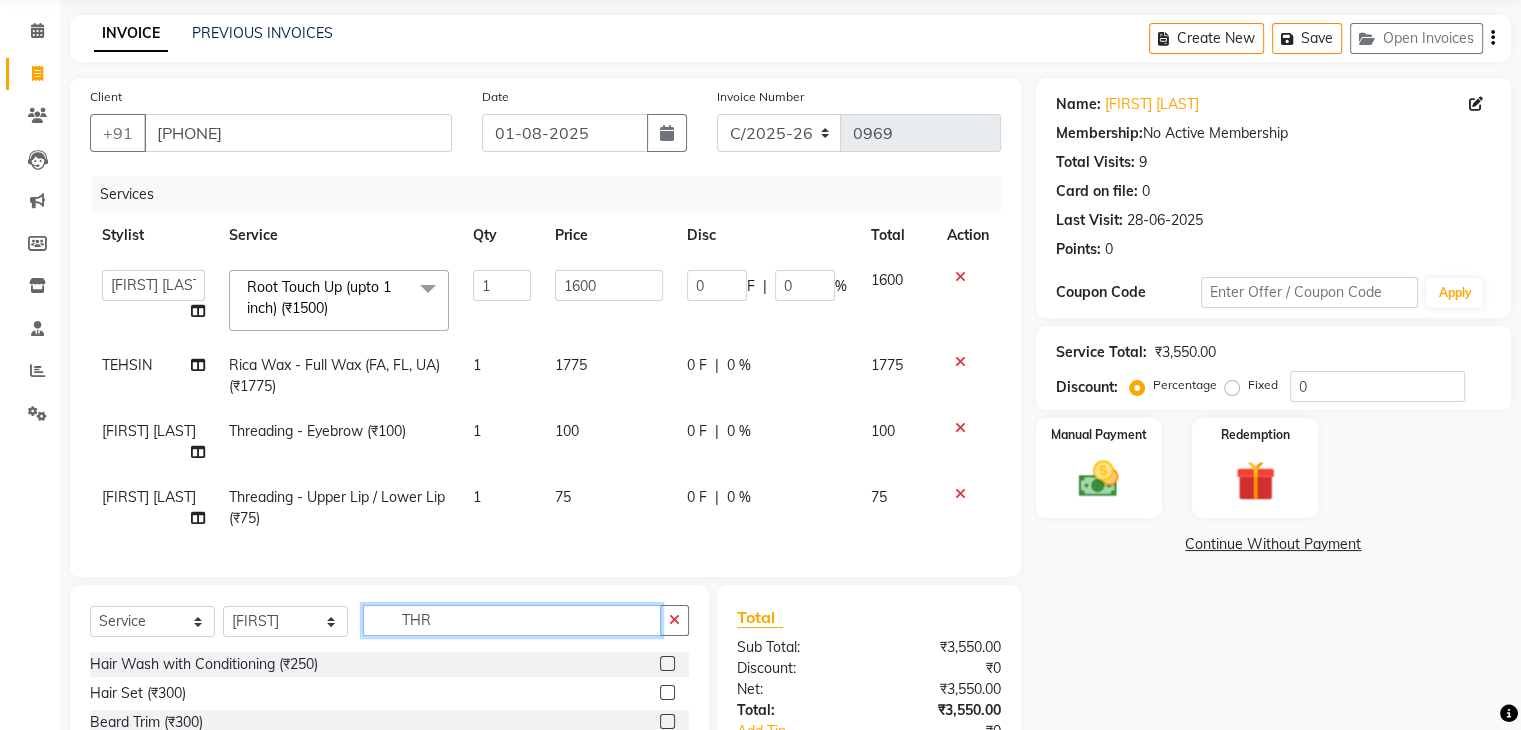 click on "THR" 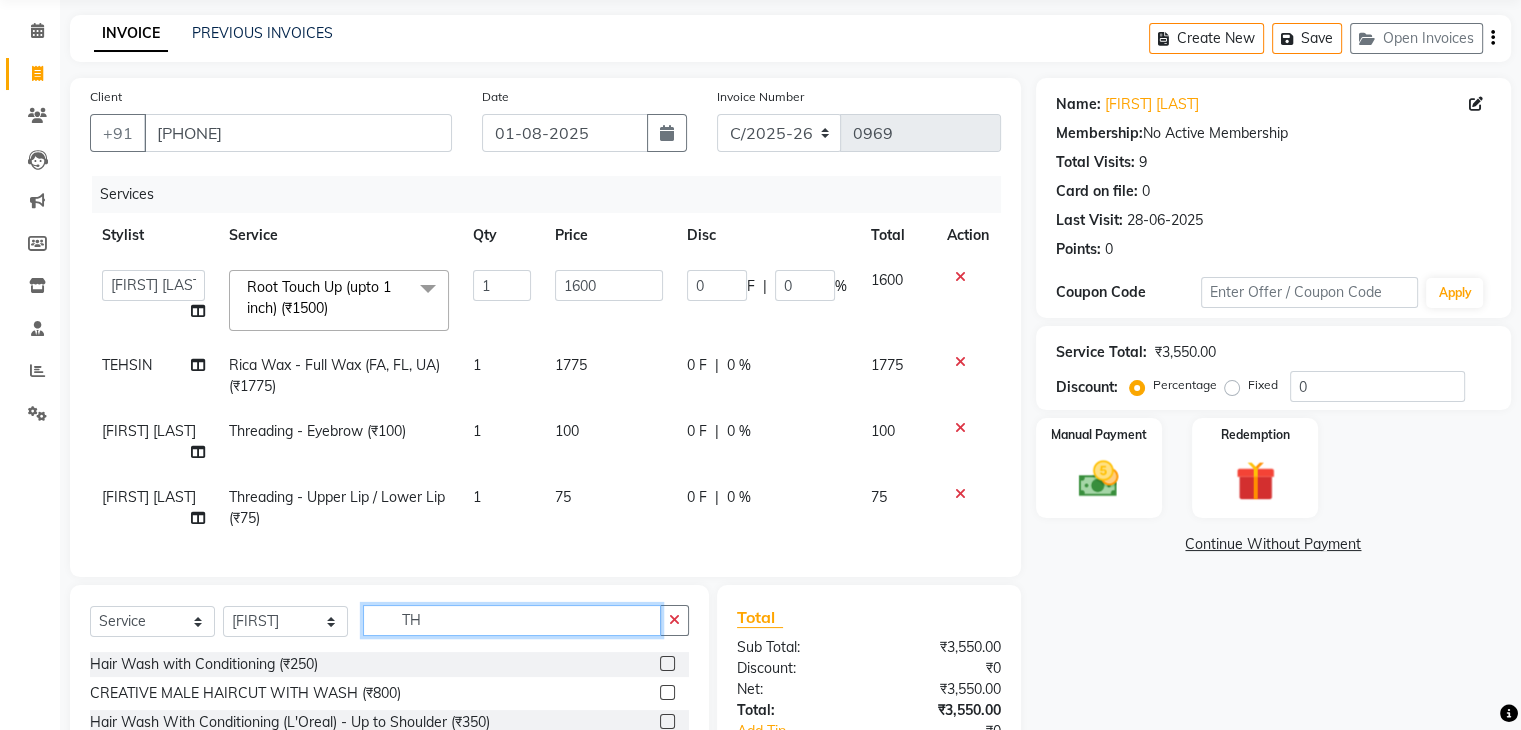 type on "T" 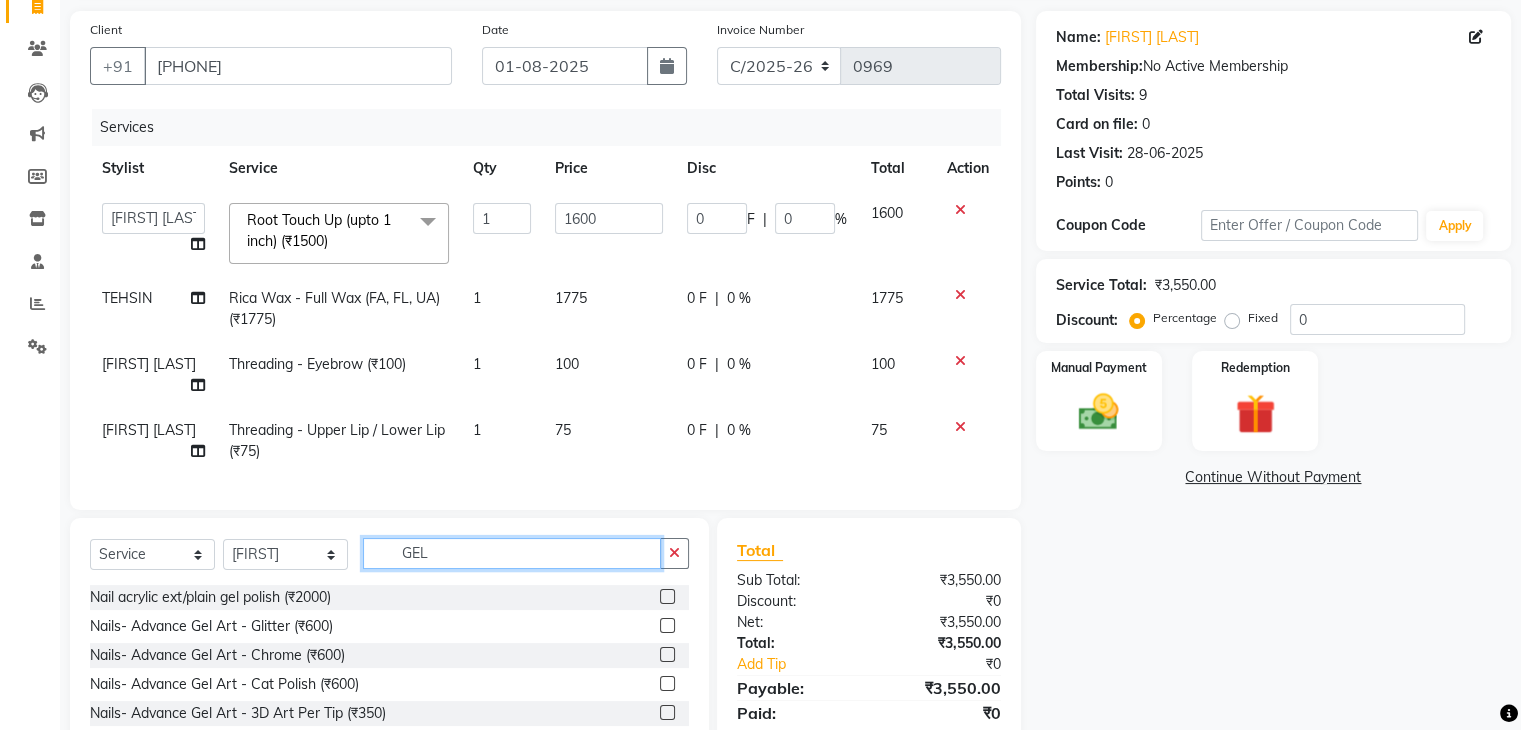 scroll, scrollTop: 268, scrollLeft: 0, axis: vertical 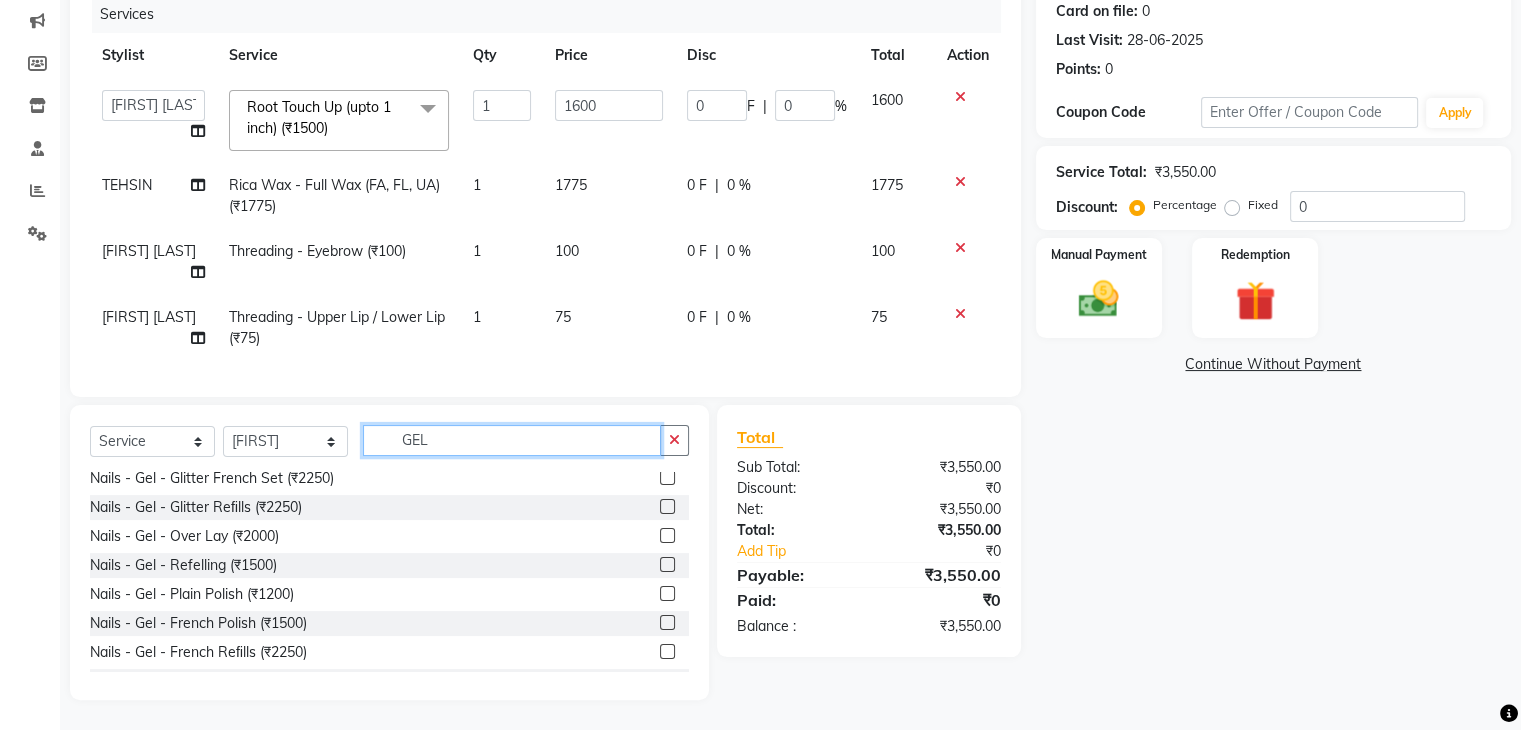 type on "GEL" 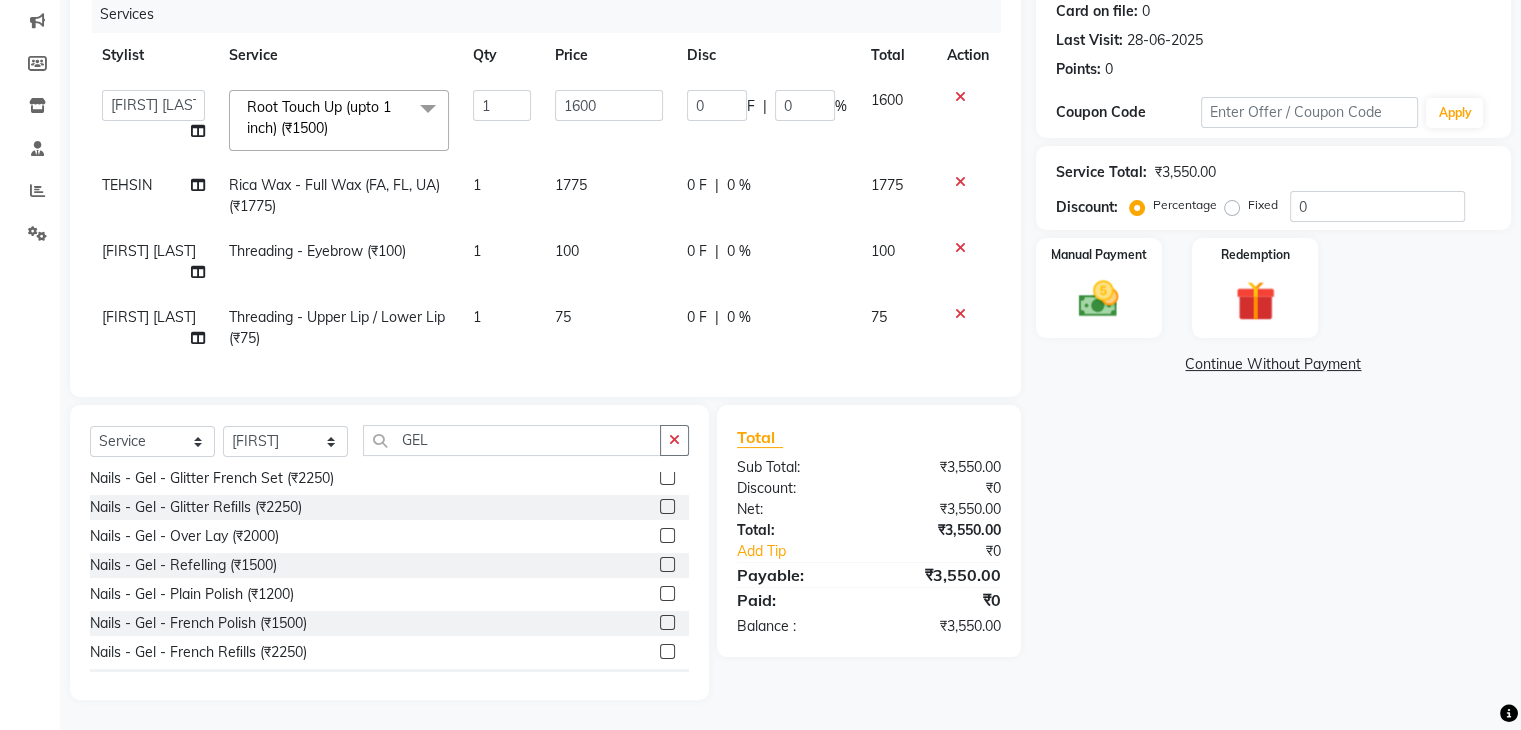 click 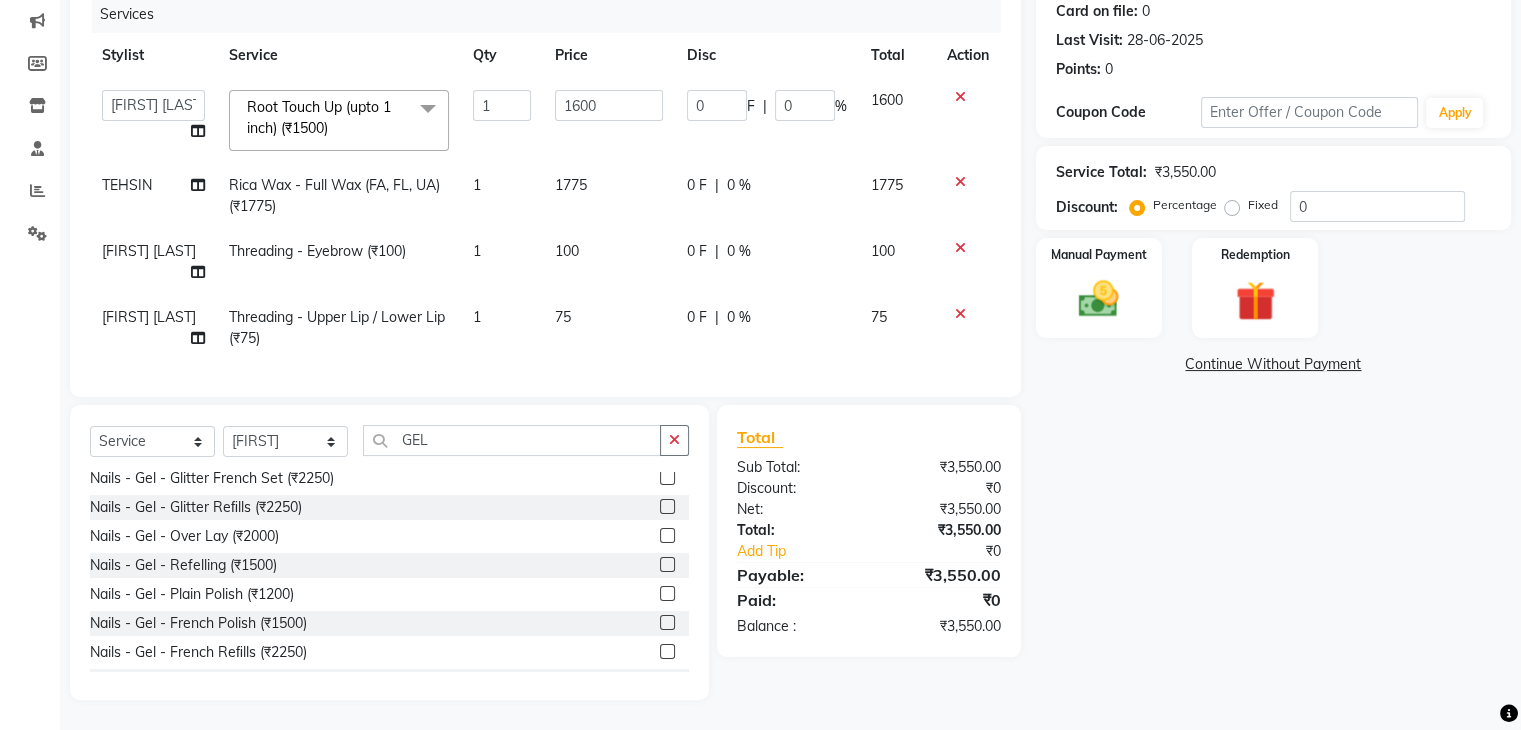 click at bounding box center [666, 594] 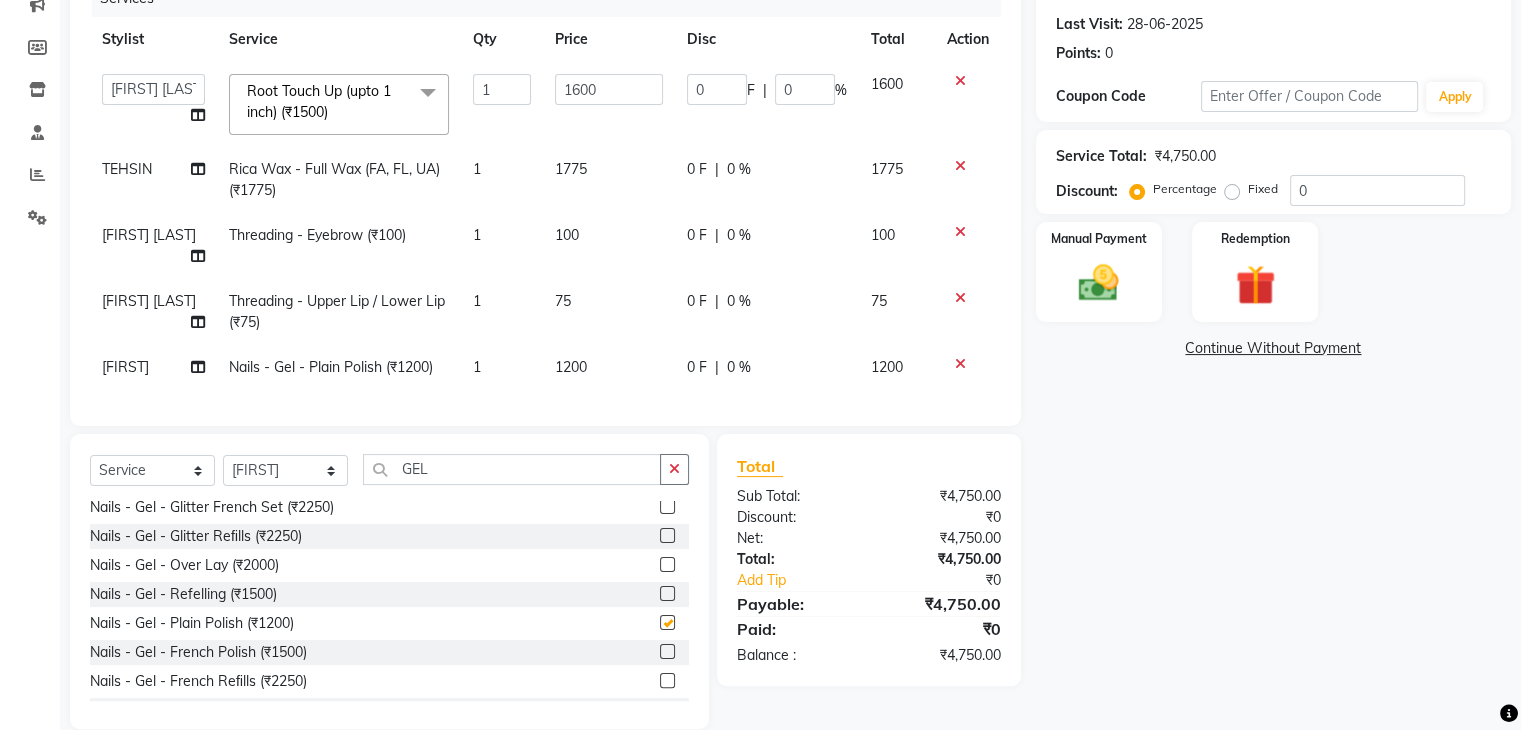 checkbox on "false" 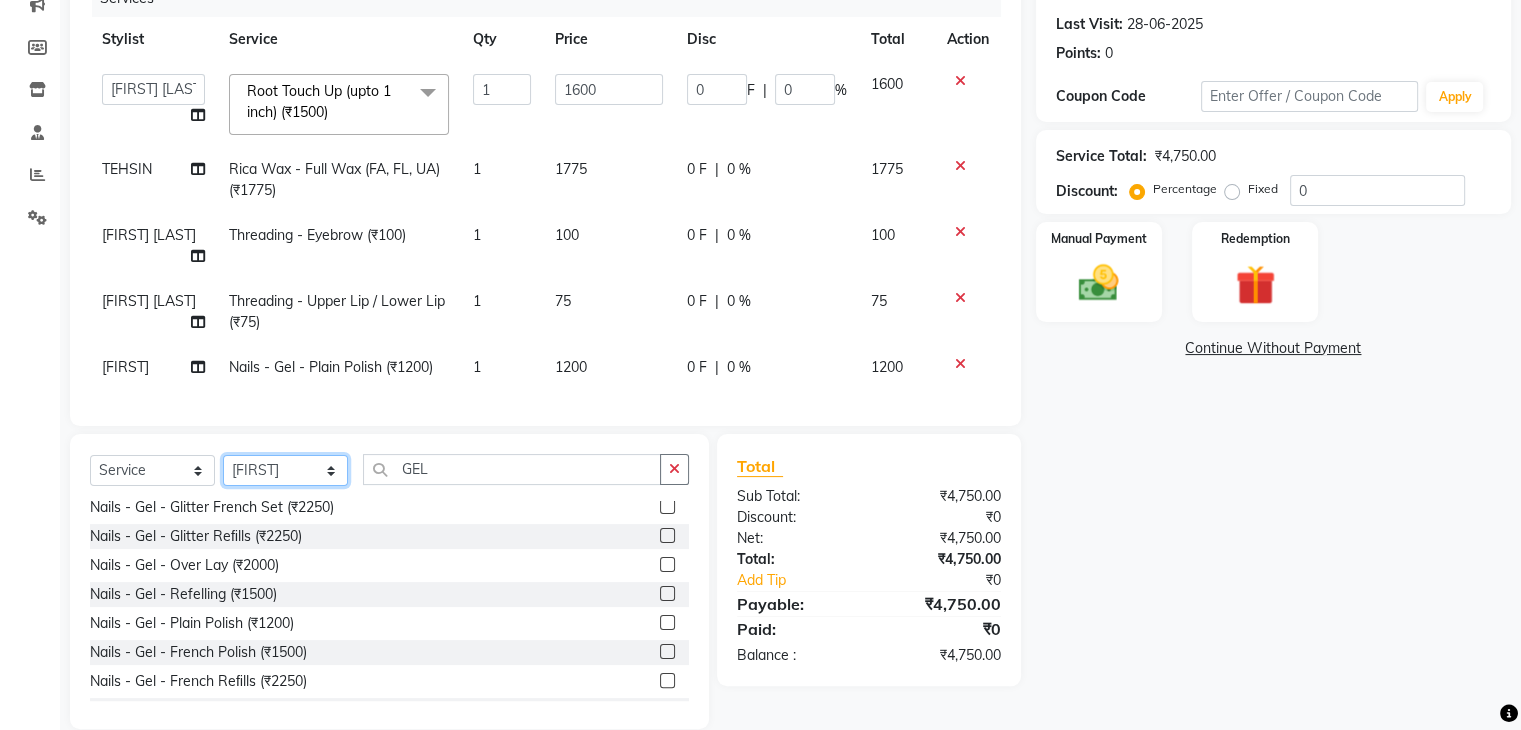 click on "Select Stylist [STYLIST] [STYLIST] [FIRST] [STYLIST] [STYLIST] [STYLIST] [STYLIST] [STYLIST] [STYLIST]" 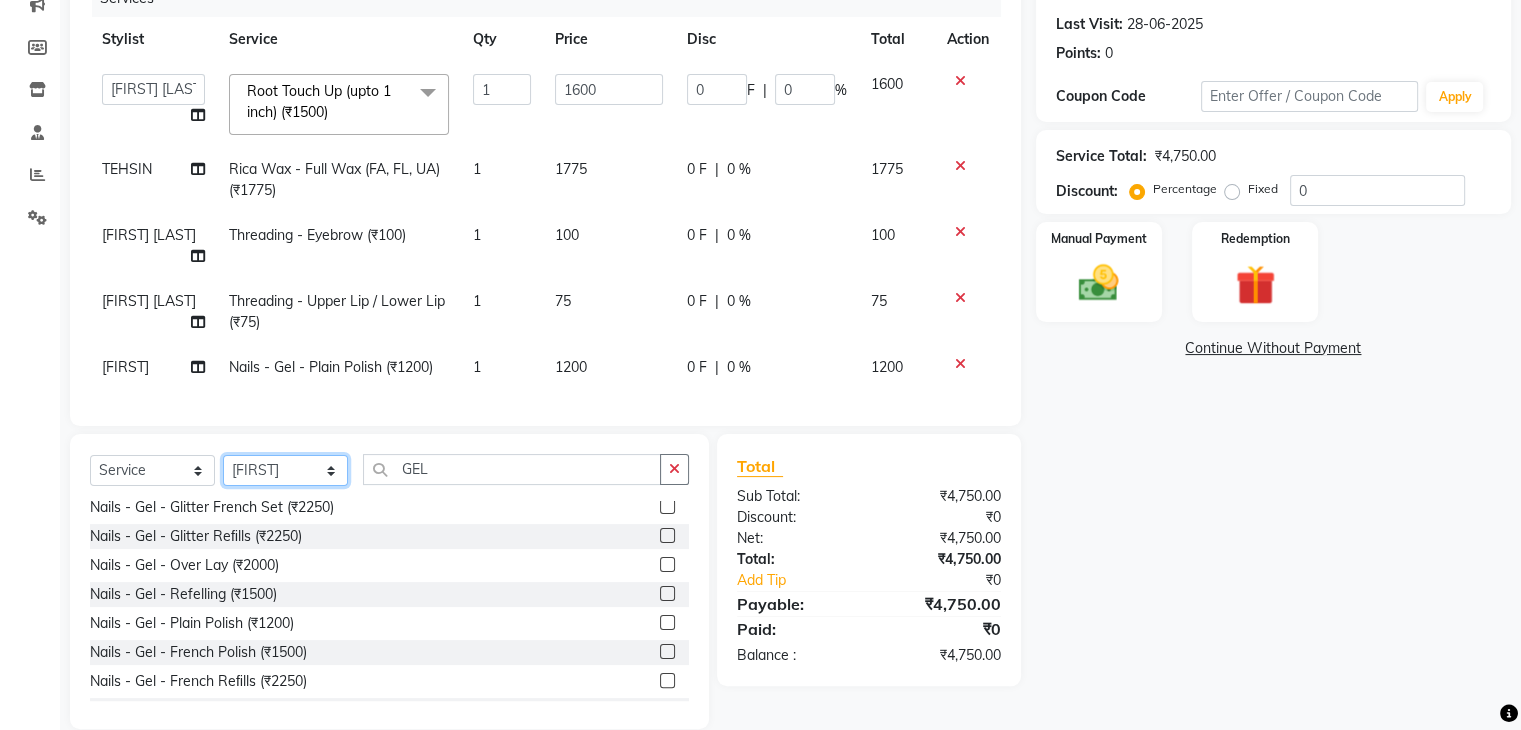 select on "82650" 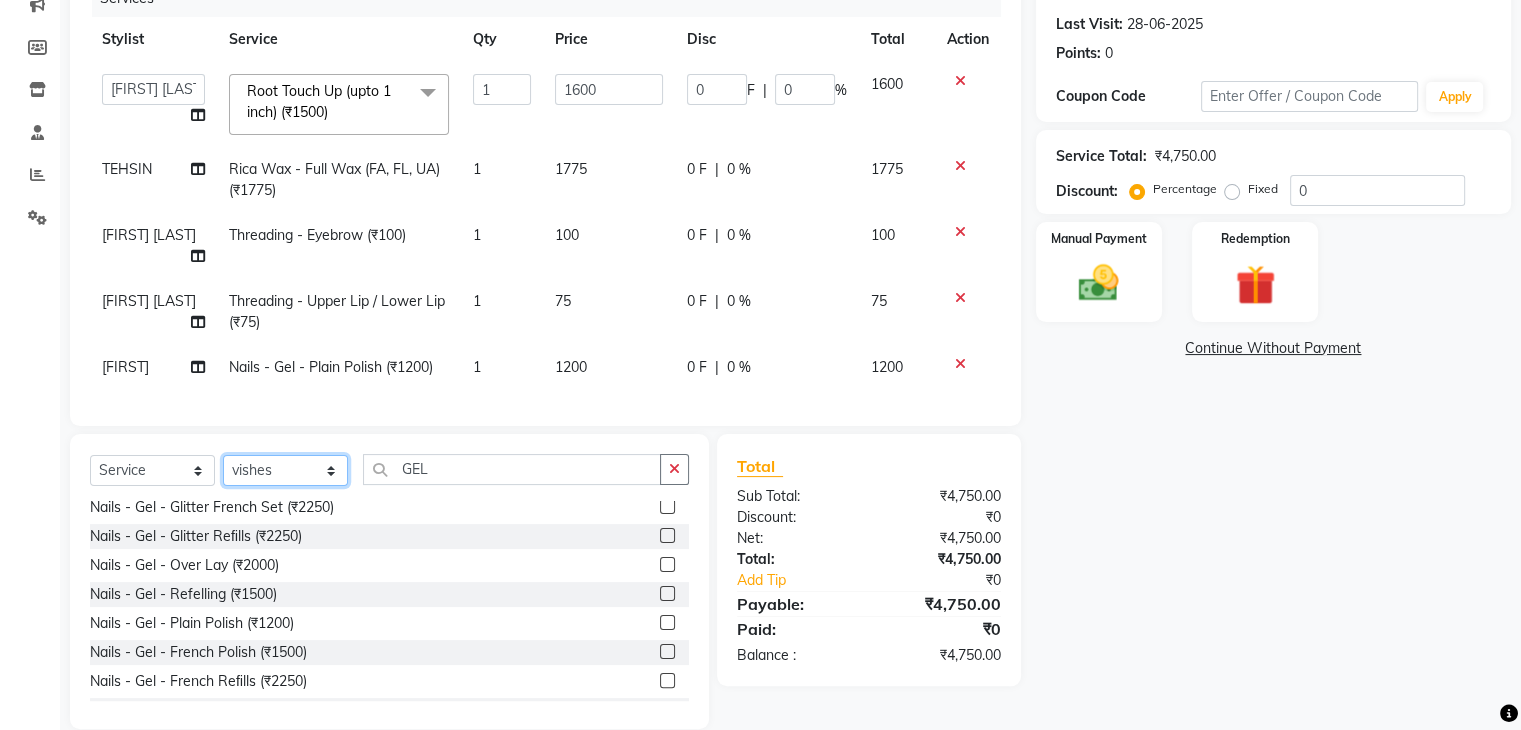 click on "Select Stylist [STYLIST] [STYLIST] [FIRST] [STYLIST] [STYLIST] [STYLIST] [STYLIST] [STYLIST] [STYLIST]" 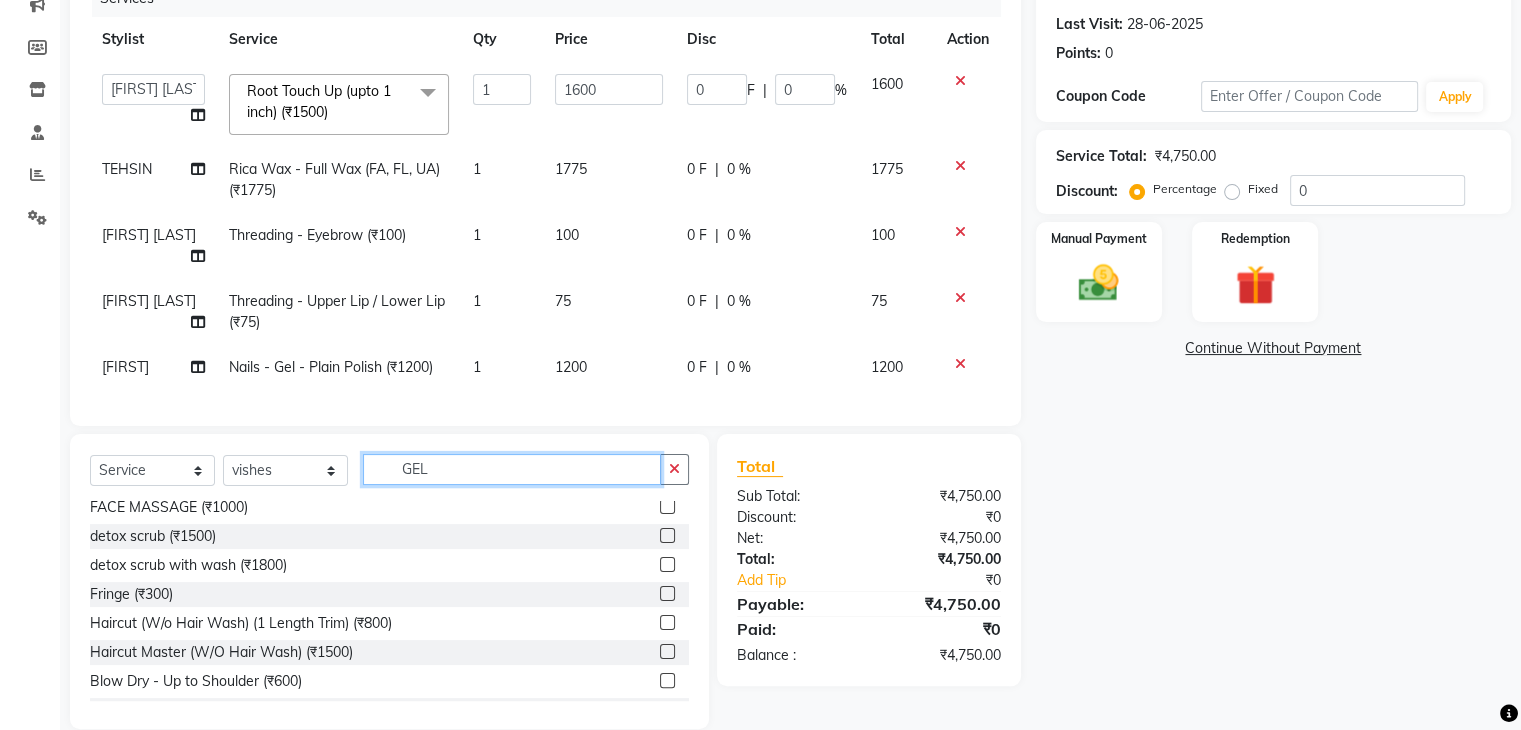 click on "GEL" 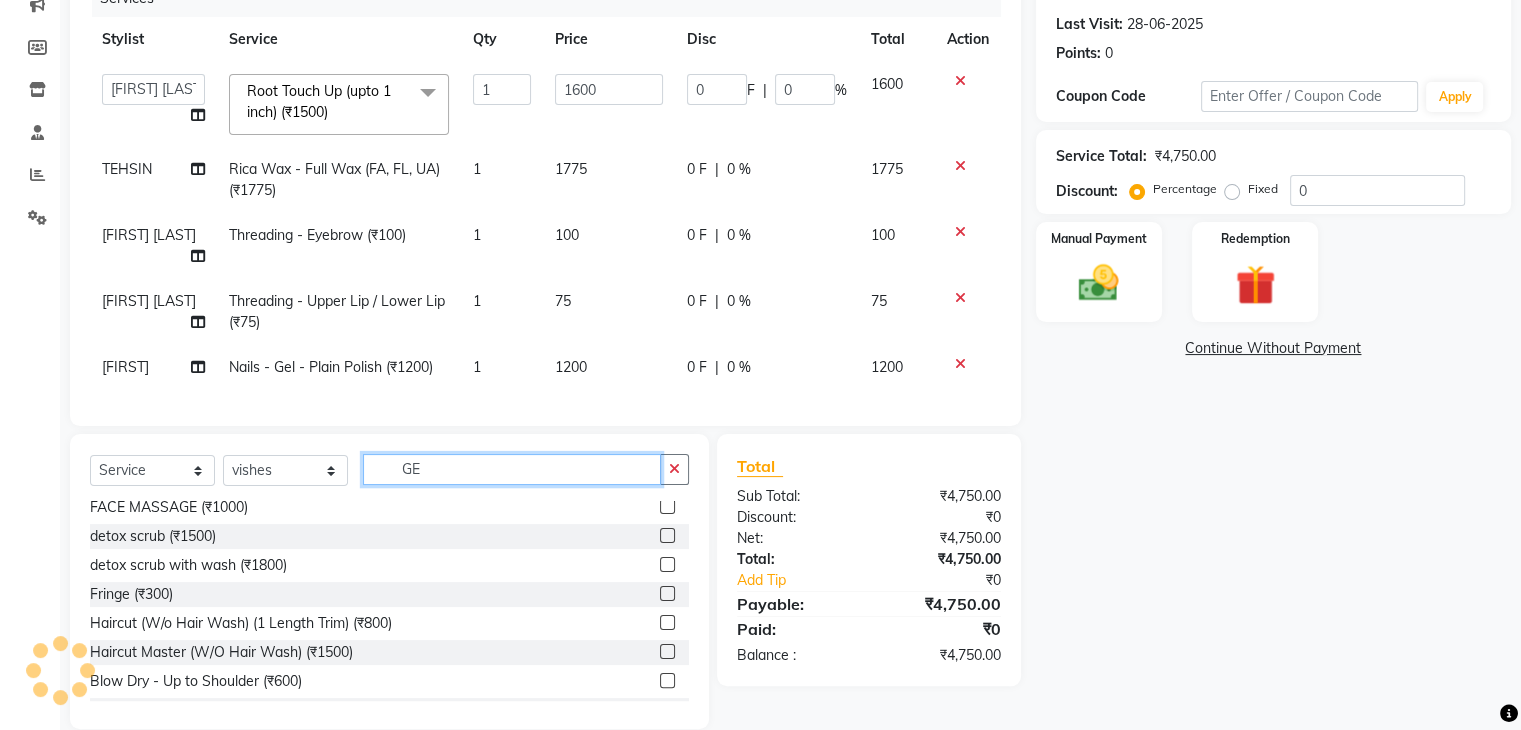 type on "G" 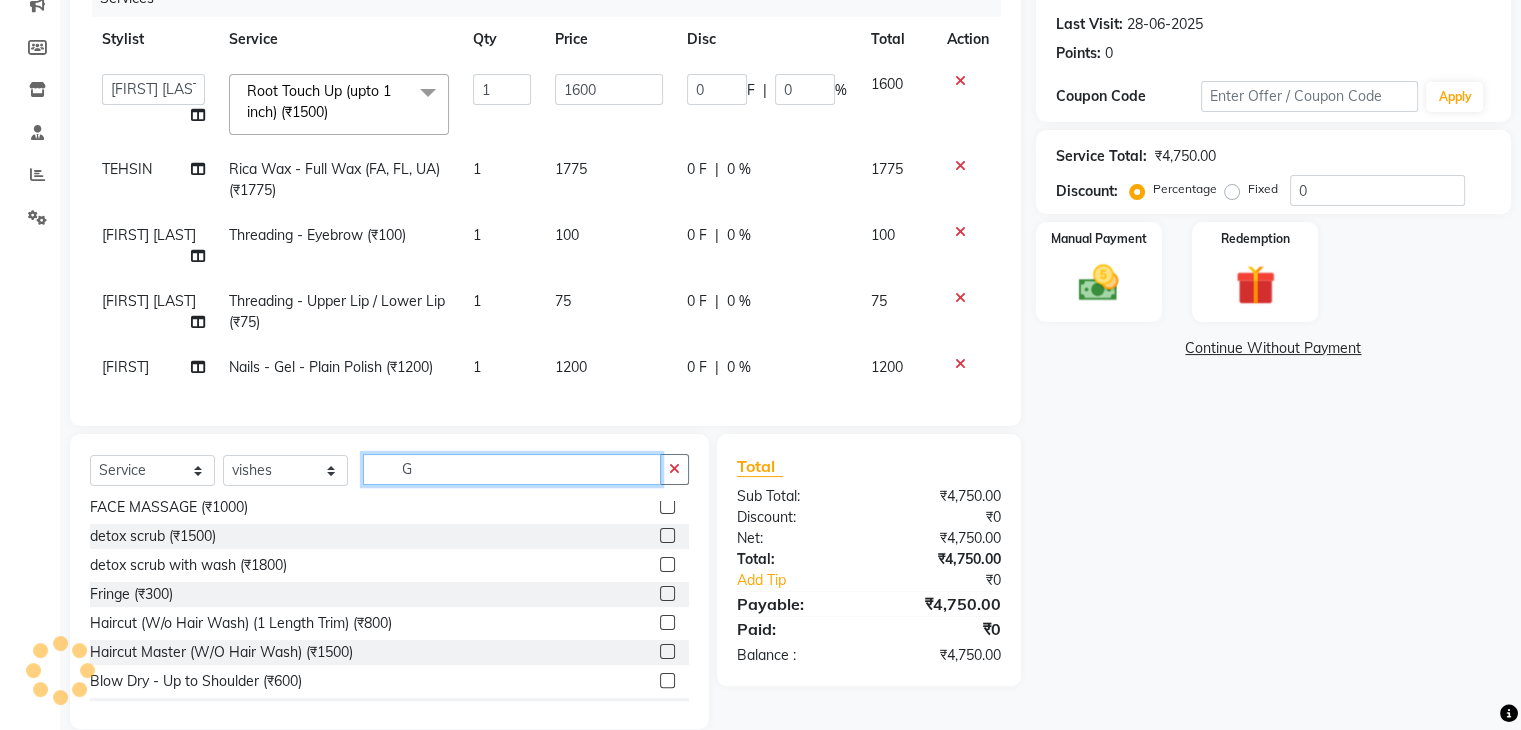 scroll, scrollTop: 0, scrollLeft: 0, axis: both 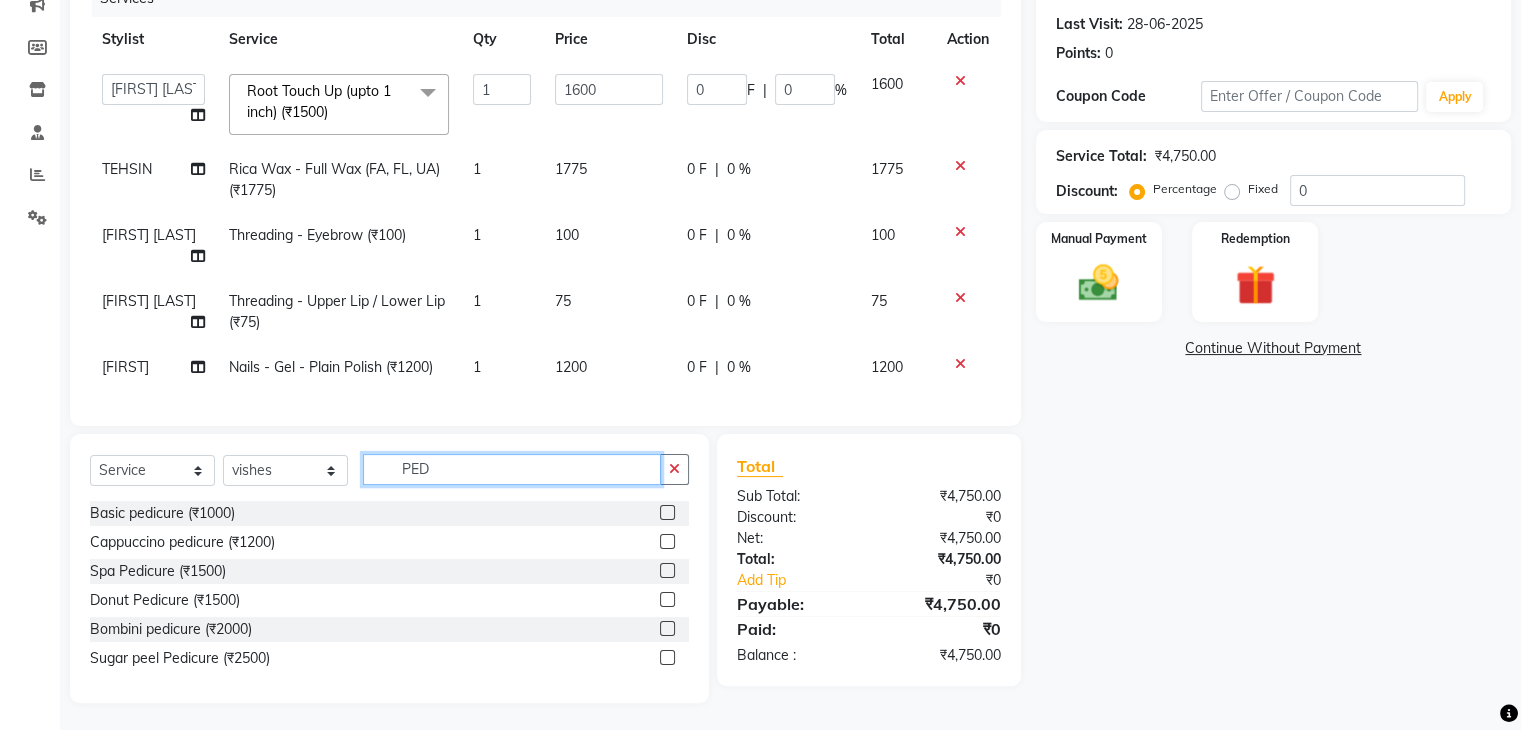 type on "PED" 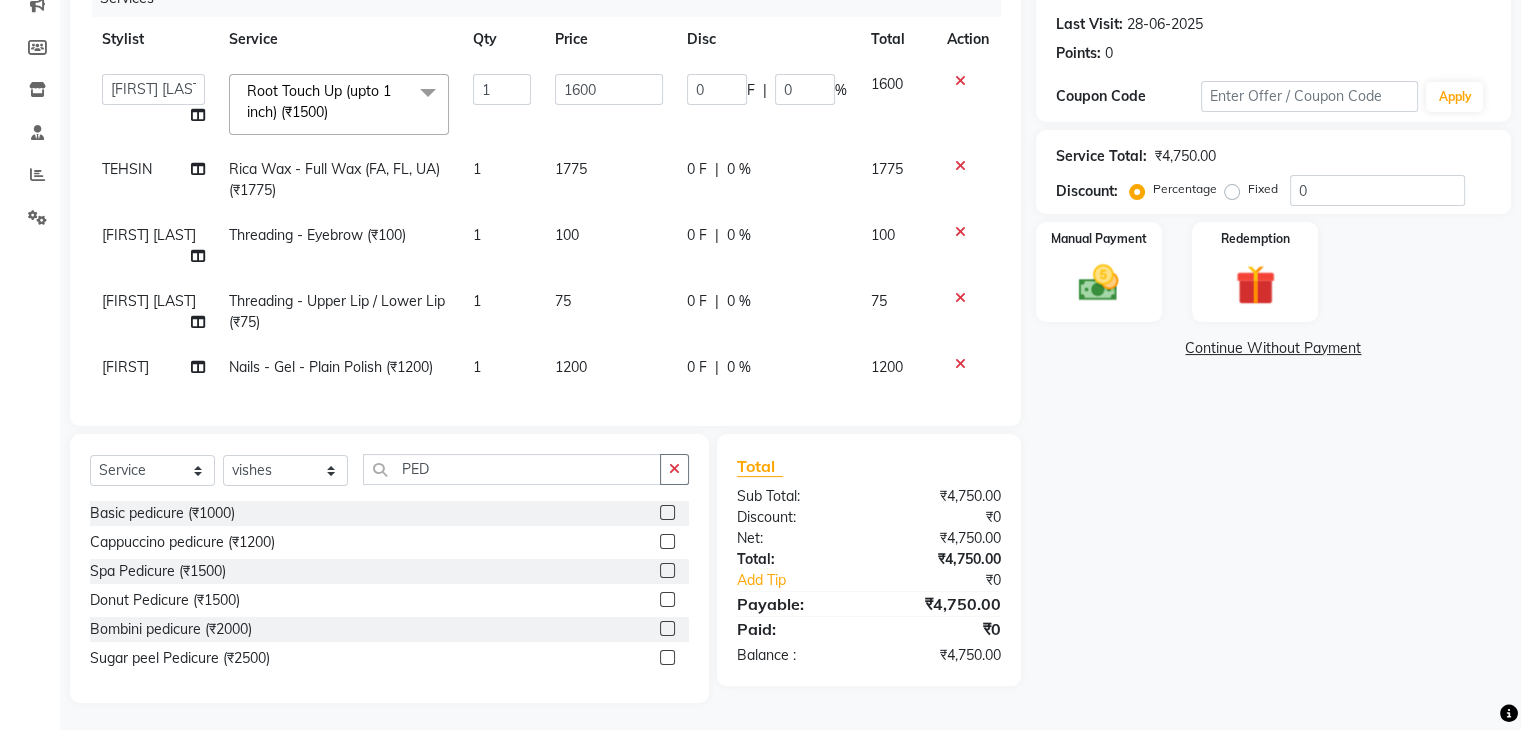 click 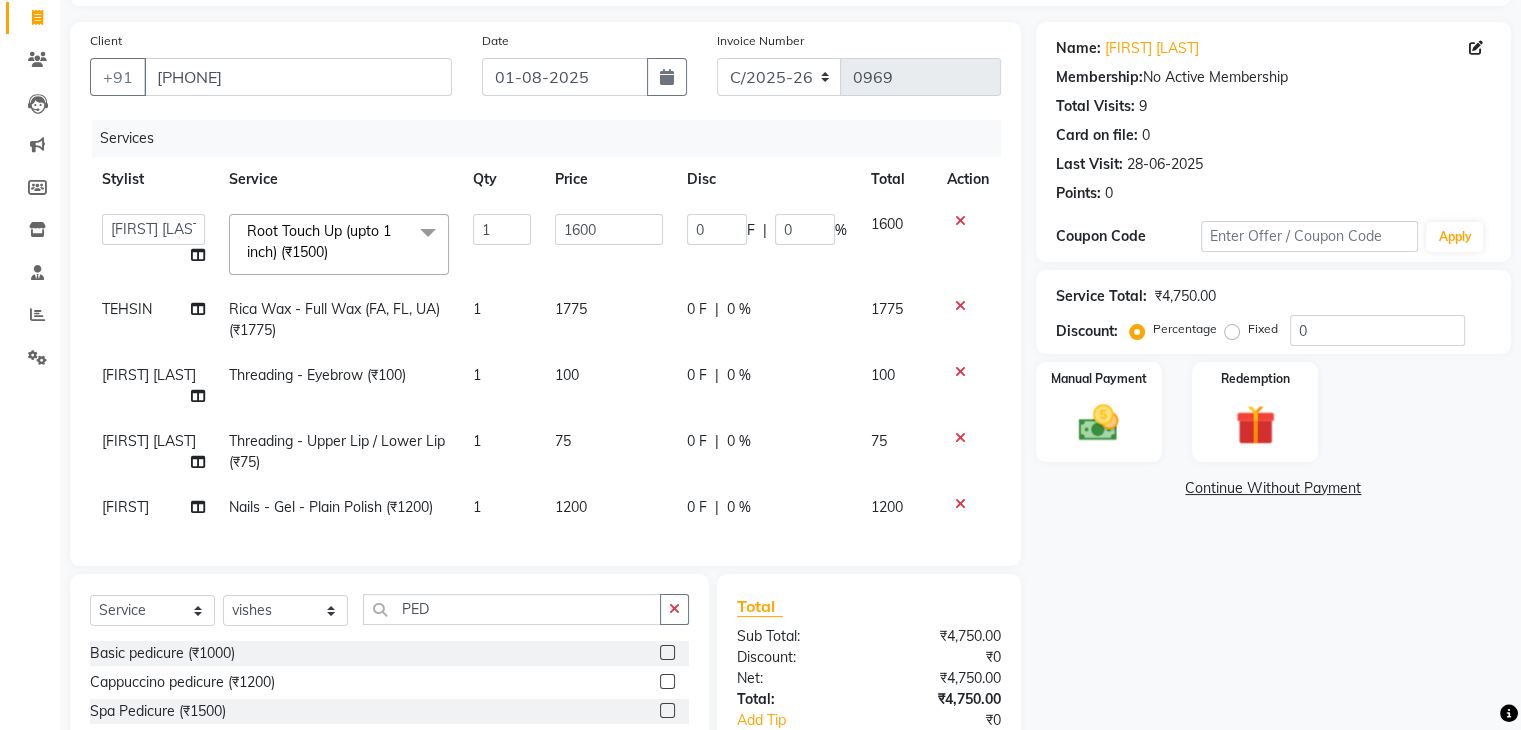 scroll, scrollTop: 287, scrollLeft: 0, axis: vertical 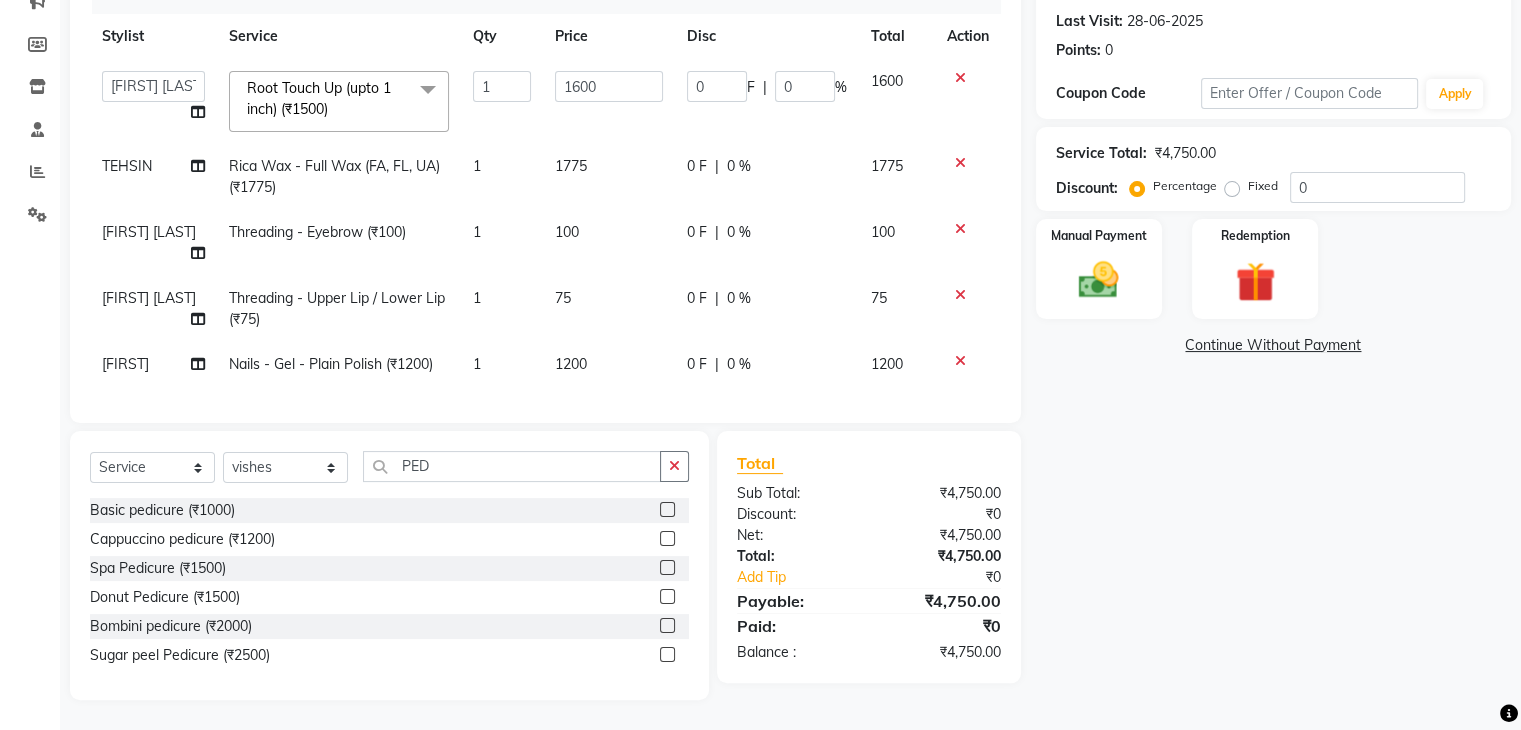 click 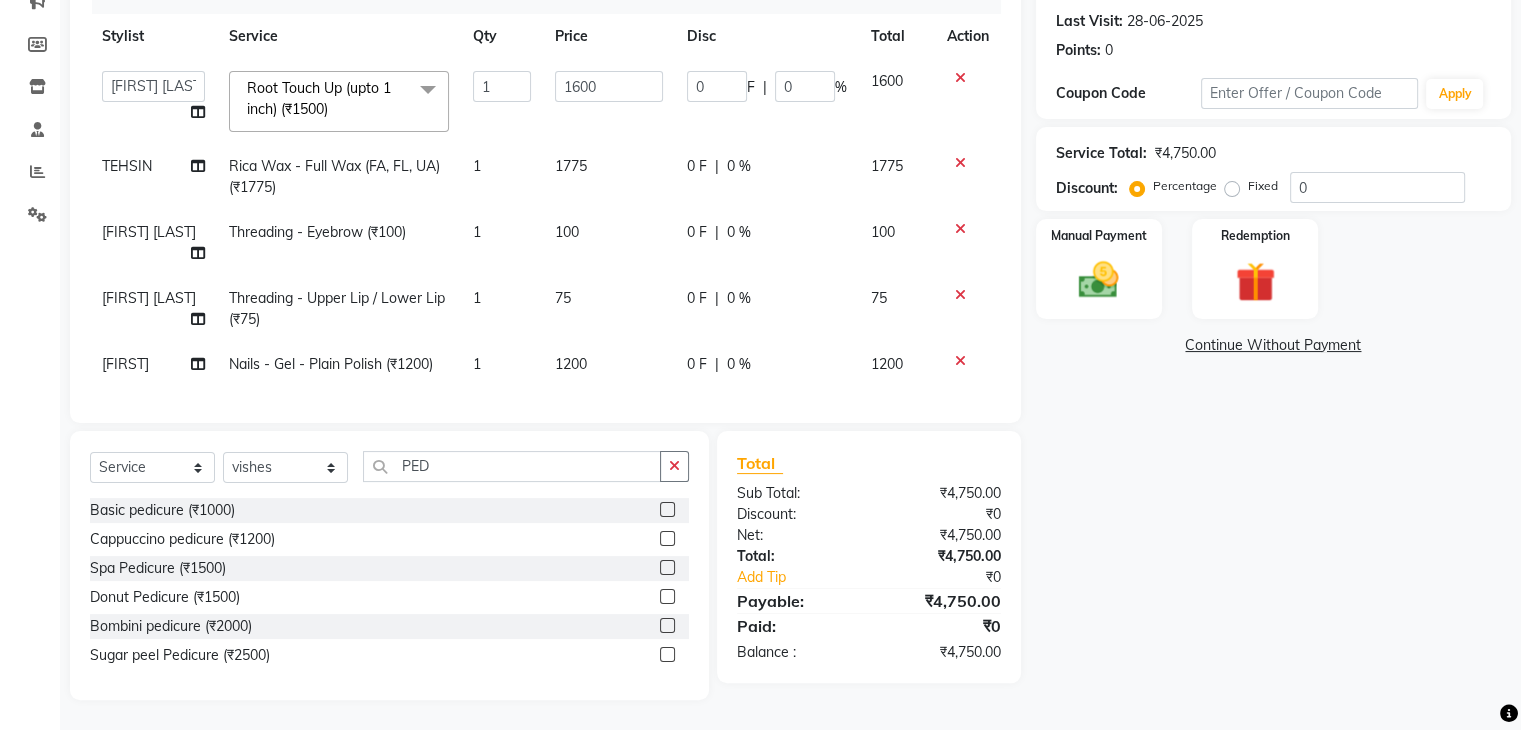 click at bounding box center [666, 510] 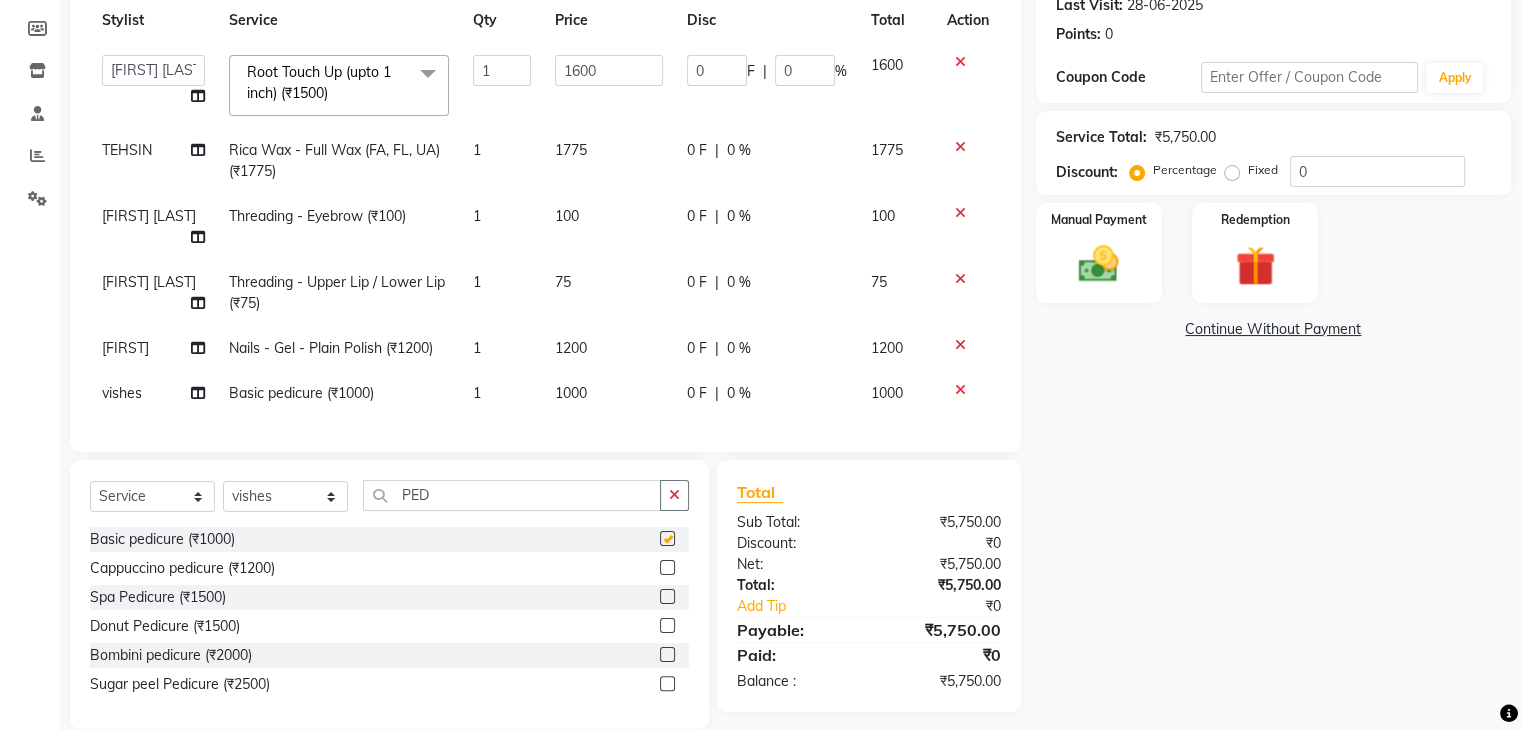 checkbox on "false" 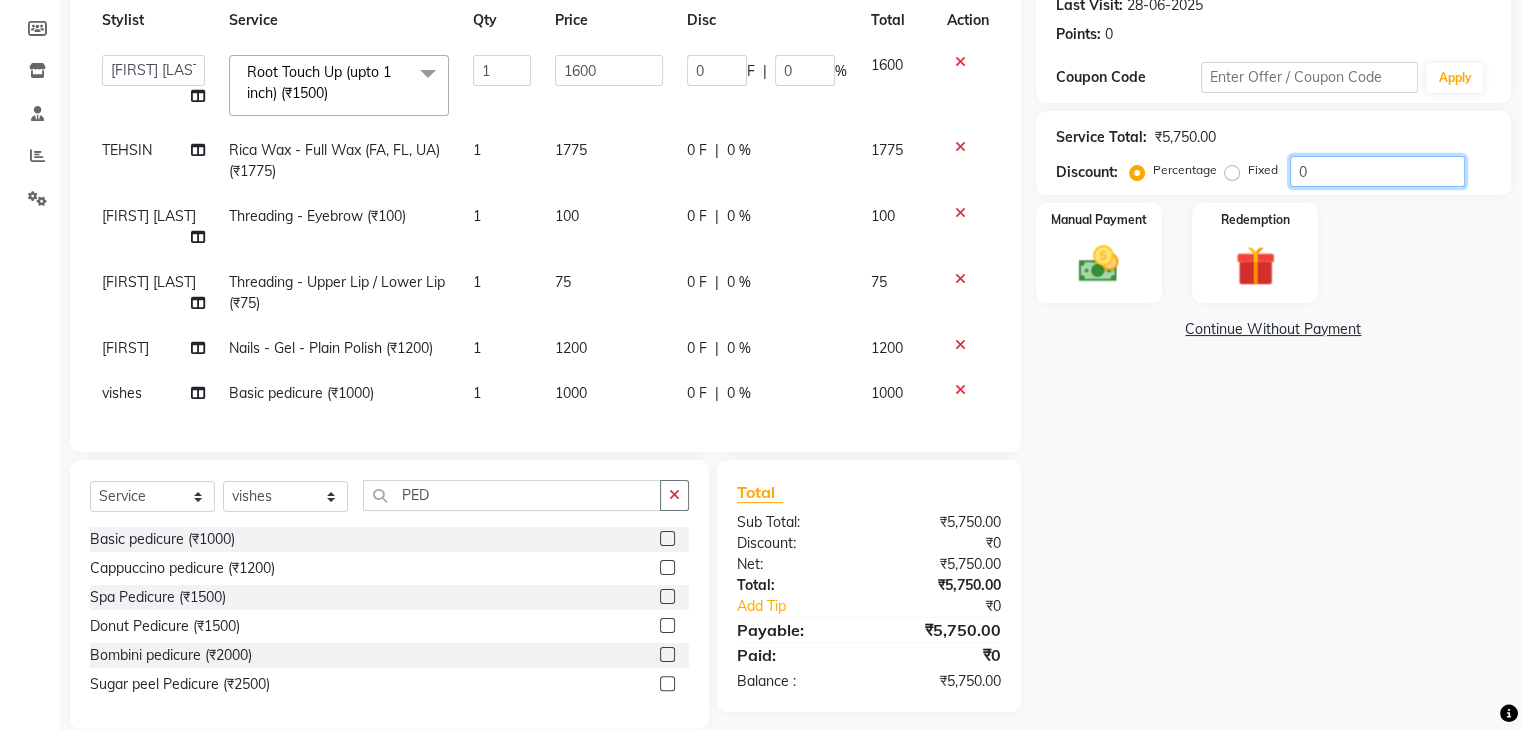 click on "0" 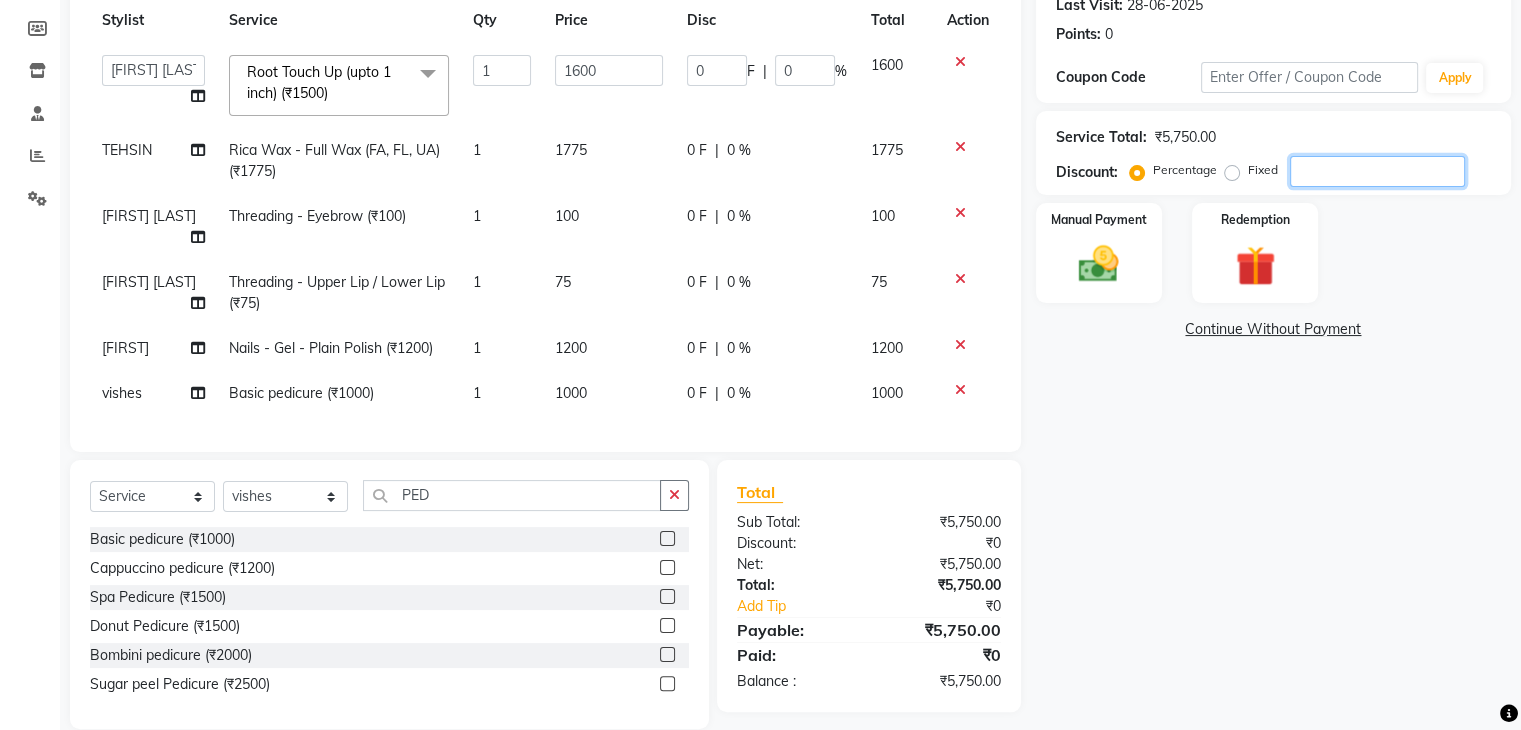type on "2" 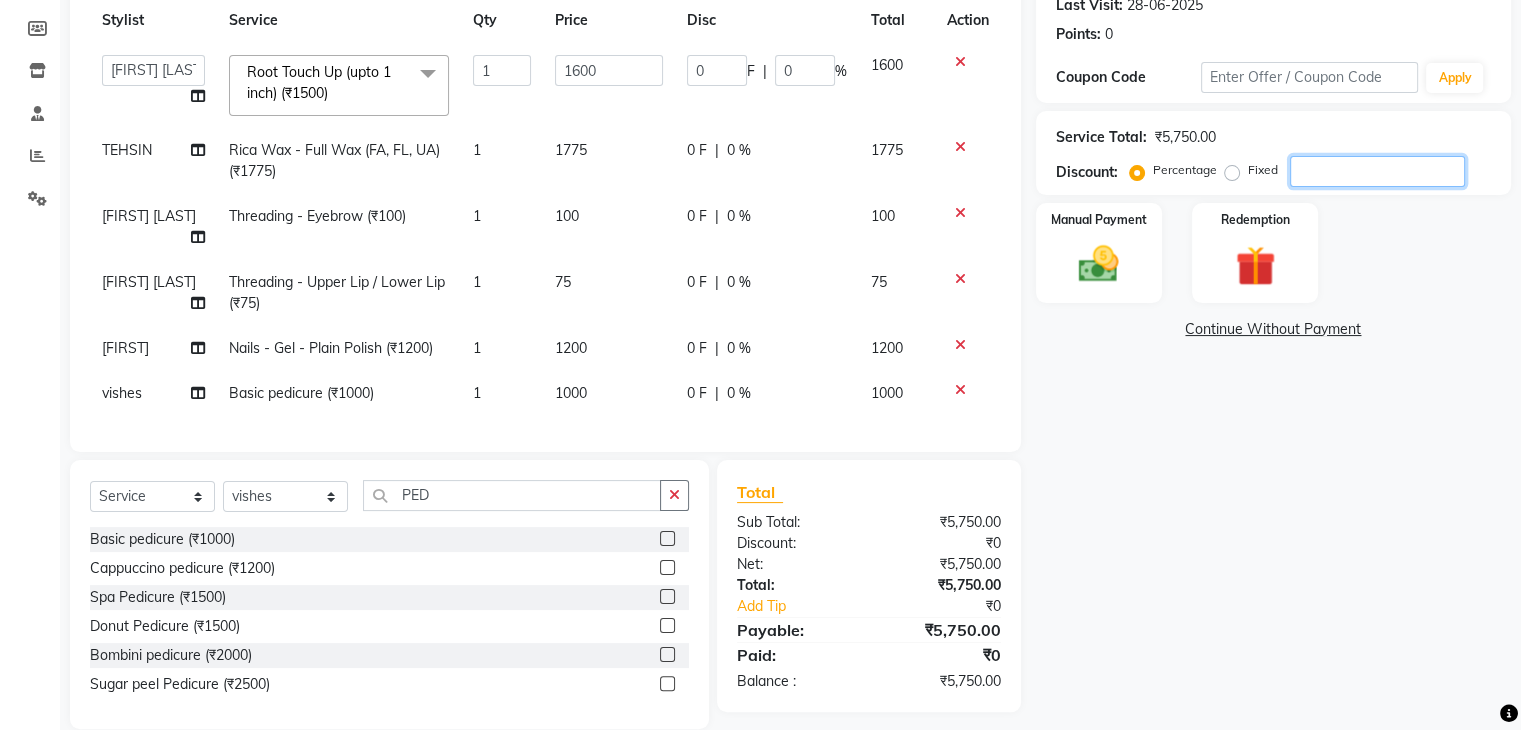 type on "32" 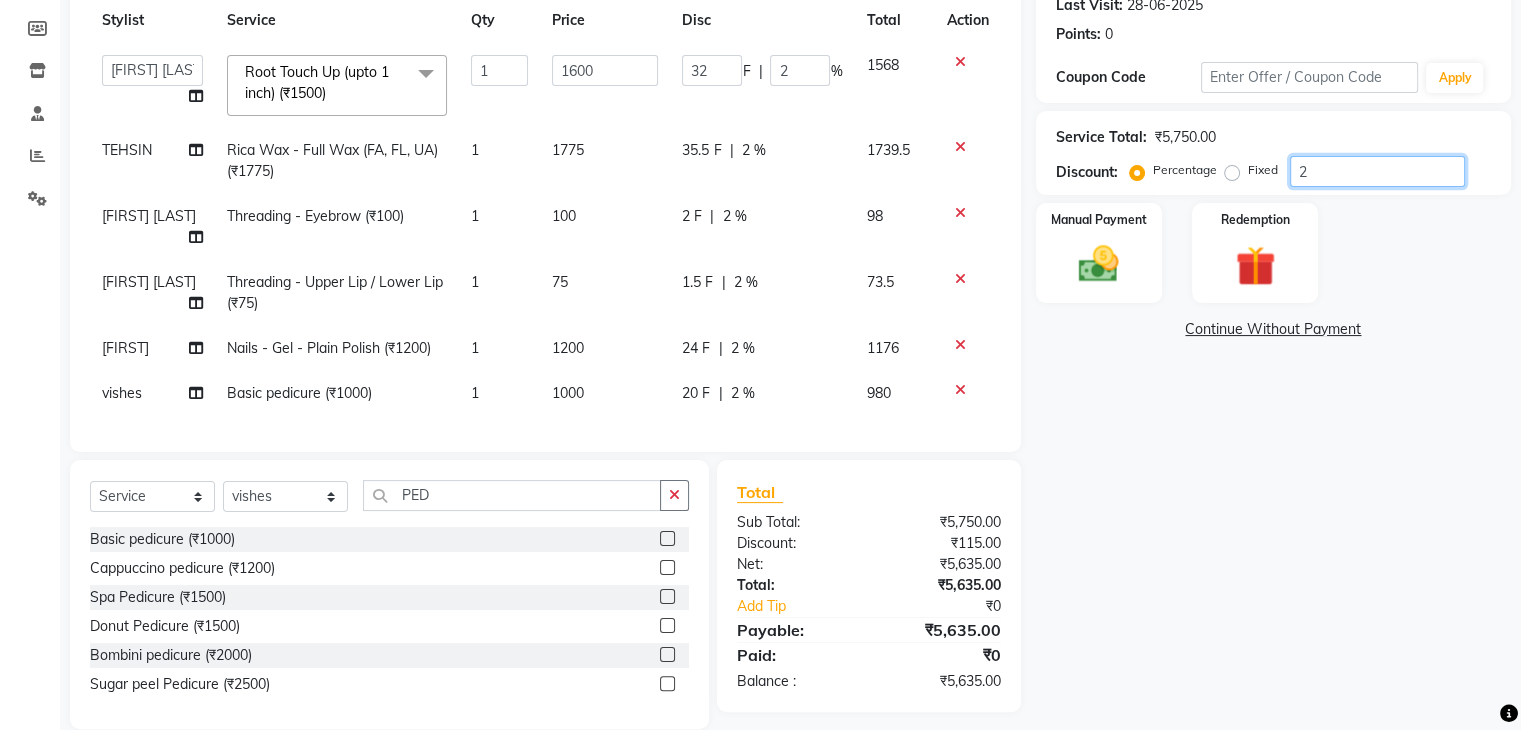 type on "20" 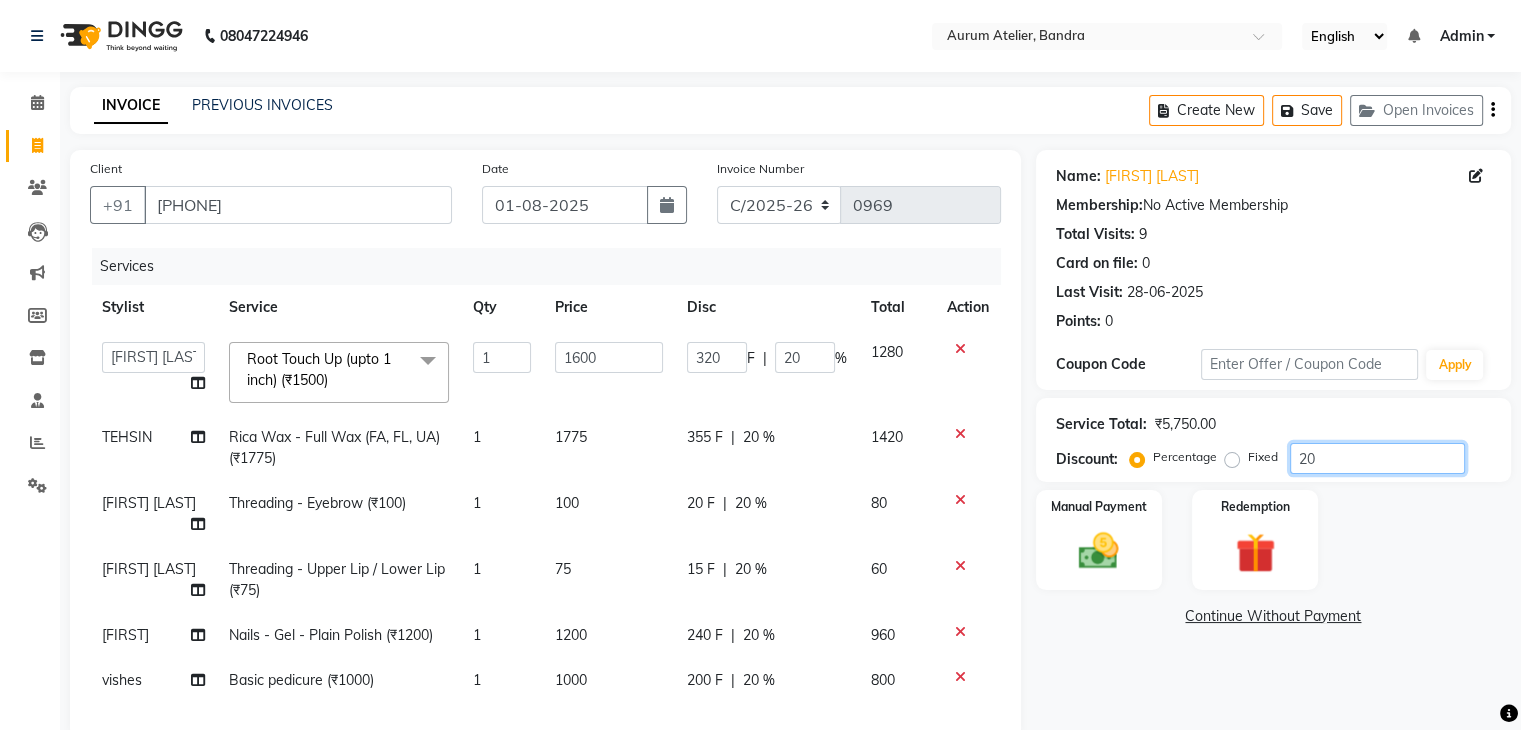 scroll, scrollTop: 100, scrollLeft: 0, axis: vertical 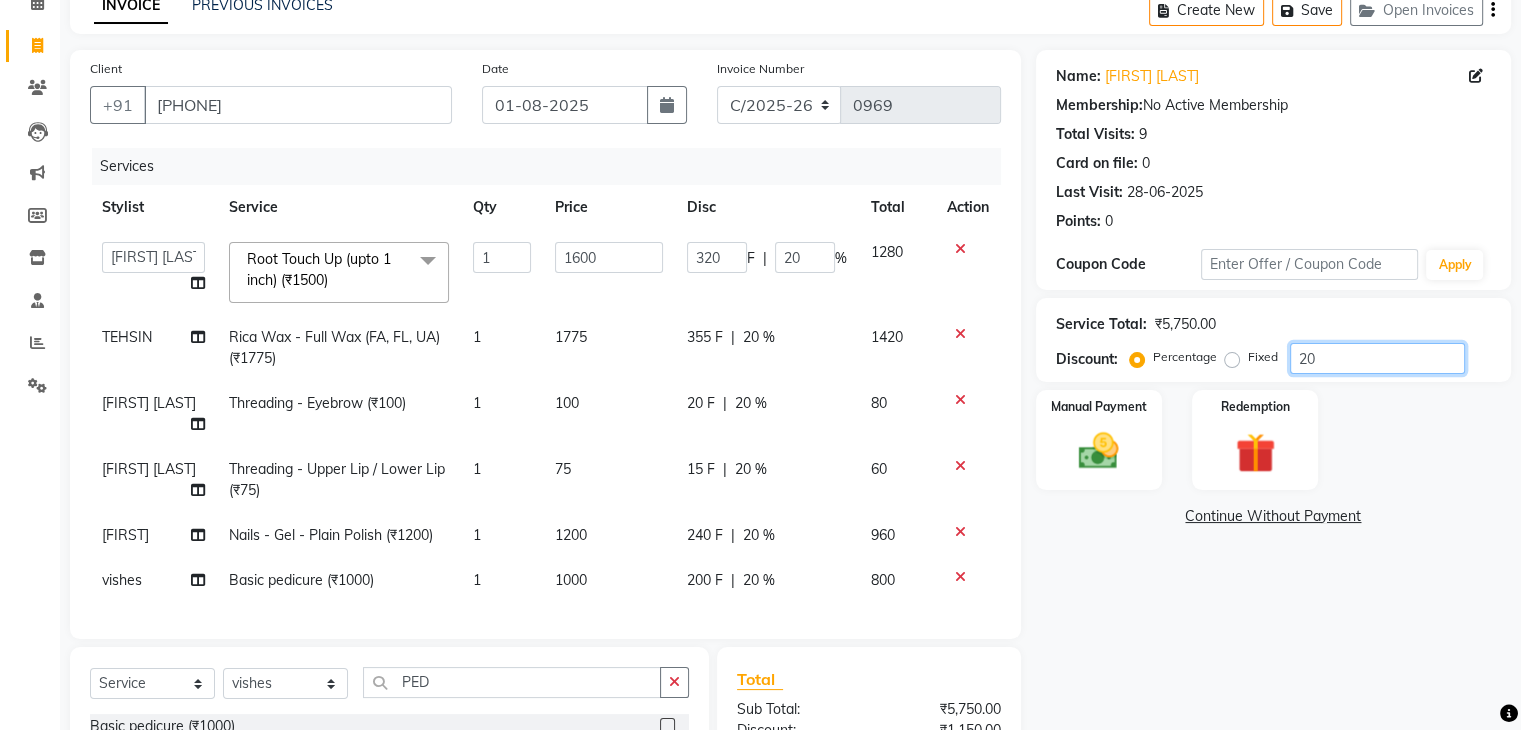 type on "20" 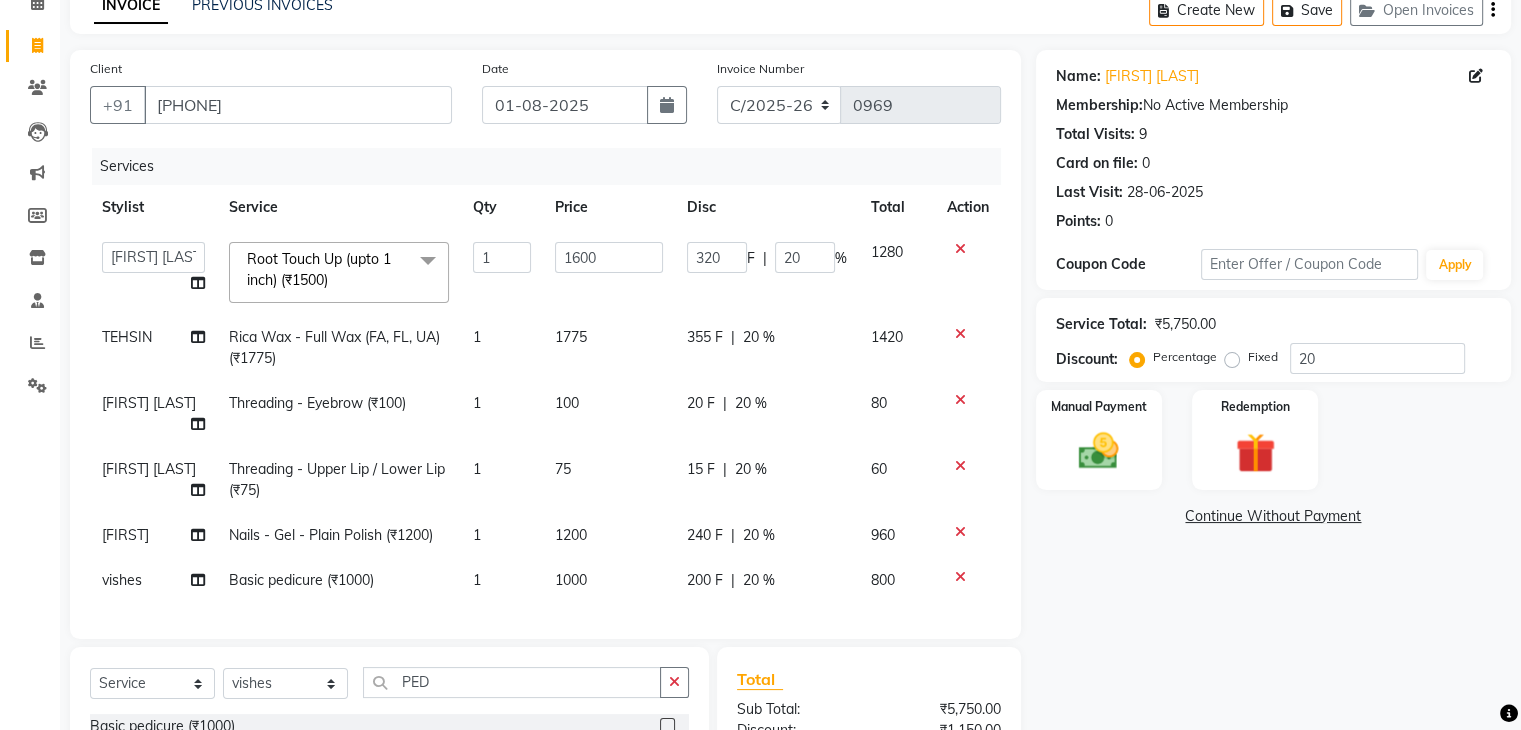 click on "20 %" 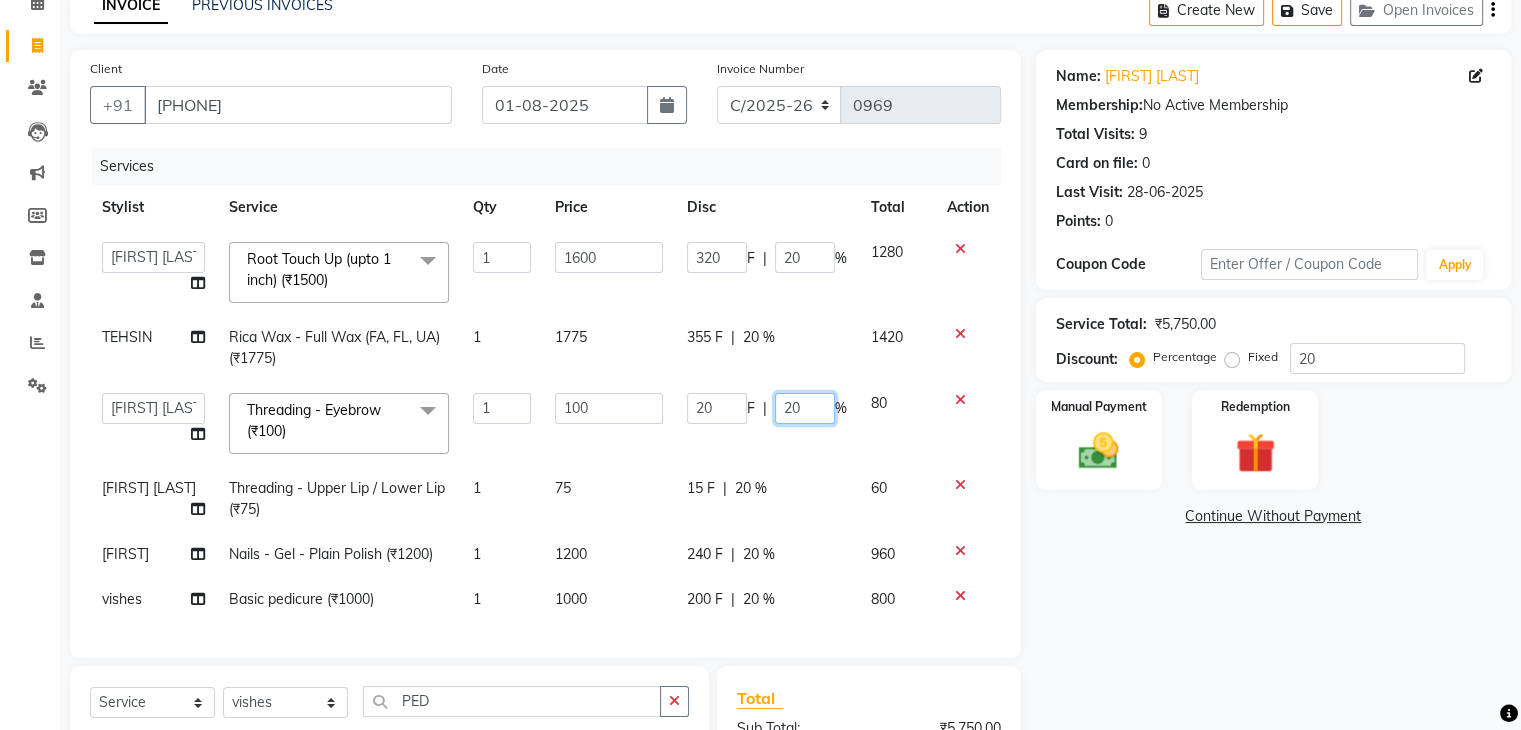 click on "20" 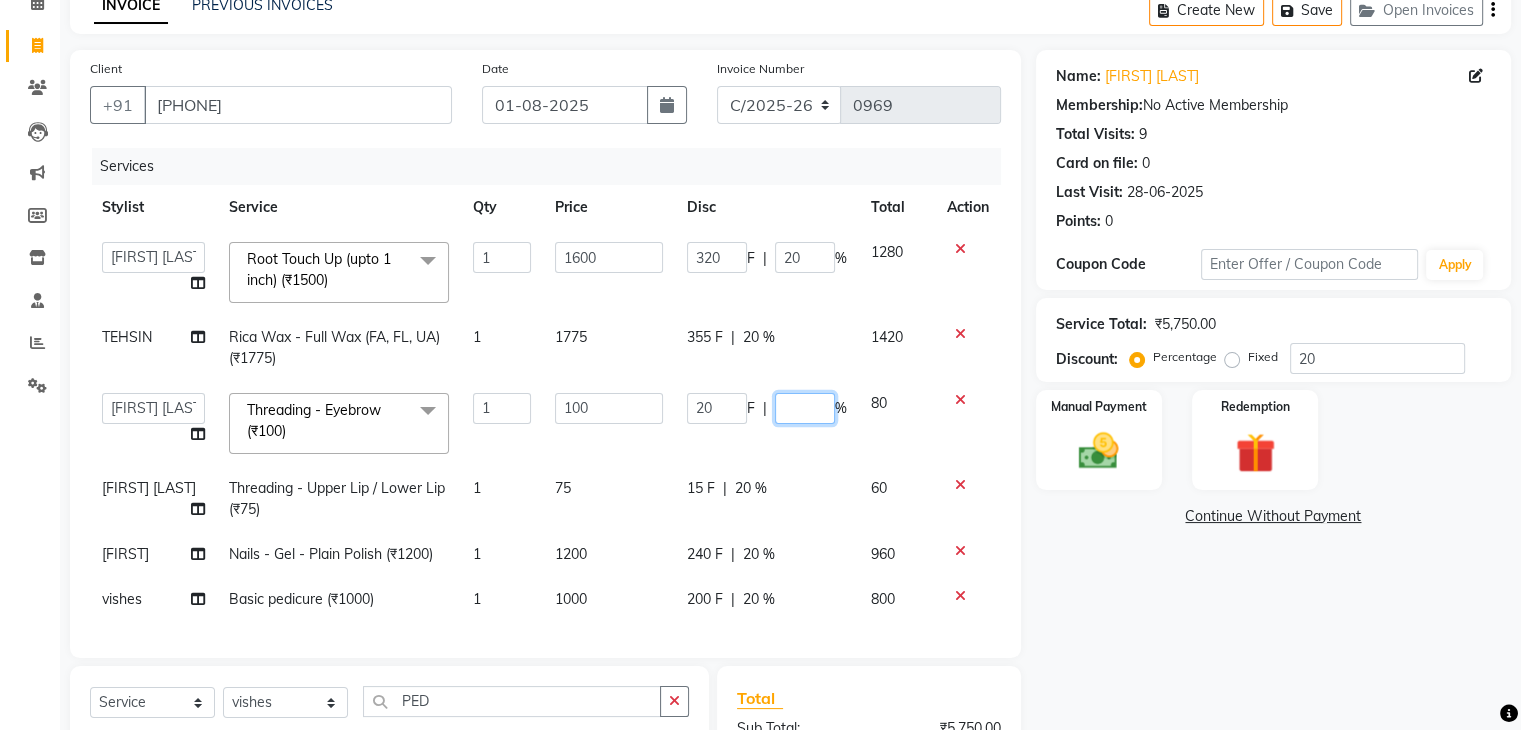 type on "0" 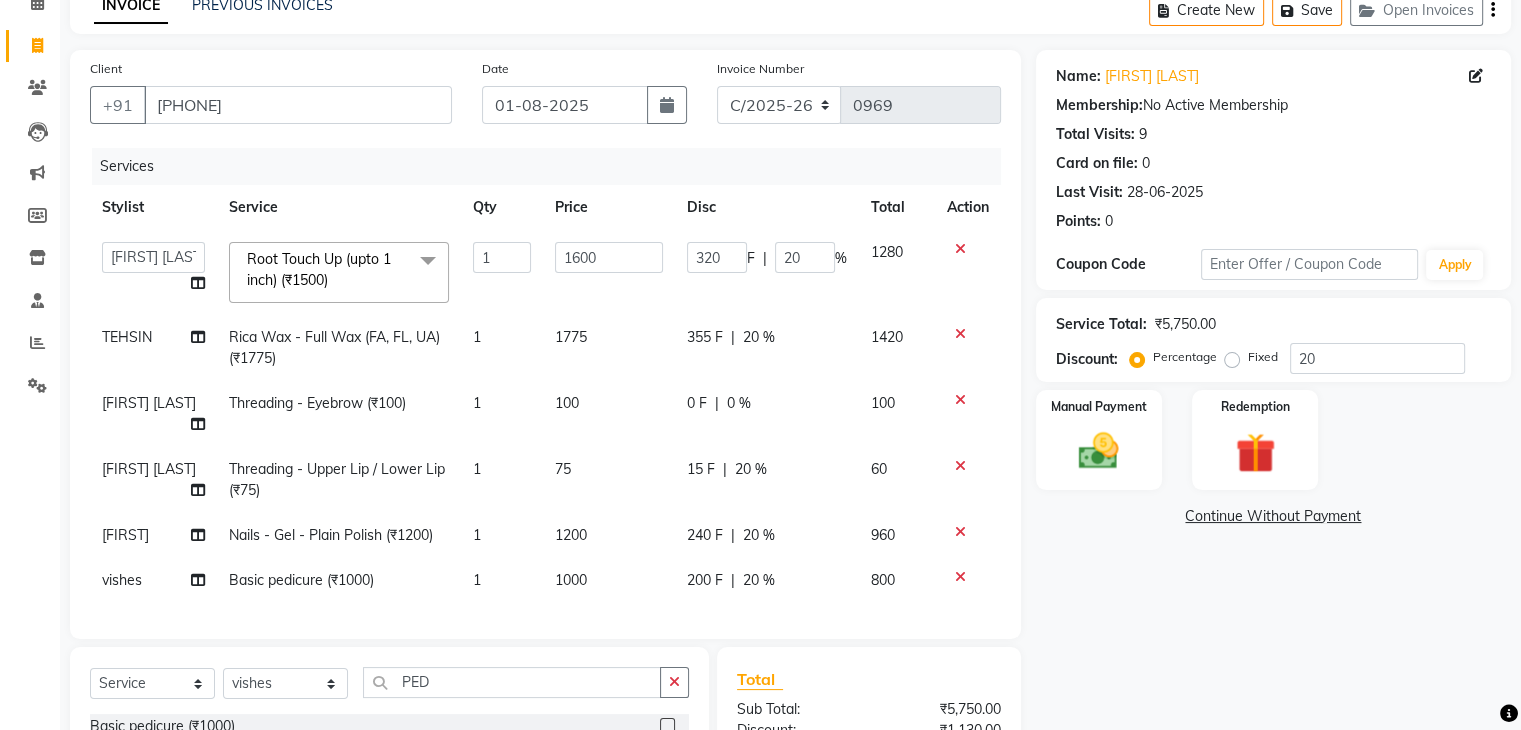 click on "15 F | 20 %" 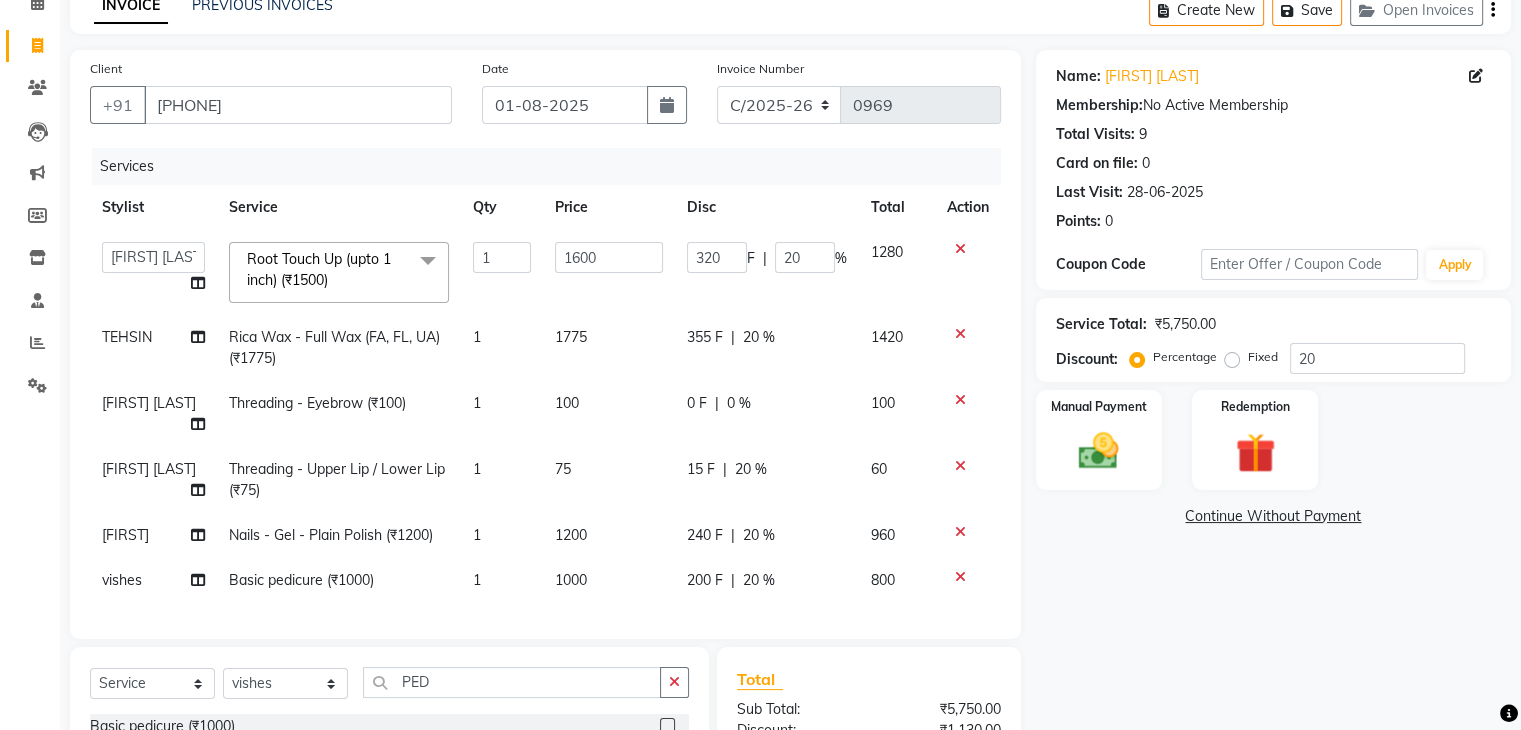 select on "66084" 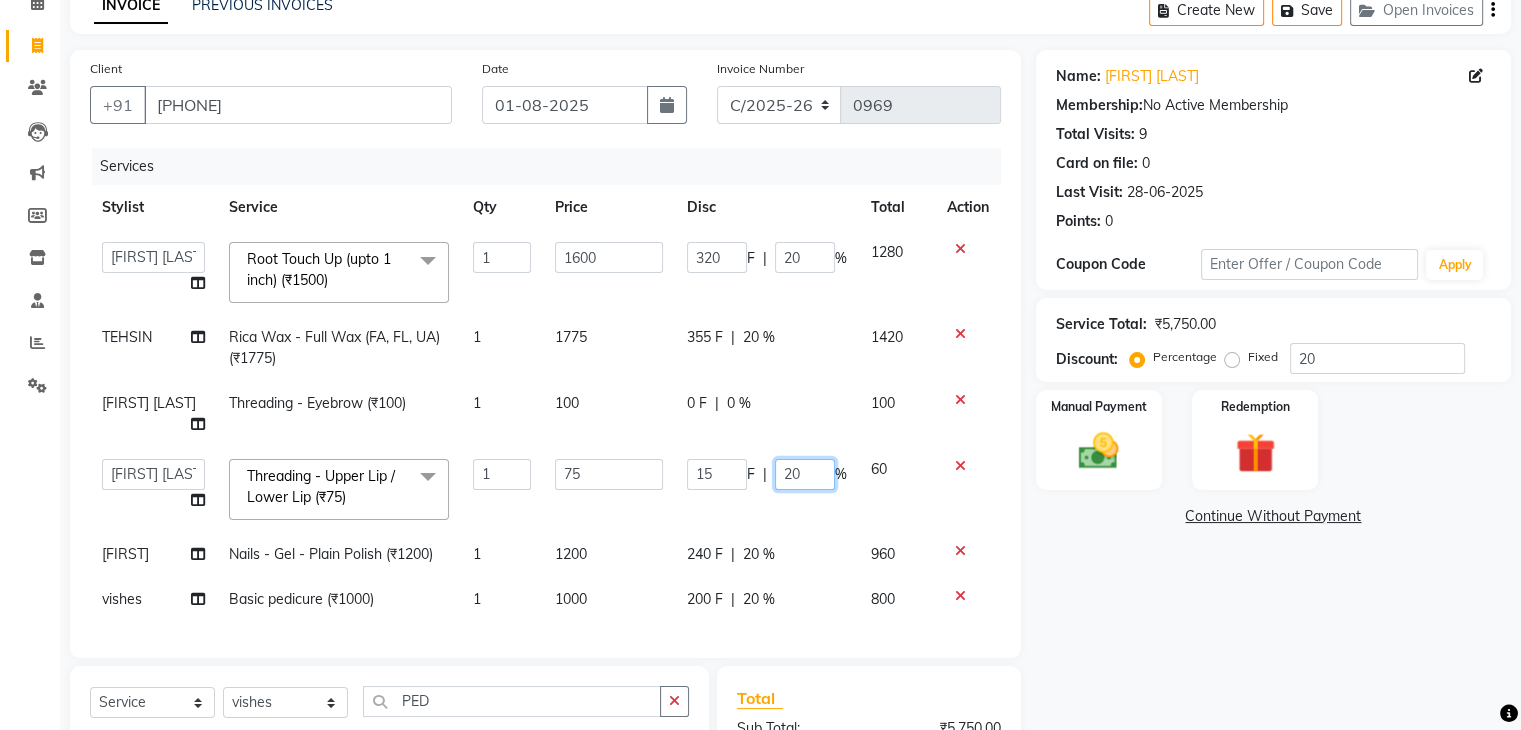 click on "20" 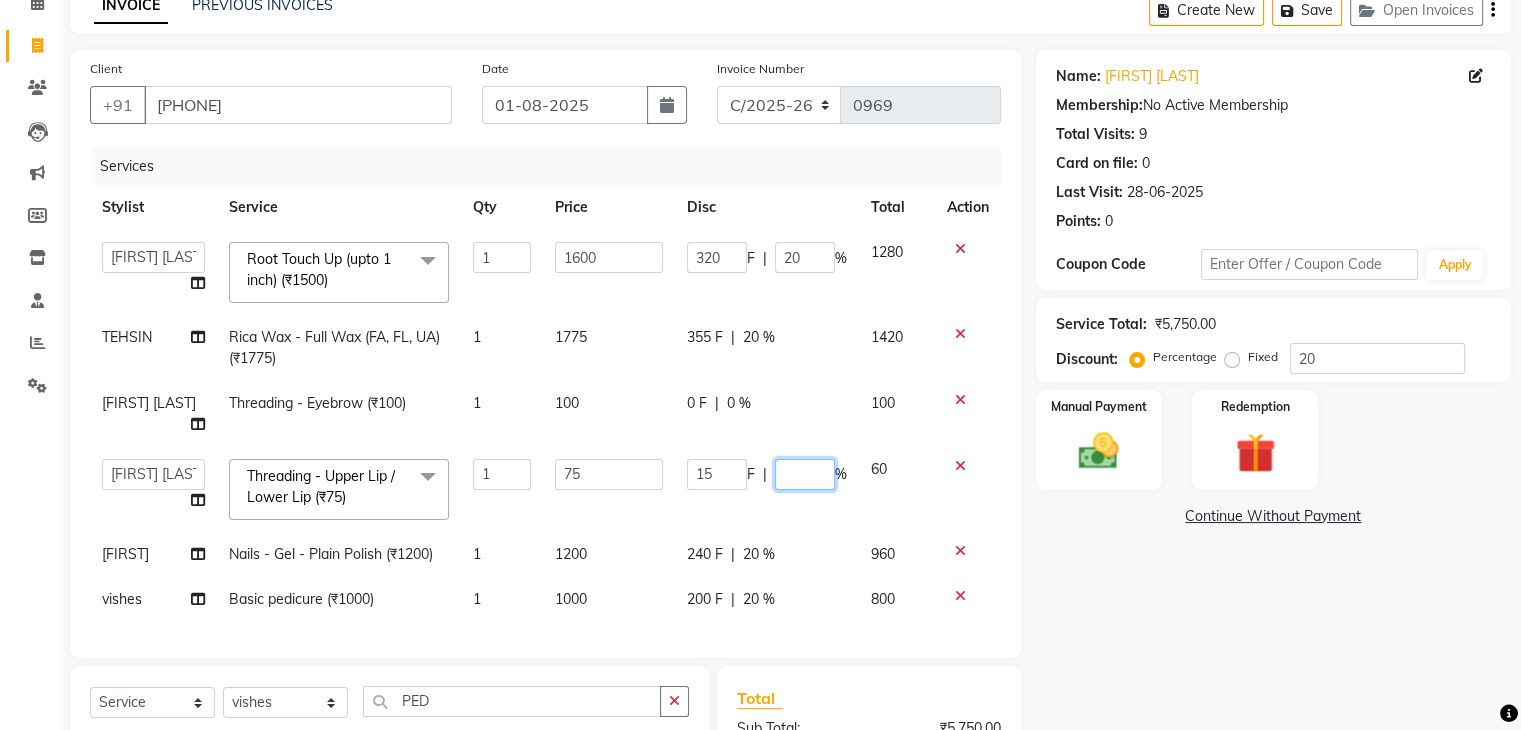 type on "0" 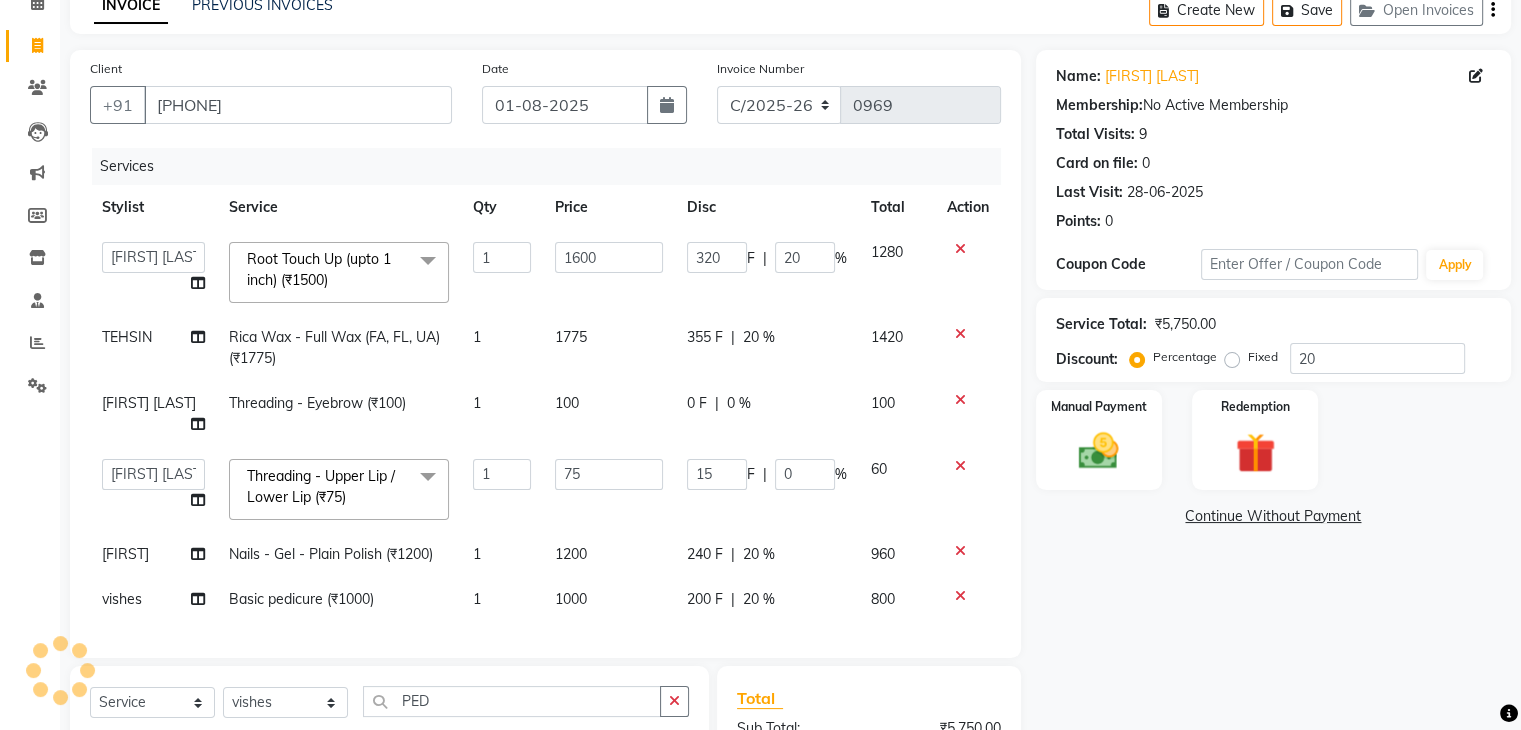 click on "Name: [FIRST] [LAST] Membership:  No Active Membership  Total Visits:  [NUMBER] Card on file:  [NUMBER] Last Visit:   [DATE] Points:   [NUMBER]  Coupon Code Apply Service Total:  [PRICE]  Discount:  Percentage   Fixed  [NUMBER] Manual Payment Redemption  Continue Without Payment" 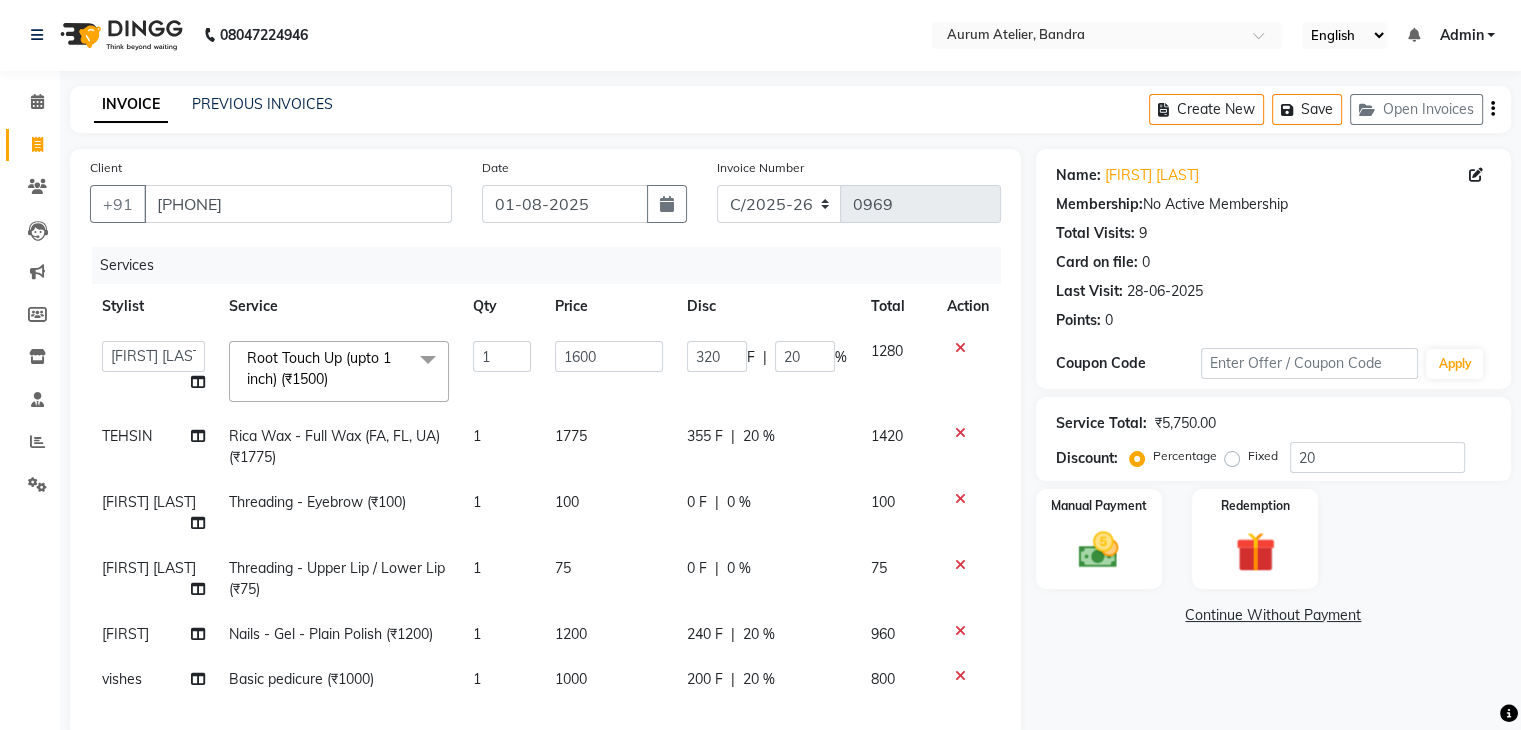 scroll, scrollTop: 0, scrollLeft: 0, axis: both 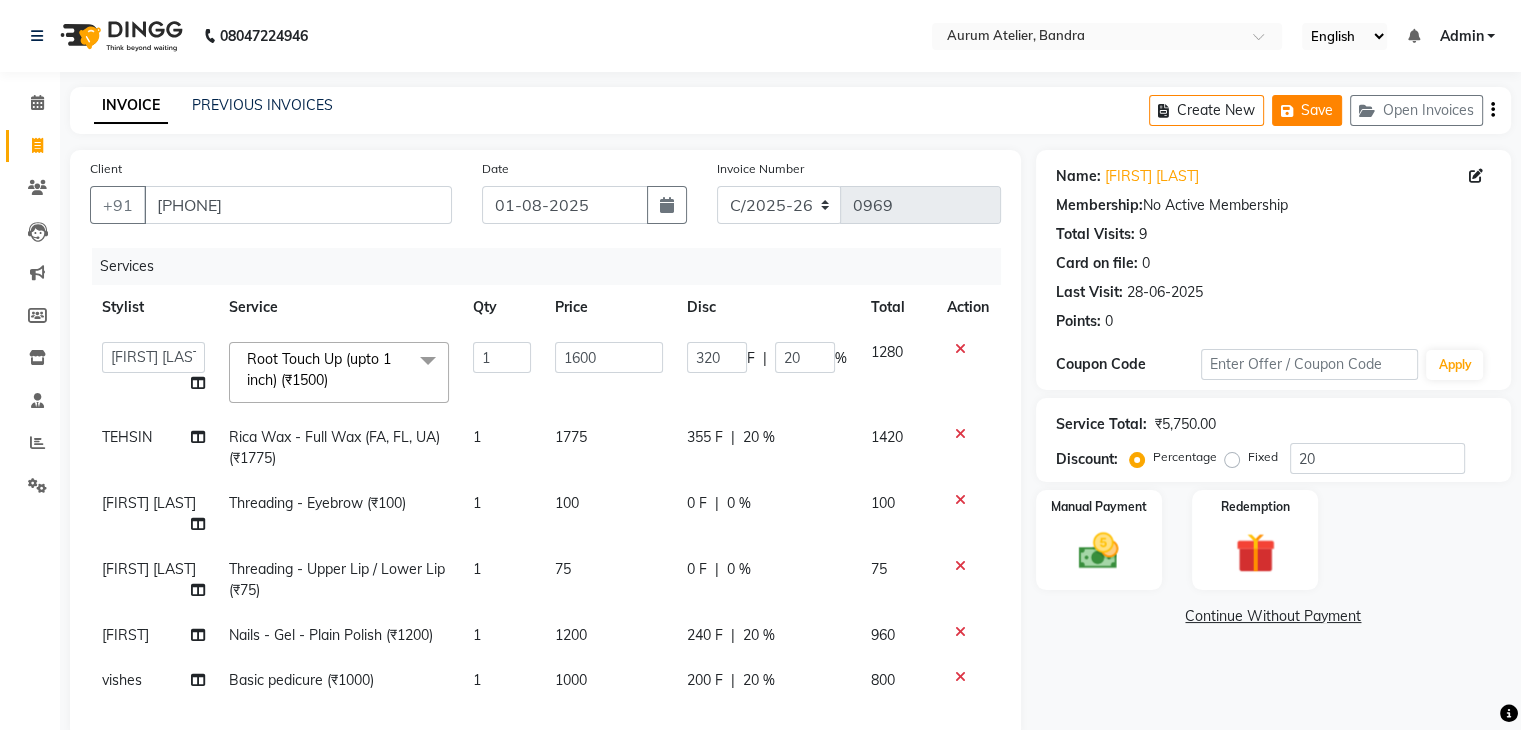 click on "Save" 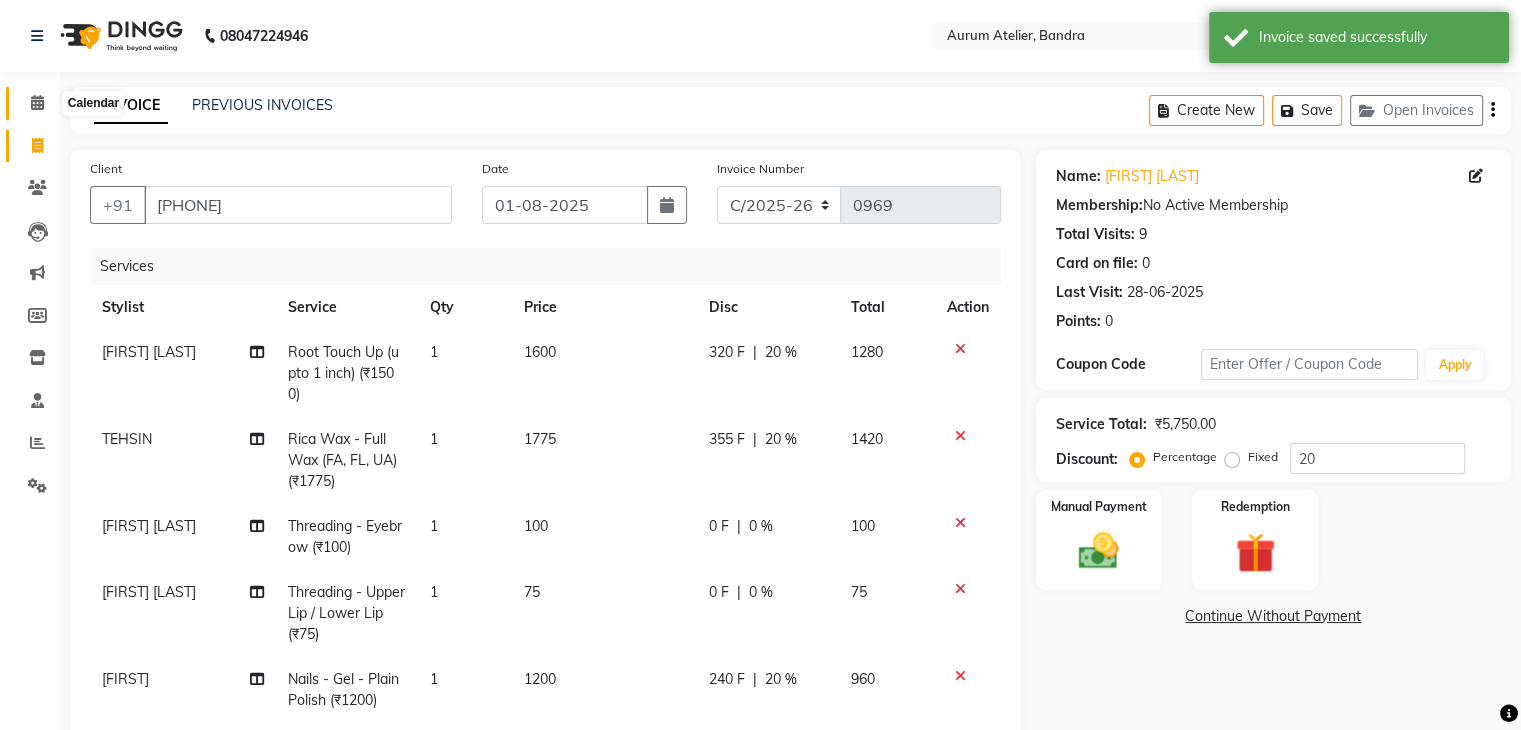 click 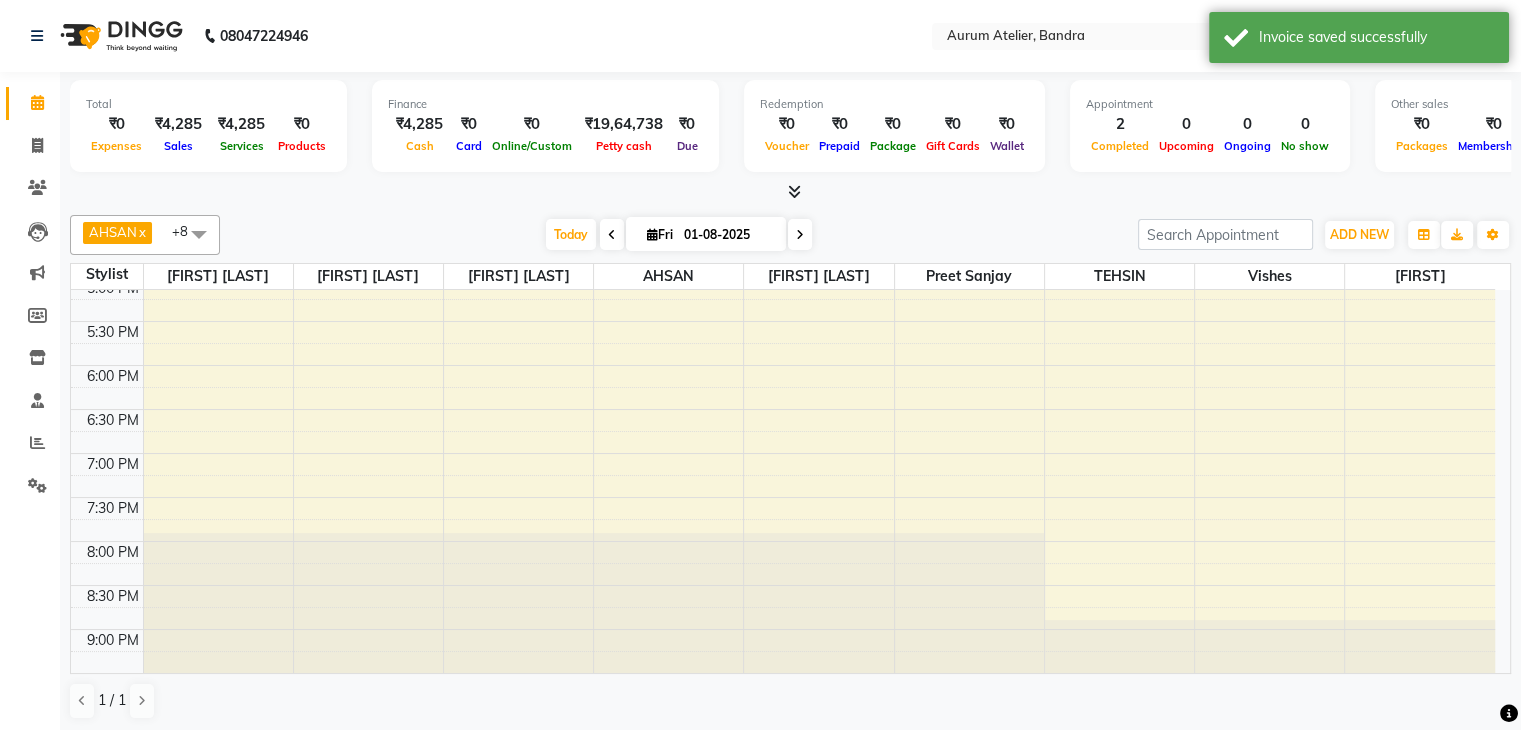 scroll, scrollTop: 749, scrollLeft: 0, axis: vertical 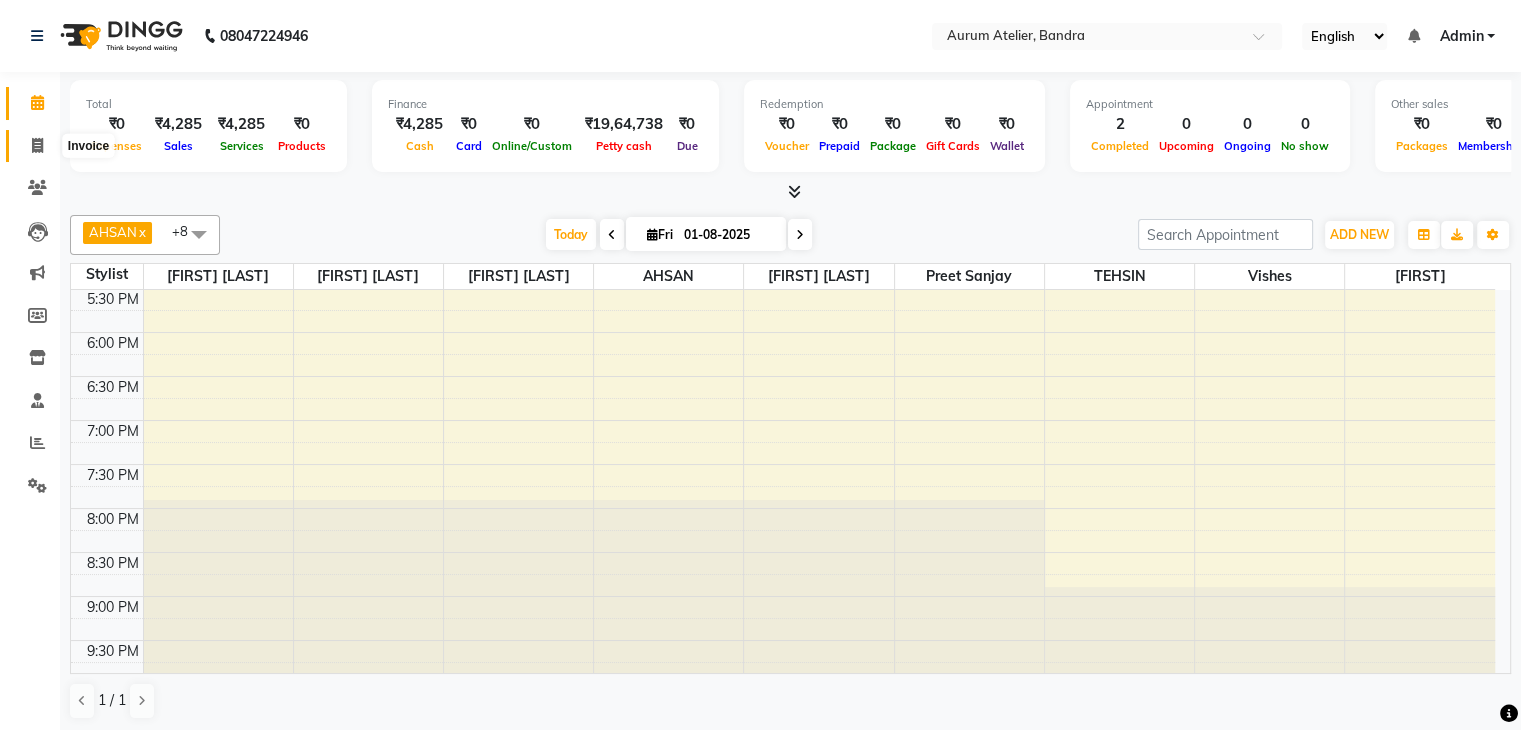 click 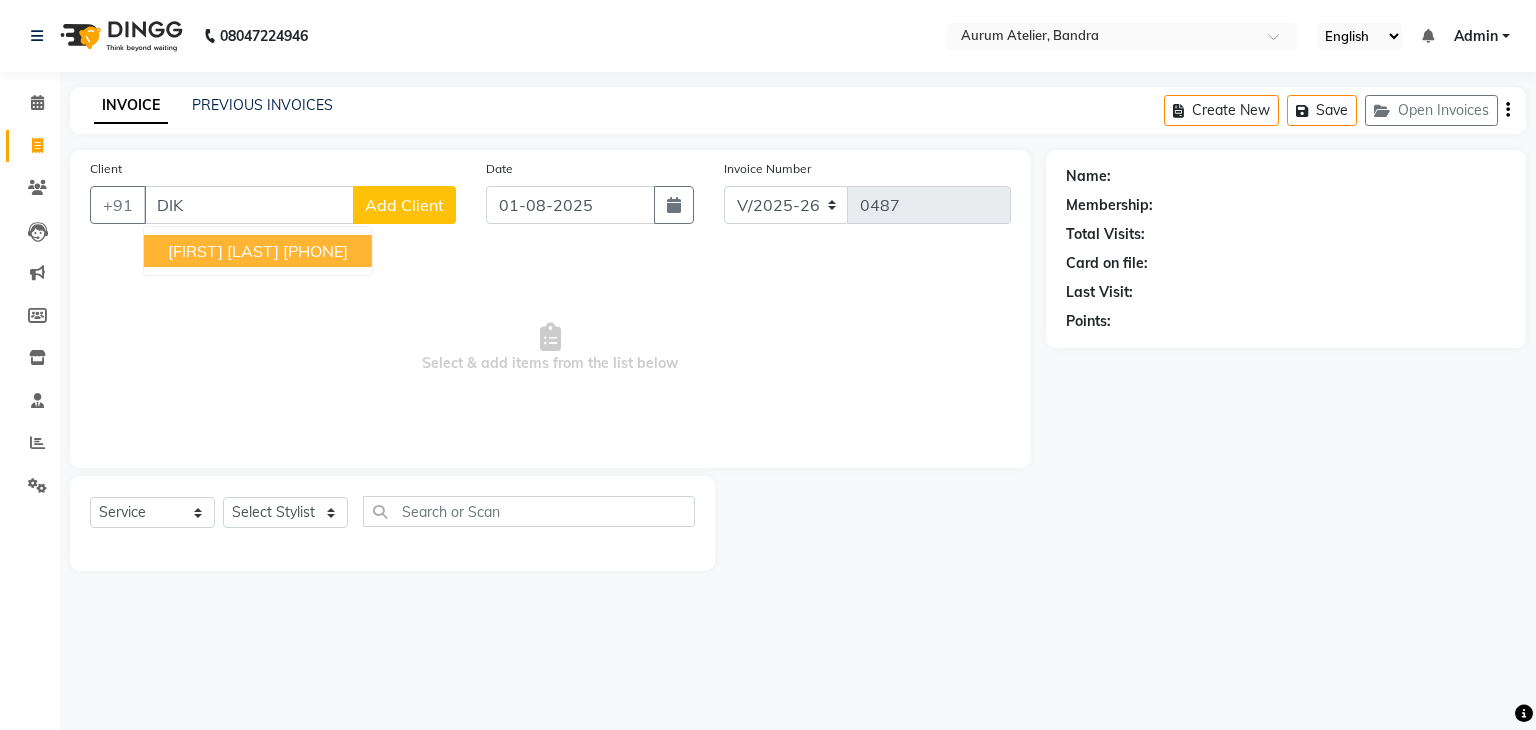 click on "[PHONE]" at bounding box center [315, 251] 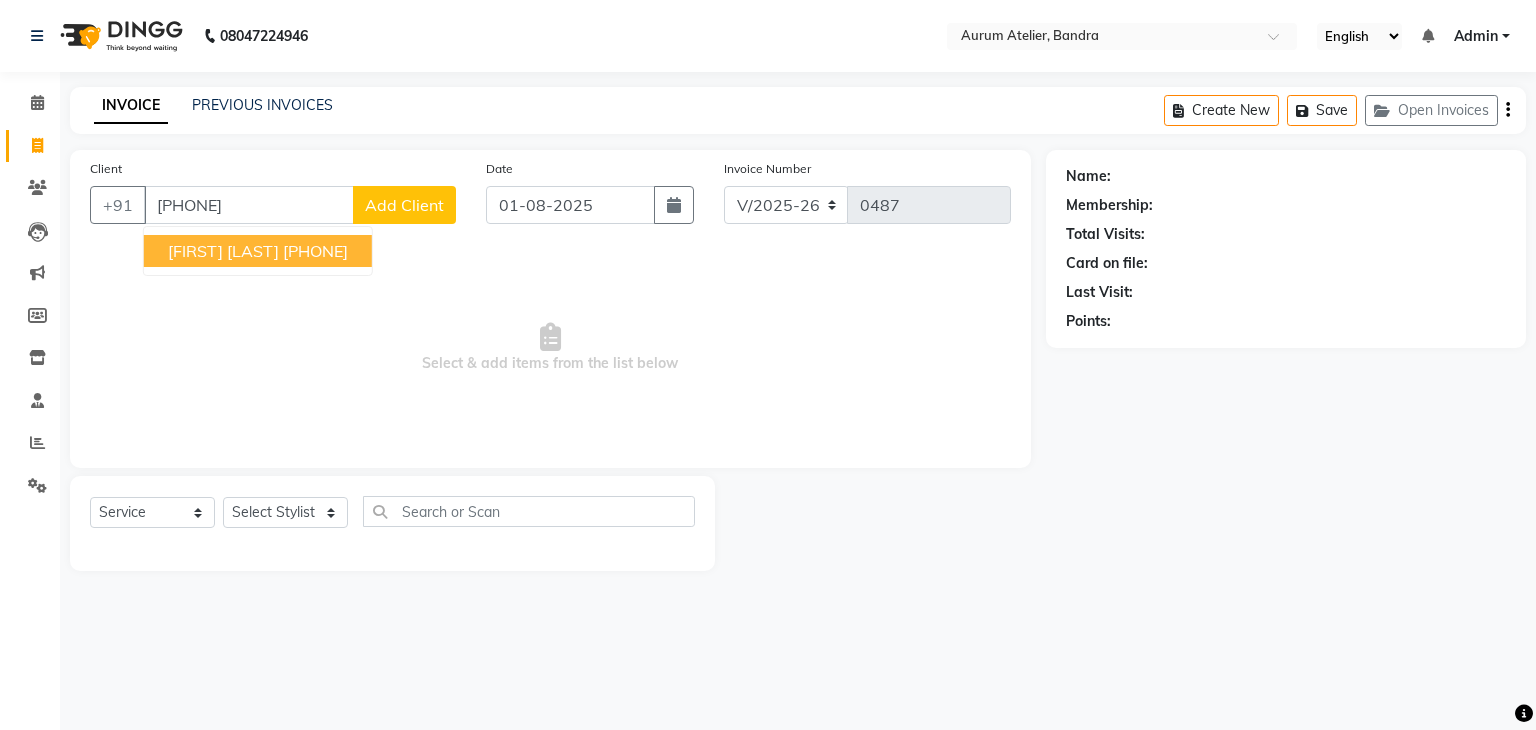 type on "[PHONE]" 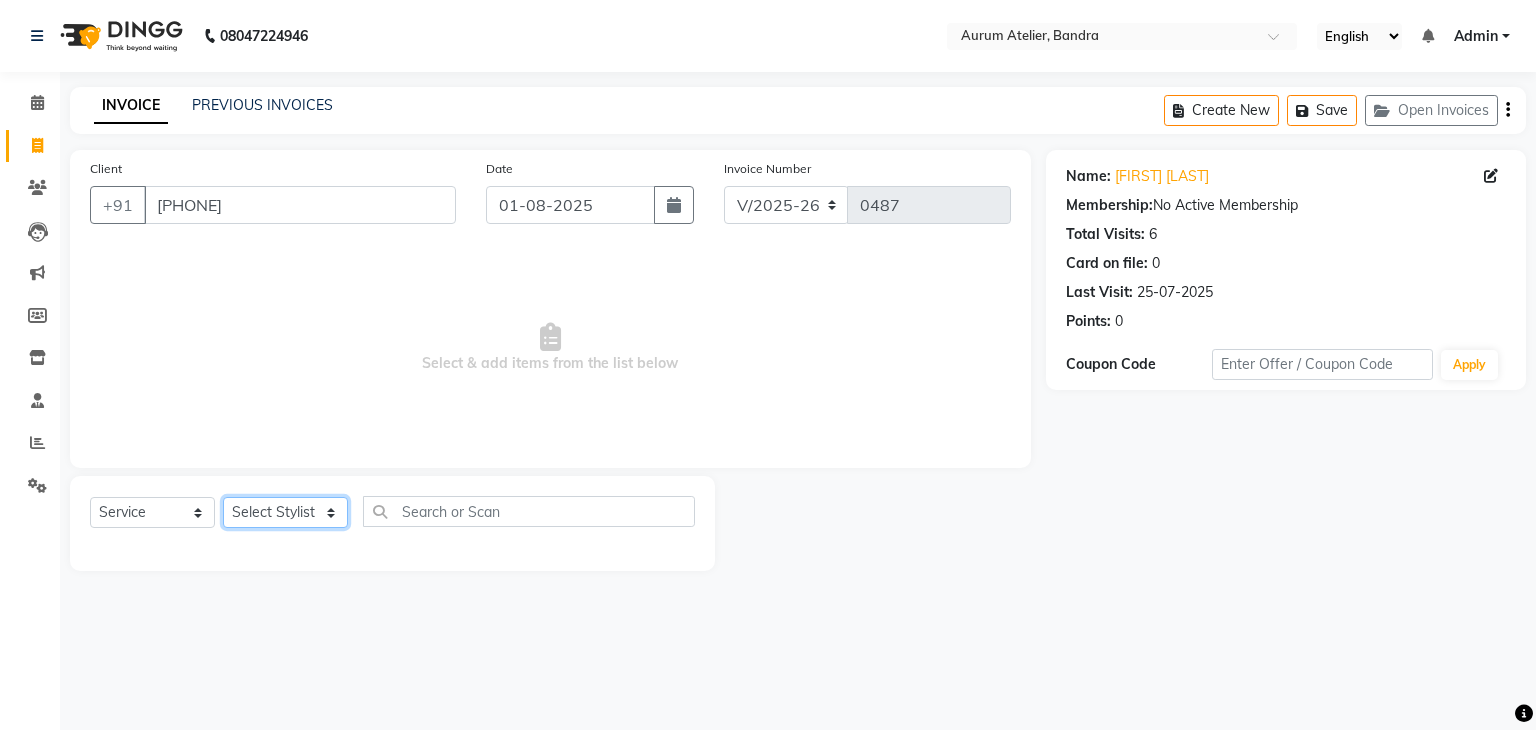 click on "Select Stylist [STYLIST] [STYLIST] [FIRST] [STYLIST] [STYLIST] [STYLIST] [STYLIST] [STYLIST] [STYLIST]" 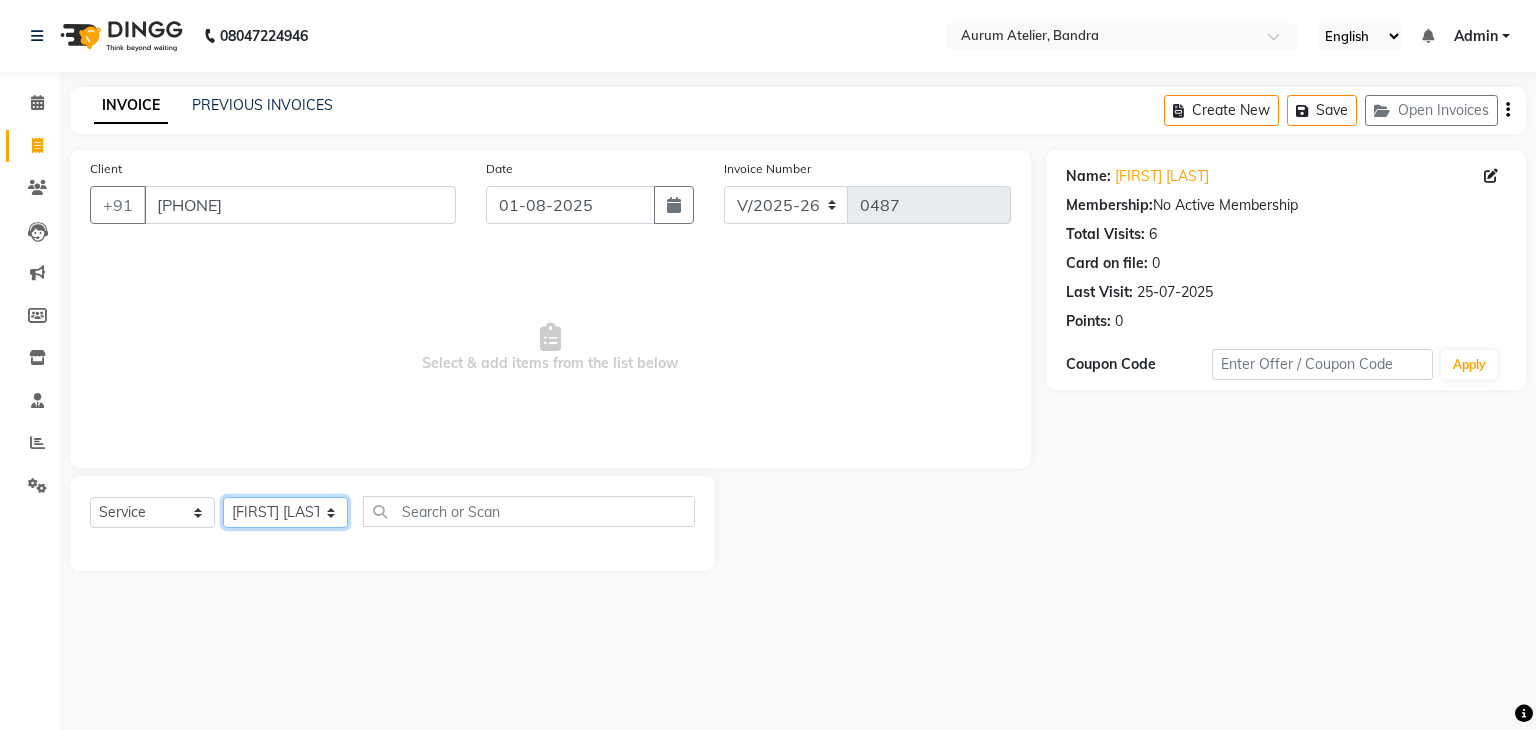 click on "Select Stylist [STYLIST] [STYLIST] [FIRST] [STYLIST] [STYLIST] [STYLIST] [STYLIST] [STYLIST] [STYLIST]" 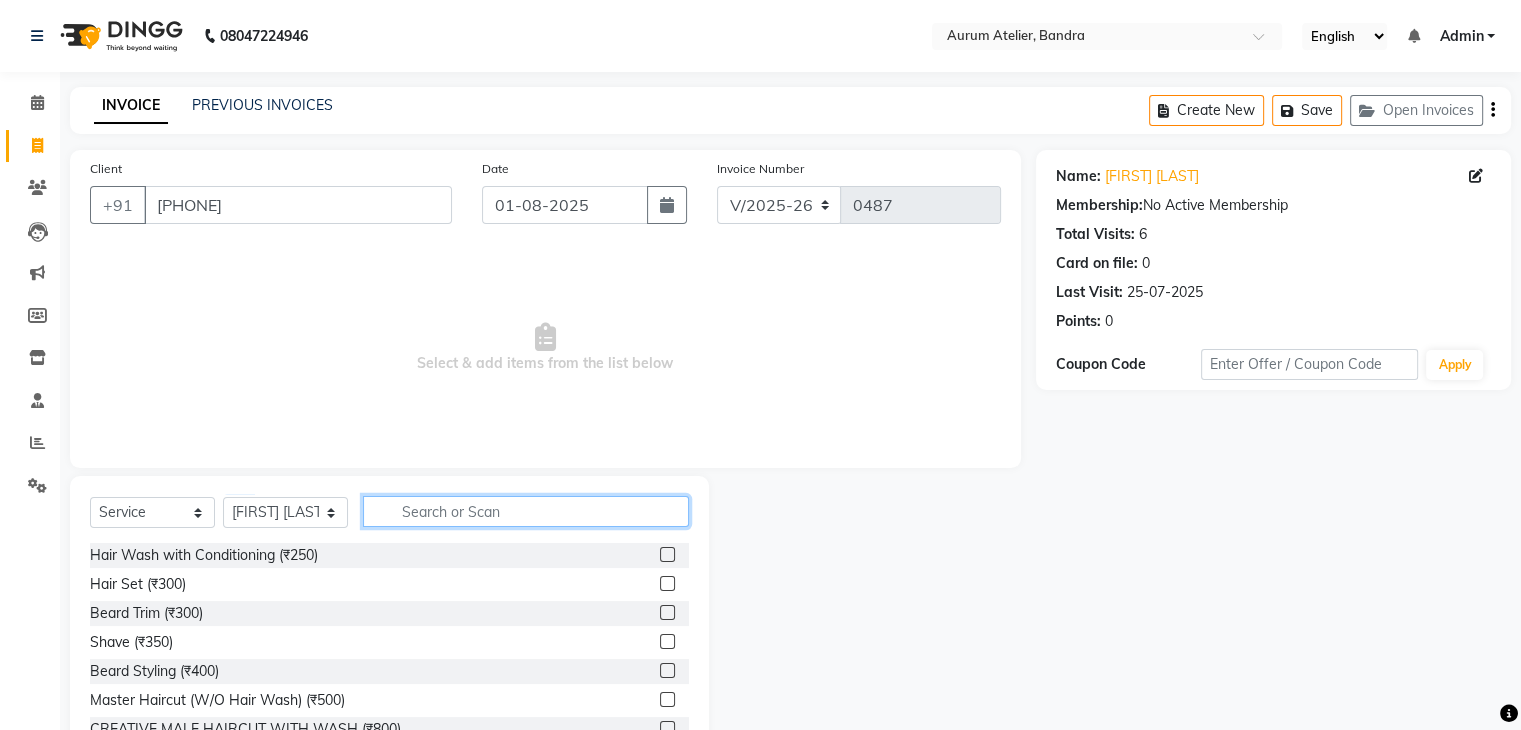 click 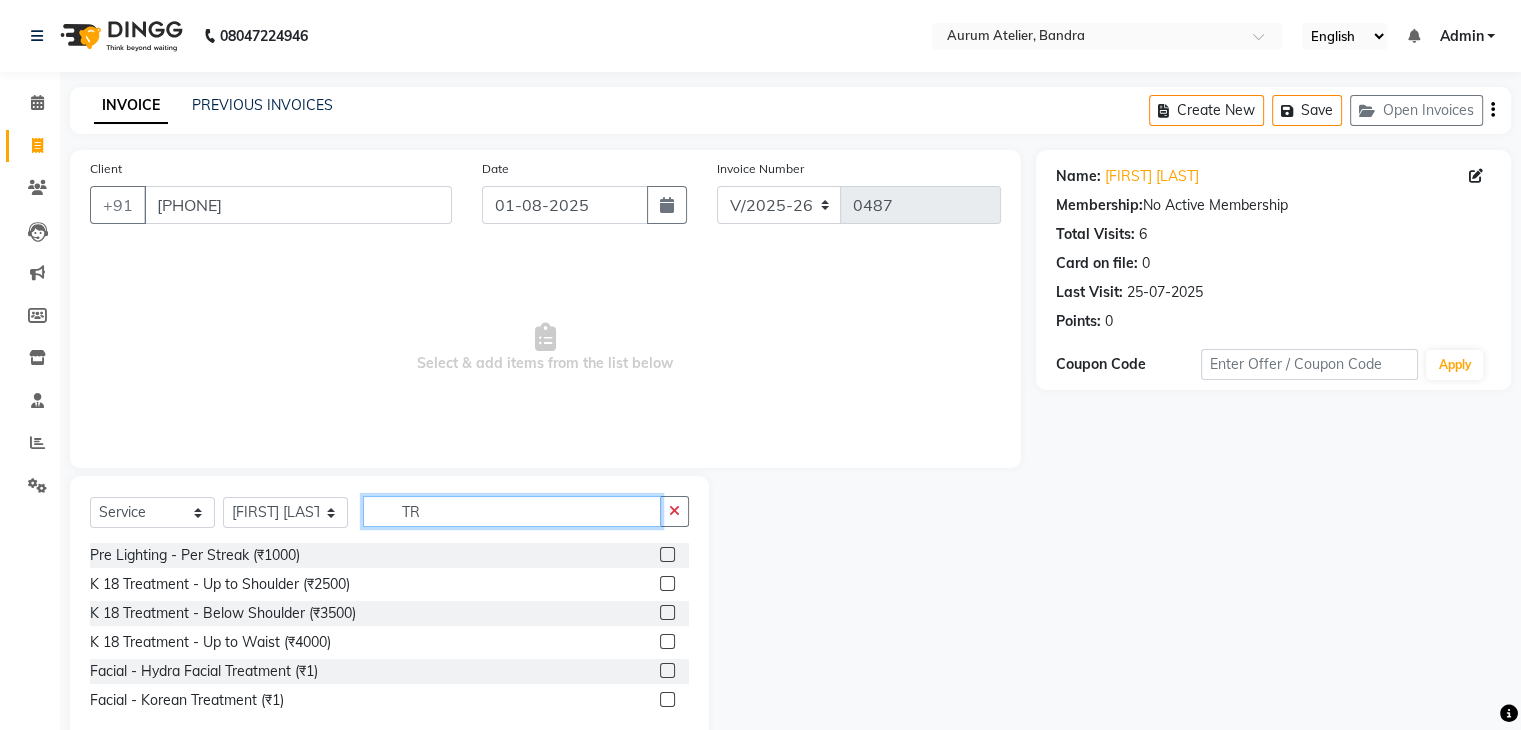 type on "T" 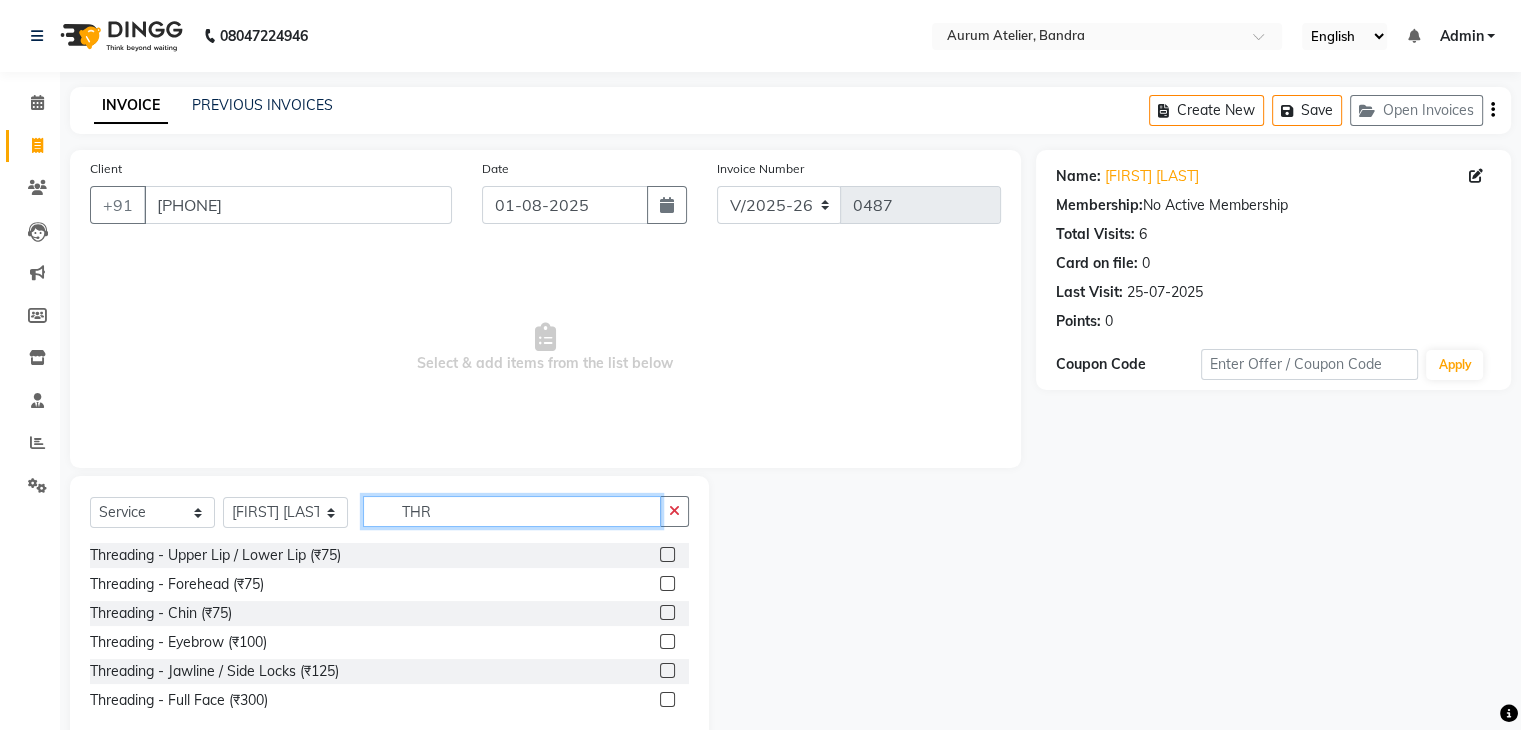 type on "THR" 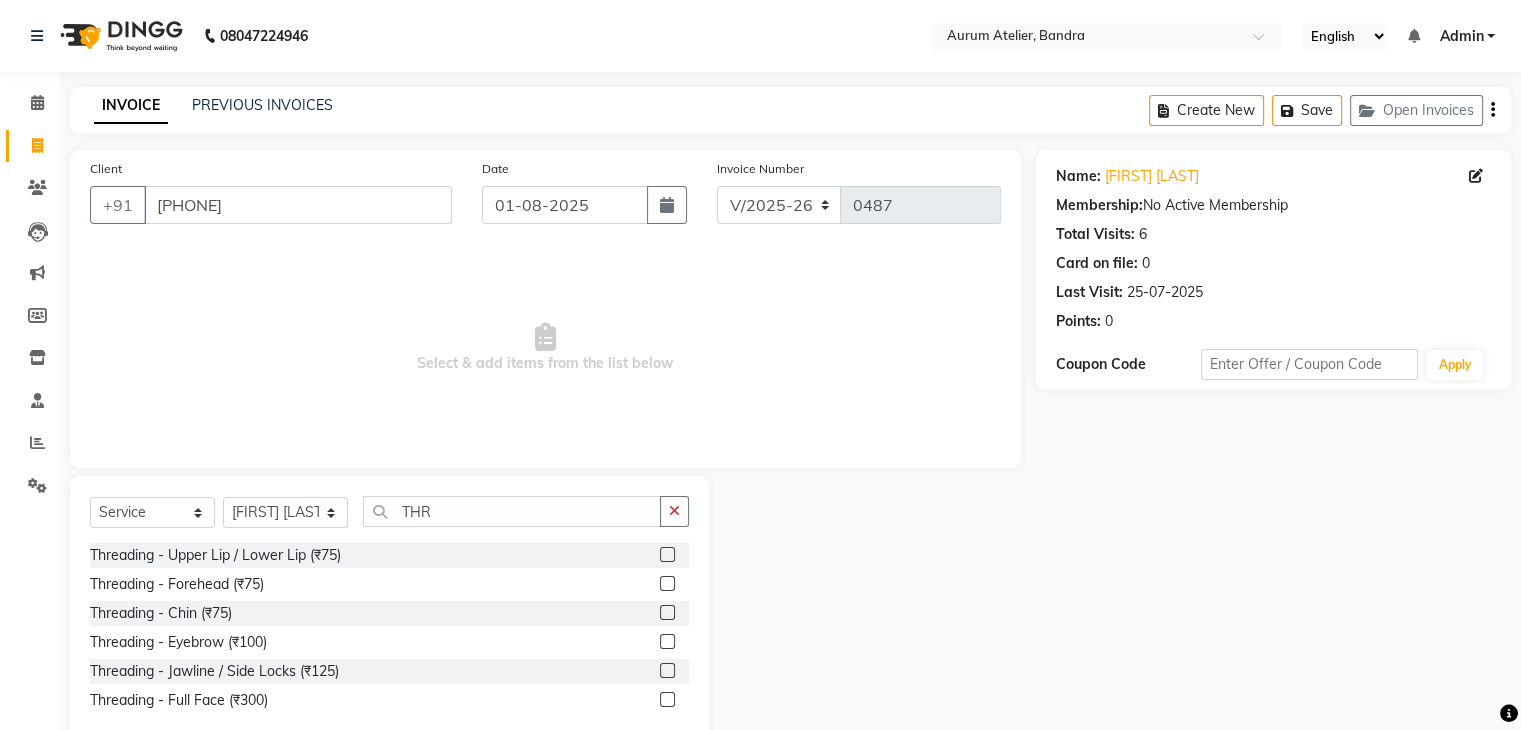 click 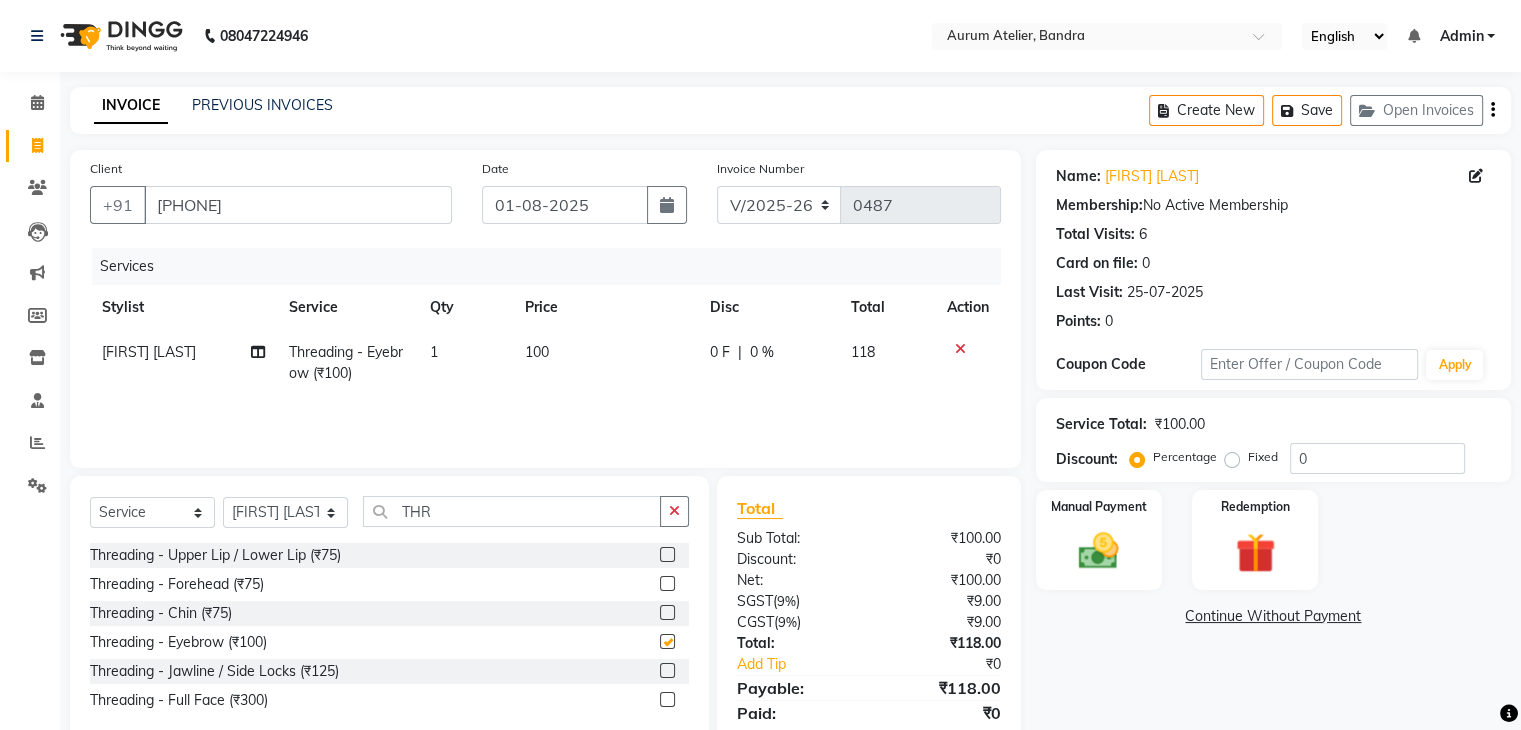 checkbox on "false" 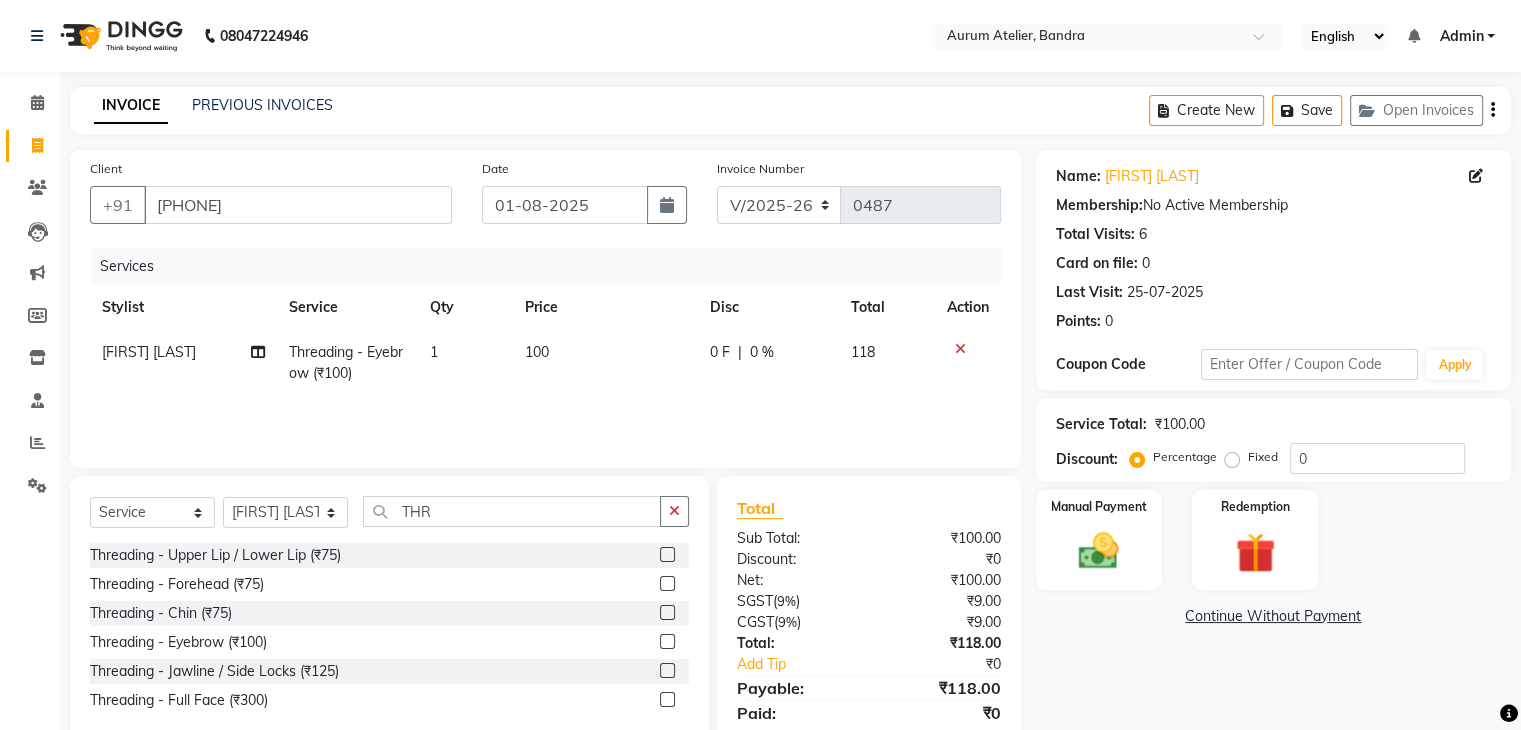 click 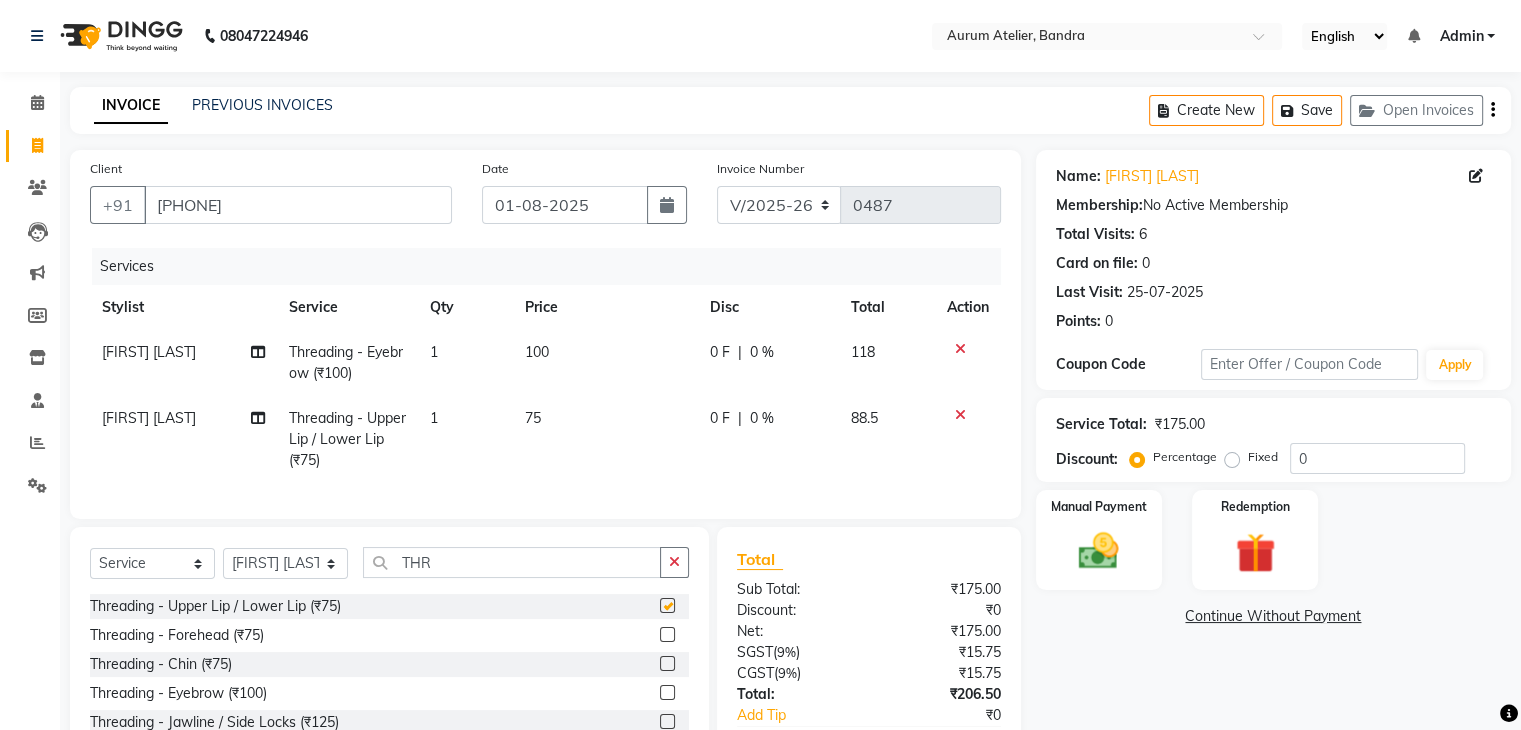 checkbox on "false" 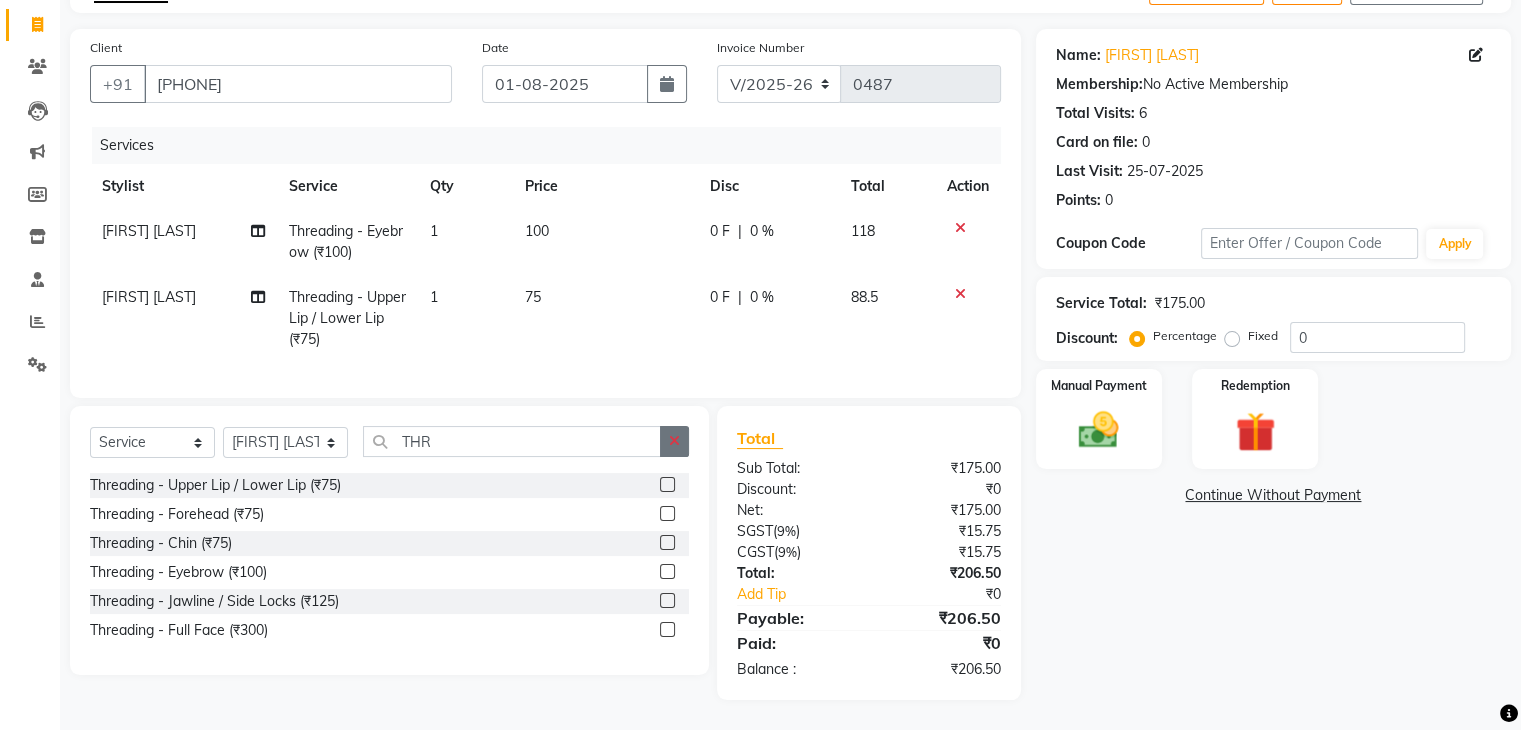 scroll, scrollTop: 137, scrollLeft: 0, axis: vertical 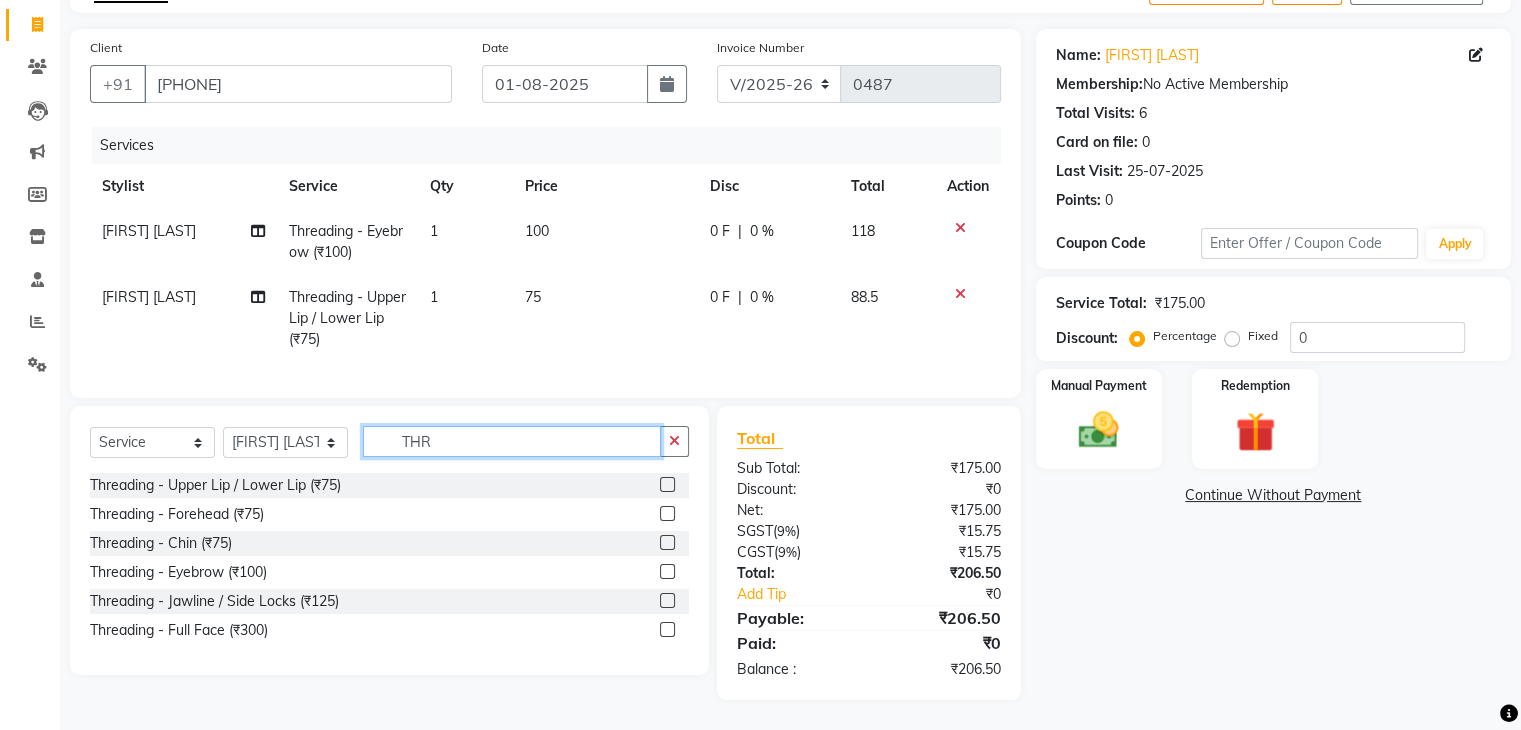 click on "THR" 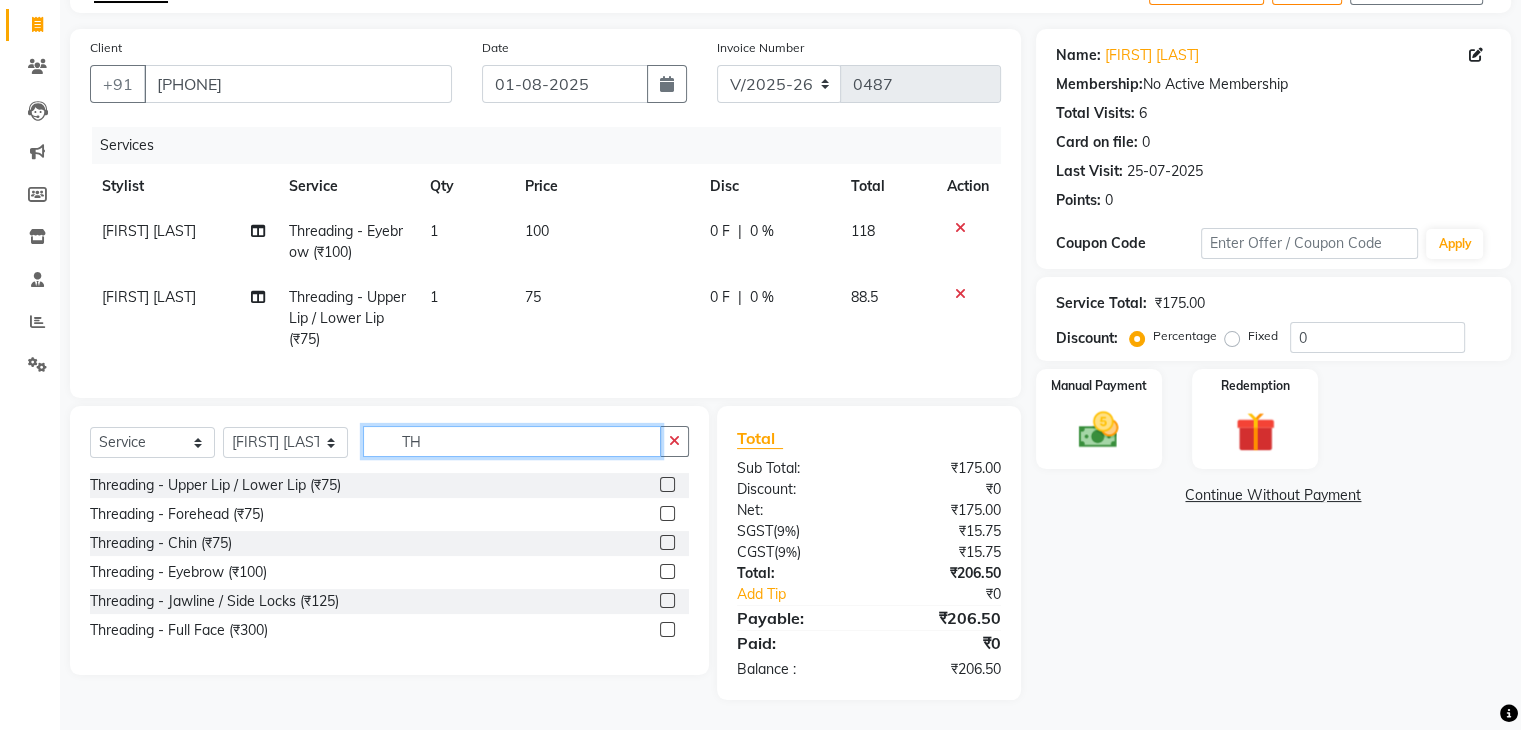 type on "T" 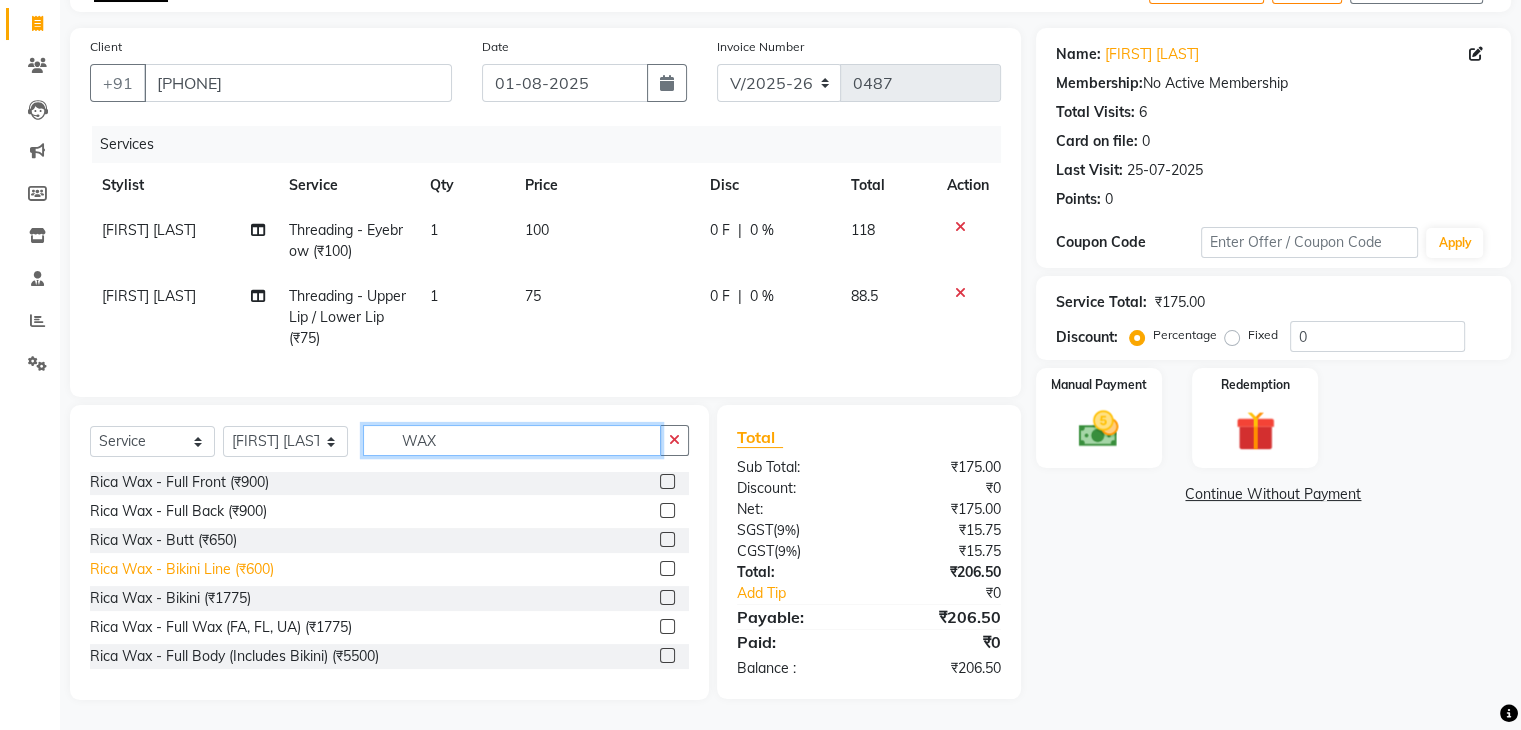scroll, scrollTop: 1104, scrollLeft: 0, axis: vertical 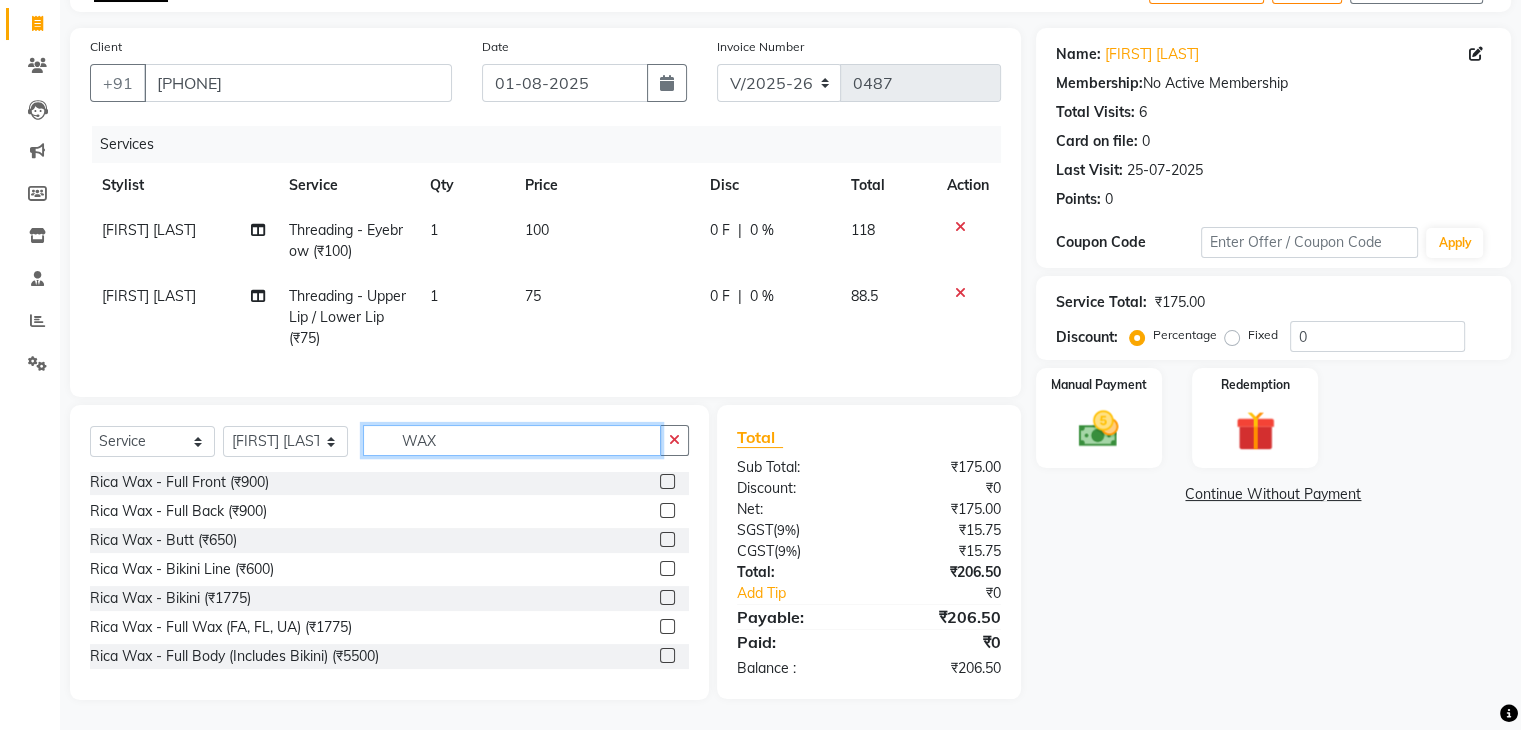 type on "WAX" 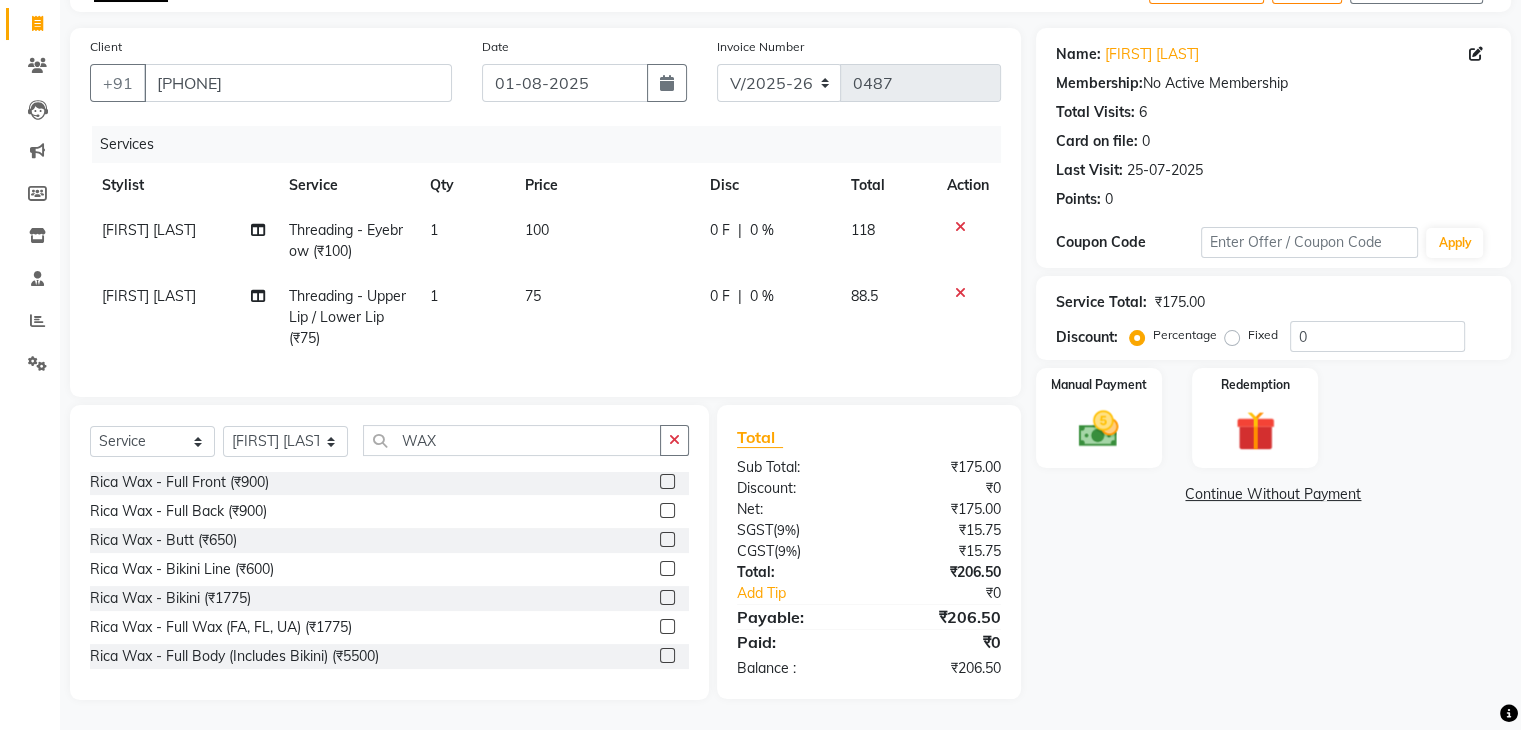 click 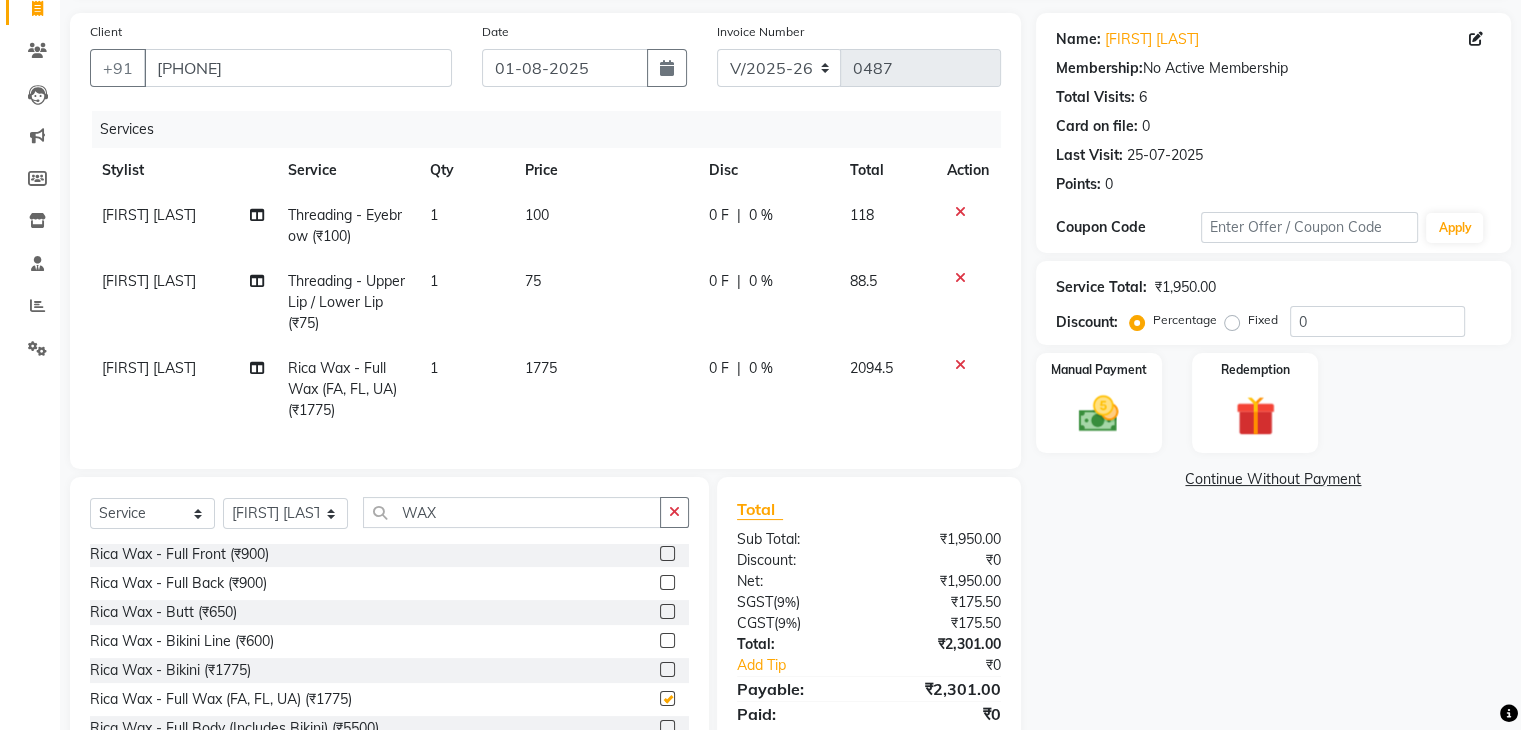 checkbox on "false" 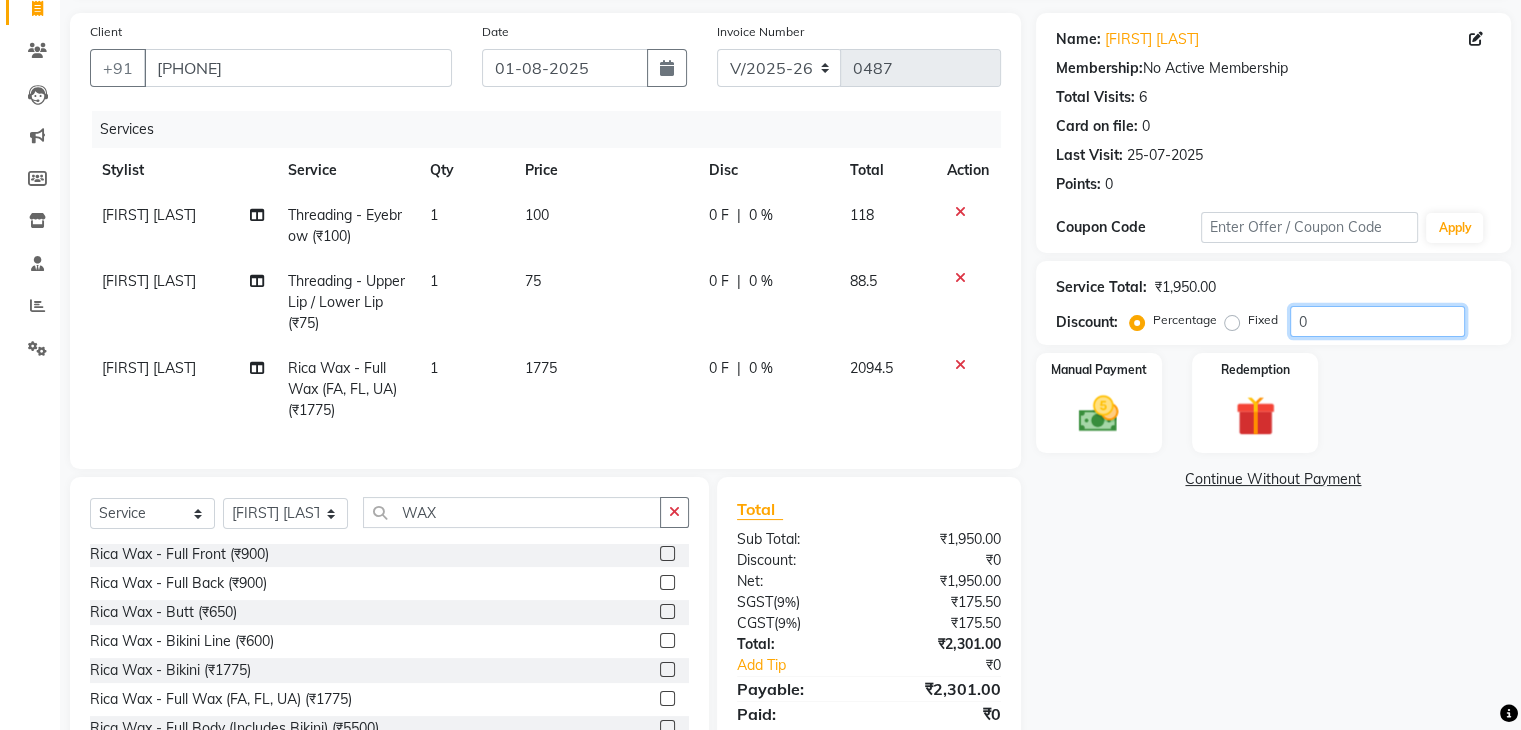 click on "0" 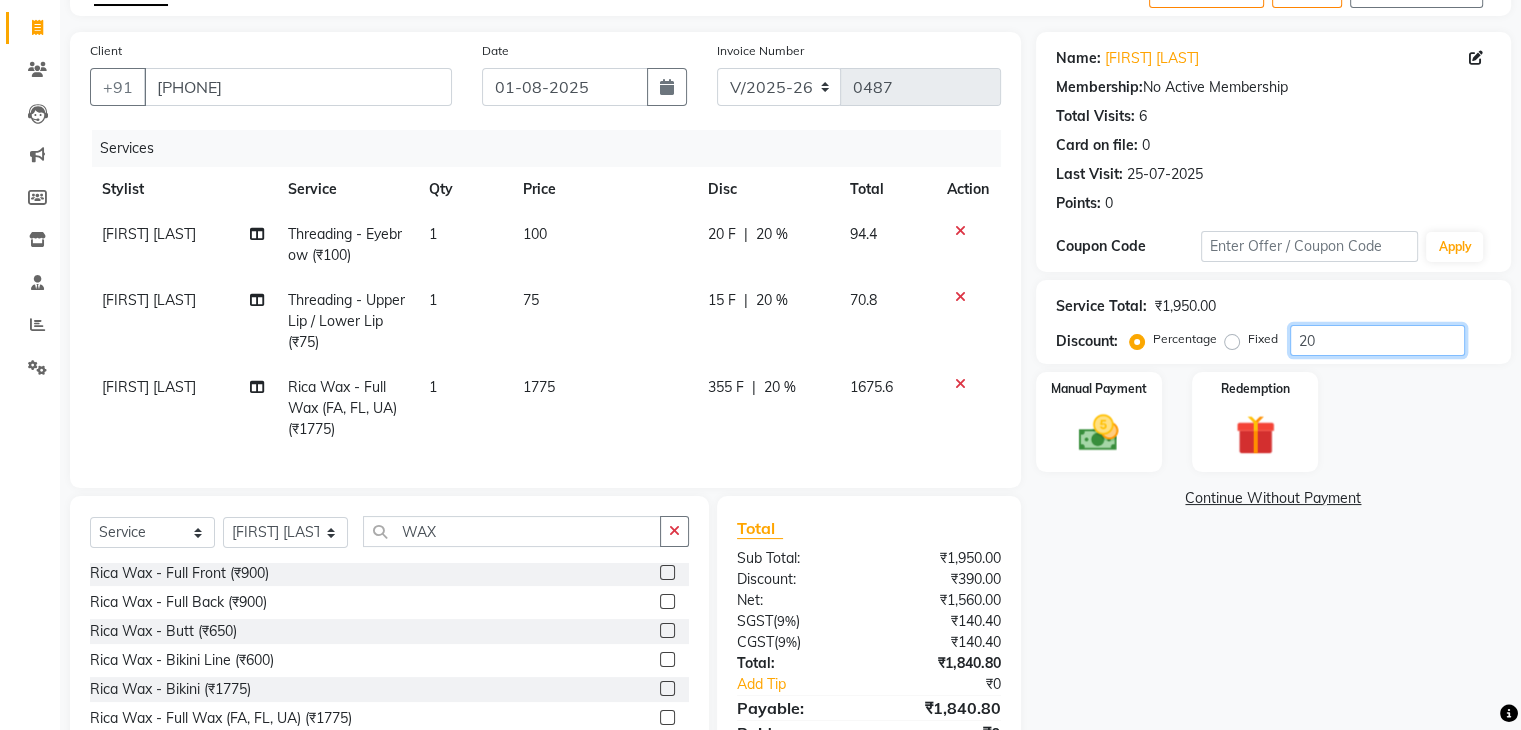 scroll, scrollTop: 0, scrollLeft: 0, axis: both 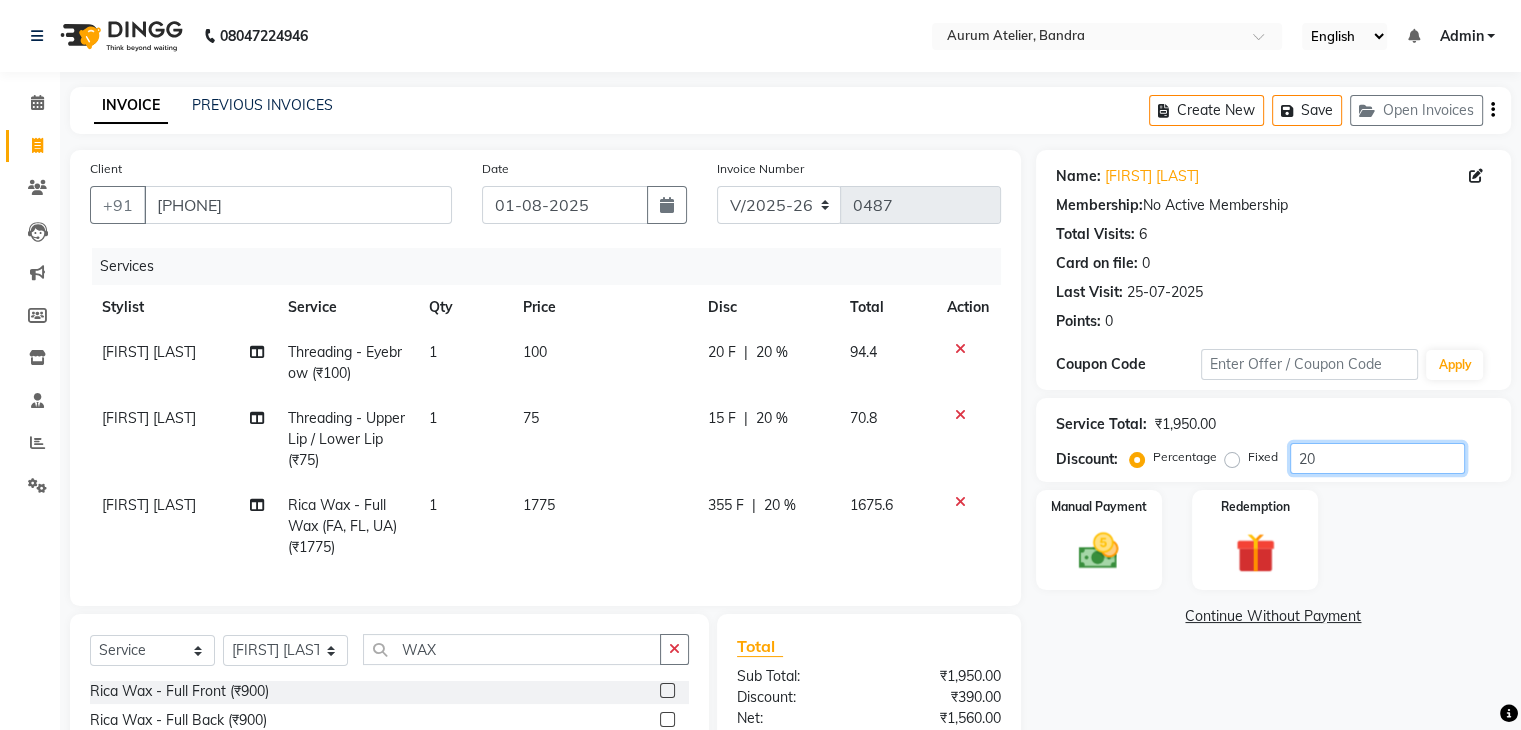 type on "20" 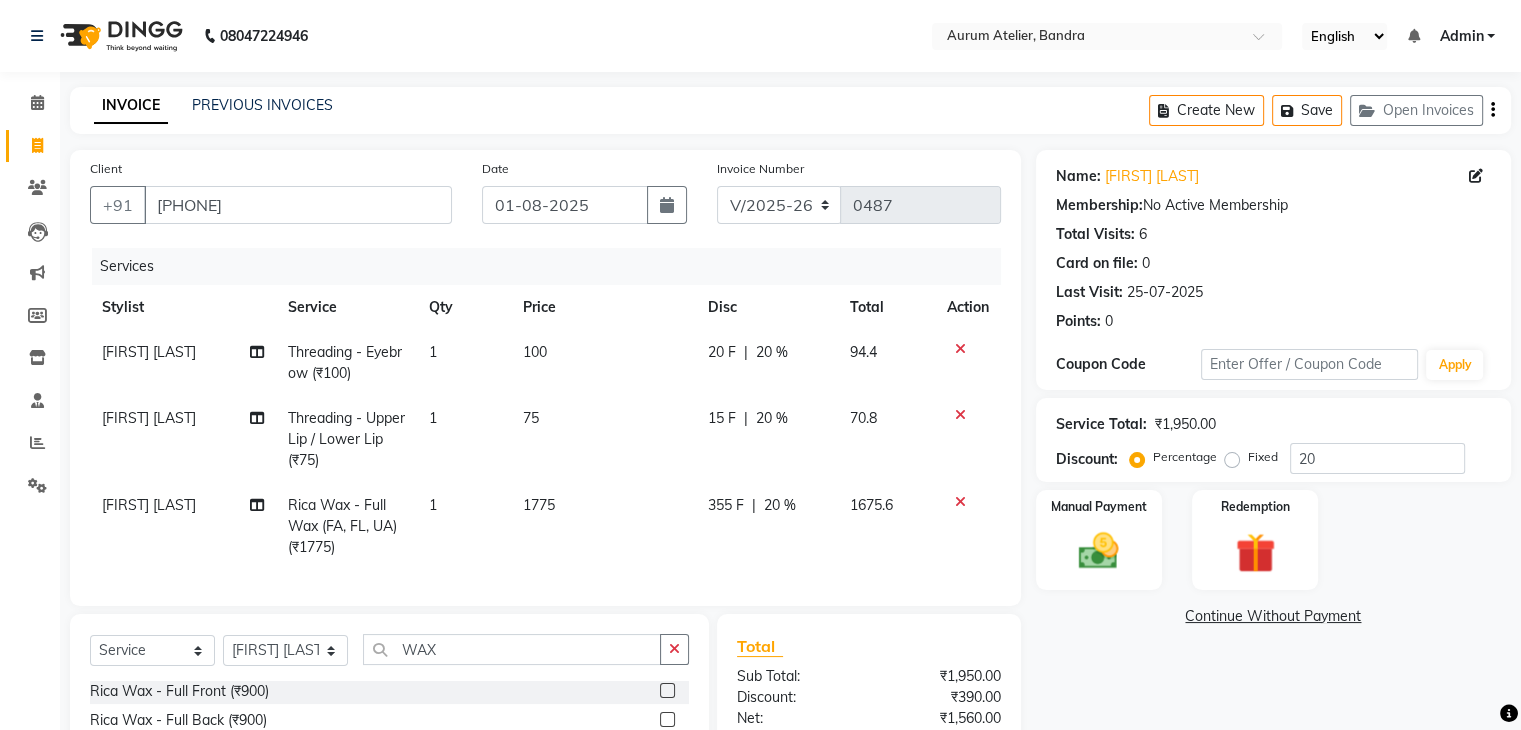 click on "INVOICE PREVIOUS INVOICES Create New   Save   Open Invoices  Client +[COUNTRY_CODE] [PHONE] Date [DATE] Invoice Number C/[YEAR]-[YEAR]/[NUMBER] Services Stylist Service Qty Price Disc Total Action [STYLIST] Threading - Eyebrow ([PRICE]) 1 [PRICE] [PRICE] F | [PERCENTAGE] % [PRICE] [STYLIST] Threading - Upper Lip / Lower Lip ([PRICE]) 1 [PRICE] [PRICE] F | [PERCENTAGE] % [PRICE] [STYLIST] Rica Wax - Full Wax (FA, FL, UA) ([PRICE]) 1 [PRICE] [PRICE] F | [PERCENTAGE] % [PRICE] Select  Service  Product  Membership  Package Voucher Prepaid Gift Card  Select Stylist [STYLIST] [STYLIST] [FIRST] [STYLIST] [STYLIST] [STYLIST] [STYLIST] [STYLIST] [STYLIST] WAX Stripless Wax - Upper Lip / Lower Lip ([PRICE])  Stripless Wax - Chin / Eyebrow ([PRICE])  Stripless Wax - Side Locks ([PRICE])  Stripless Wax - Underarms ([PRICE])  Stripless Wax - Face ([PRICE])  Stripless Wax - Bikini Line ([PRICE])  Stripless Wax - Bikini ([PRICE])  Chocolate Wax - Upper Lip / Lower Lip ([PRICE])  Chocolate Wax - Nose ([PRICE])  Chocolate Wax - Underarms ([PRICE])   (" 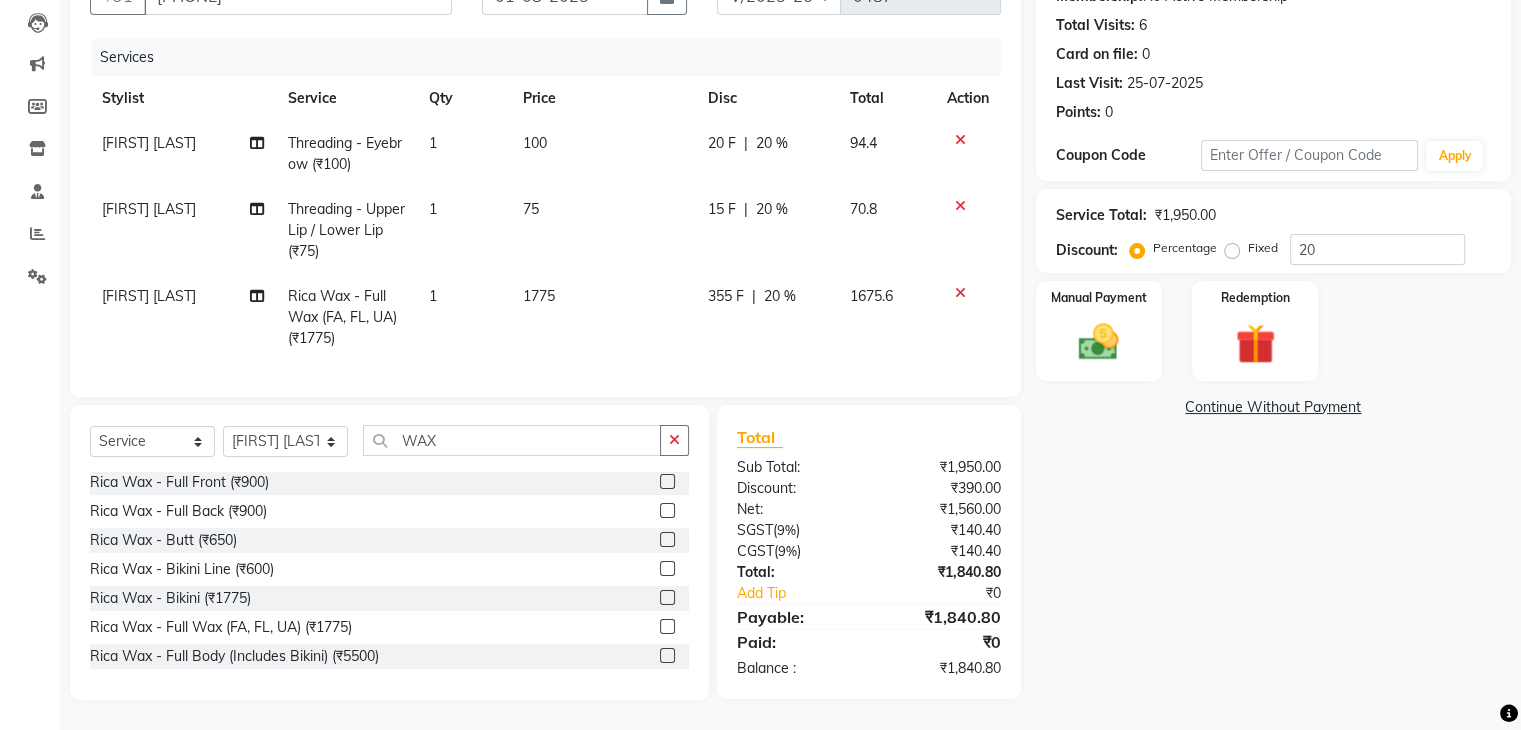 scroll, scrollTop: 225, scrollLeft: 0, axis: vertical 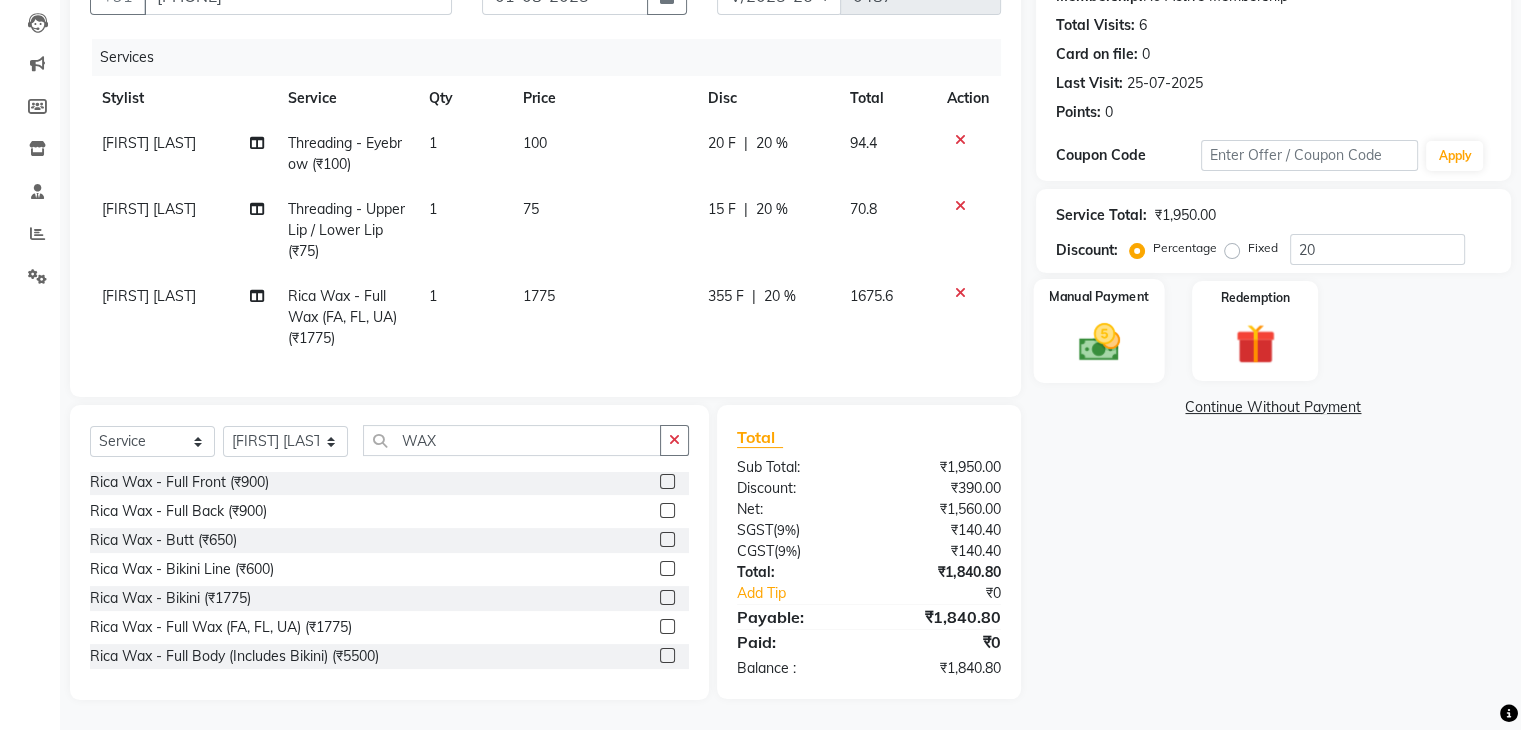 click on "Manual Payment" 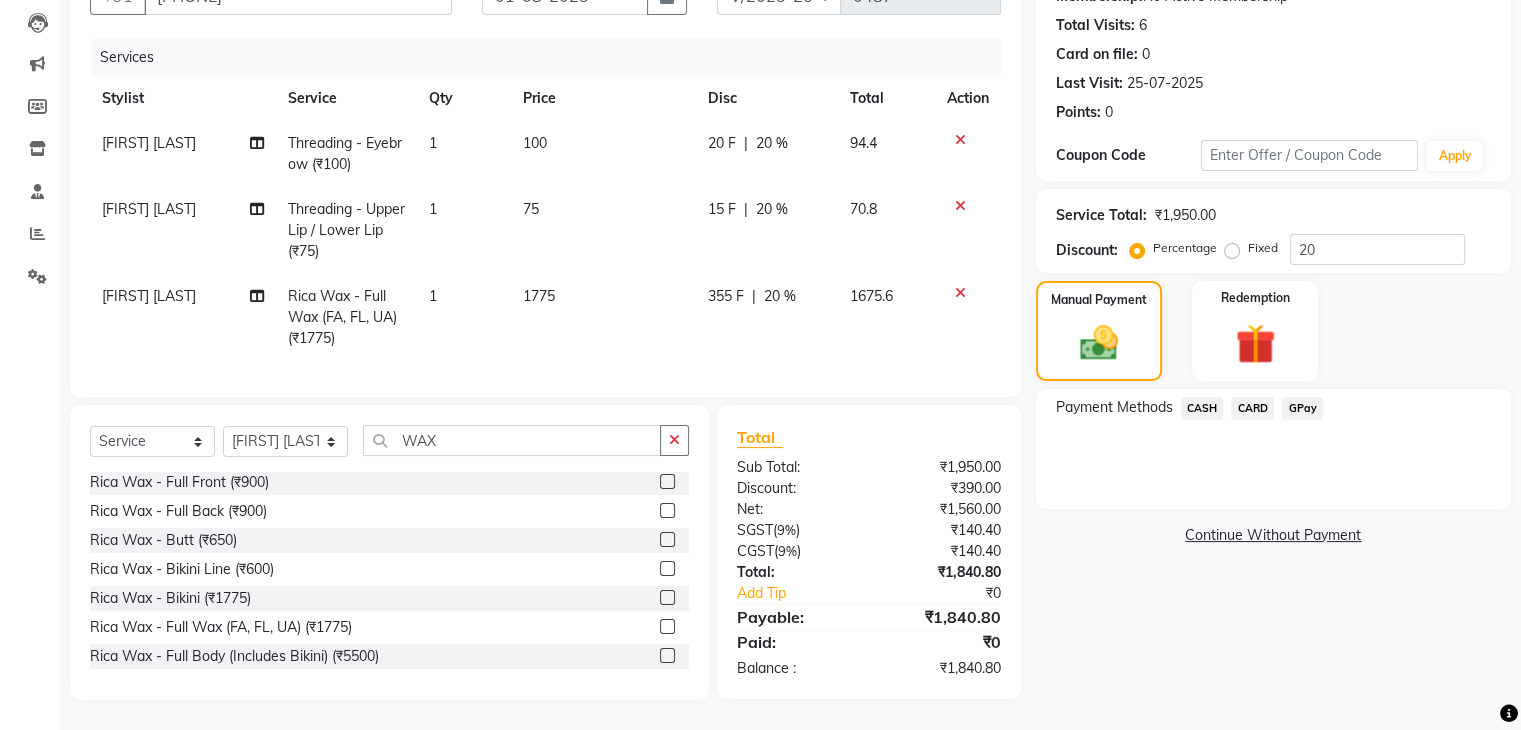click on "CARD" 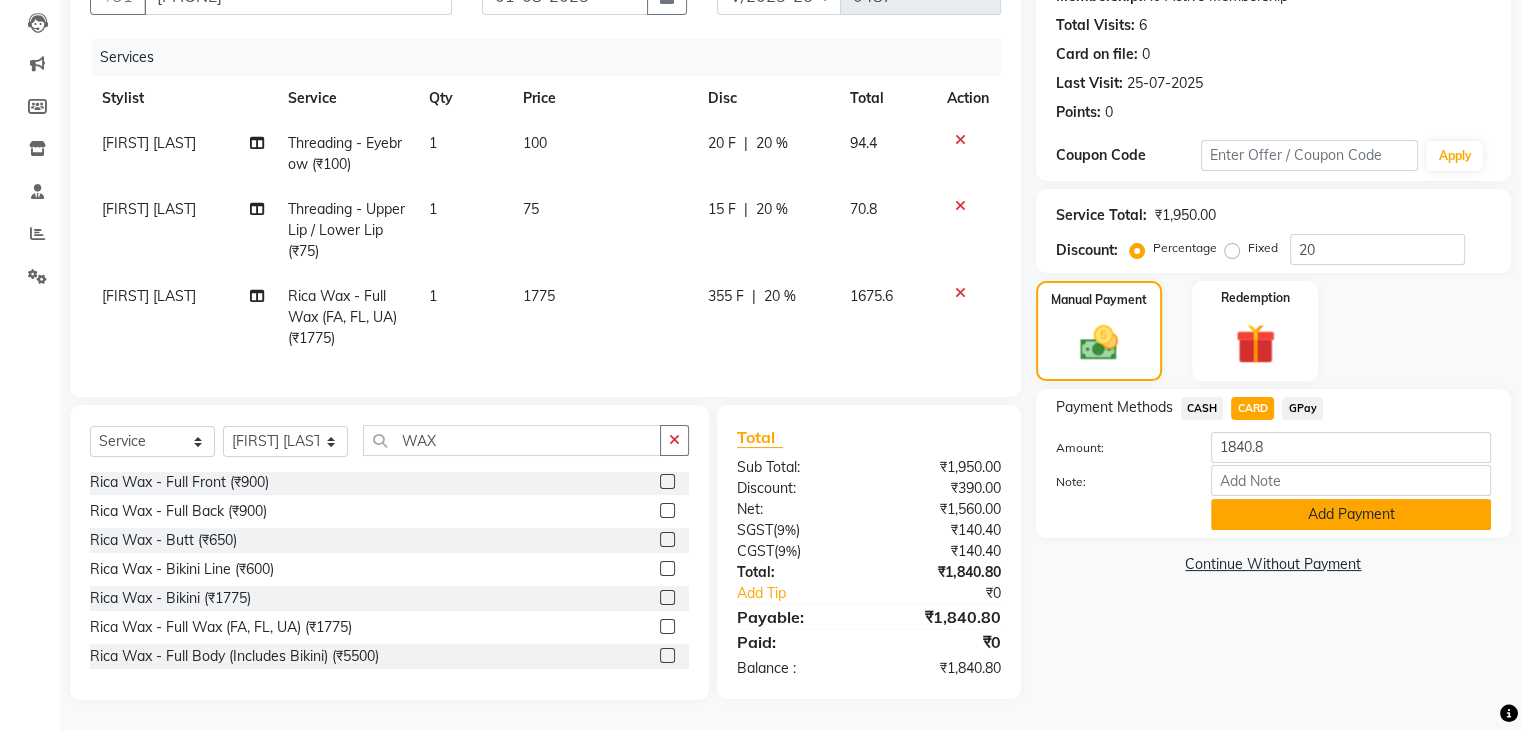 click on "Add Payment" 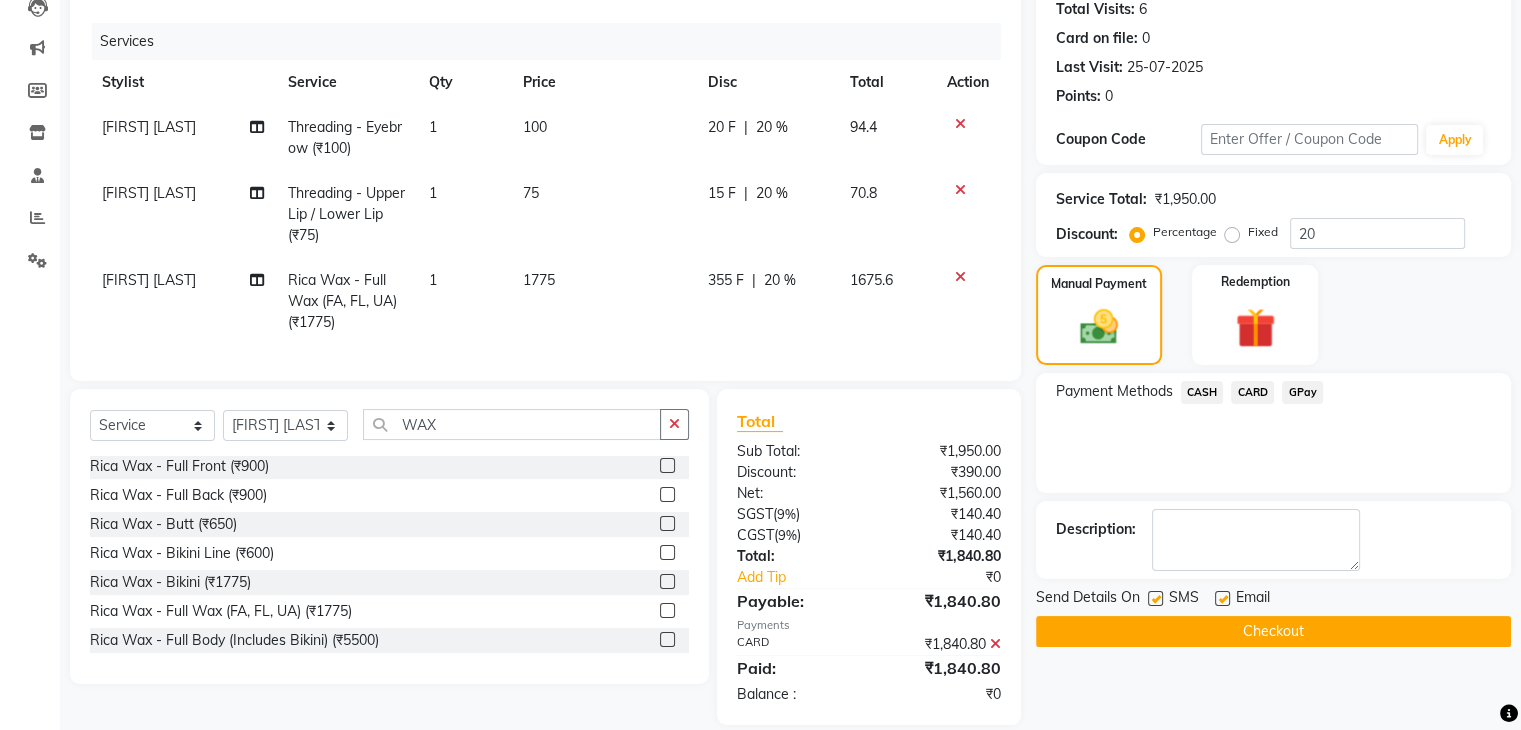 scroll, scrollTop: 266, scrollLeft: 0, axis: vertical 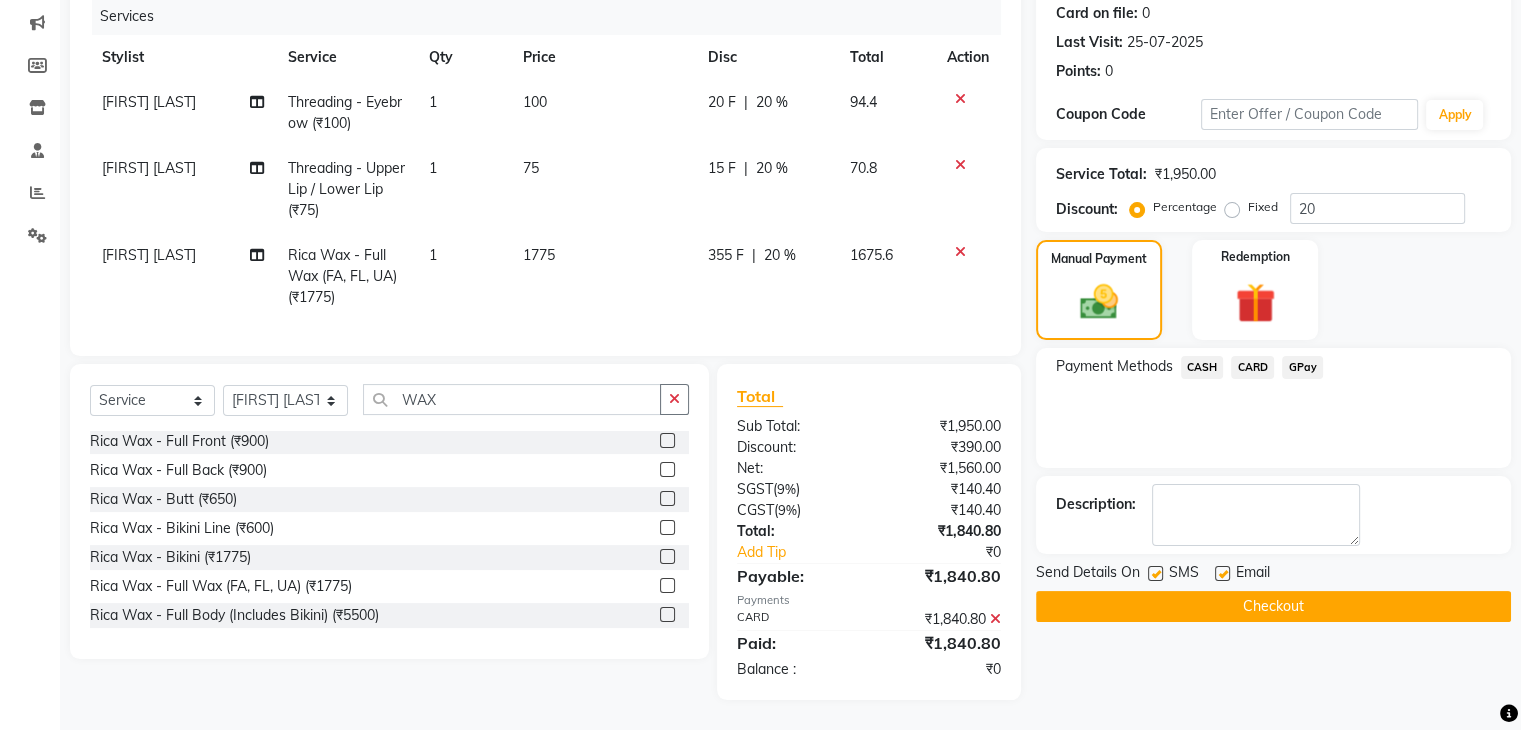 click on "Checkout" 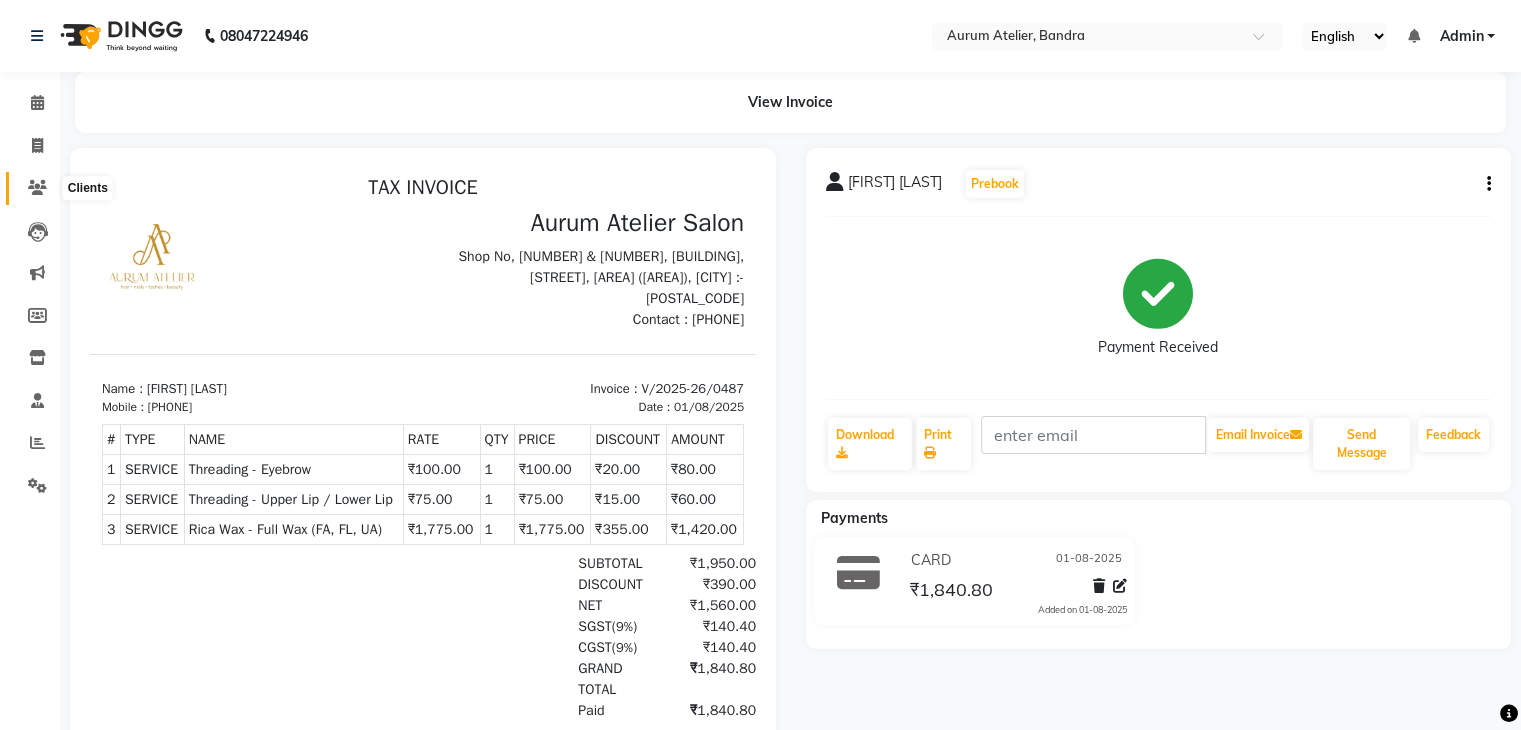 scroll, scrollTop: 0, scrollLeft: 0, axis: both 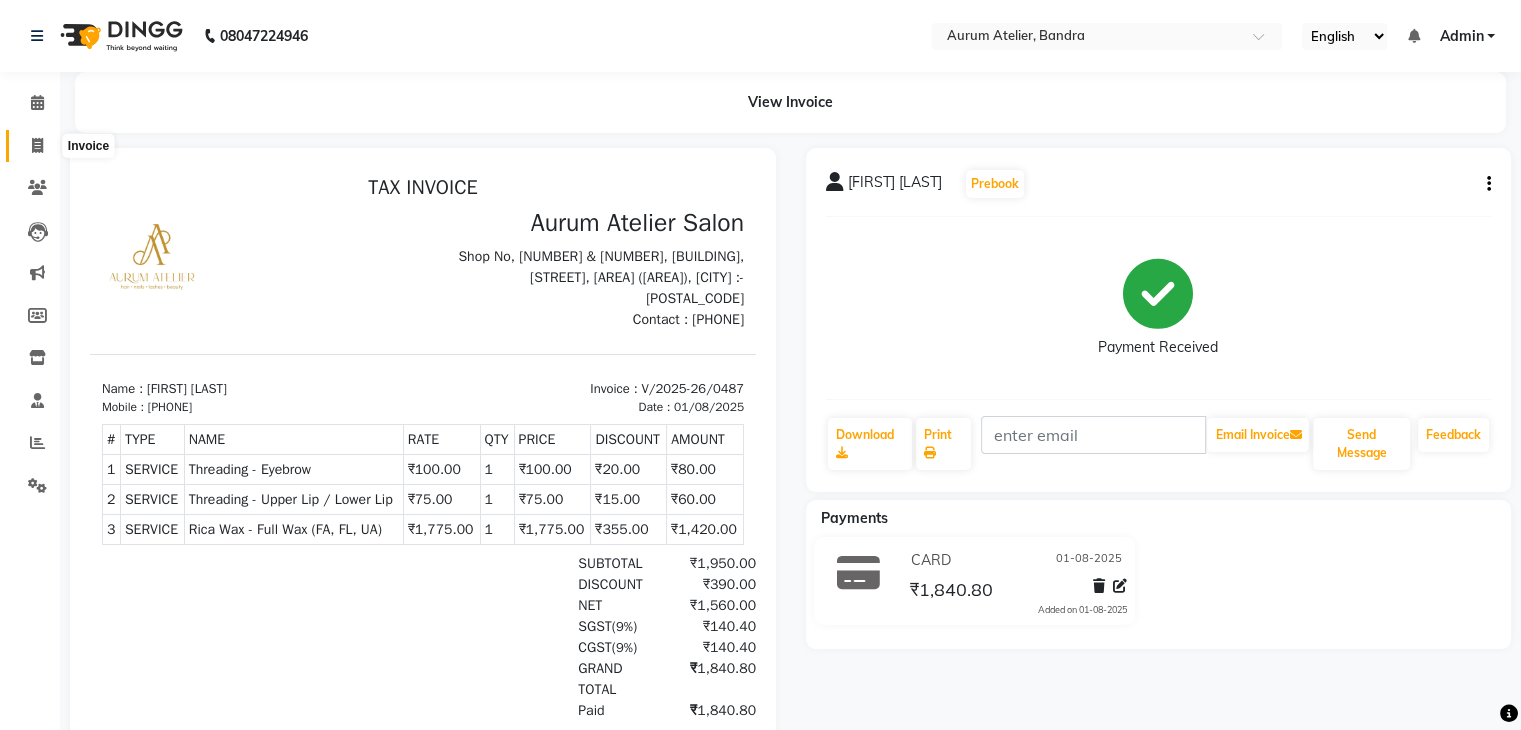 click 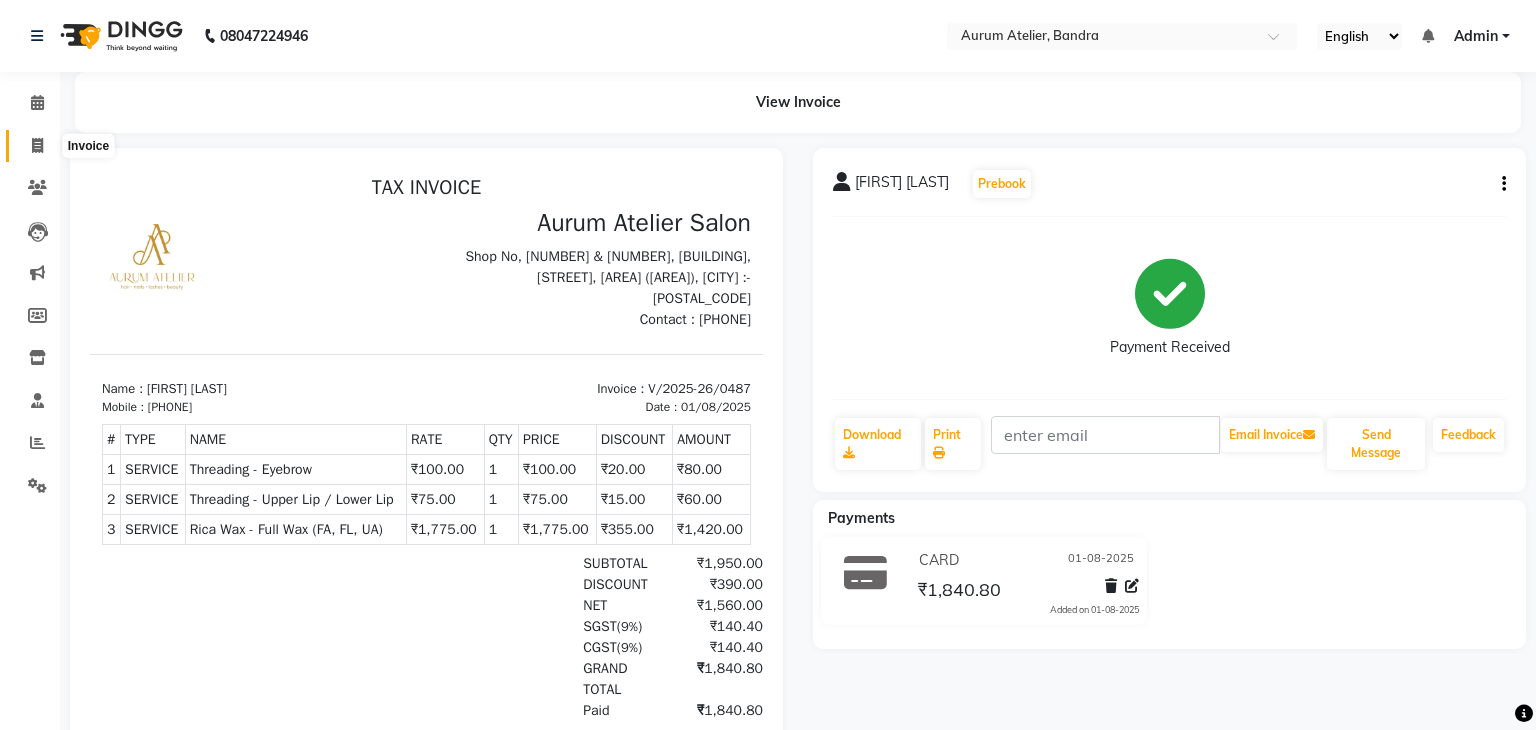 select on "service" 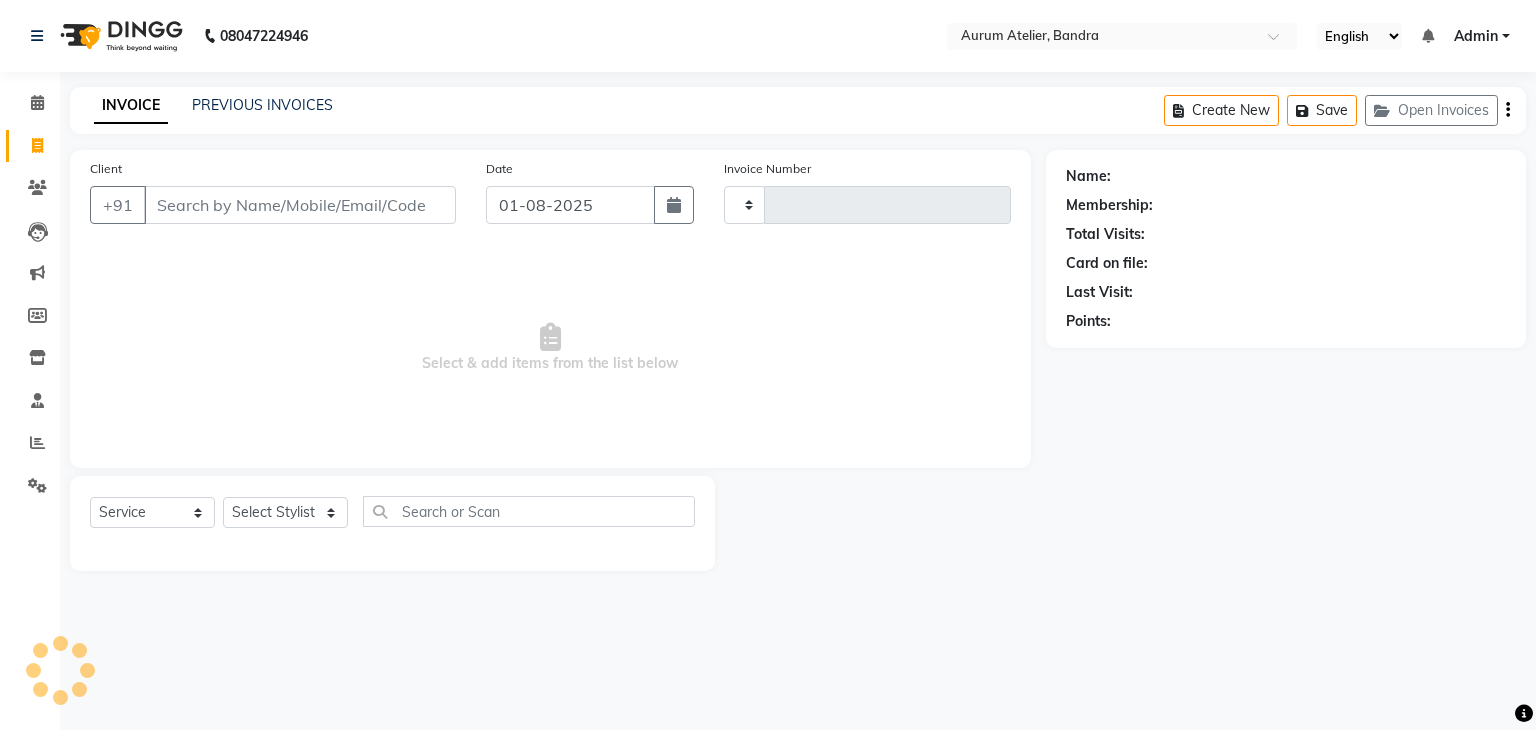 type on "0488" 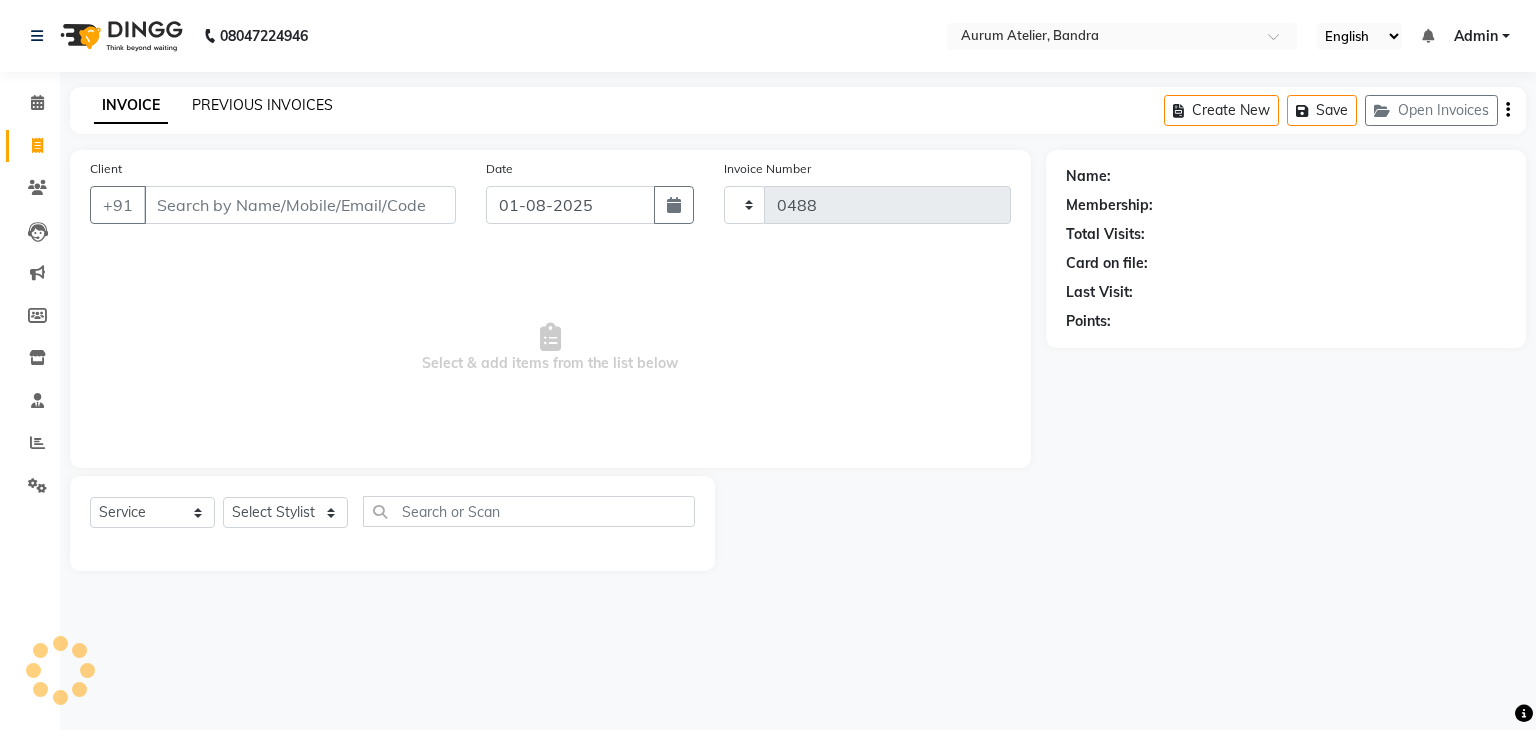 select on "7410" 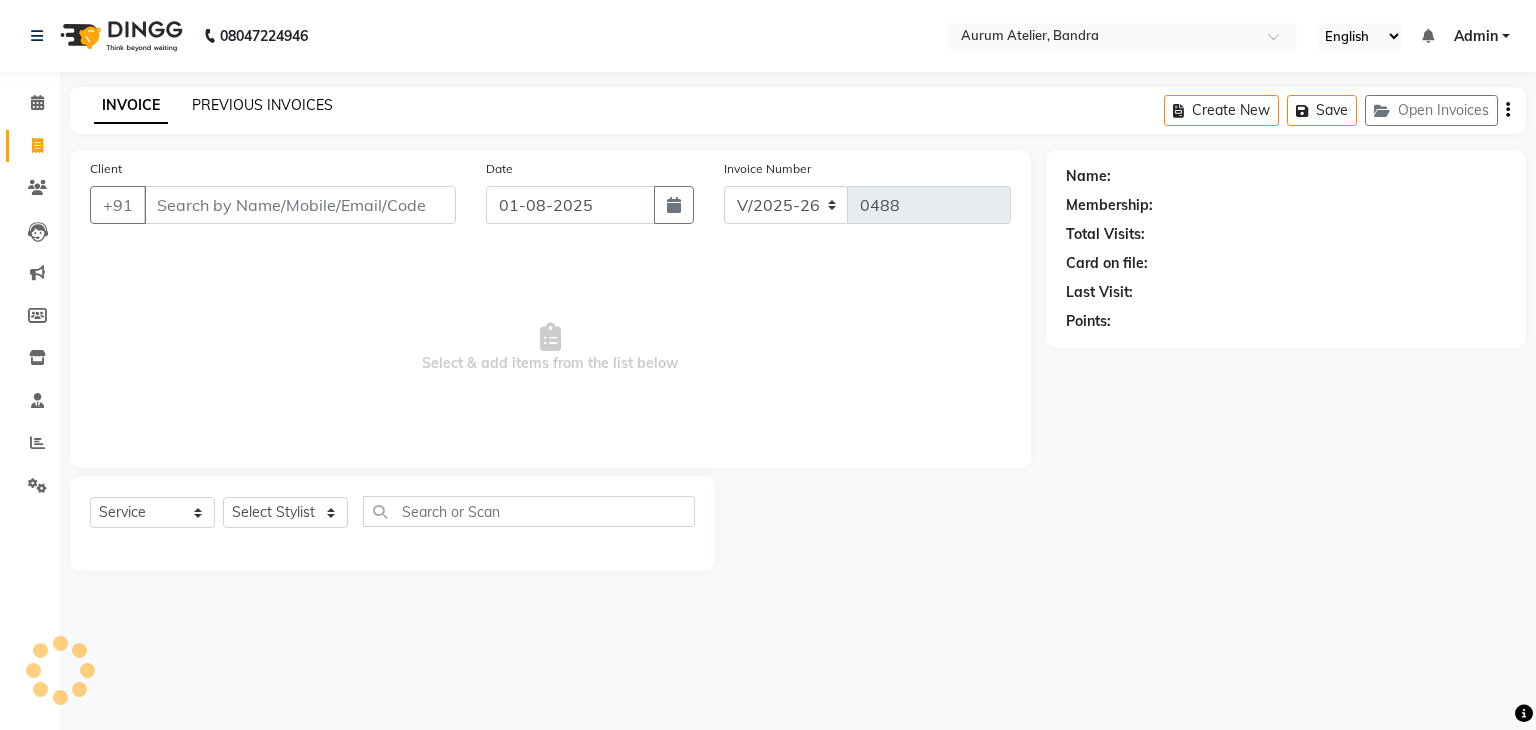 click on "PREVIOUS INVOICES" 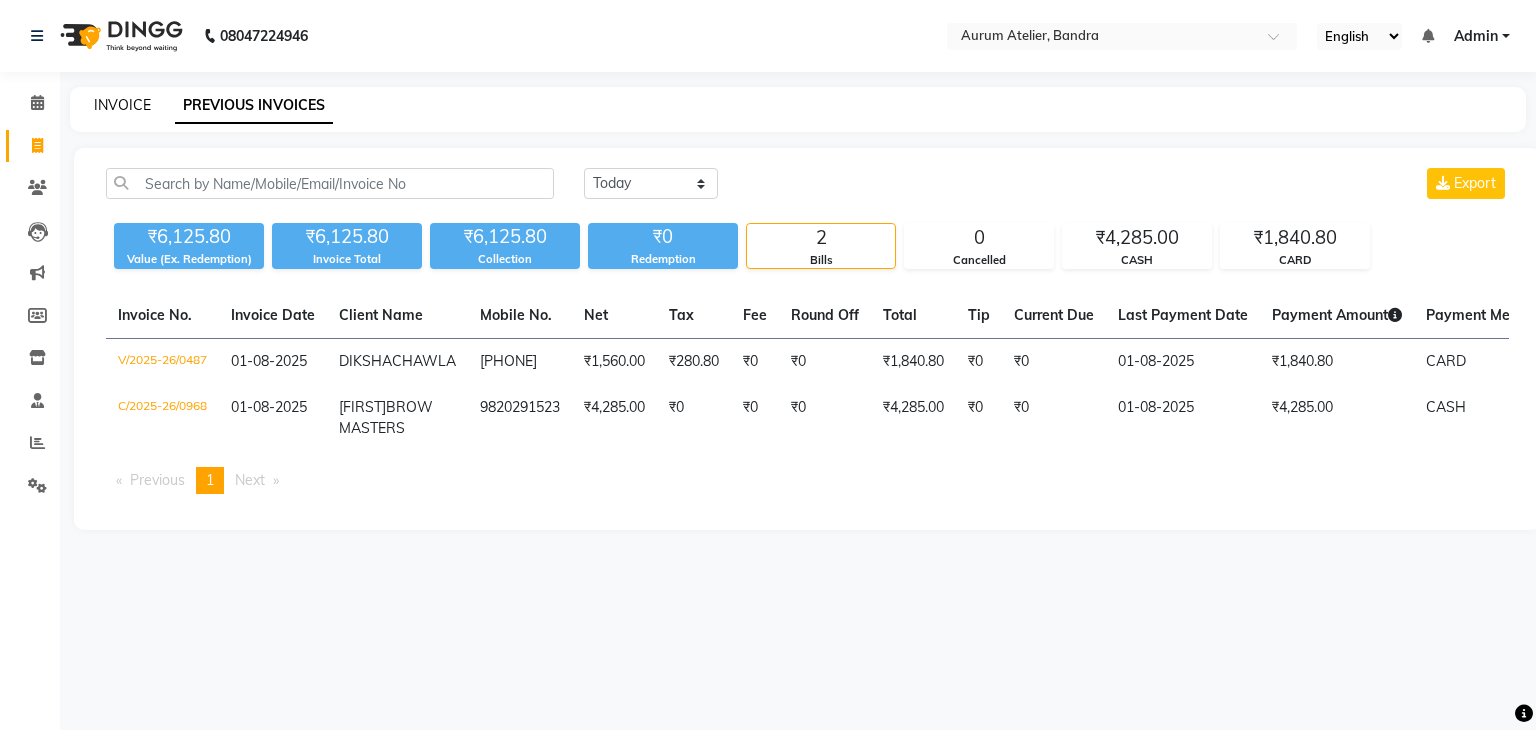 click on "INVOICE" 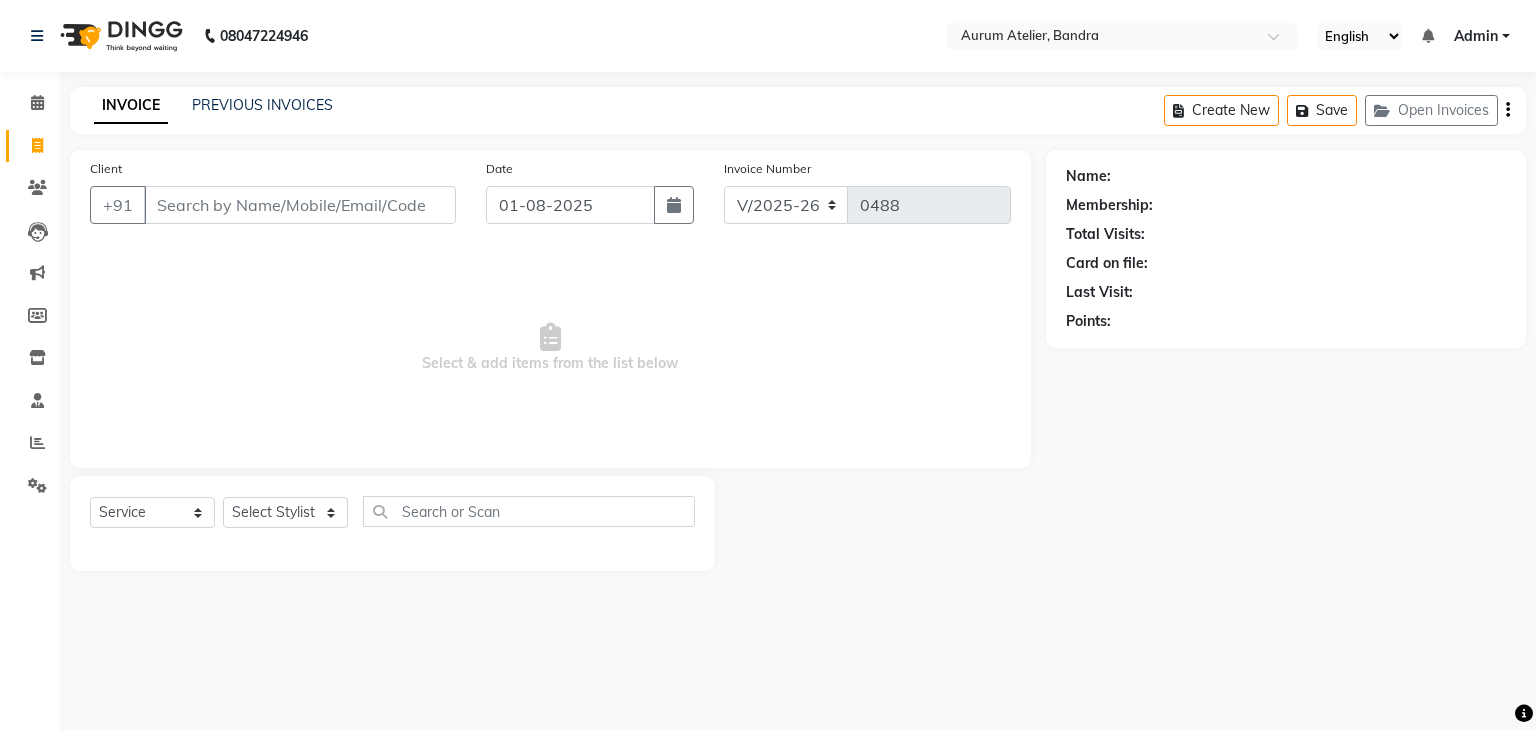 click on "Client" at bounding box center (300, 205) 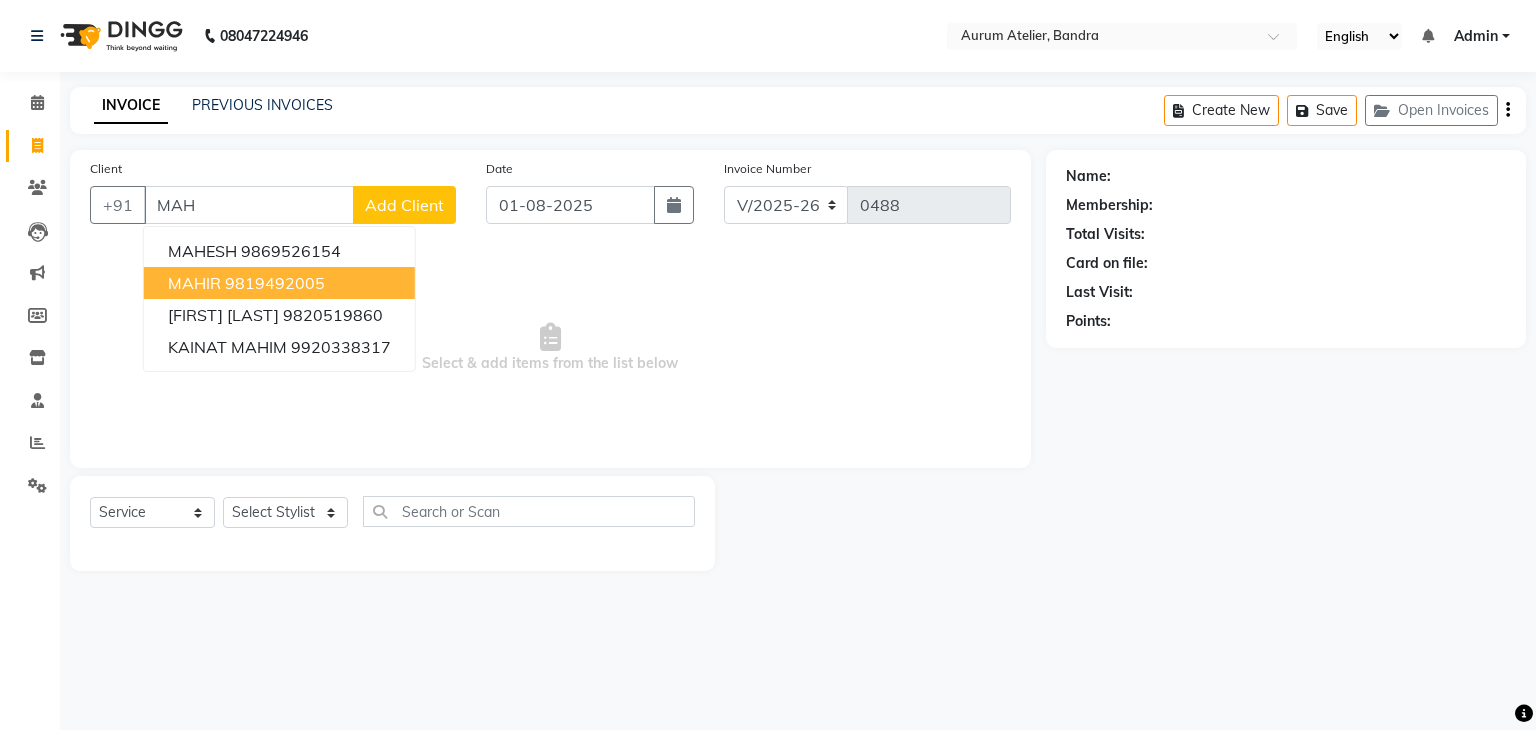 click on "9819492005" at bounding box center [275, 283] 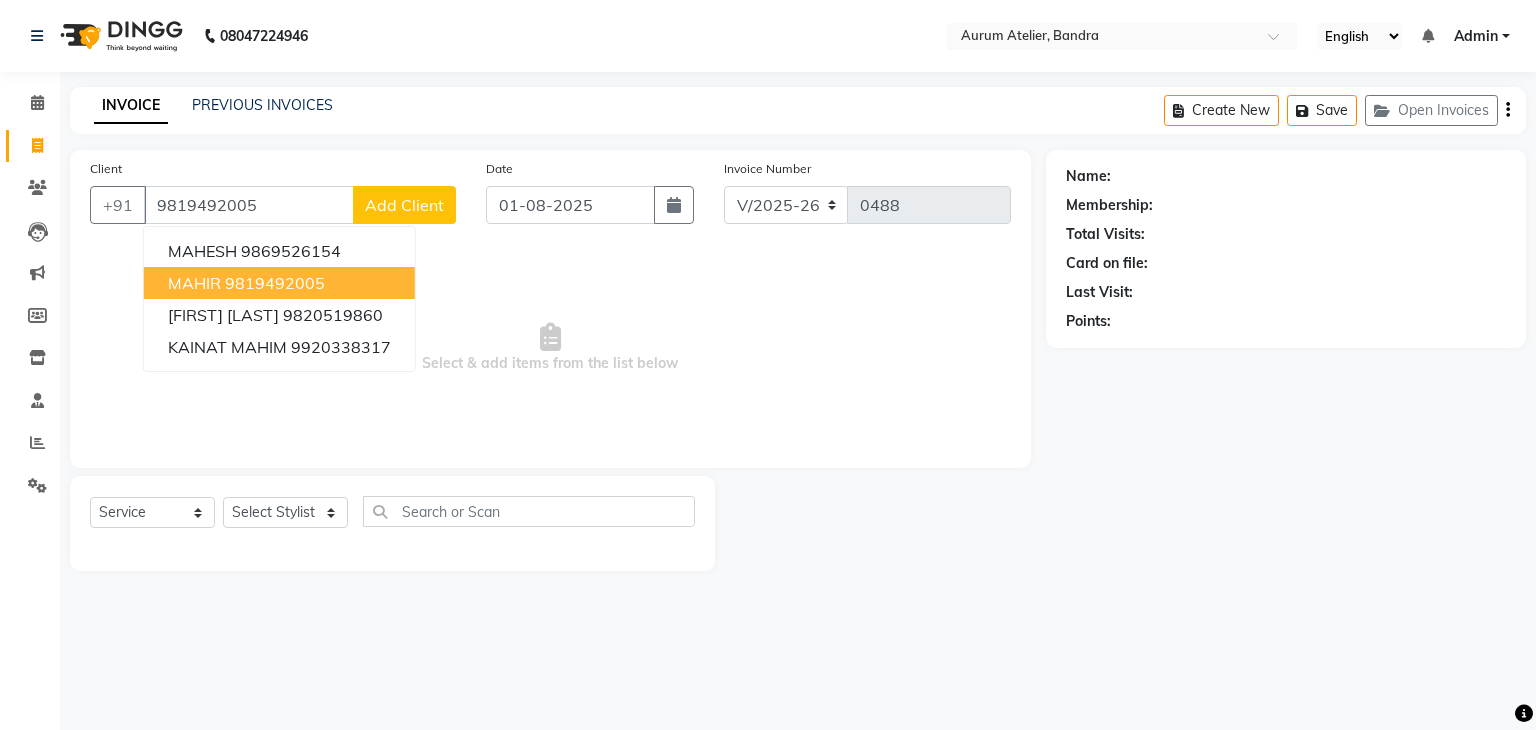 type on "9819492005" 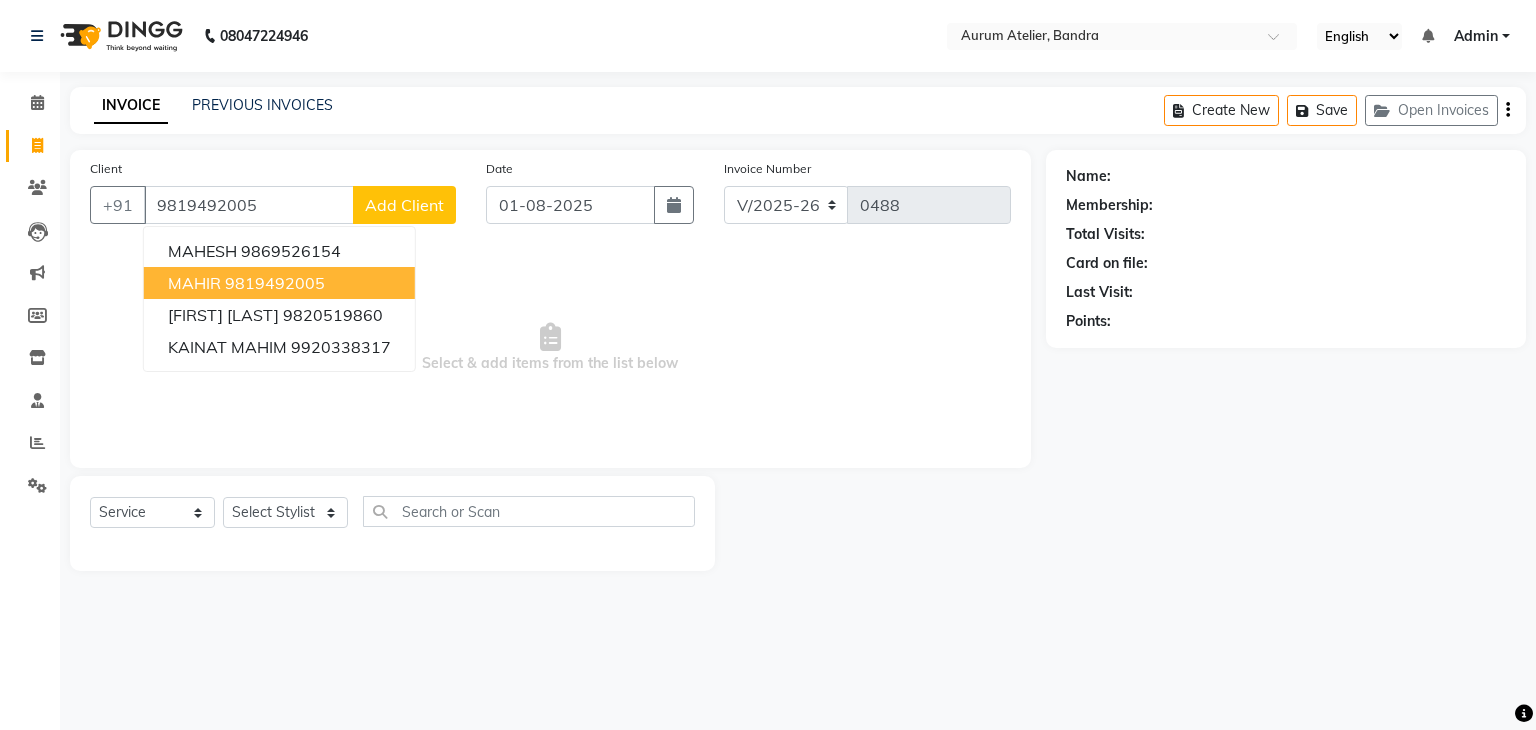 select on "1: Object" 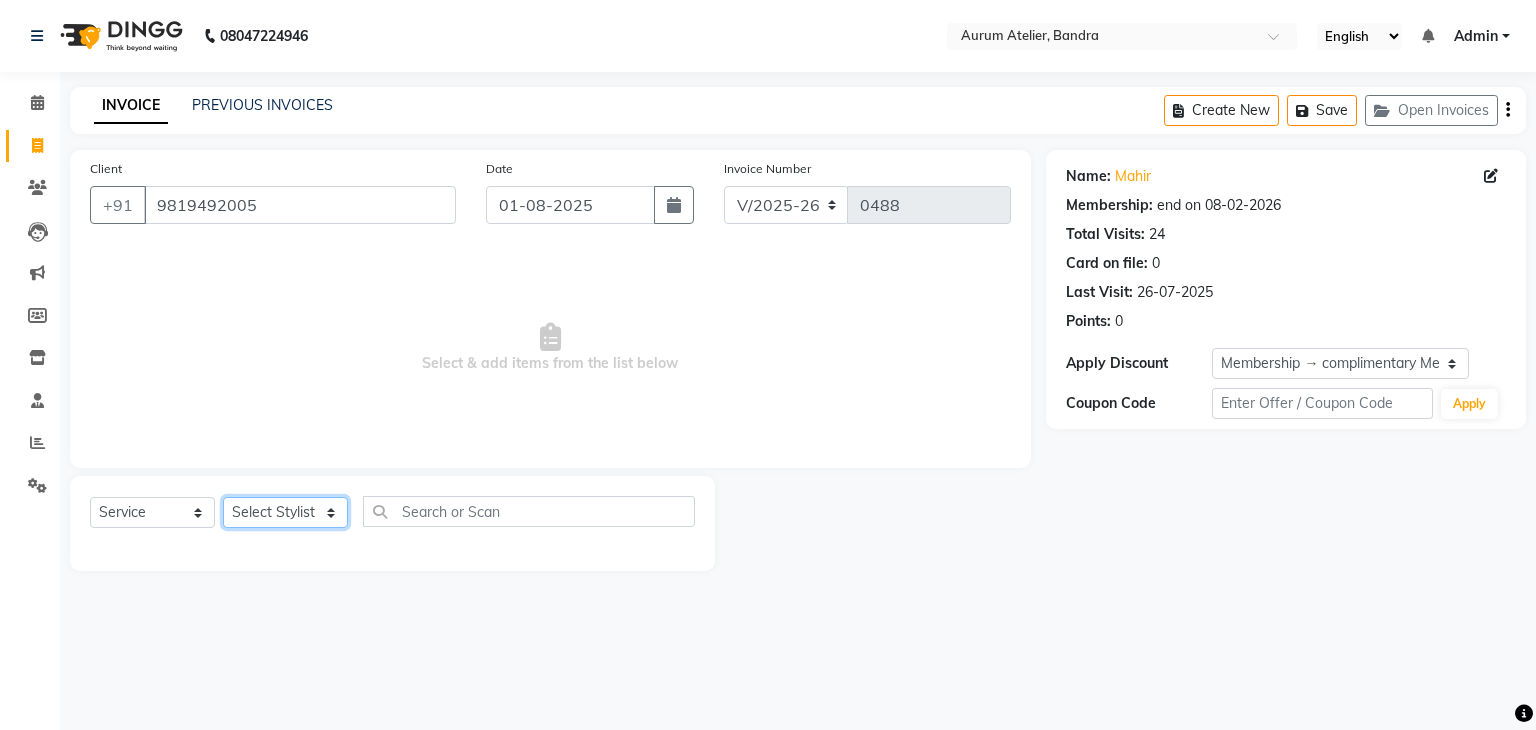 click on "Select Stylist [STYLIST] [STYLIST] [FIRST] [STYLIST] [STYLIST] [STYLIST] [STYLIST] [STYLIST] [STYLIST]" 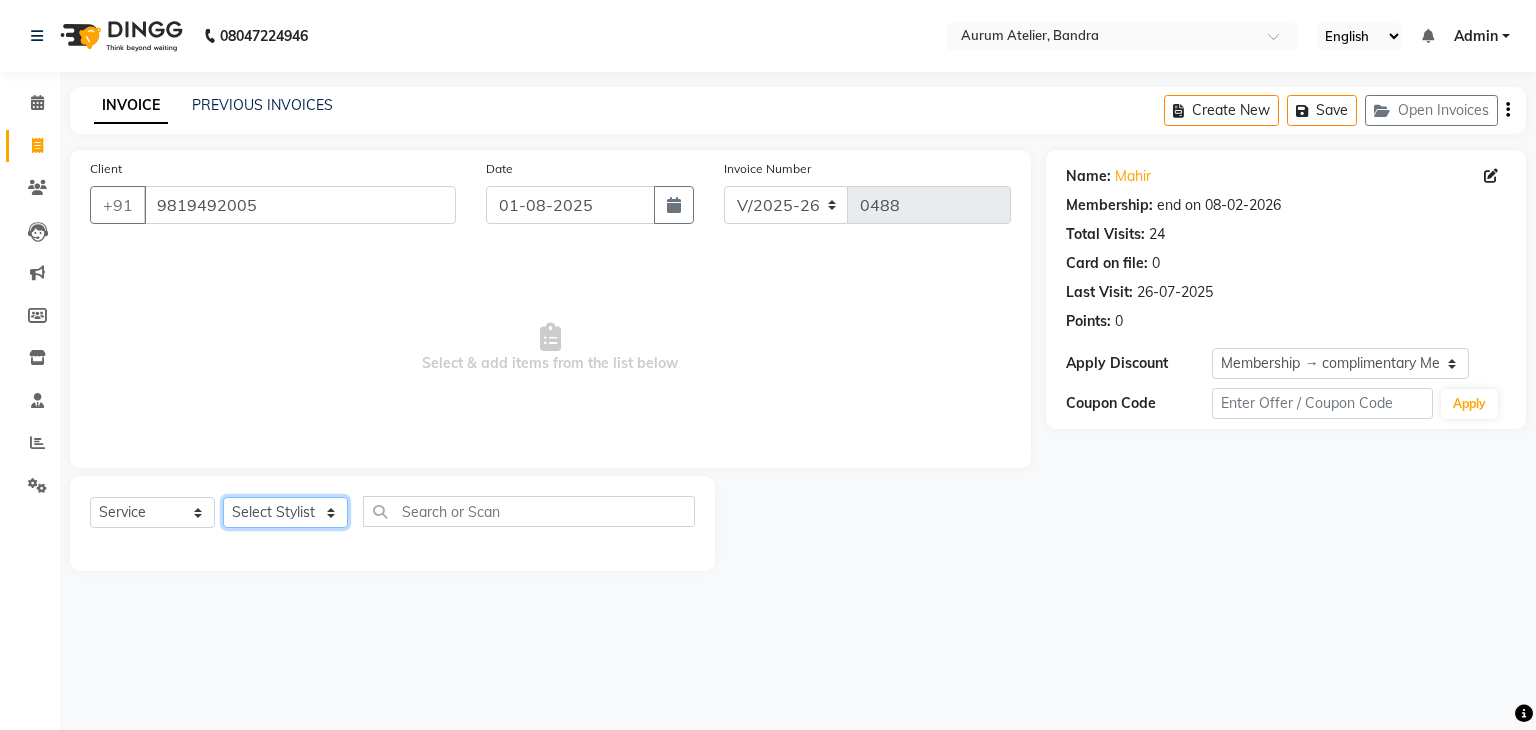 select on "66082" 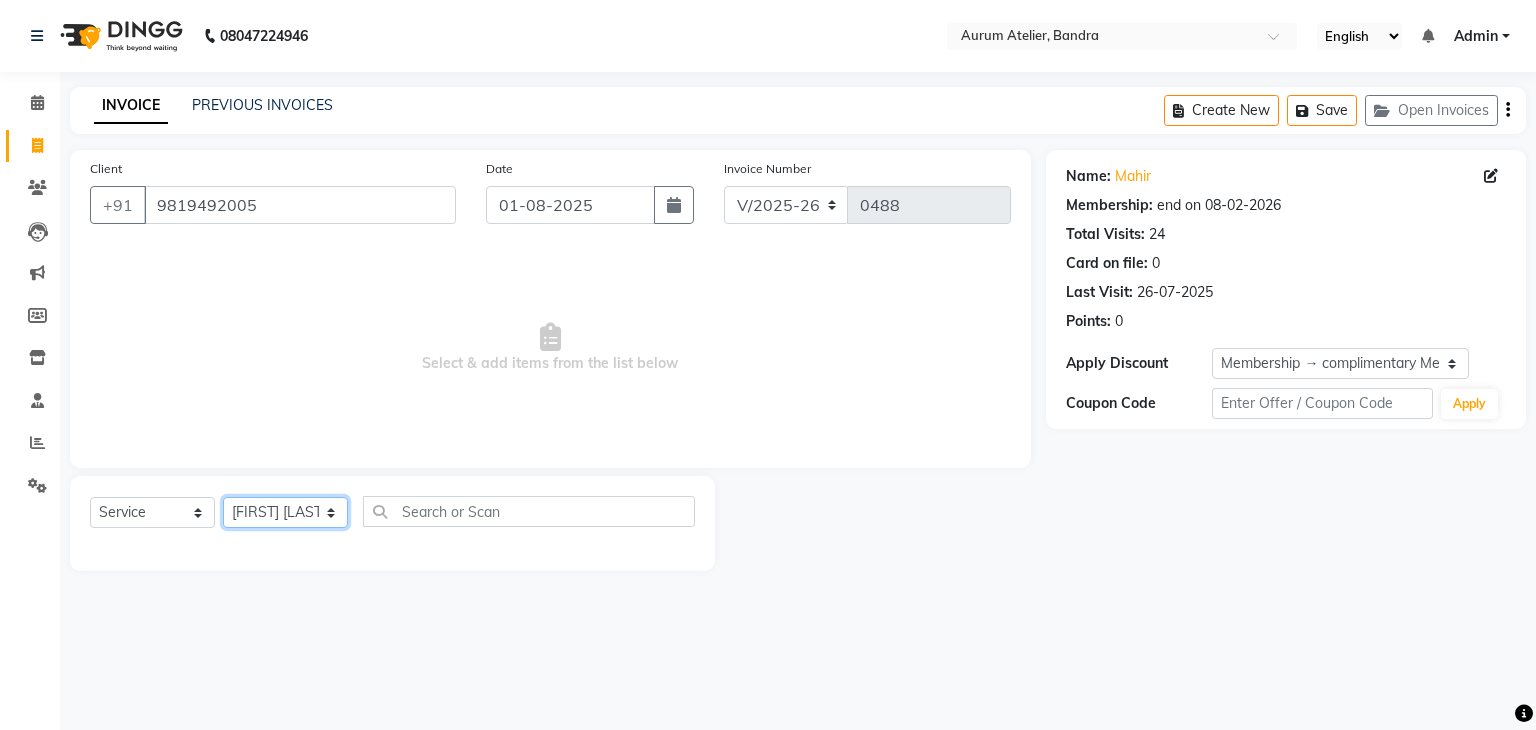 click on "Select Stylist [STYLIST] [STYLIST] [FIRST] [STYLIST] [STYLIST] [STYLIST] [STYLIST] [STYLIST] [STYLIST]" 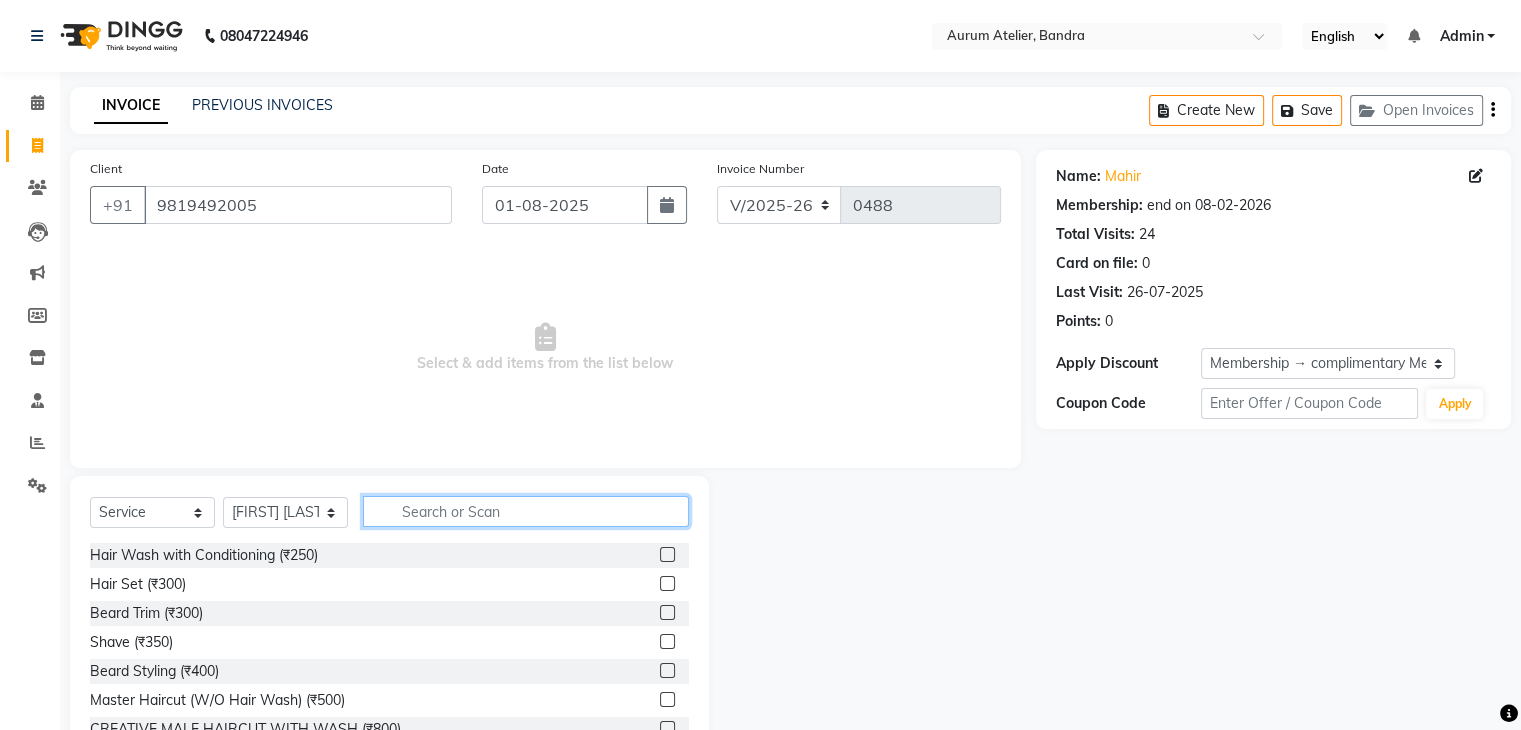 click 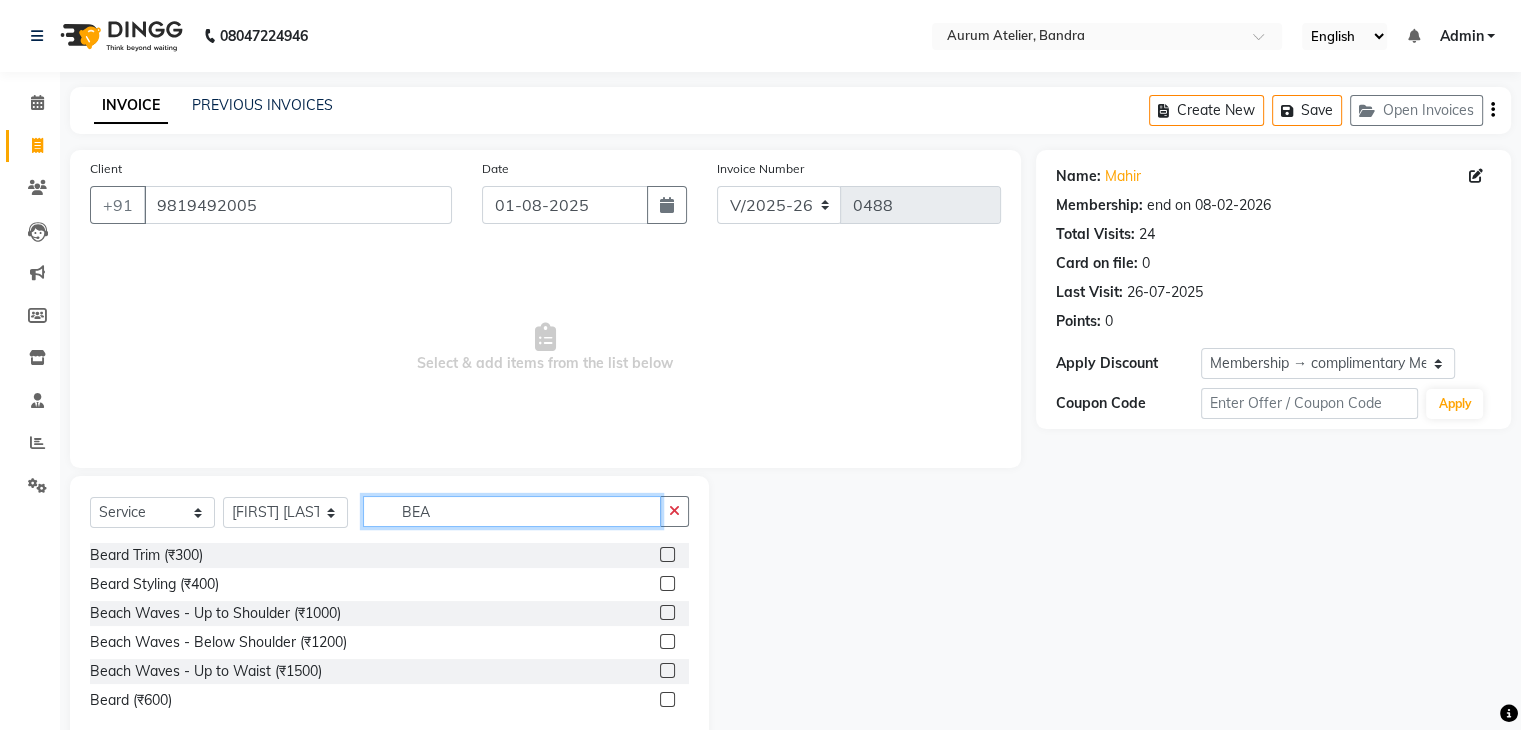 type on "BEA" 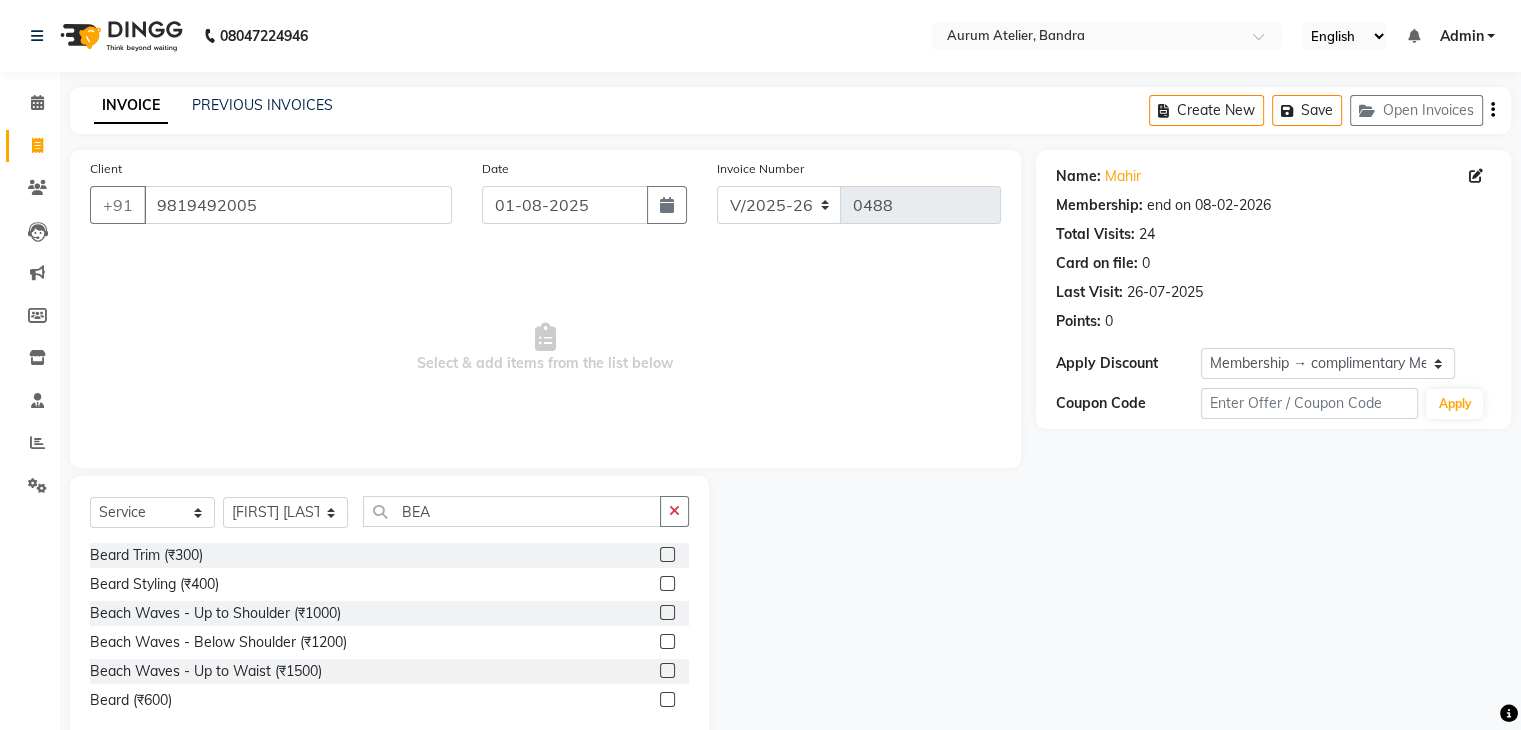 click 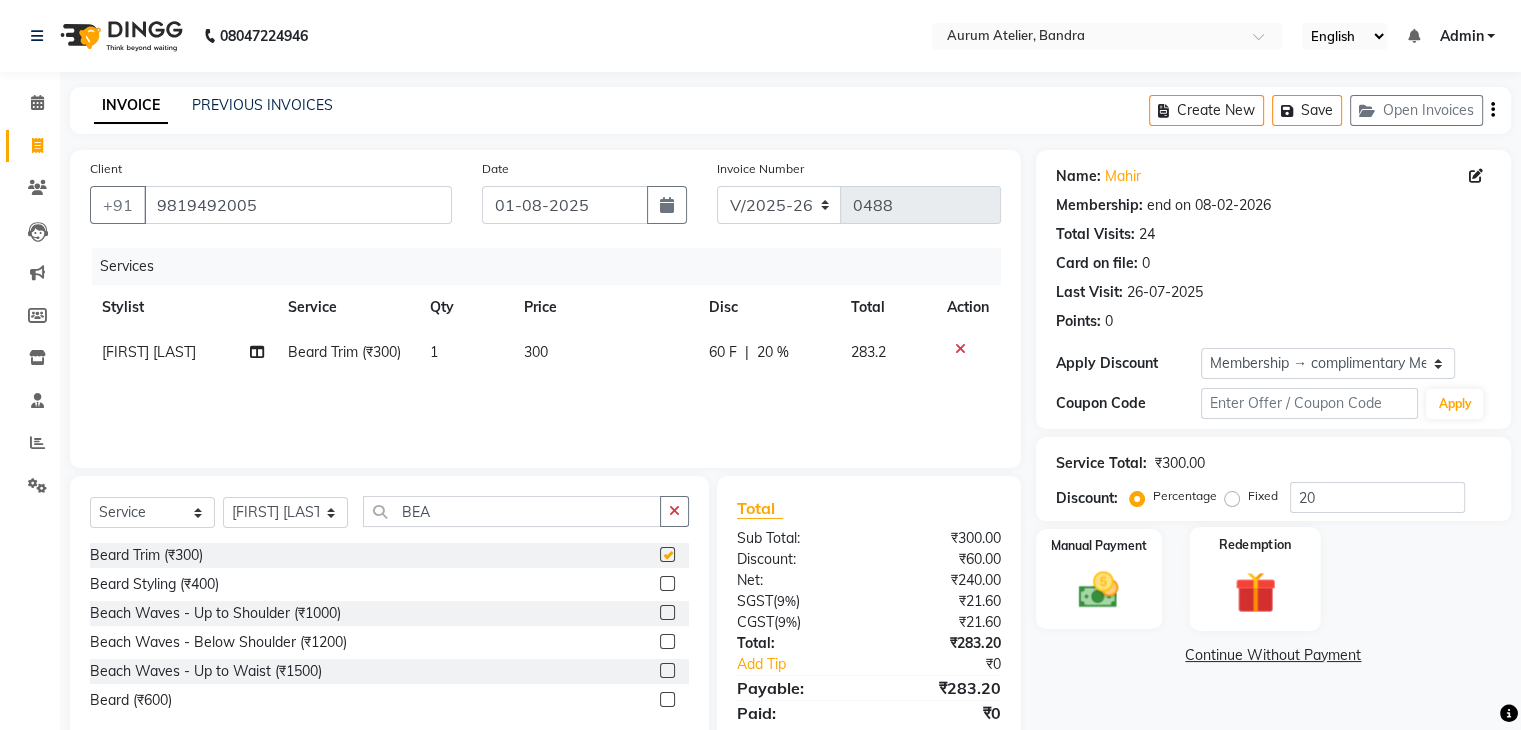 checkbox on "false" 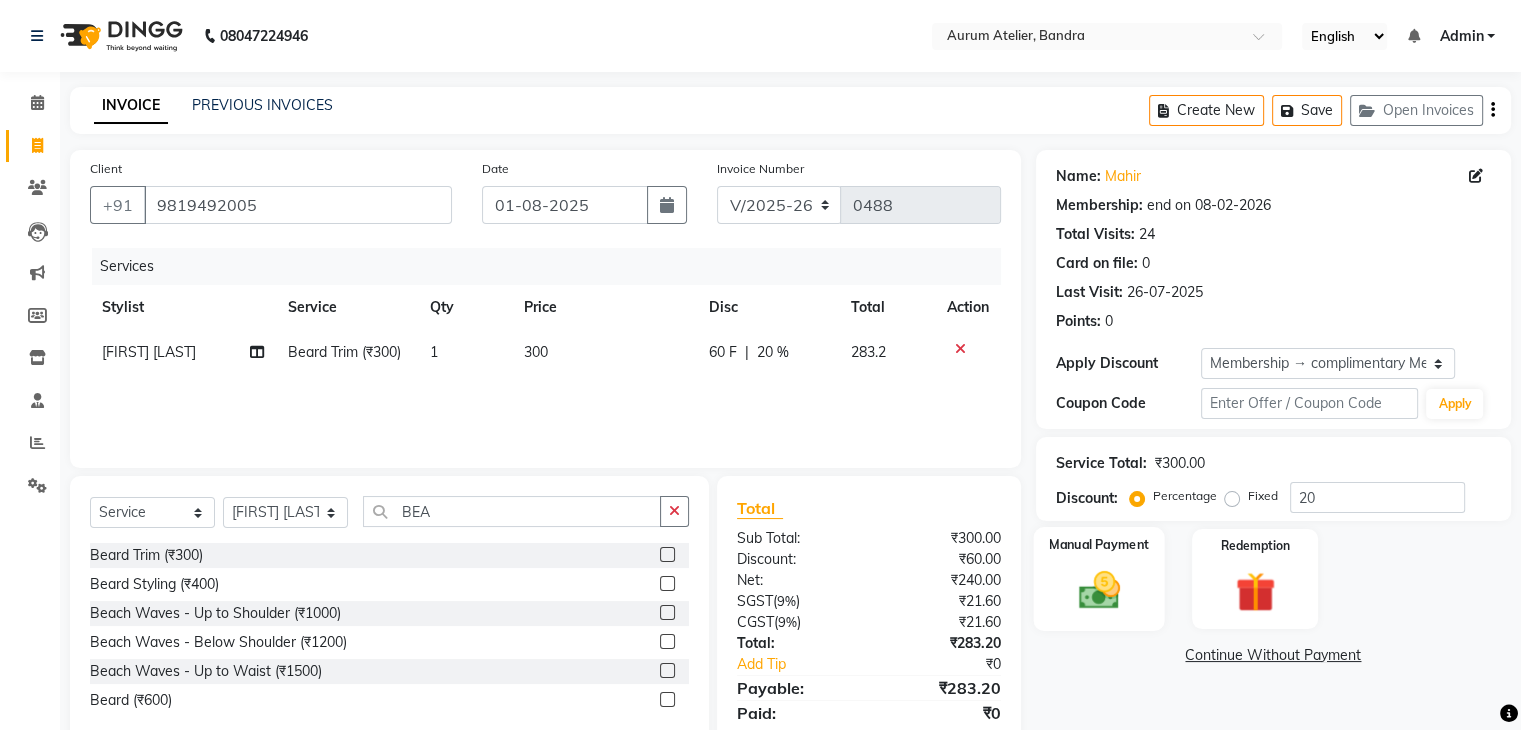 click 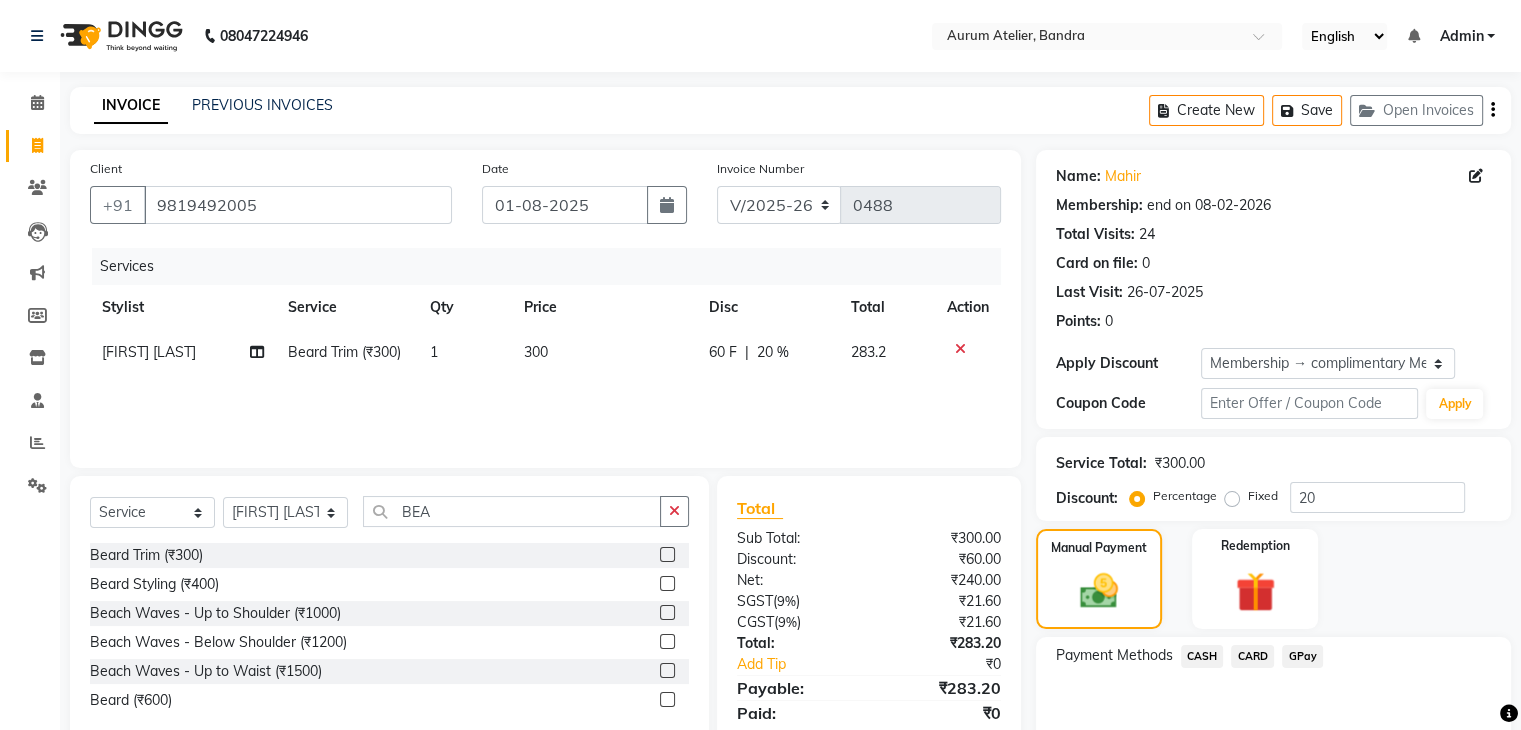 click on "CASH" 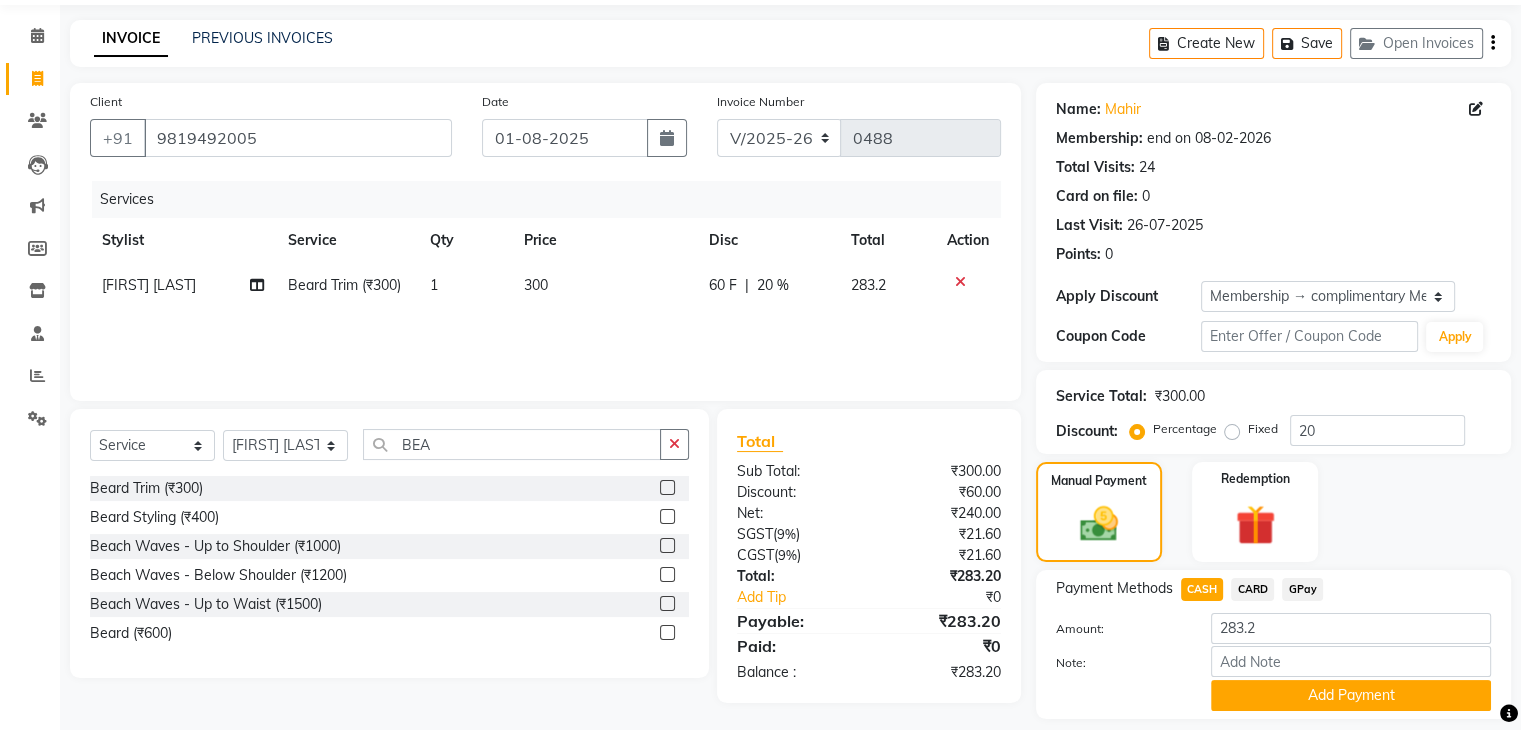 scroll, scrollTop: 128, scrollLeft: 0, axis: vertical 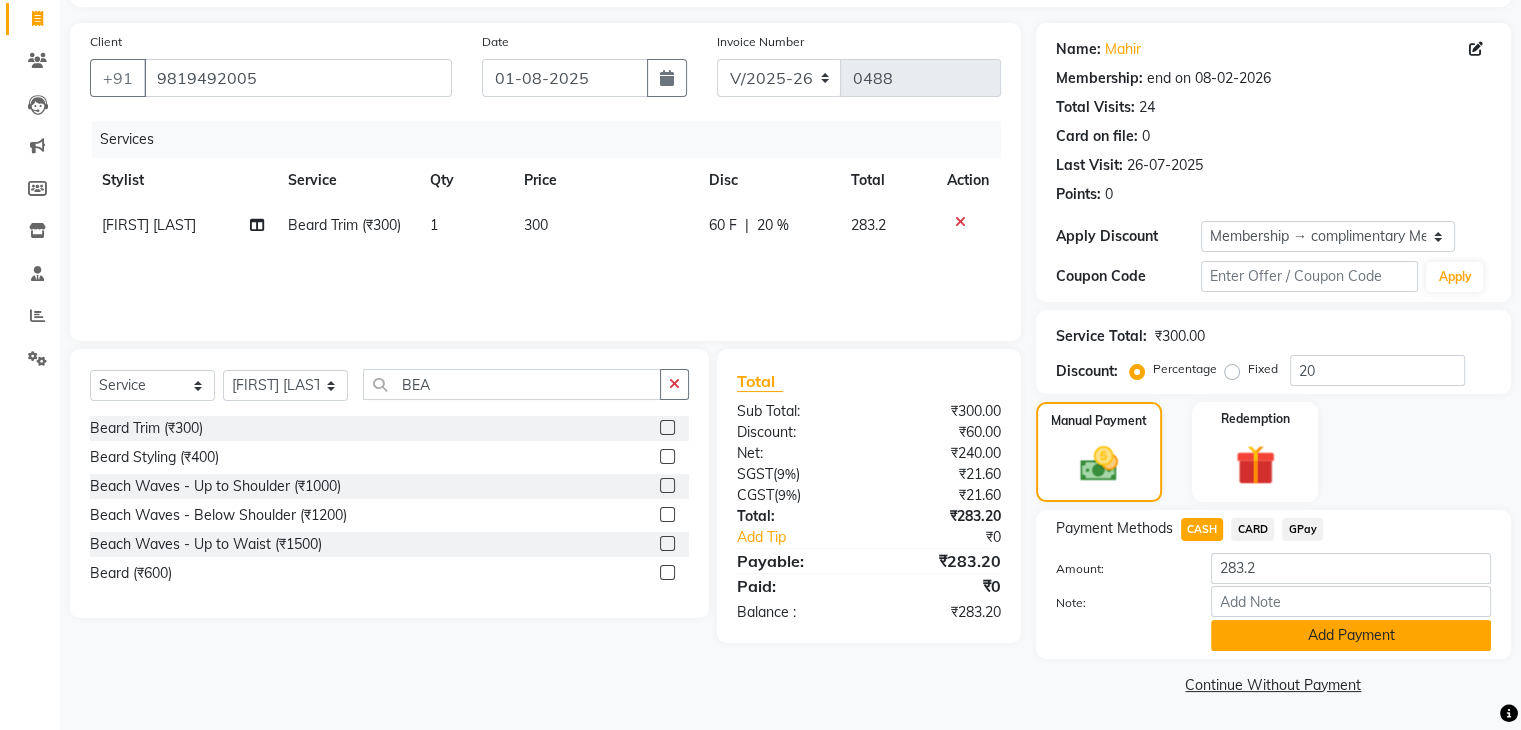 click on "Add Payment" 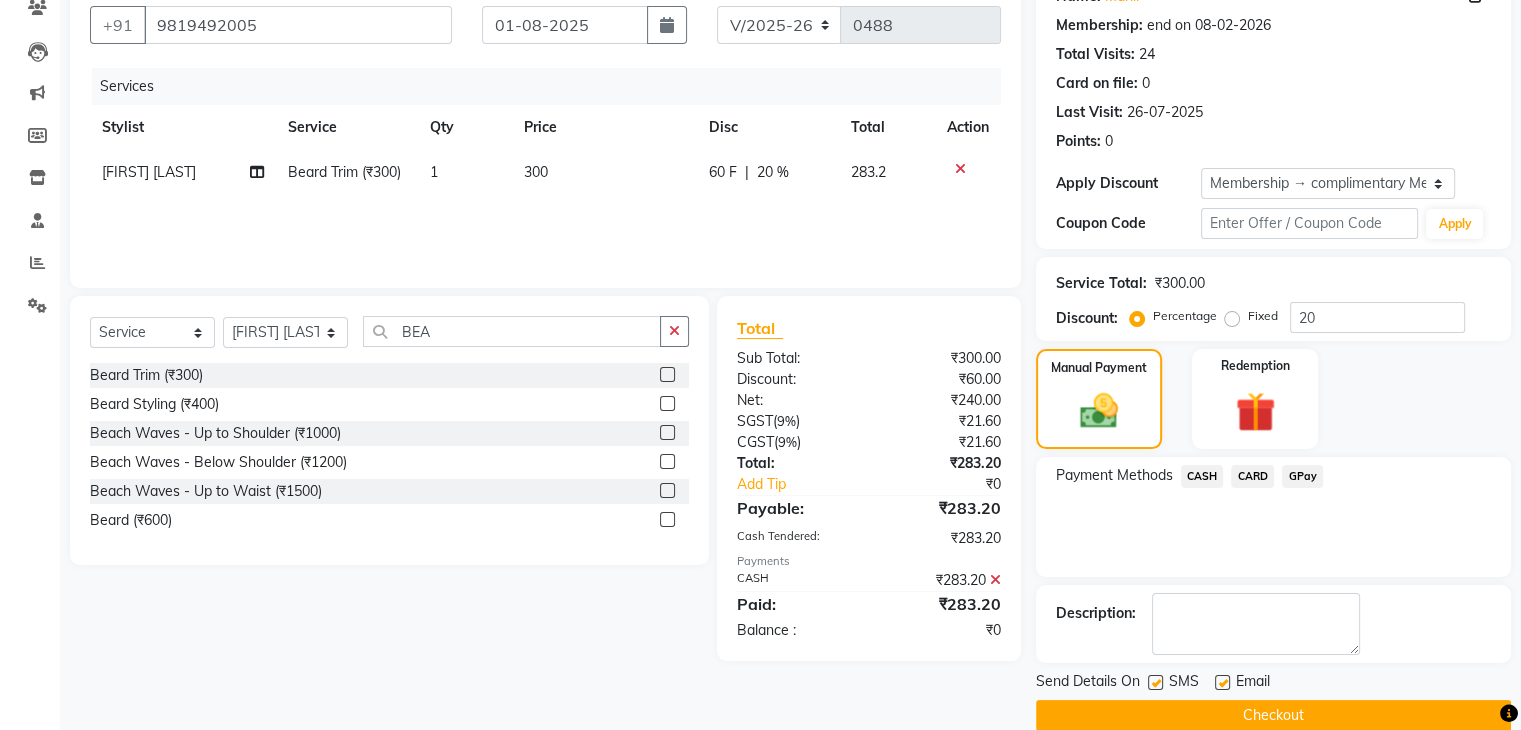 scroll, scrollTop: 209, scrollLeft: 0, axis: vertical 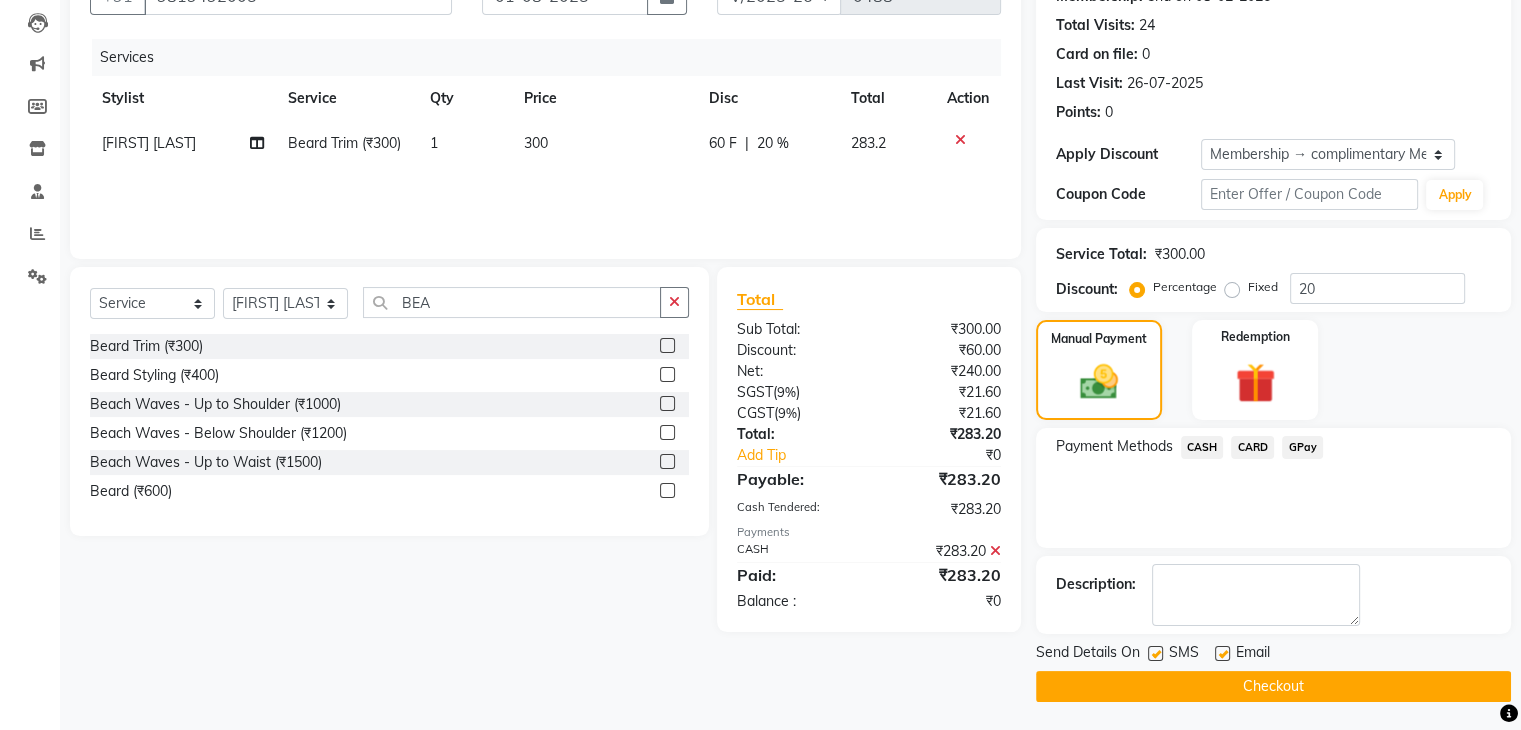 click on "Checkout" 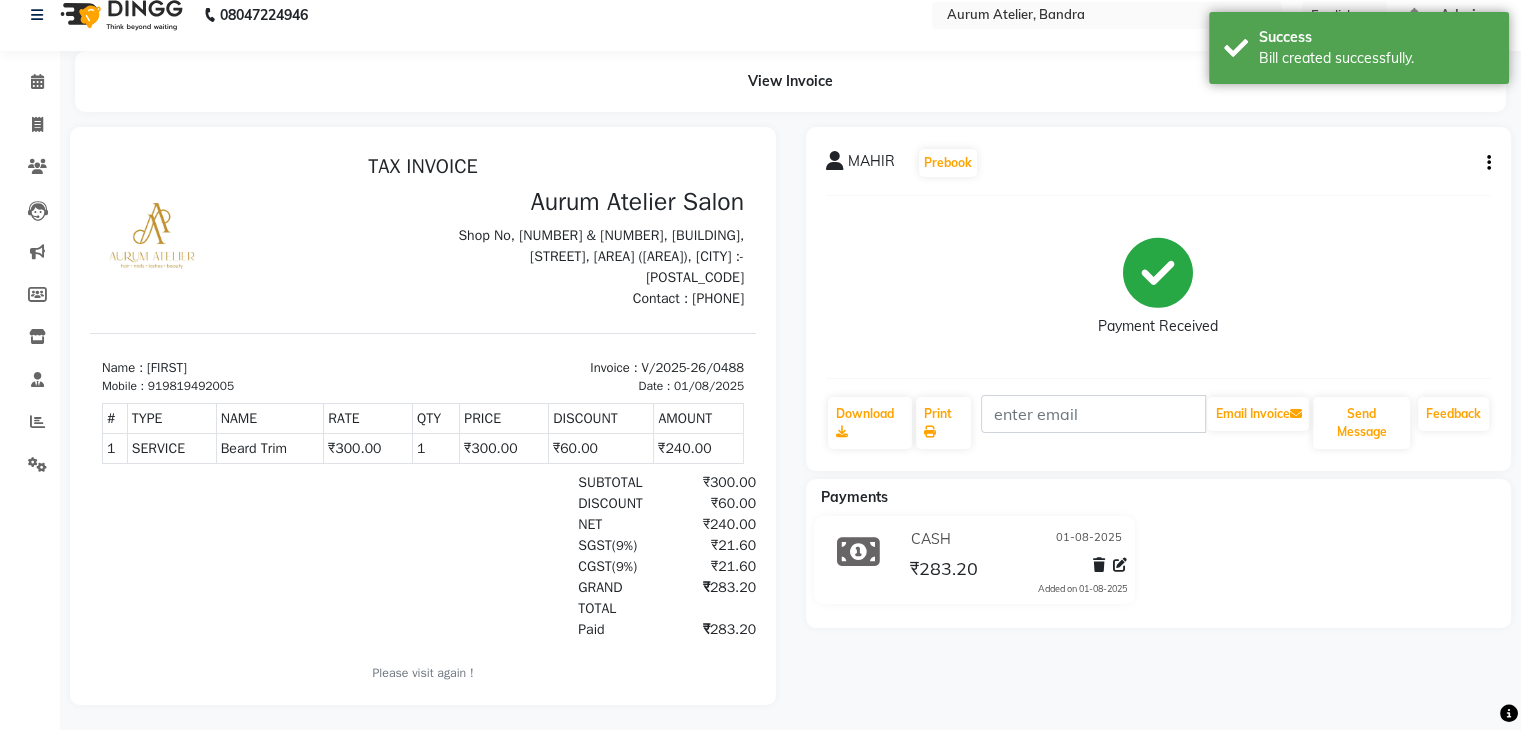 scroll, scrollTop: 40, scrollLeft: 0, axis: vertical 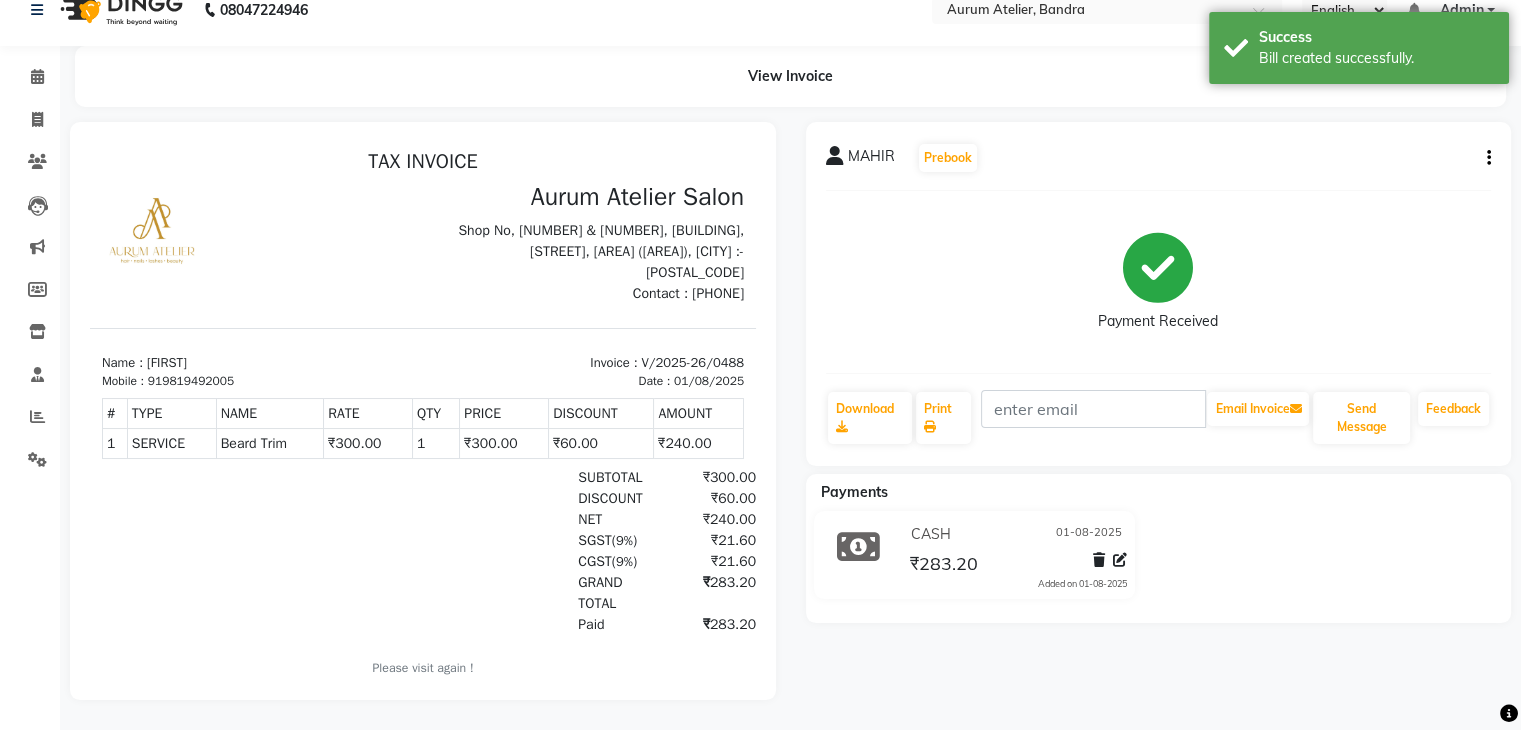 click on "Aurum Atelier Salon" at bounding box center (589, 197) 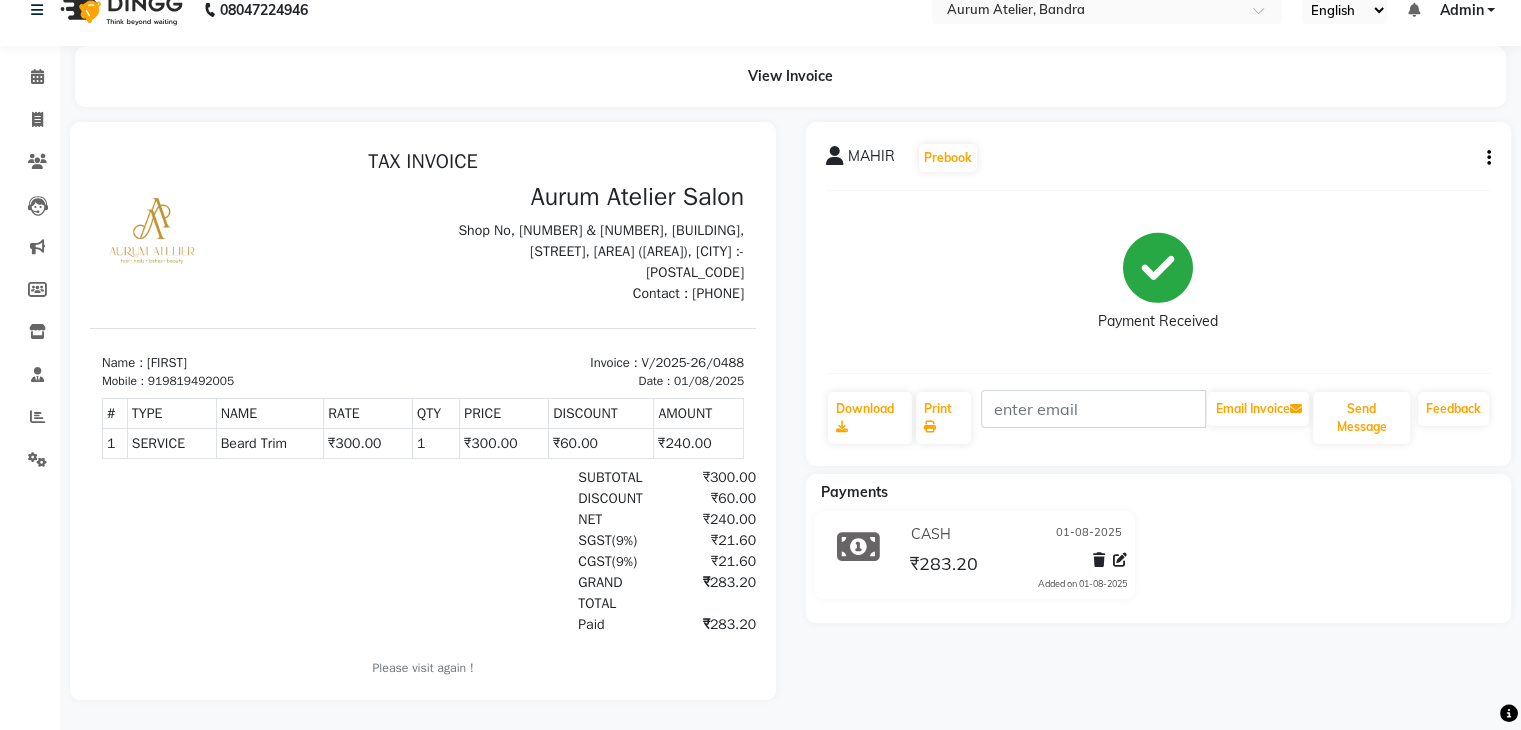 scroll, scrollTop: 0, scrollLeft: 0, axis: both 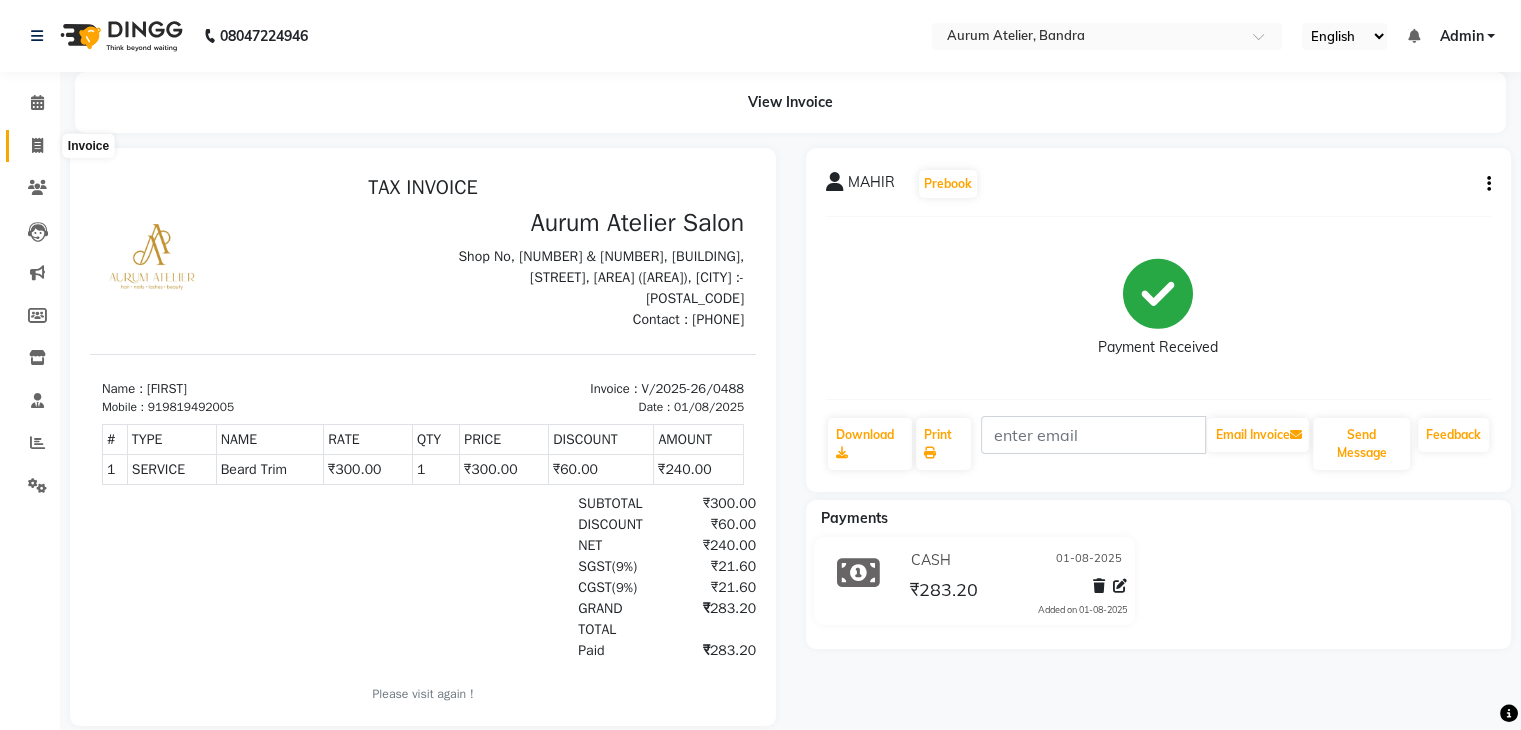 click 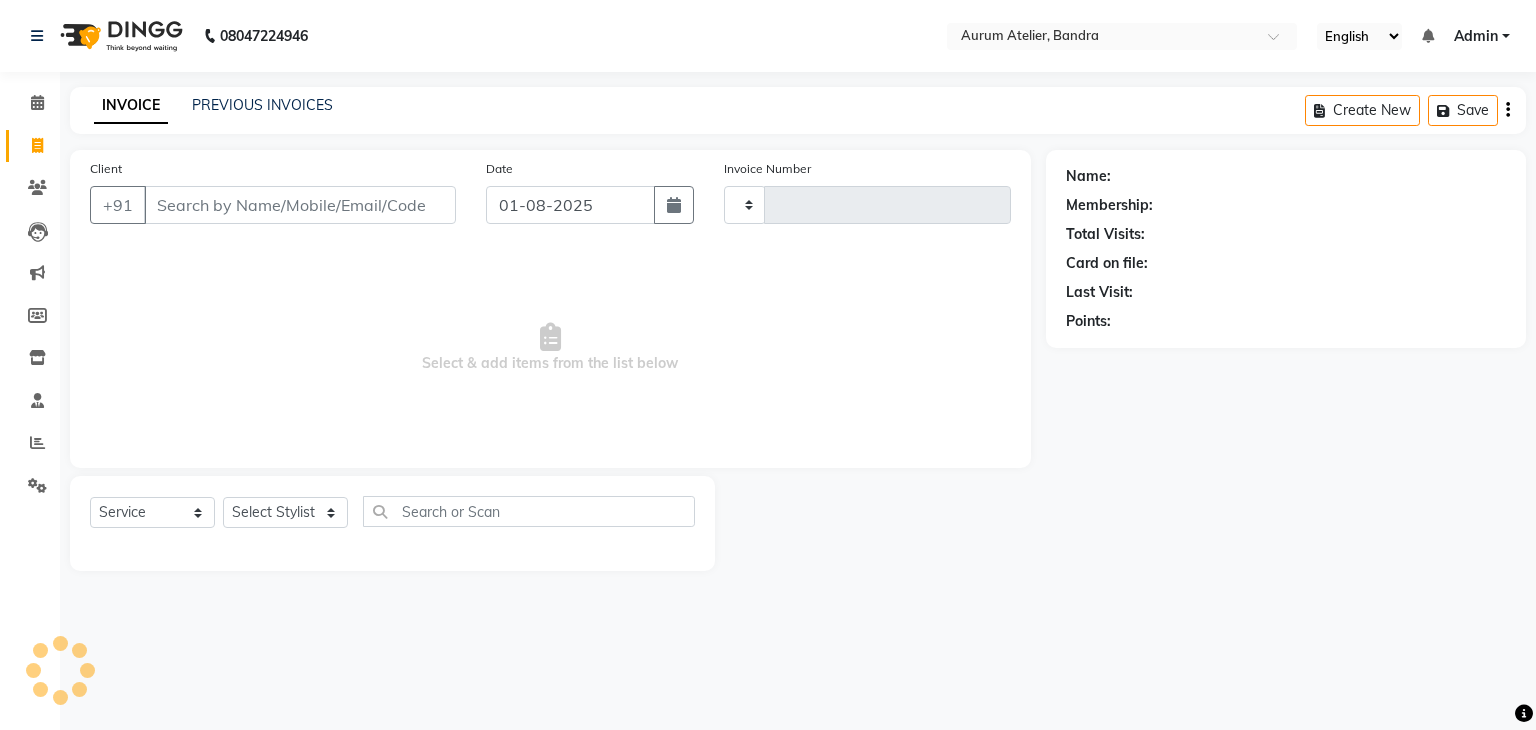 type on "0489" 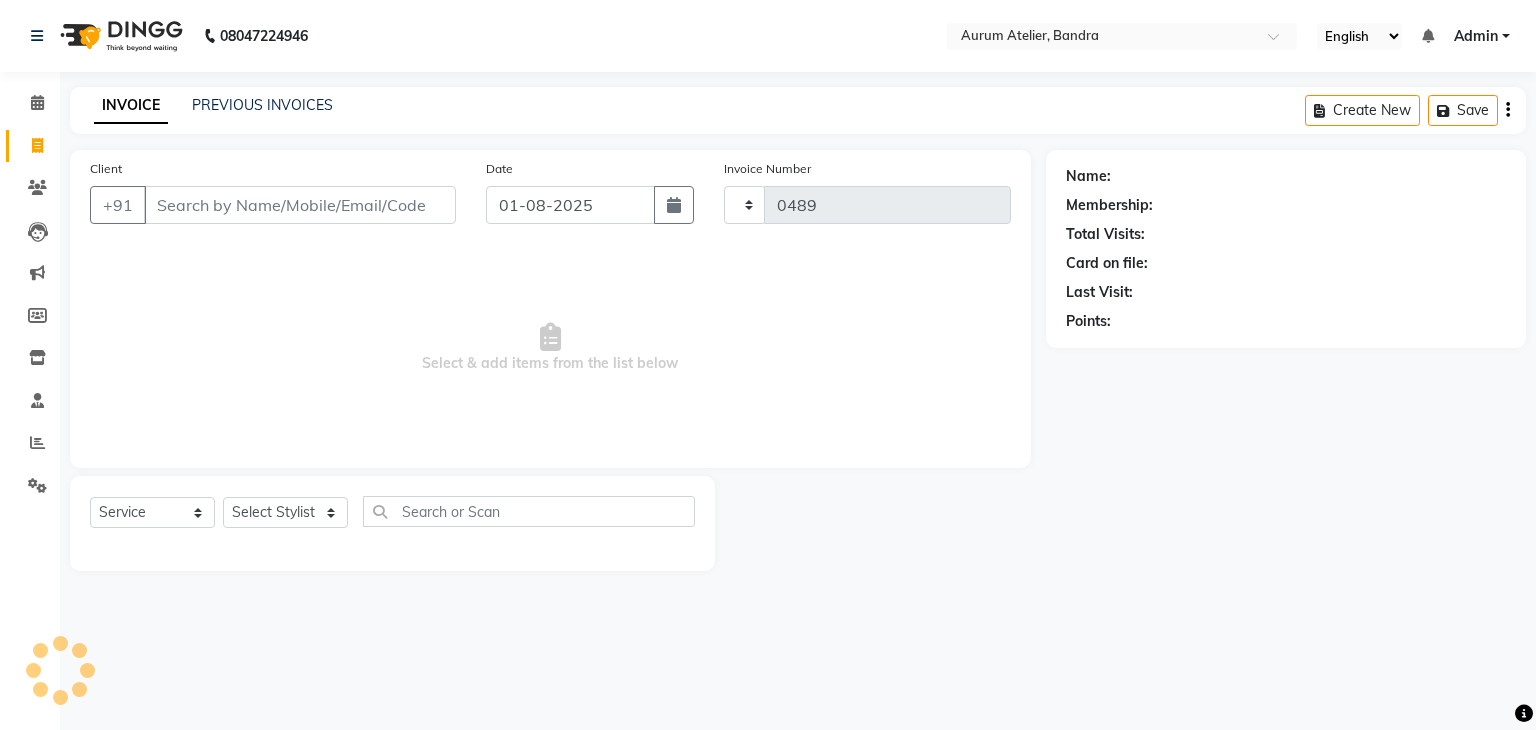 select on "7410" 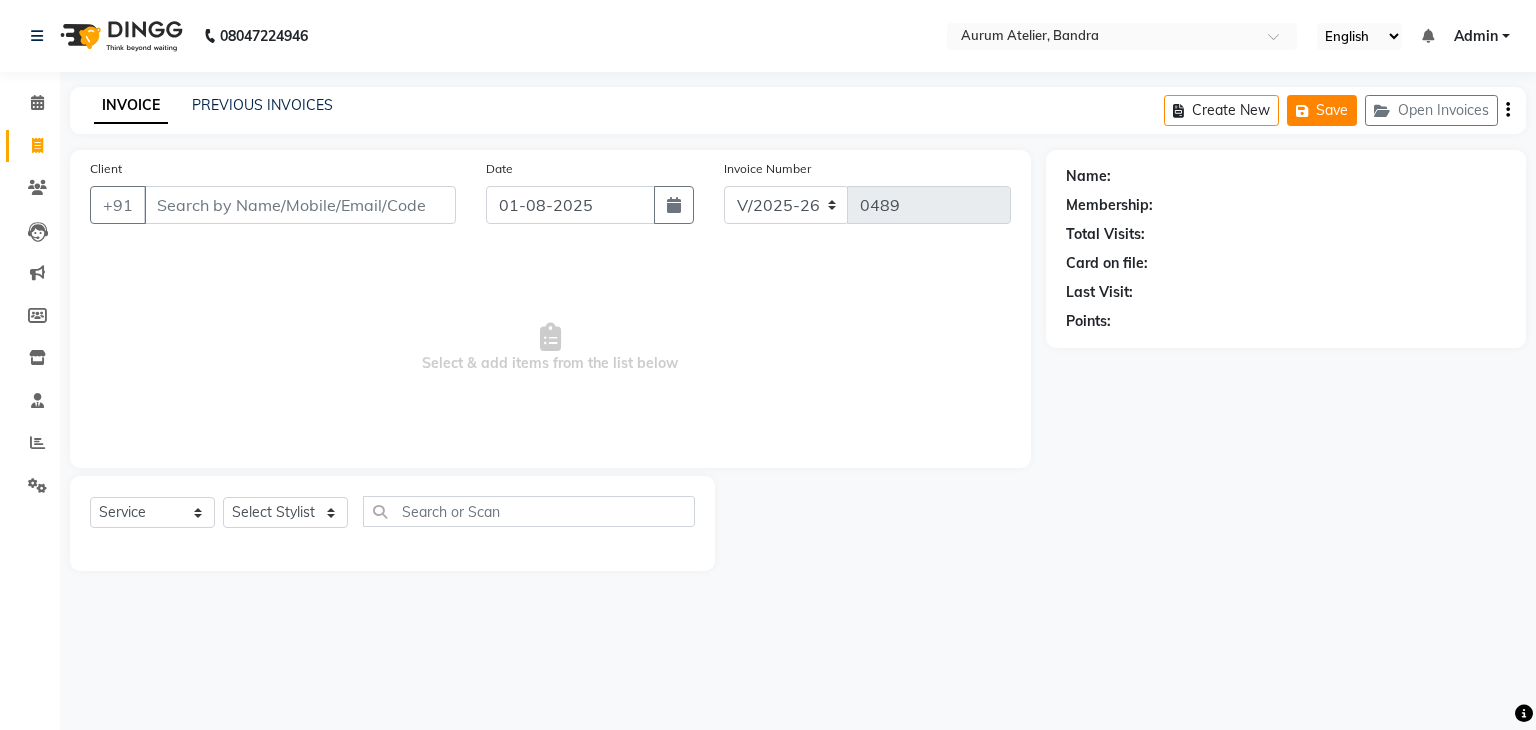 click on "Save" 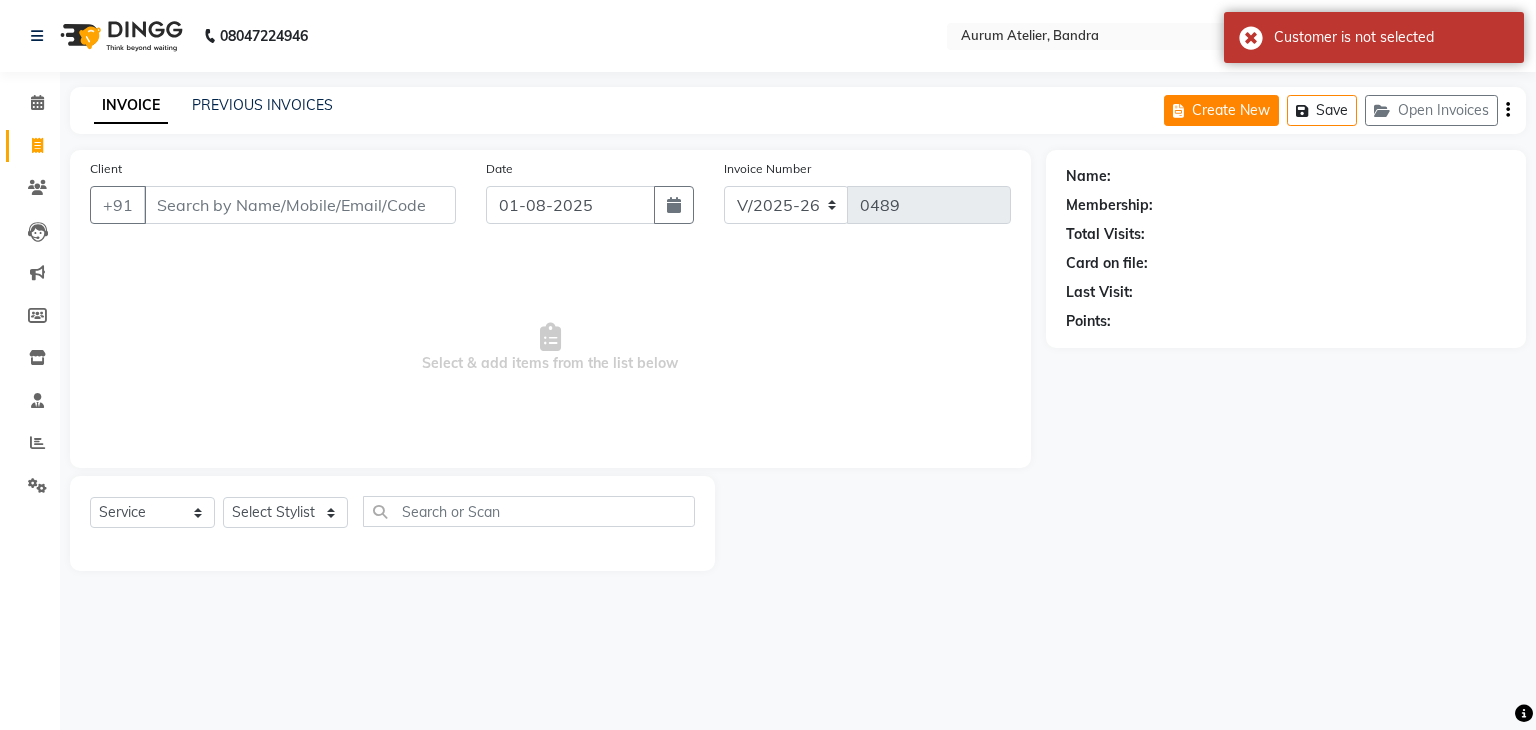 click on "Create New" 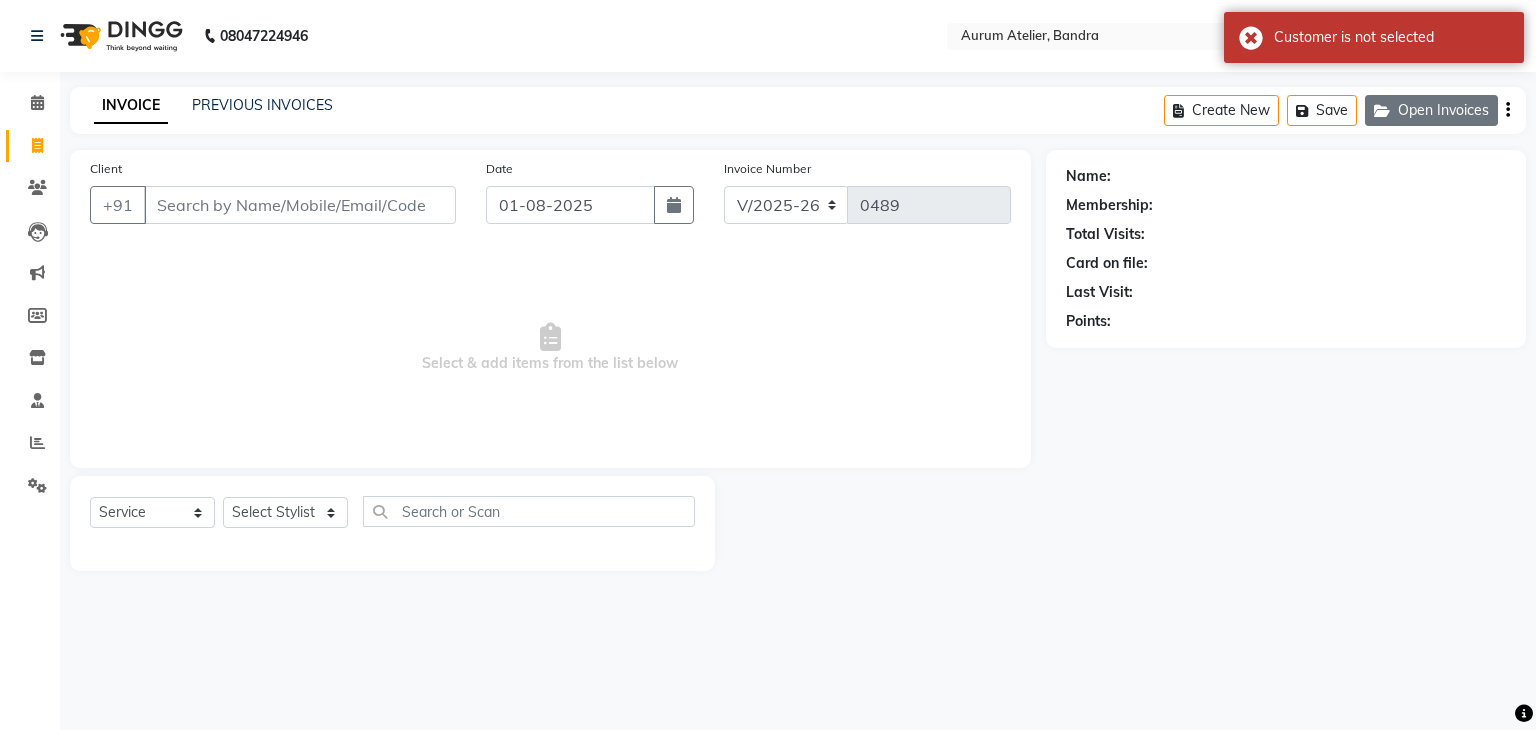 click on "Open Invoices" 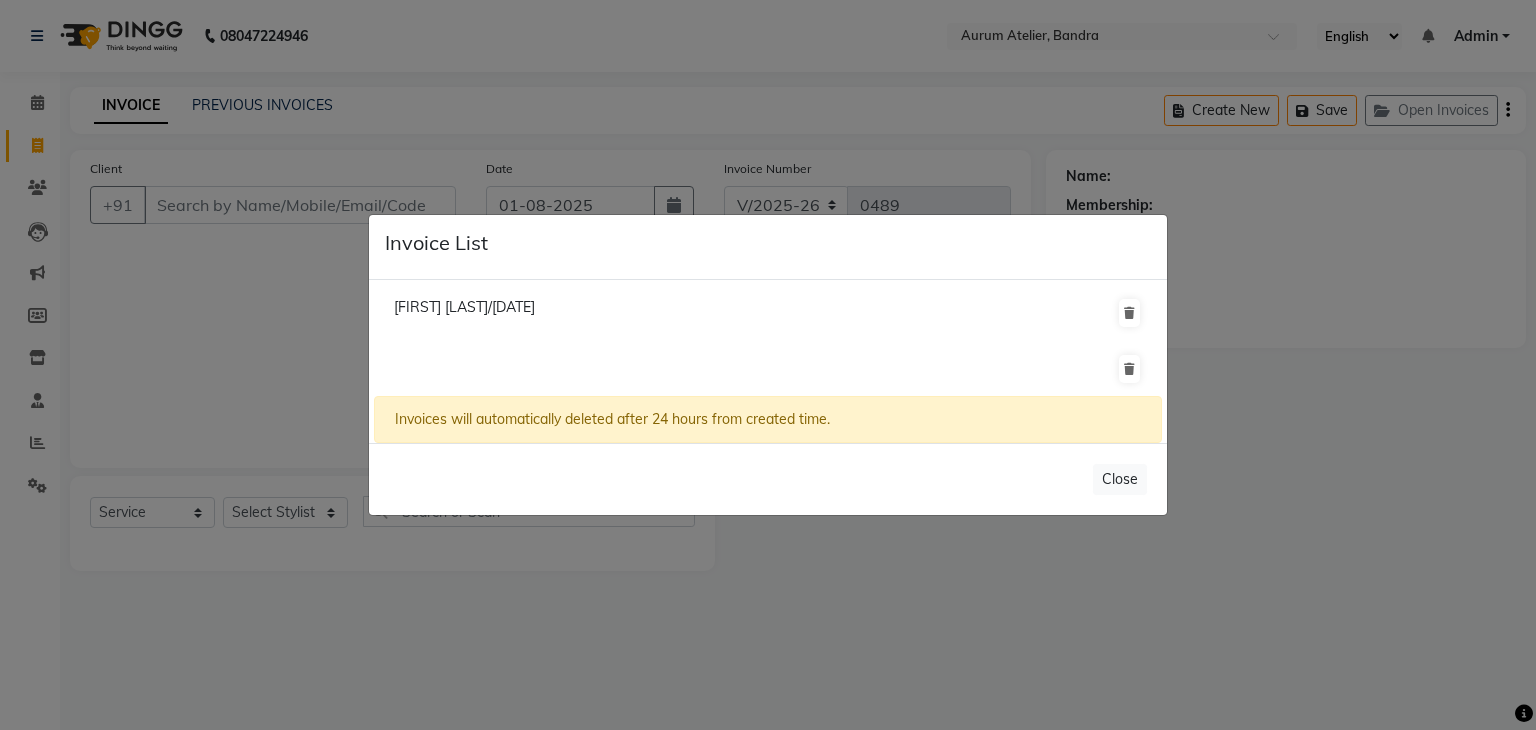 click on "Invoice List  [FIRST] [LAST]/[DATE]   Invoices will automatically deleted after [NUMBER] hours from created time.   Close" 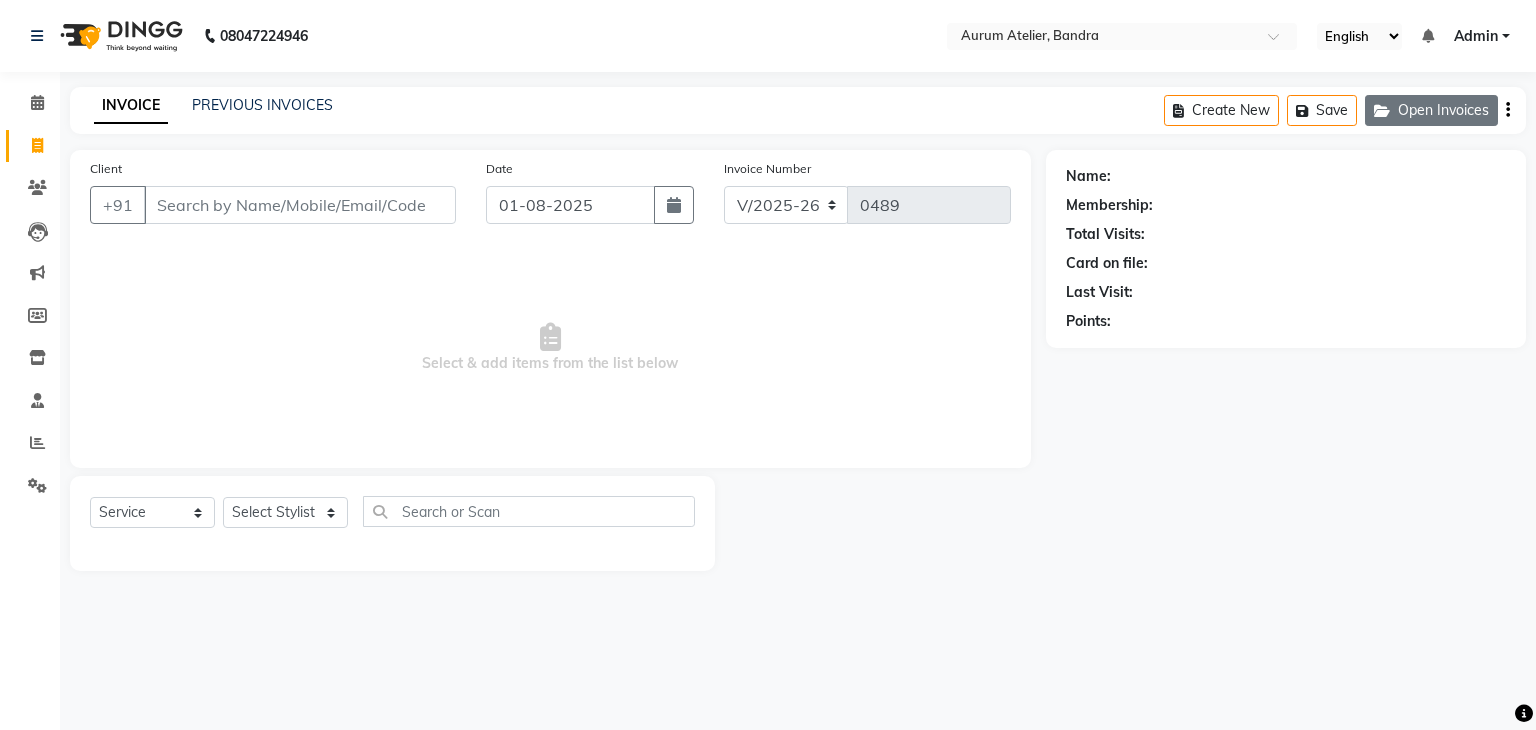 click on "Open Invoices" 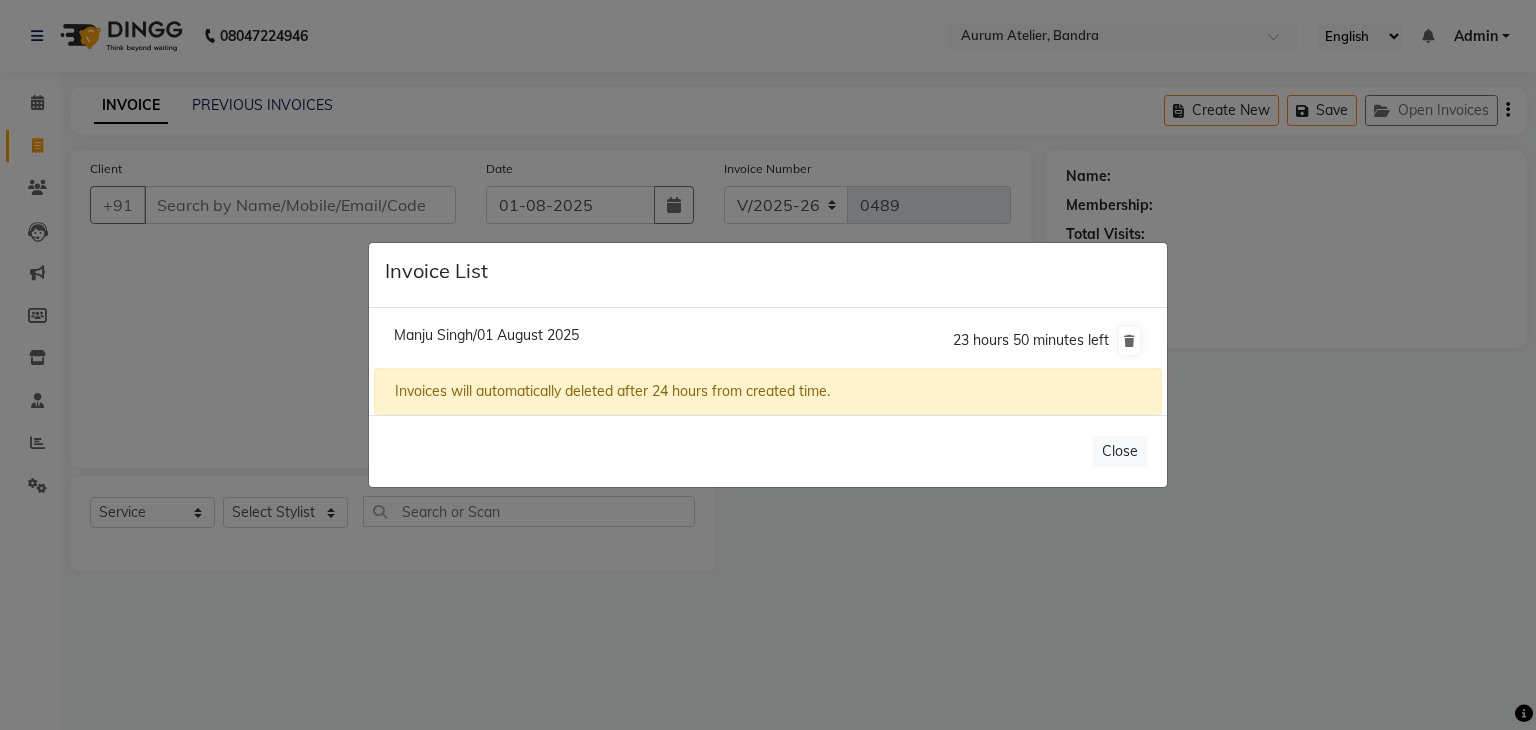 click on "Manju Singh/01 August 2025" 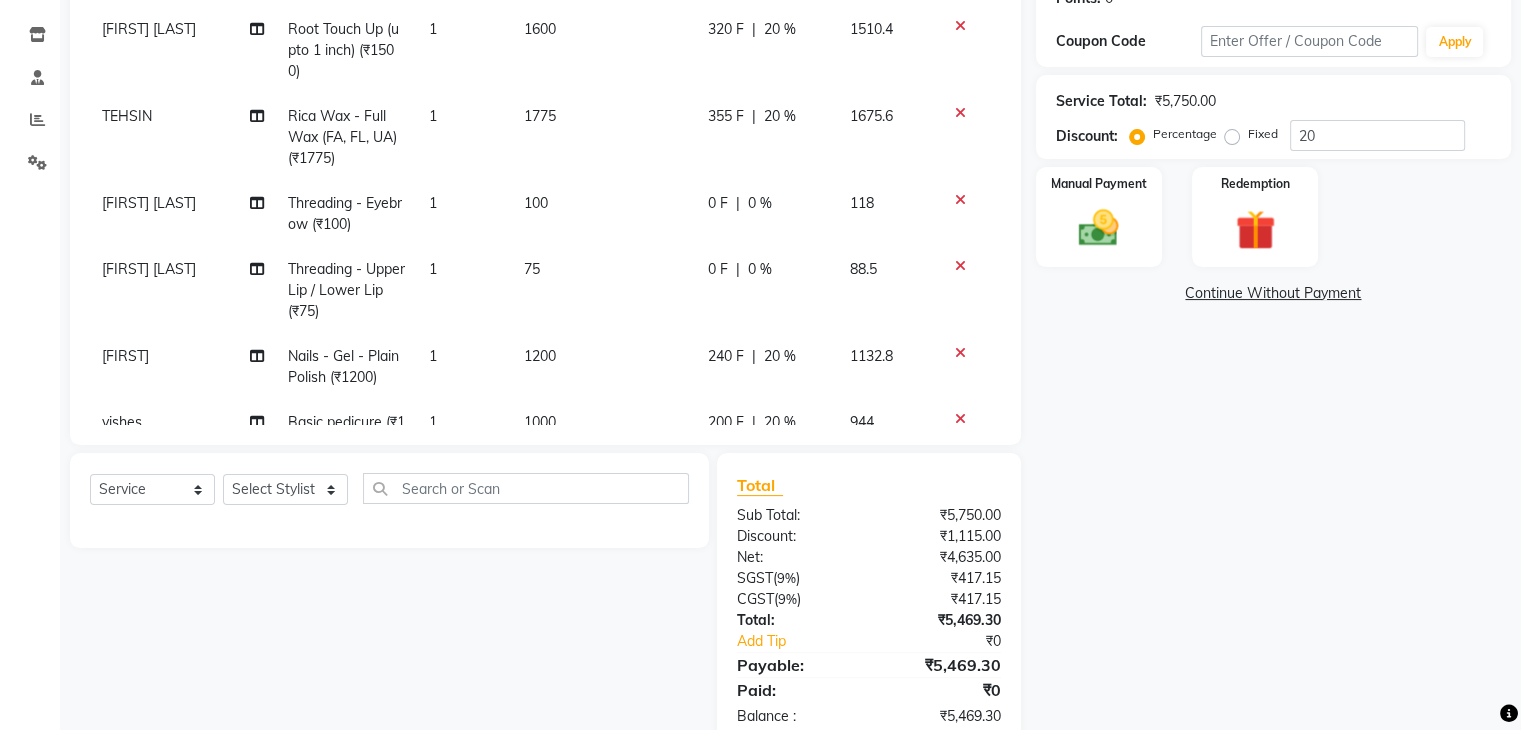 scroll, scrollTop: 371, scrollLeft: 0, axis: vertical 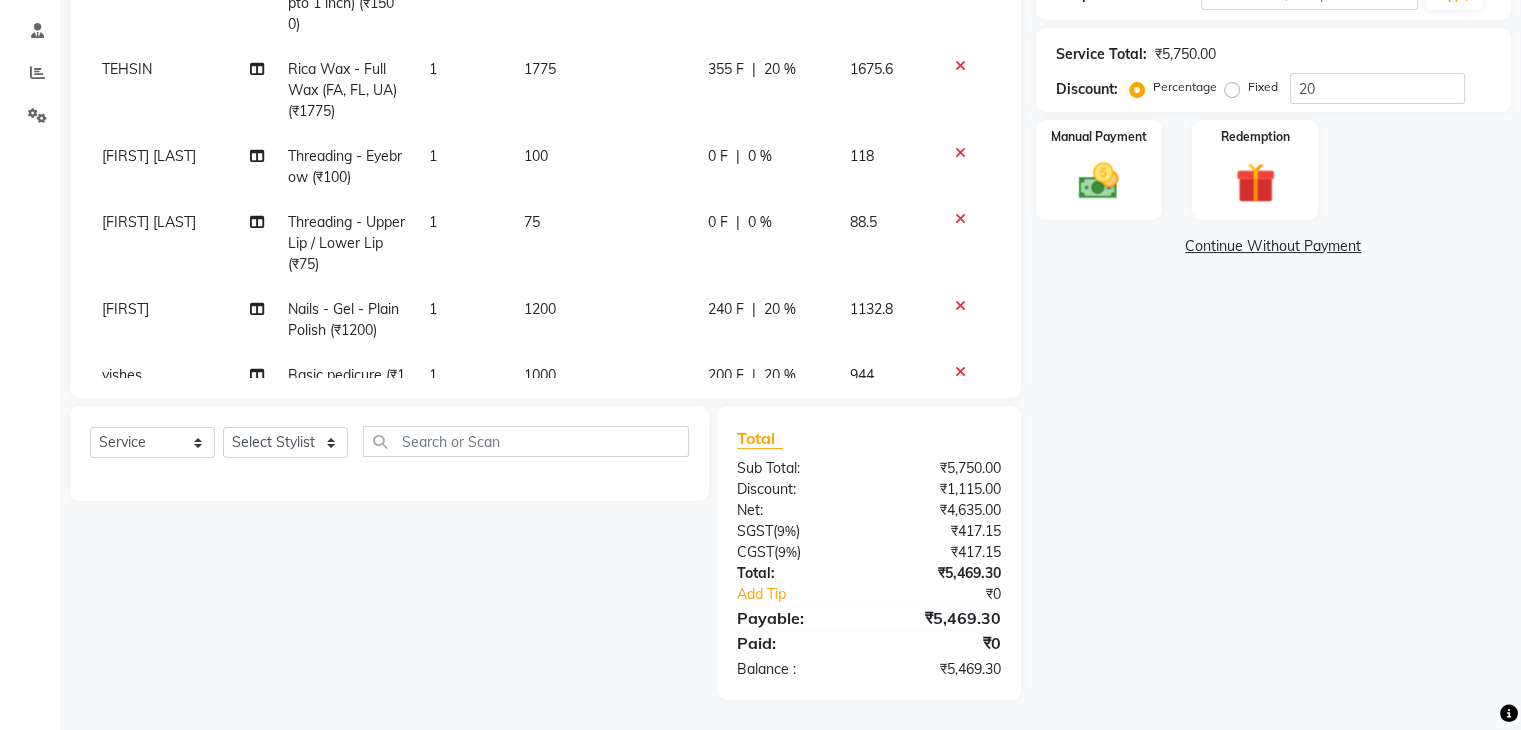 click 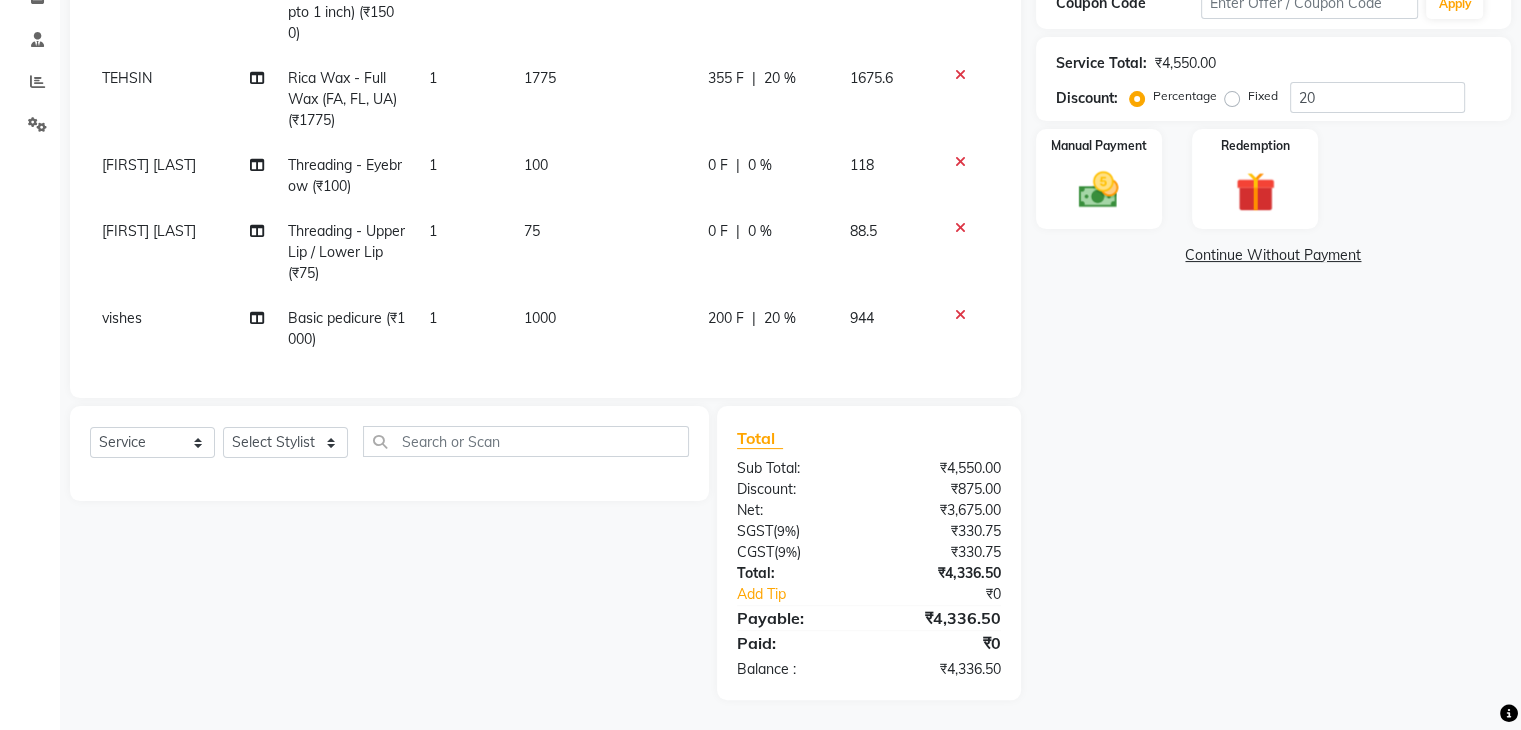 scroll, scrollTop: 362, scrollLeft: 0, axis: vertical 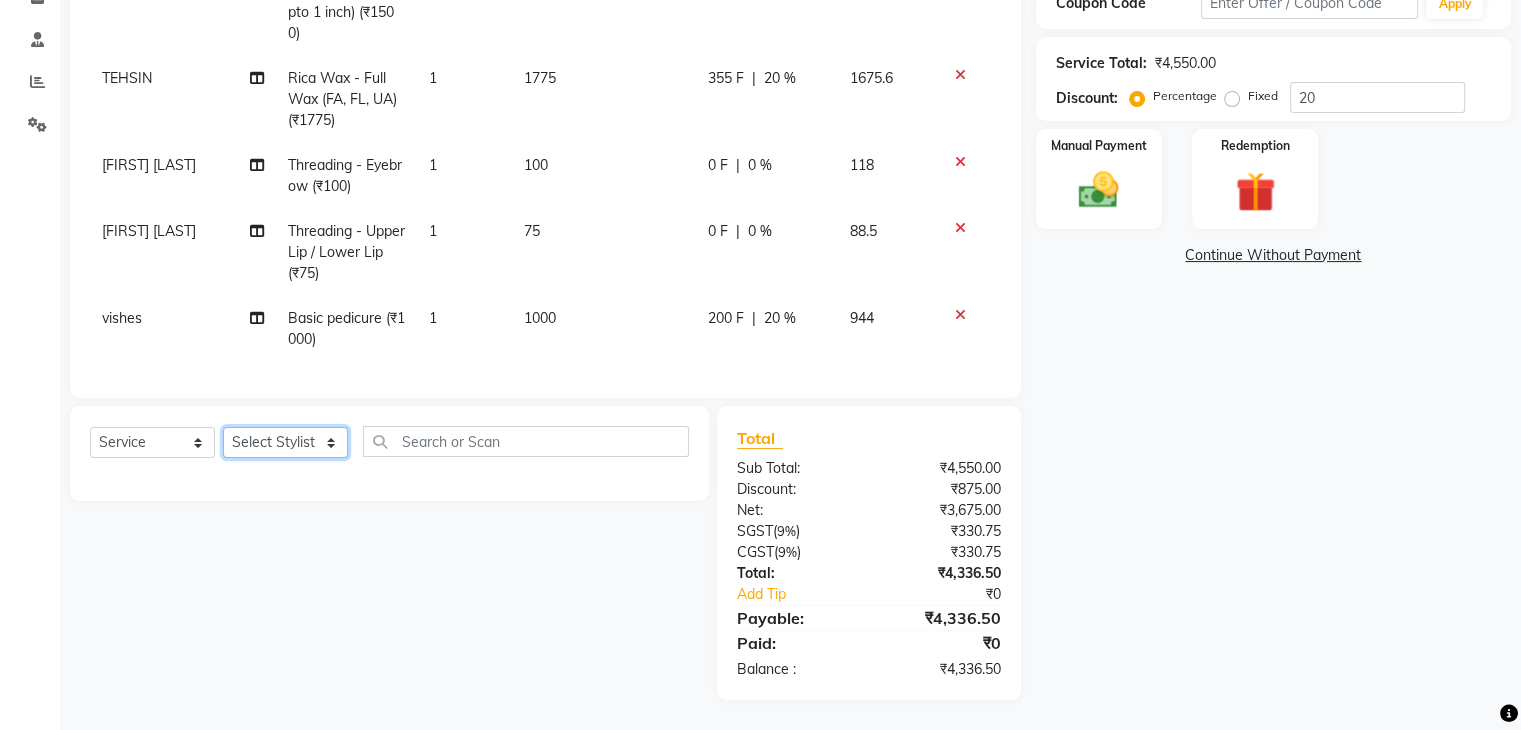 click on "Select Stylist [STYLIST] [STYLIST] [FIRST] [STYLIST] [STYLIST] [STYLIST] [STYLIST] [STYLIST] [STYLIST]" 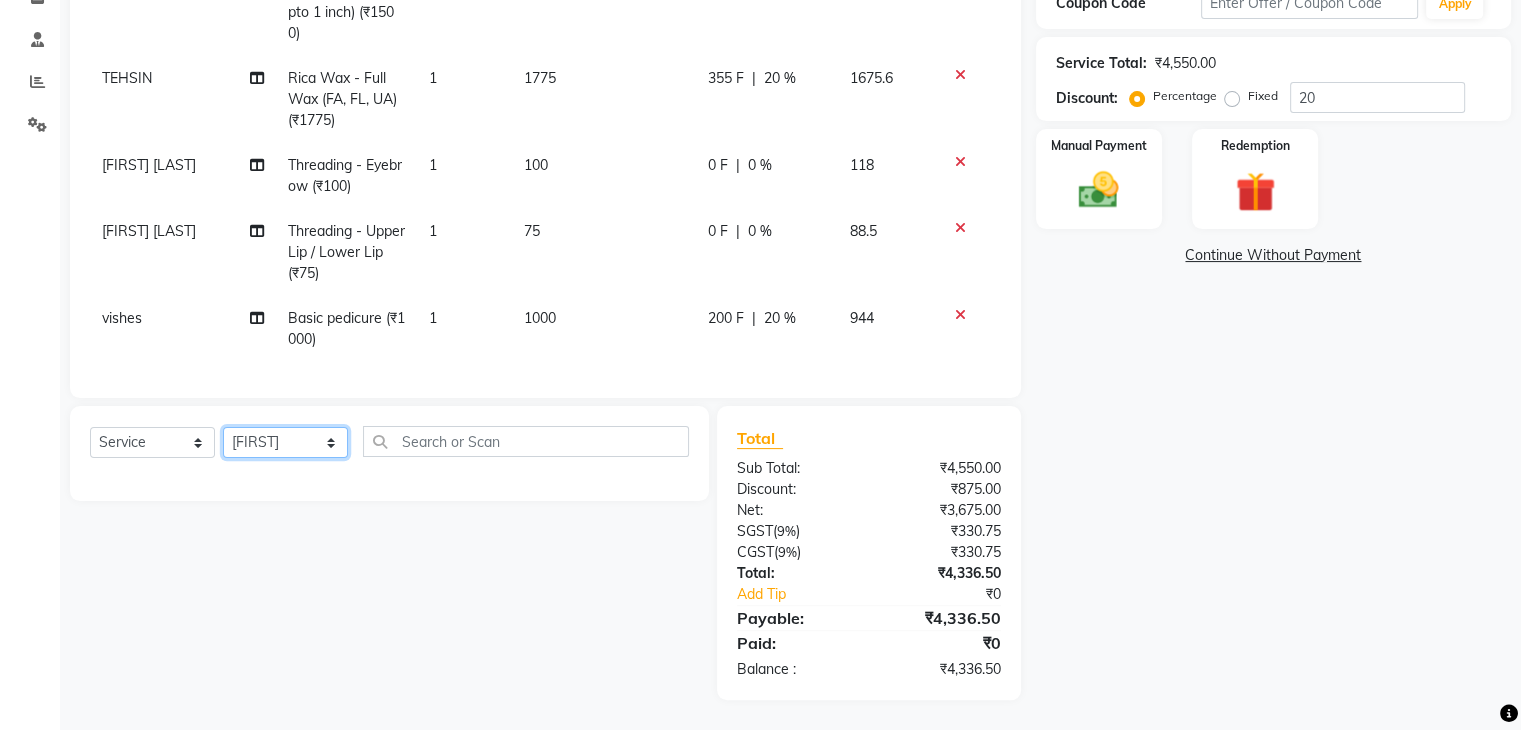 click on "Select Stylist [STYLIST] [STYLIST] [FIRST] [STYLIST] [STYLIST] [STYLIST] [STYLIST] [STYLIST] [STYLIST]" 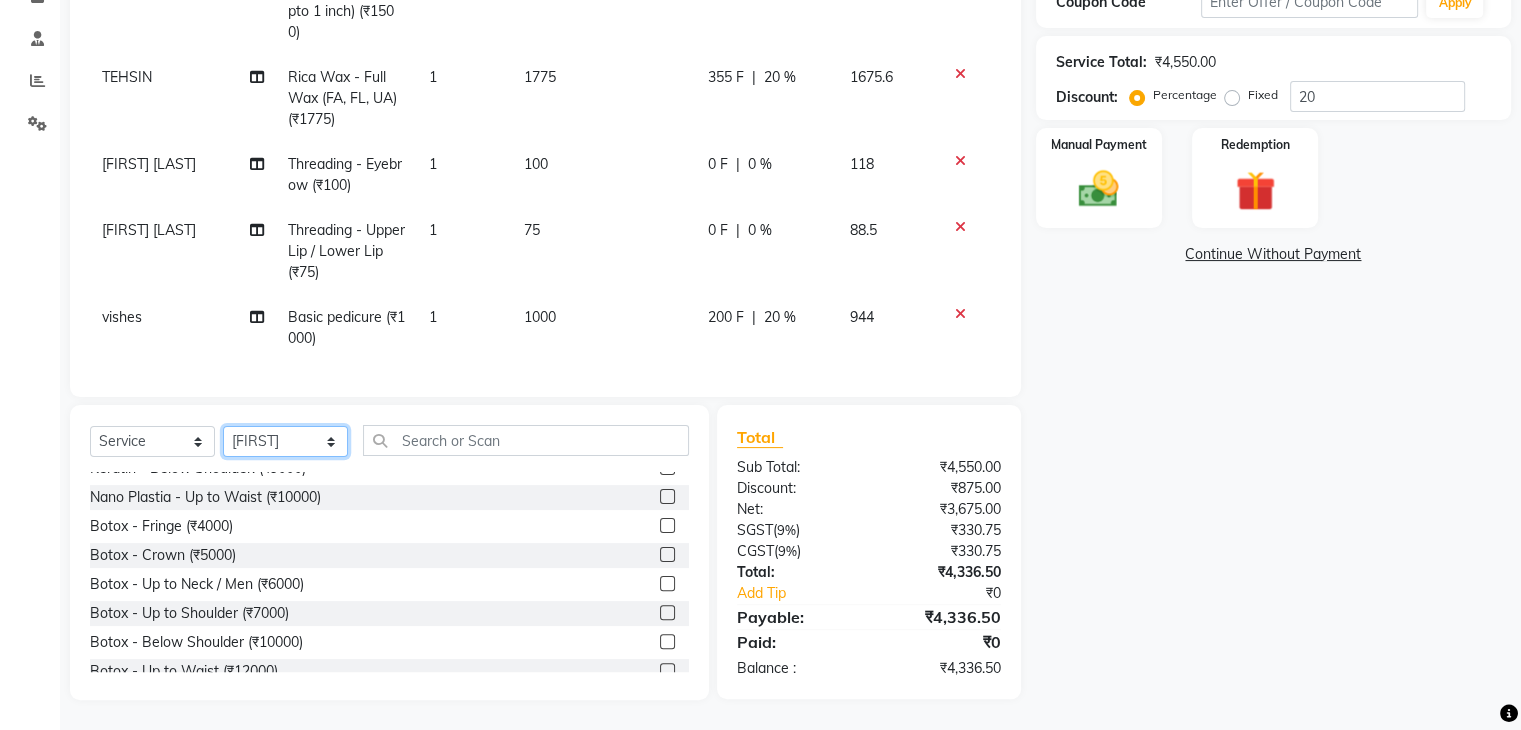 scroll, scrollTop: 3300, scrollLeft: 0, axis: vertical 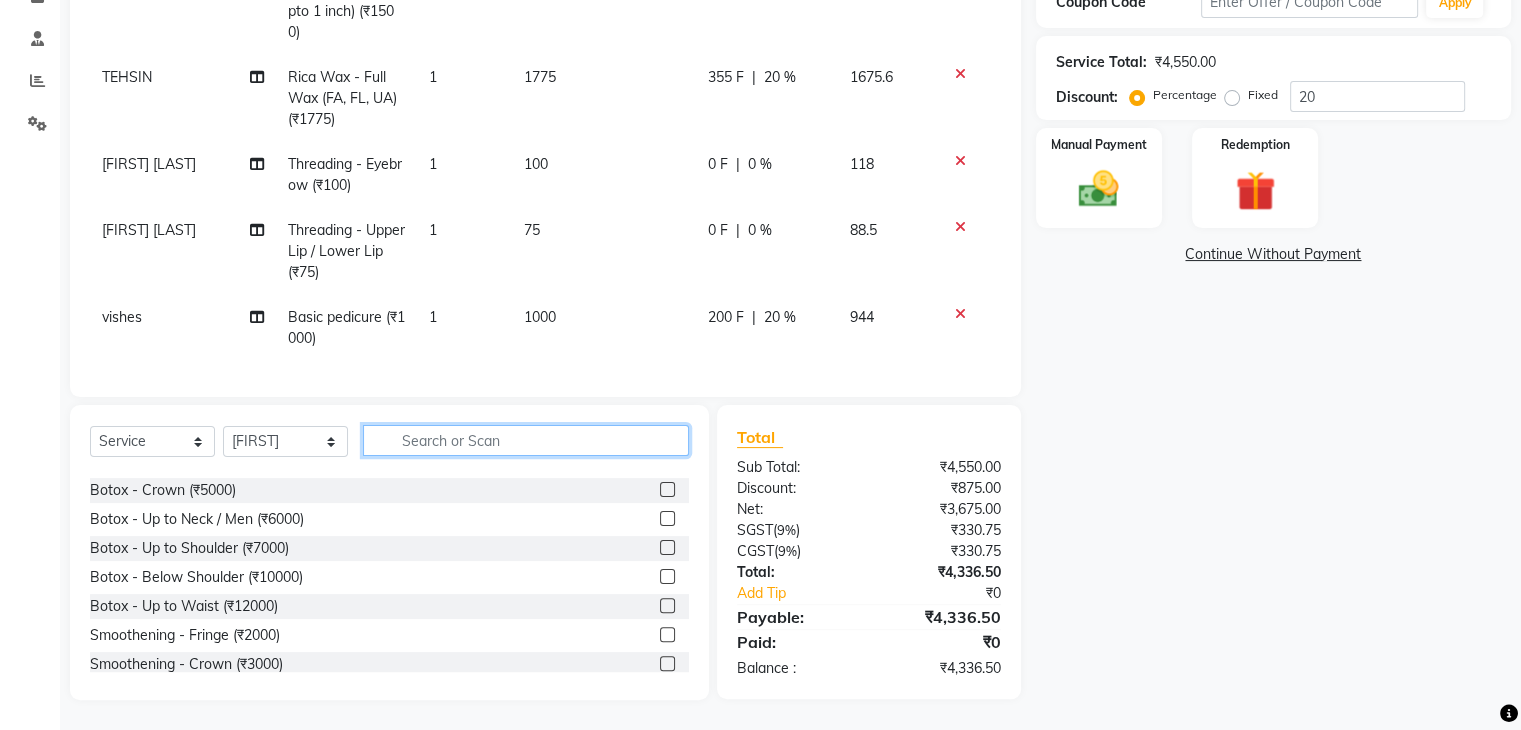 click 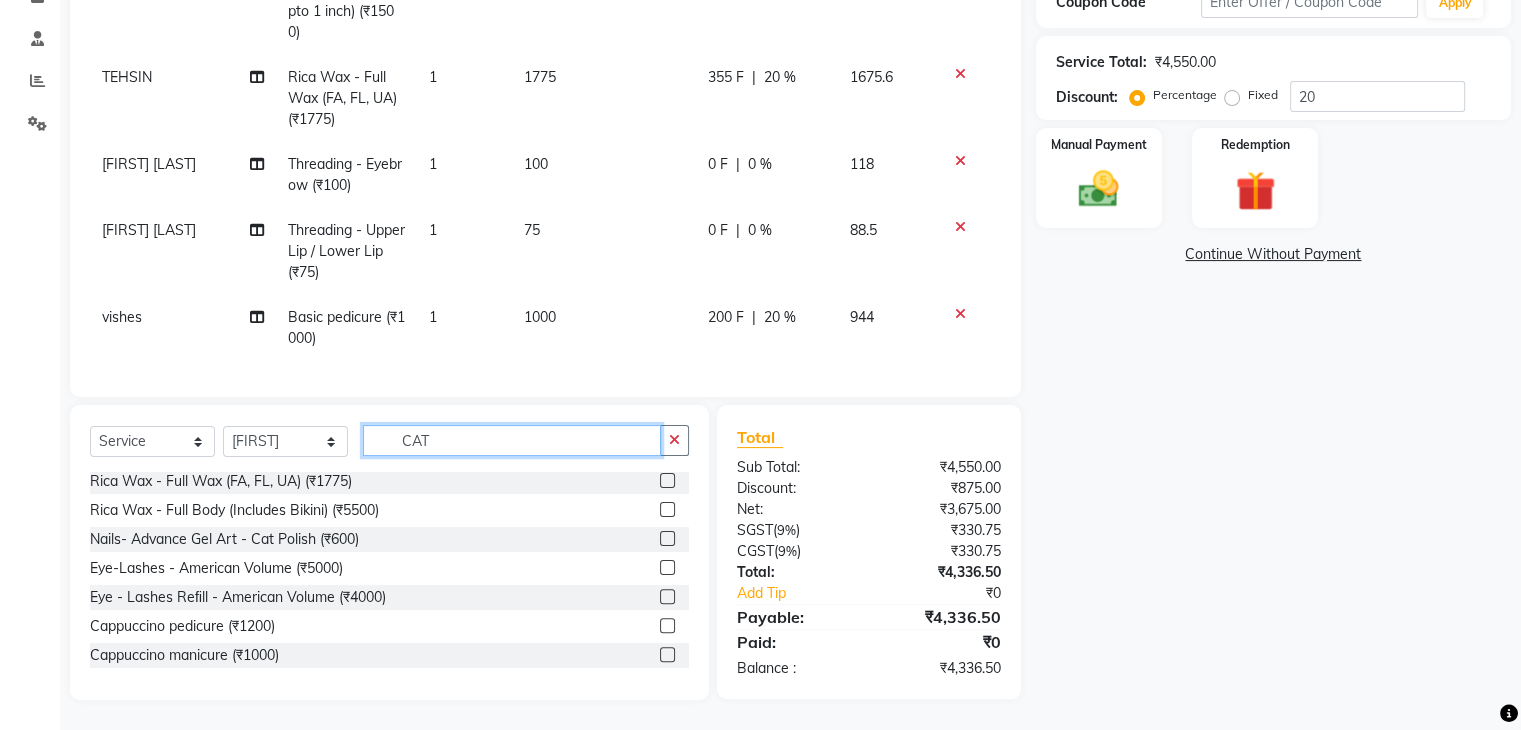 scroll, scrollTop: 0, scrollLeft: 0, axis: both 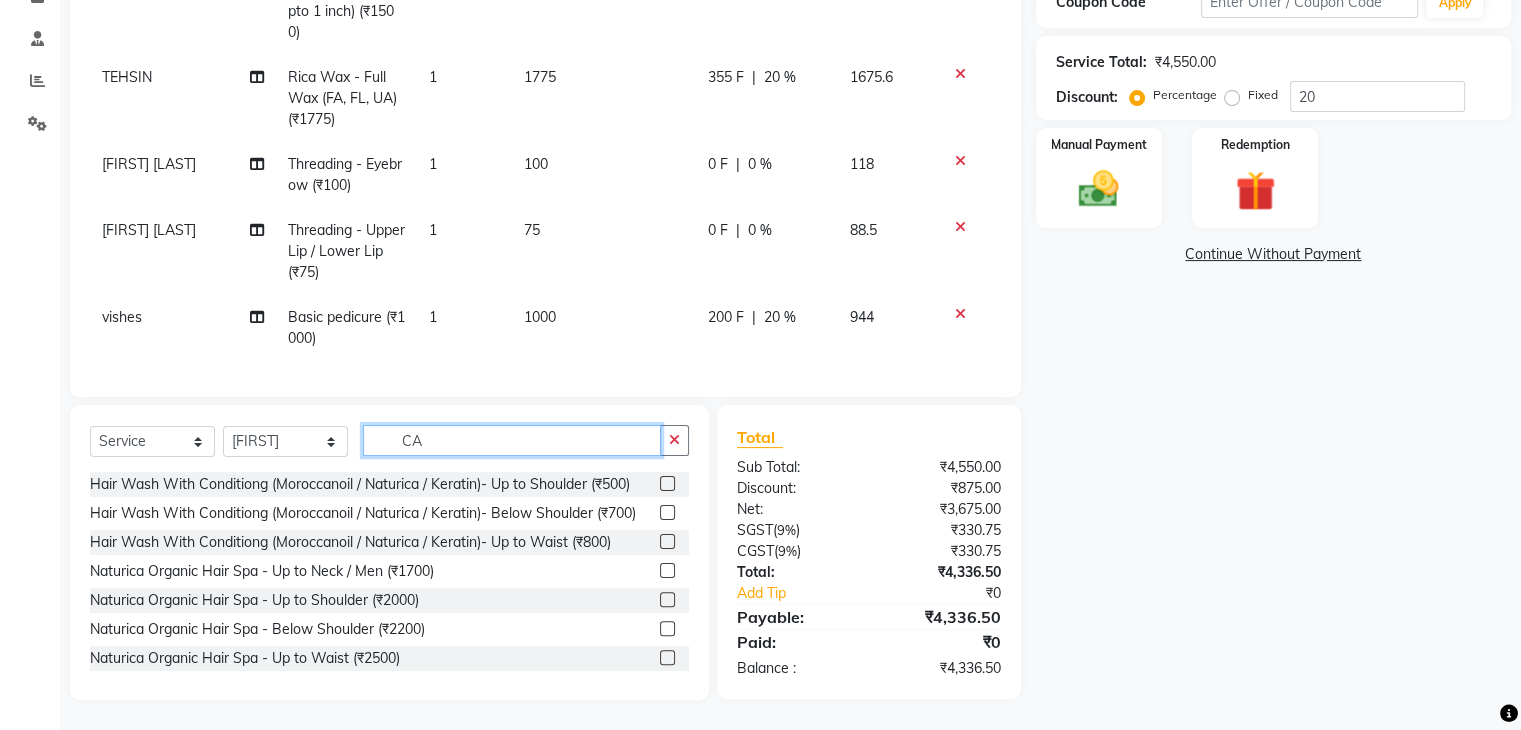 type on "C" 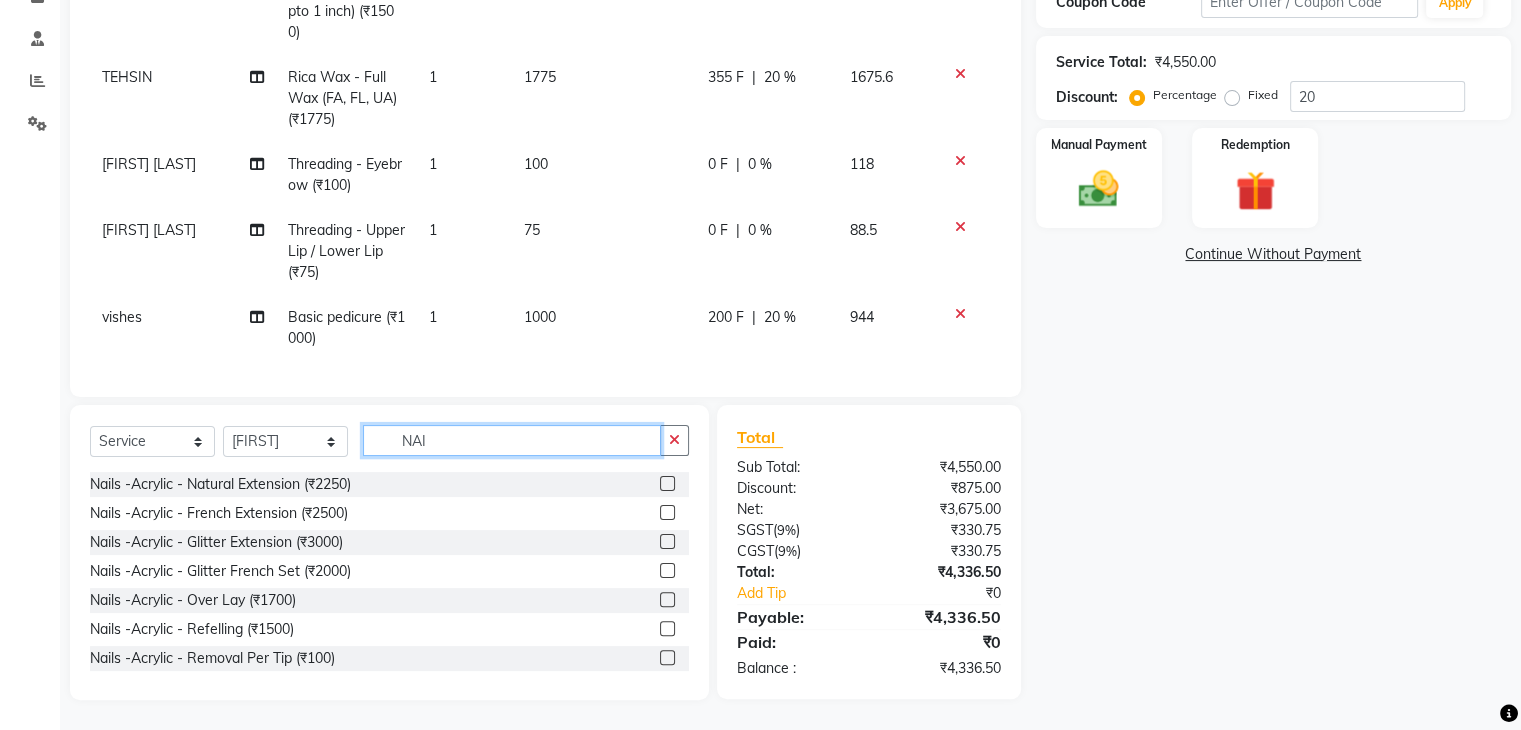 scroll, scrollTop: 363, scrollLeft: 0, axis: vertical 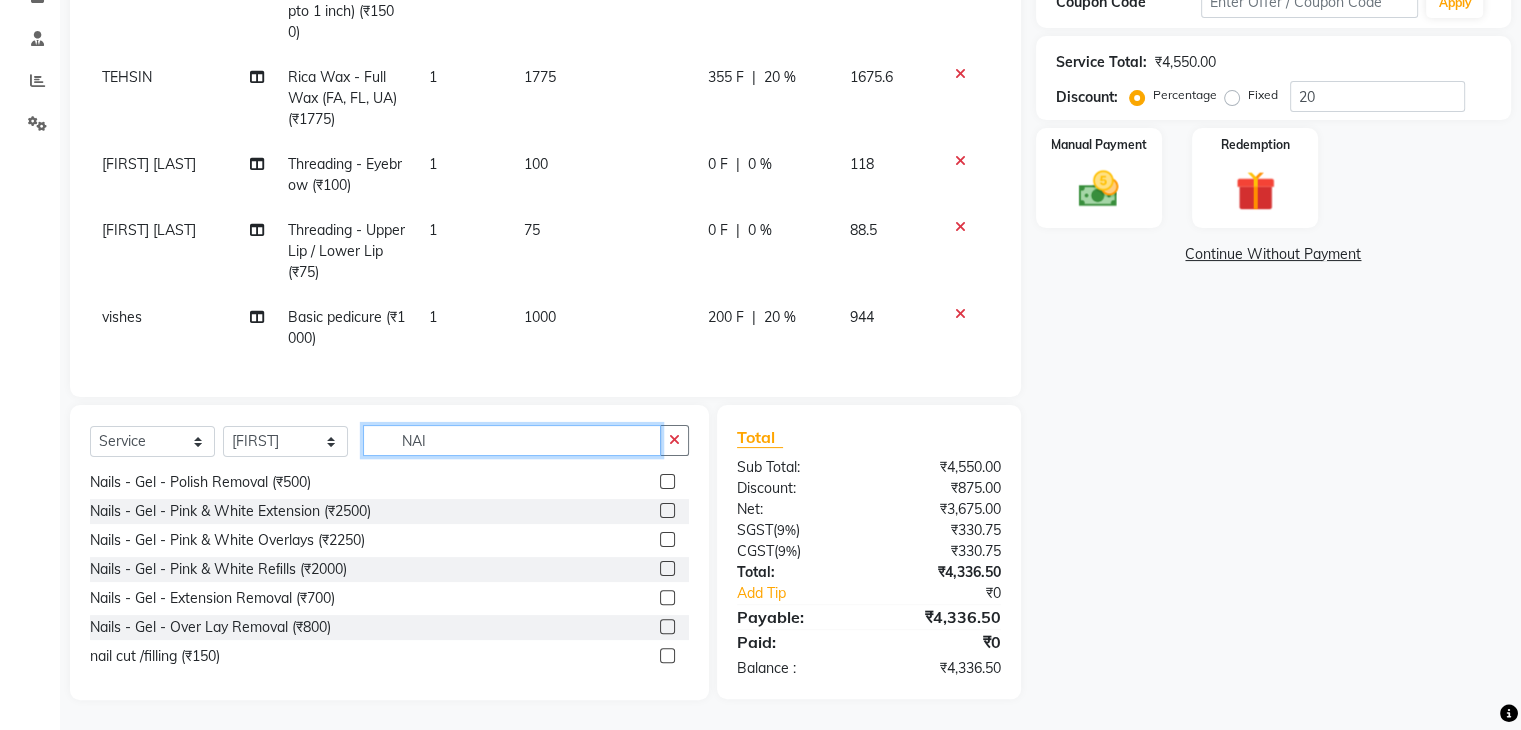 type on "NAI" 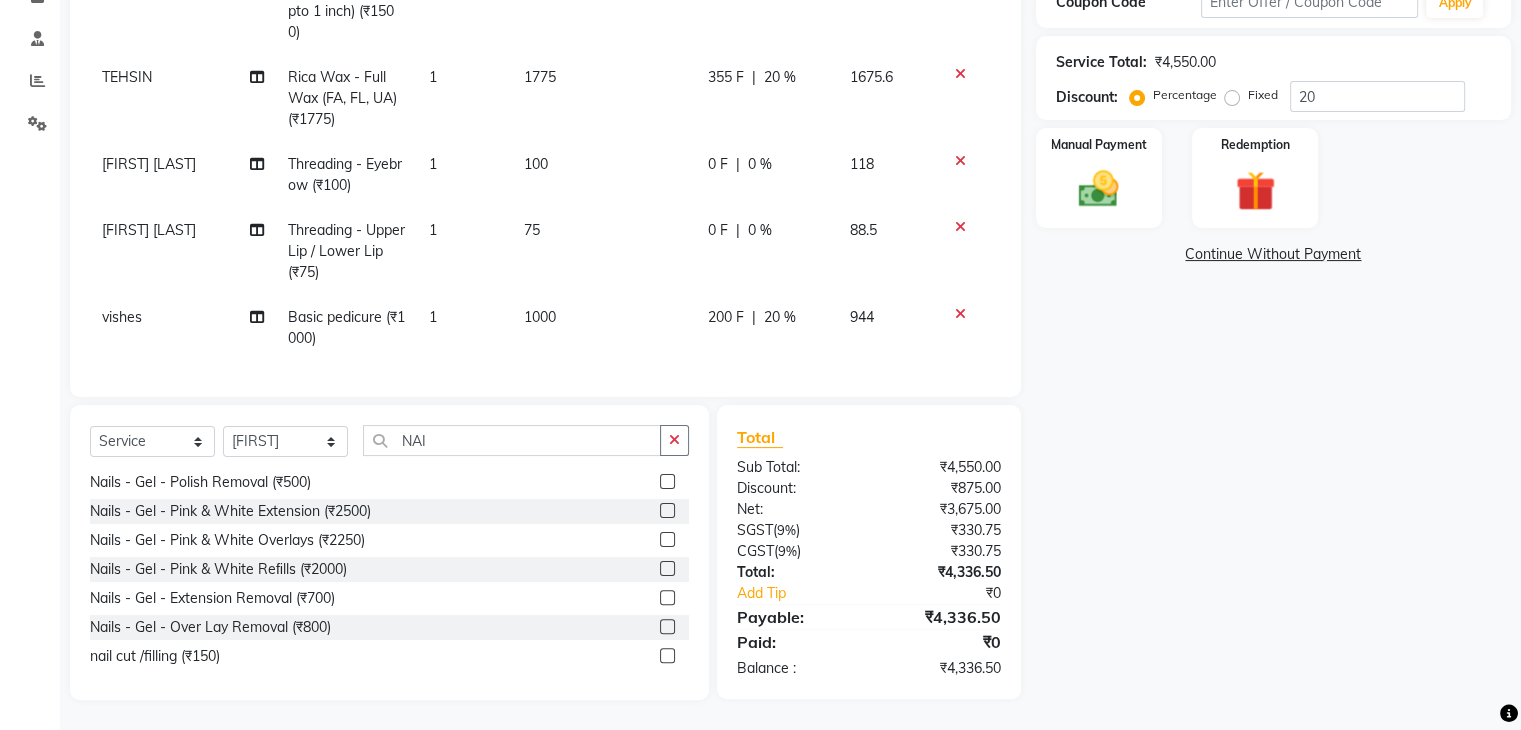 click 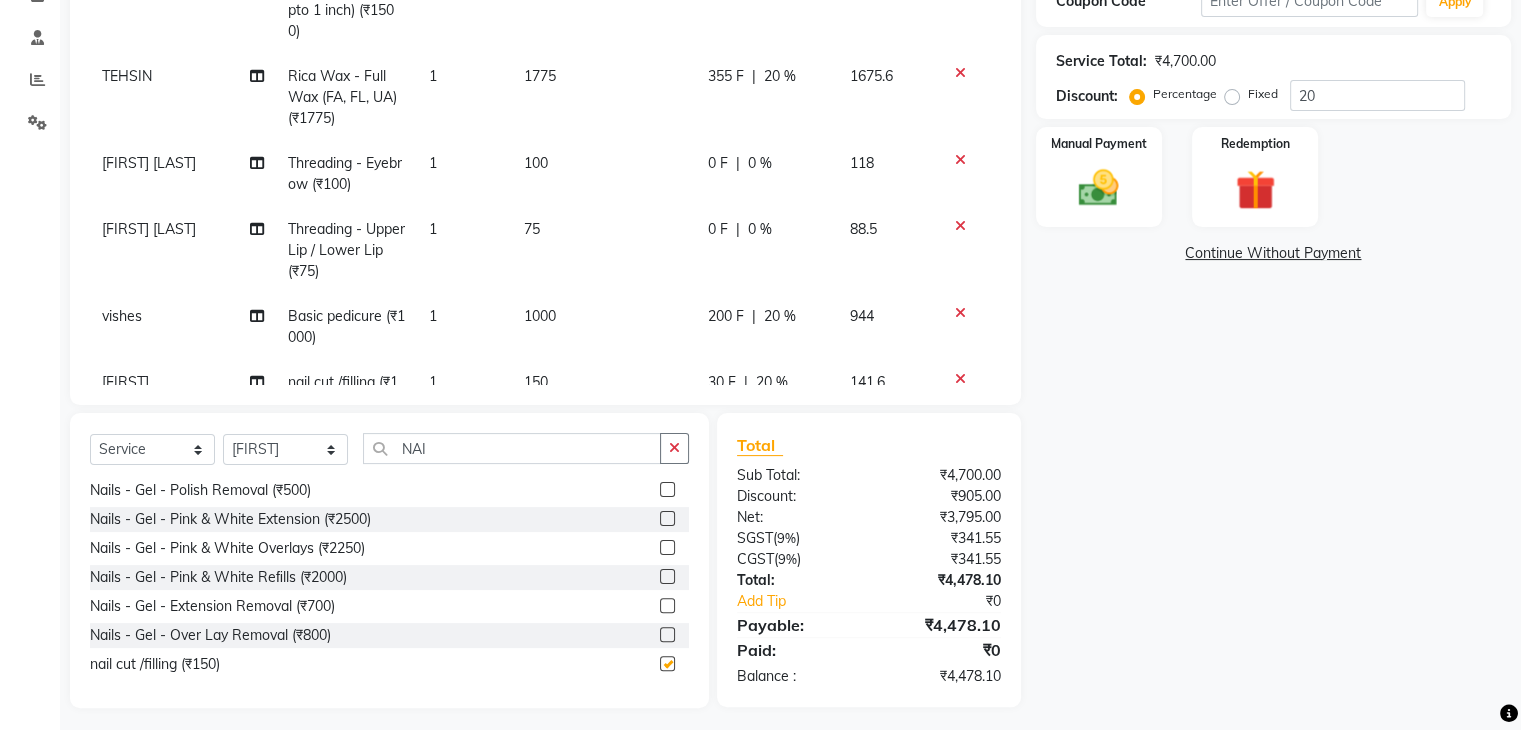 checkbox on "false" 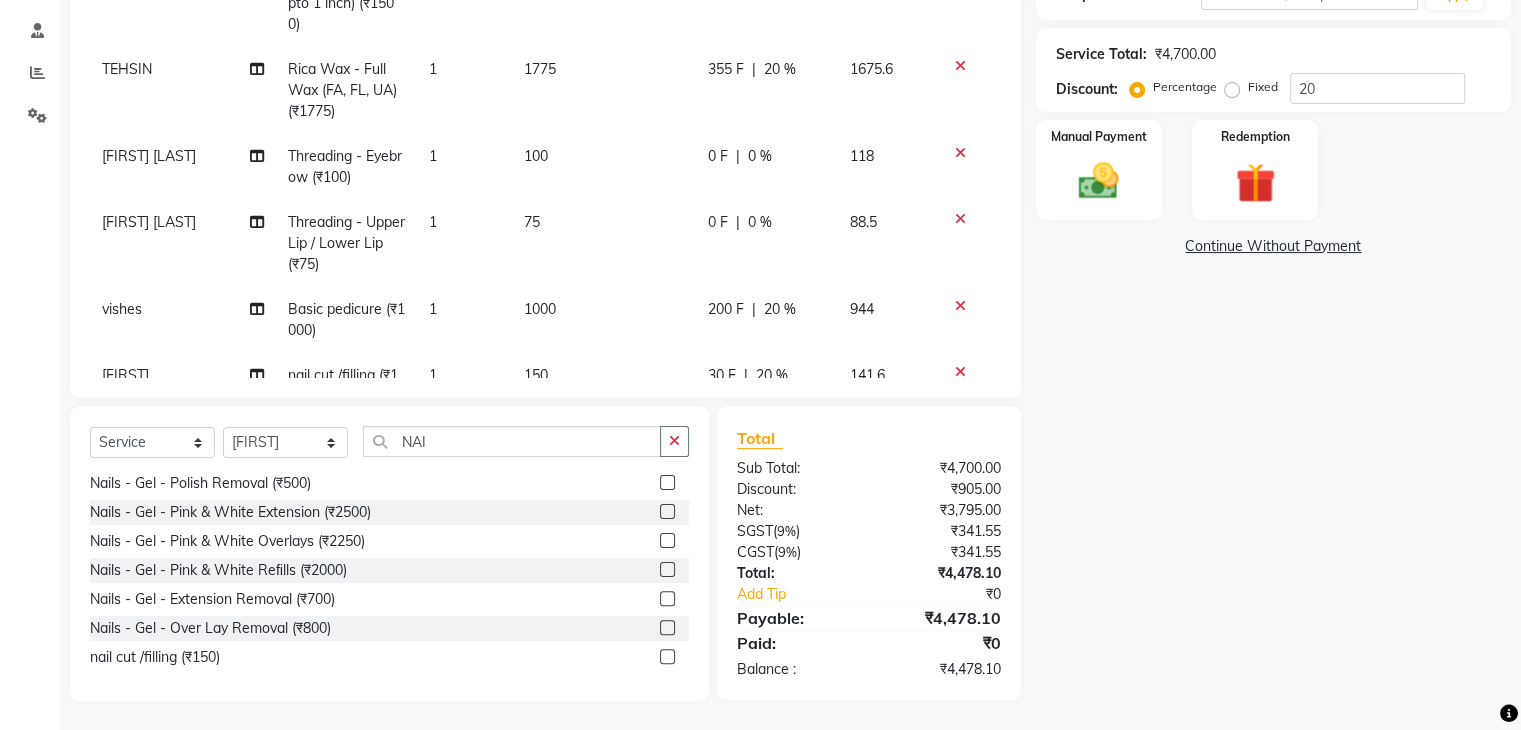 scroll, scrollTop: 372, scrollLeft: 0, axis: vertical 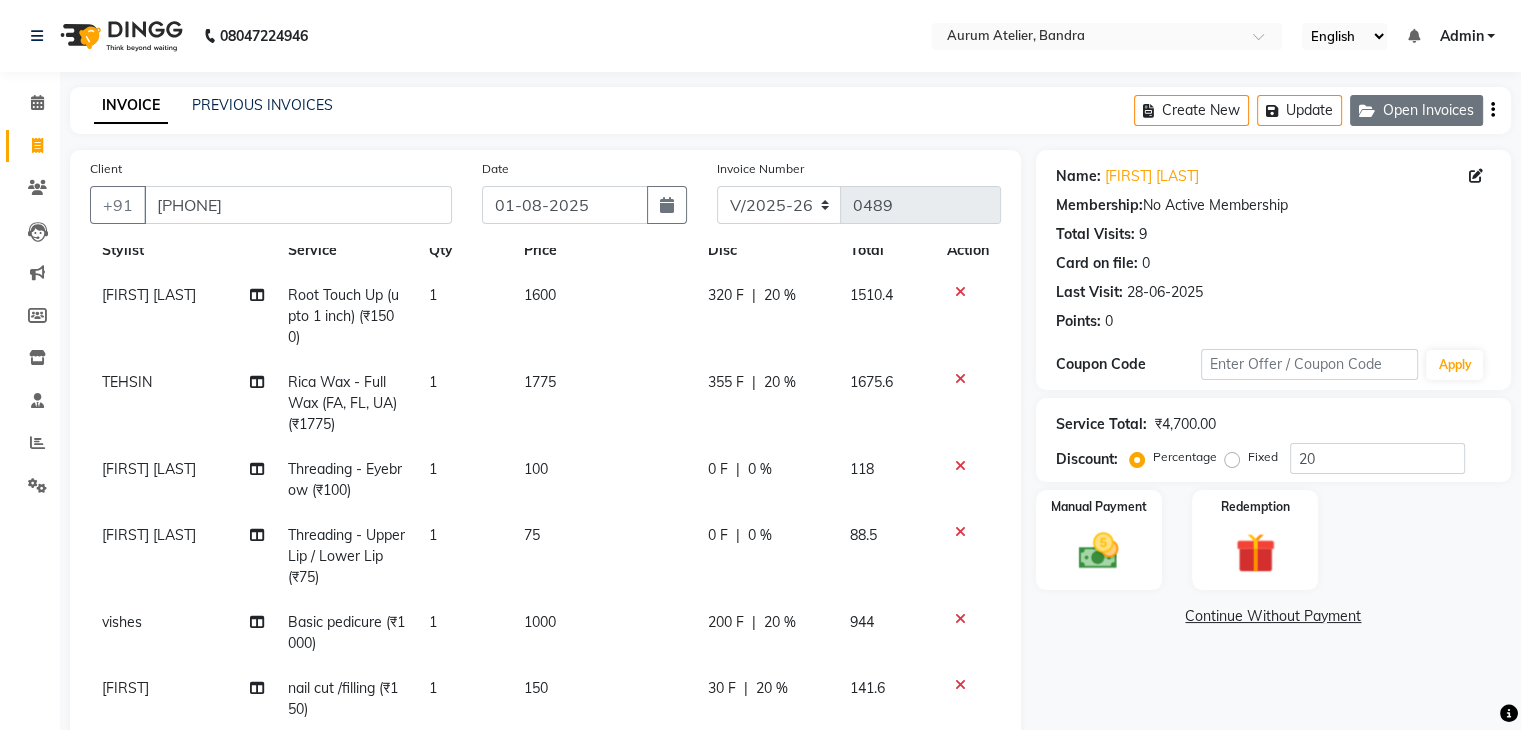 click on "Open Invoices" 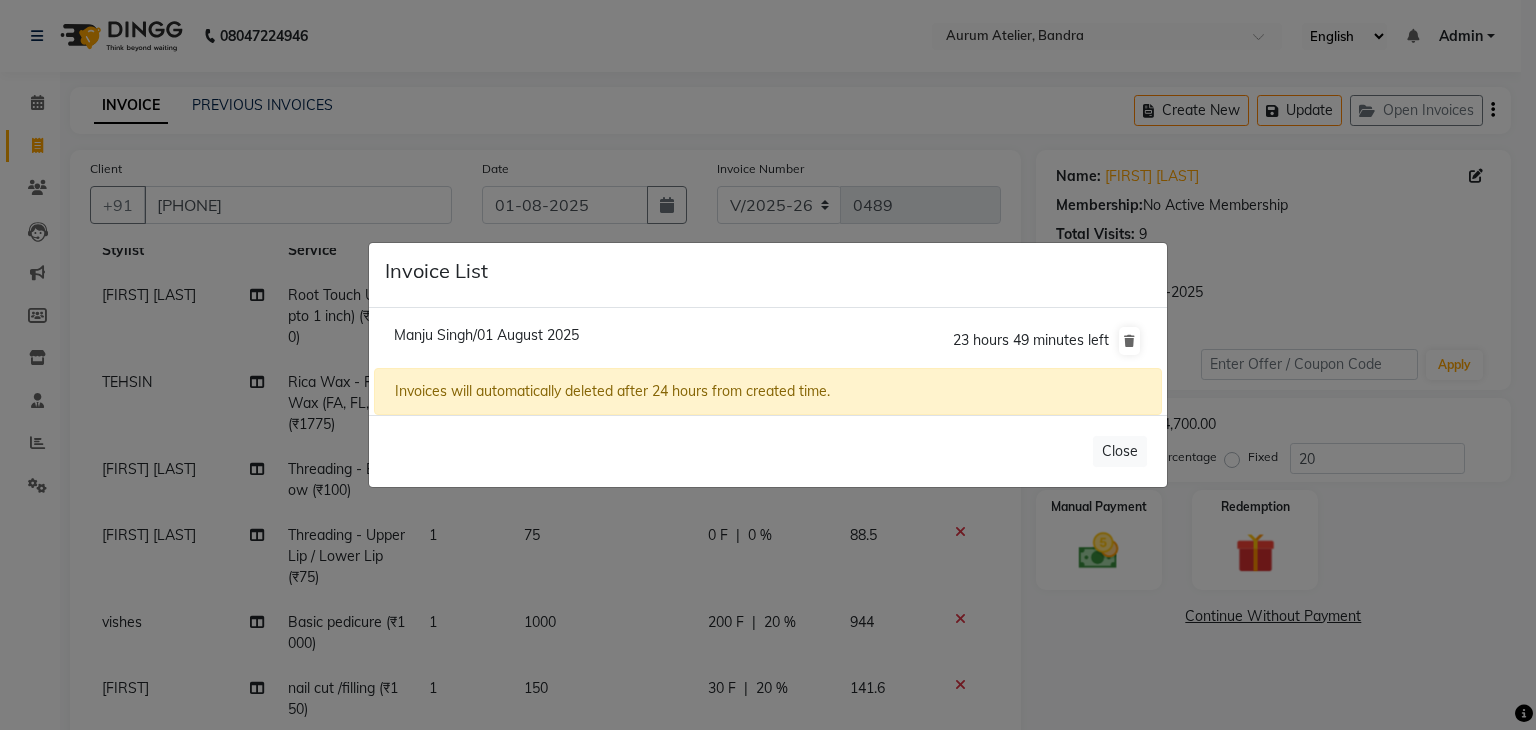 click on "Invoice List  [FIRST] [LAST]/[DATE]  [NUMBER] hours [NUMBER] minutes left  Invoices will automatically deleted after [NUMBER] hours from created time.   Close" 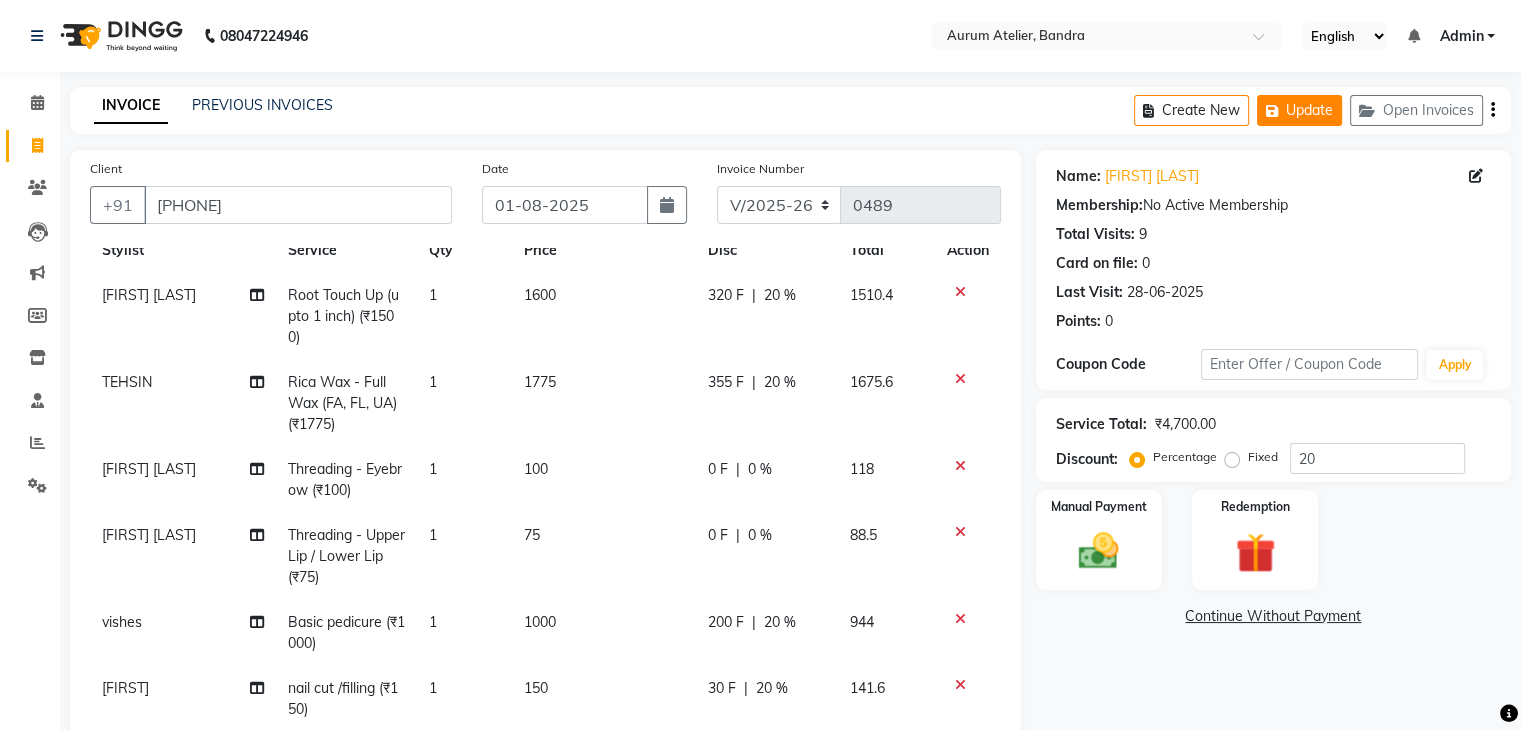 click on "Update" 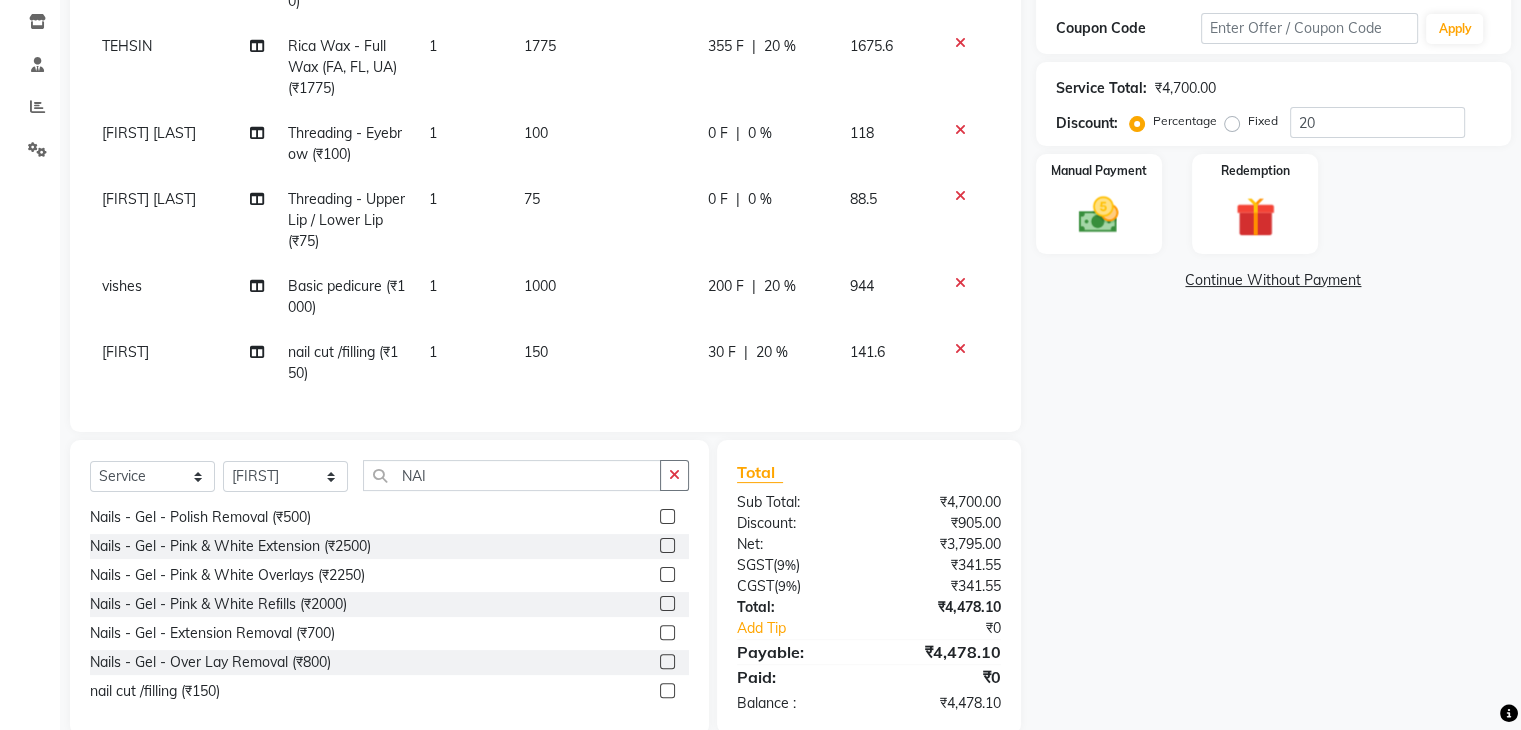 scroll, scrollTop: 372, scrollLeft: 0, axis: vertical 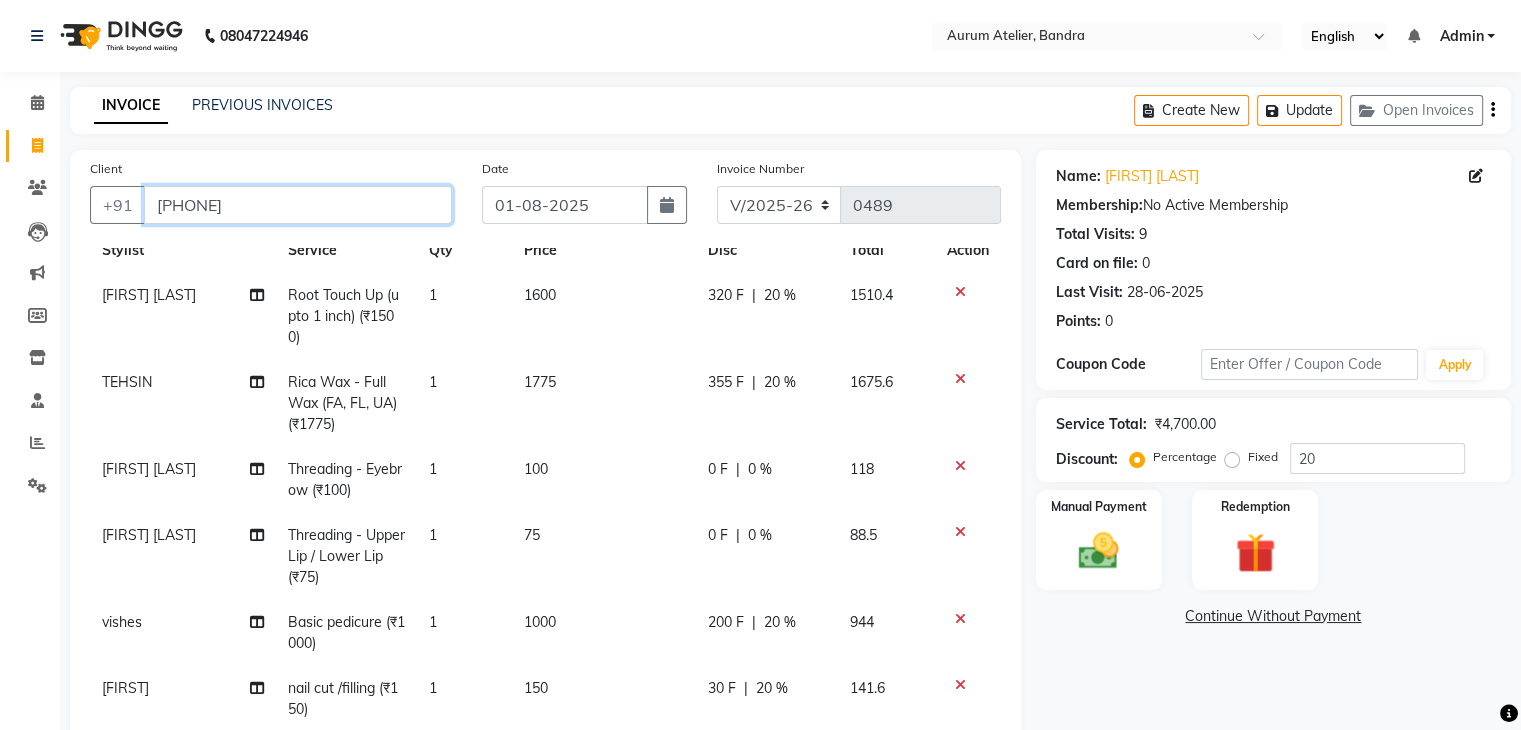 click on "[PHONE]" at bounding box center (298, 205) 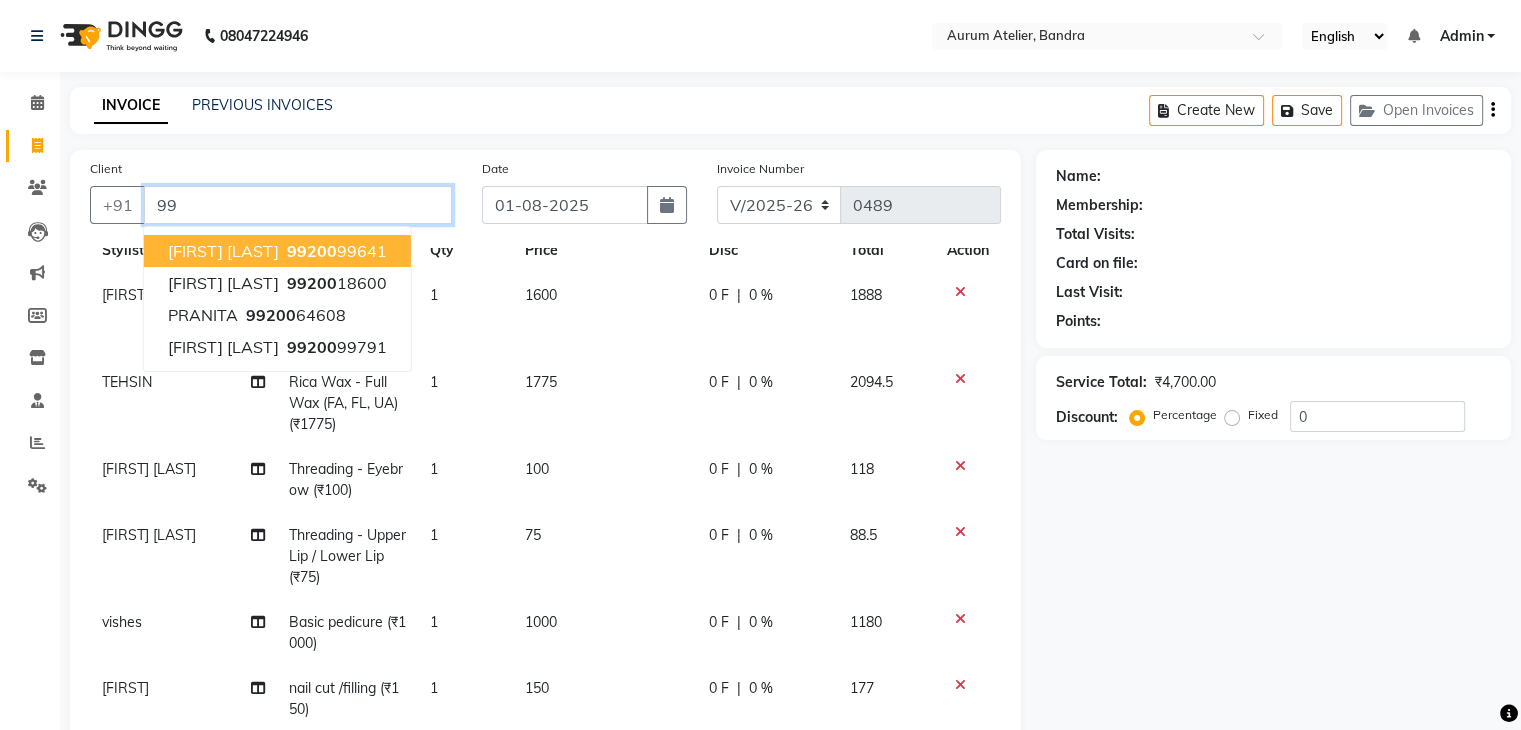 type on "9" 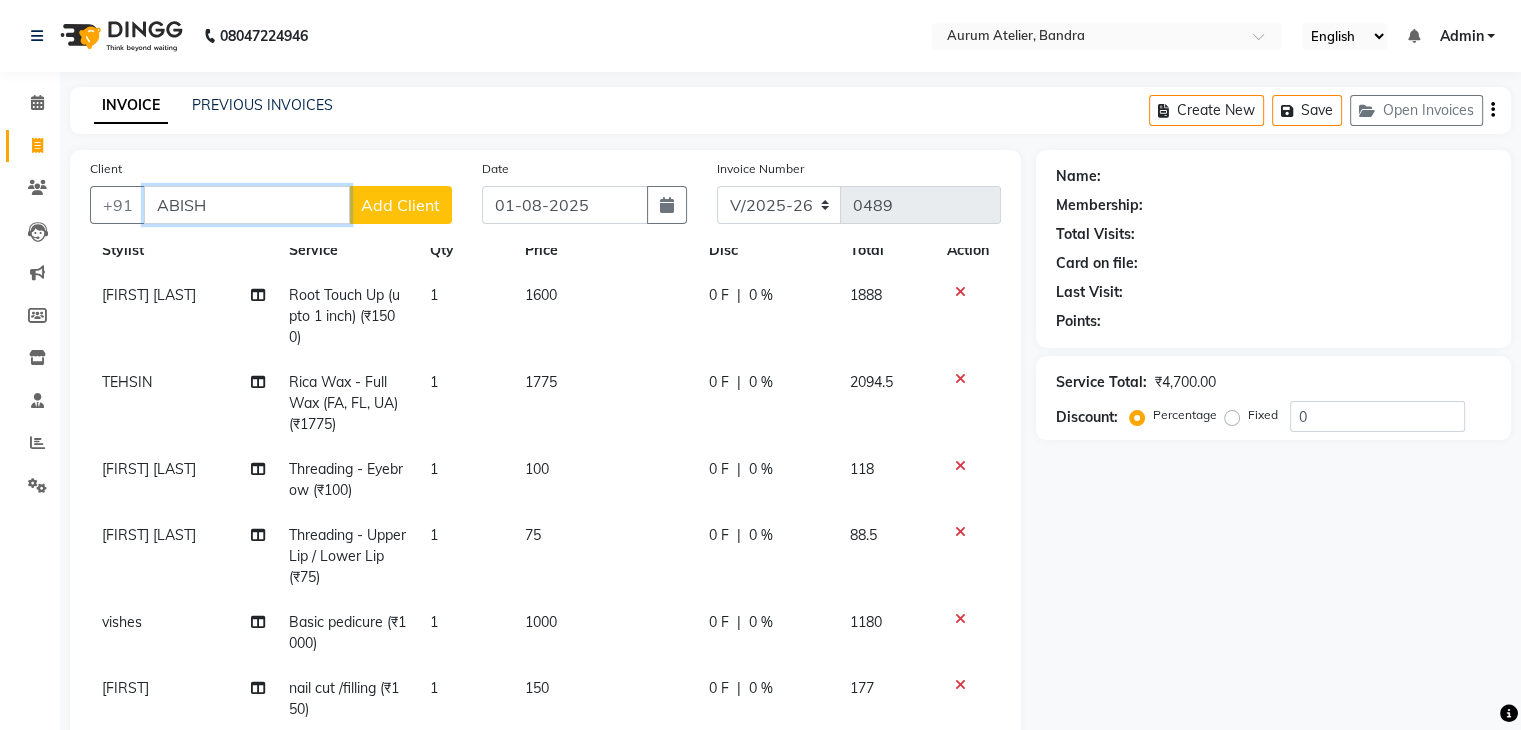 click on "ABISH" at bounding box center (247, 205) 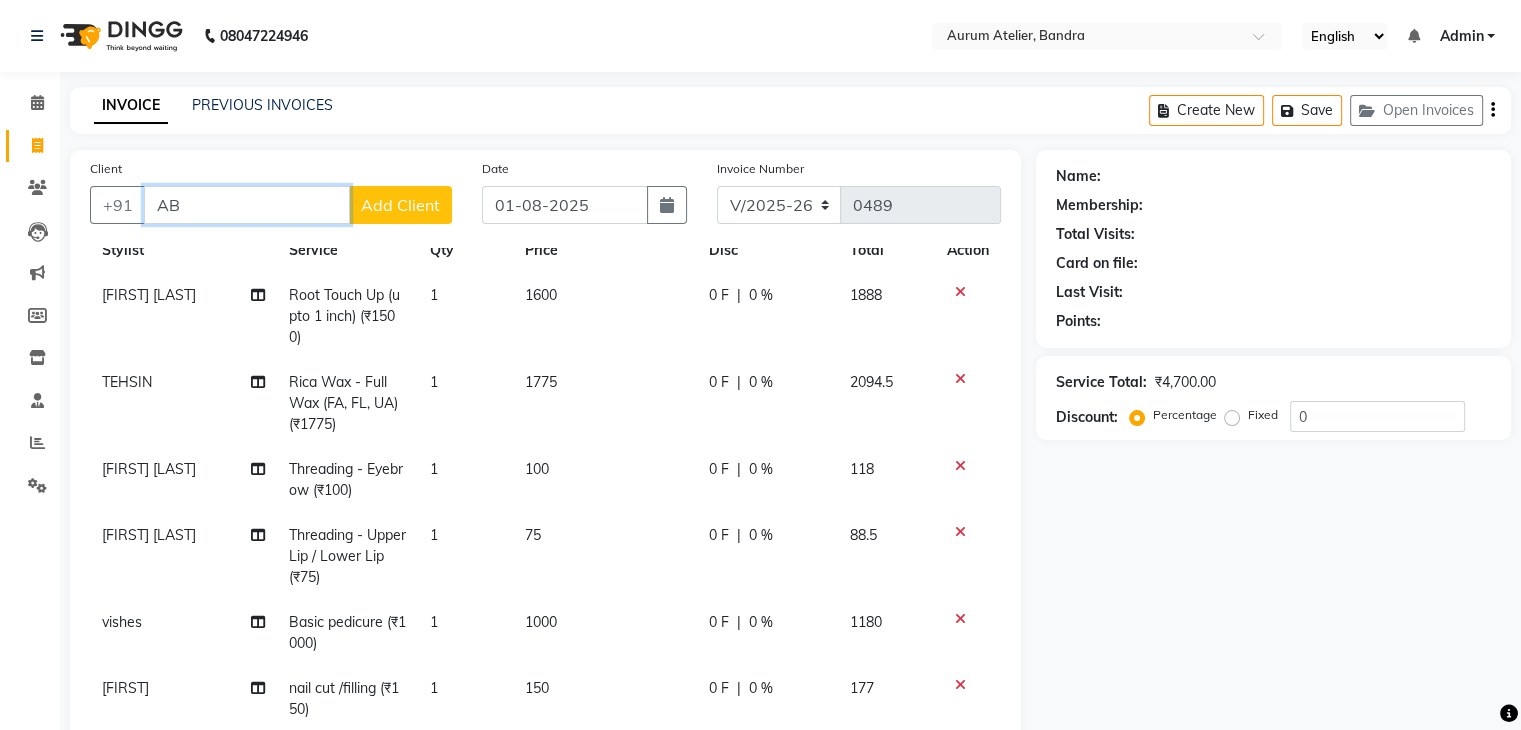type on "A" 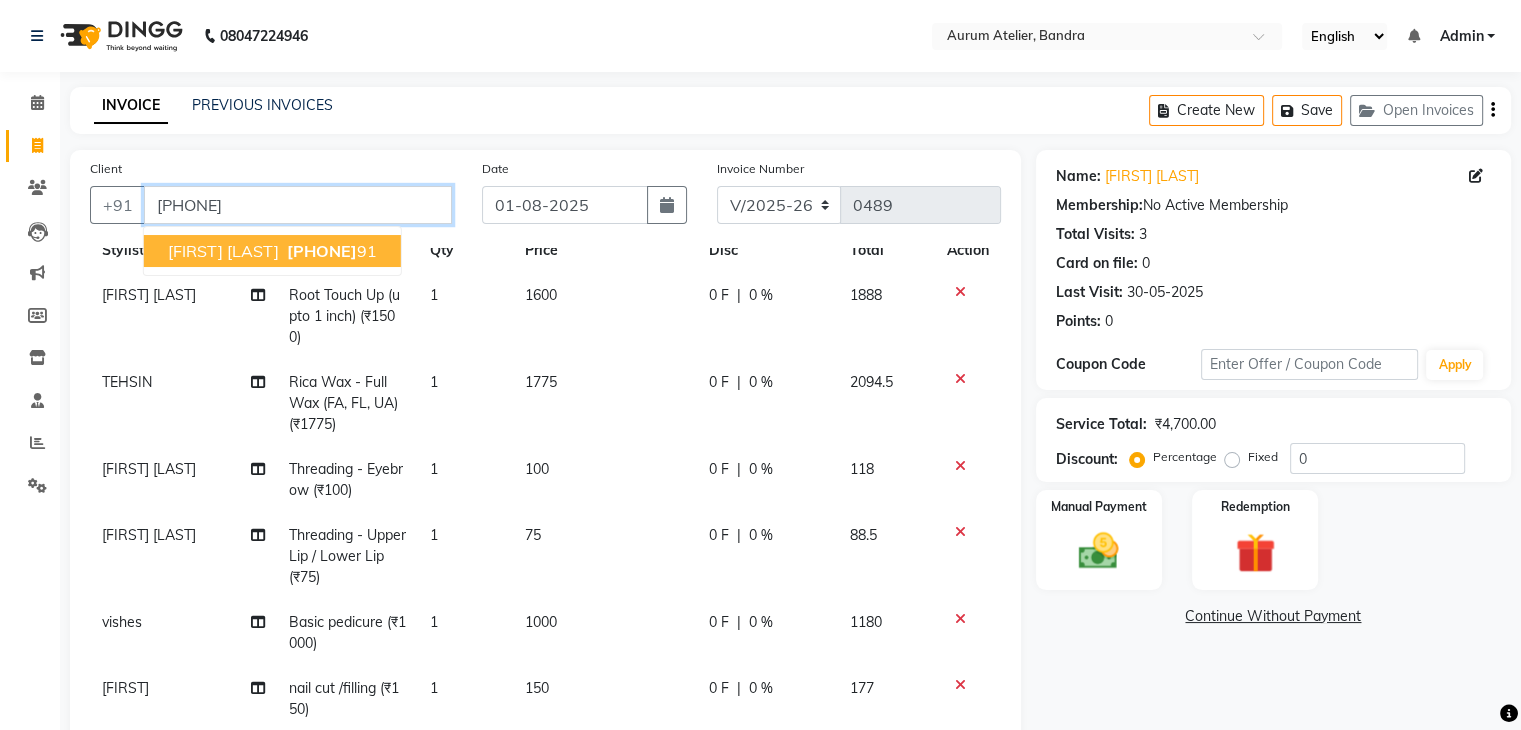 click on "[PHONE]" at bounding box center [298, 205] 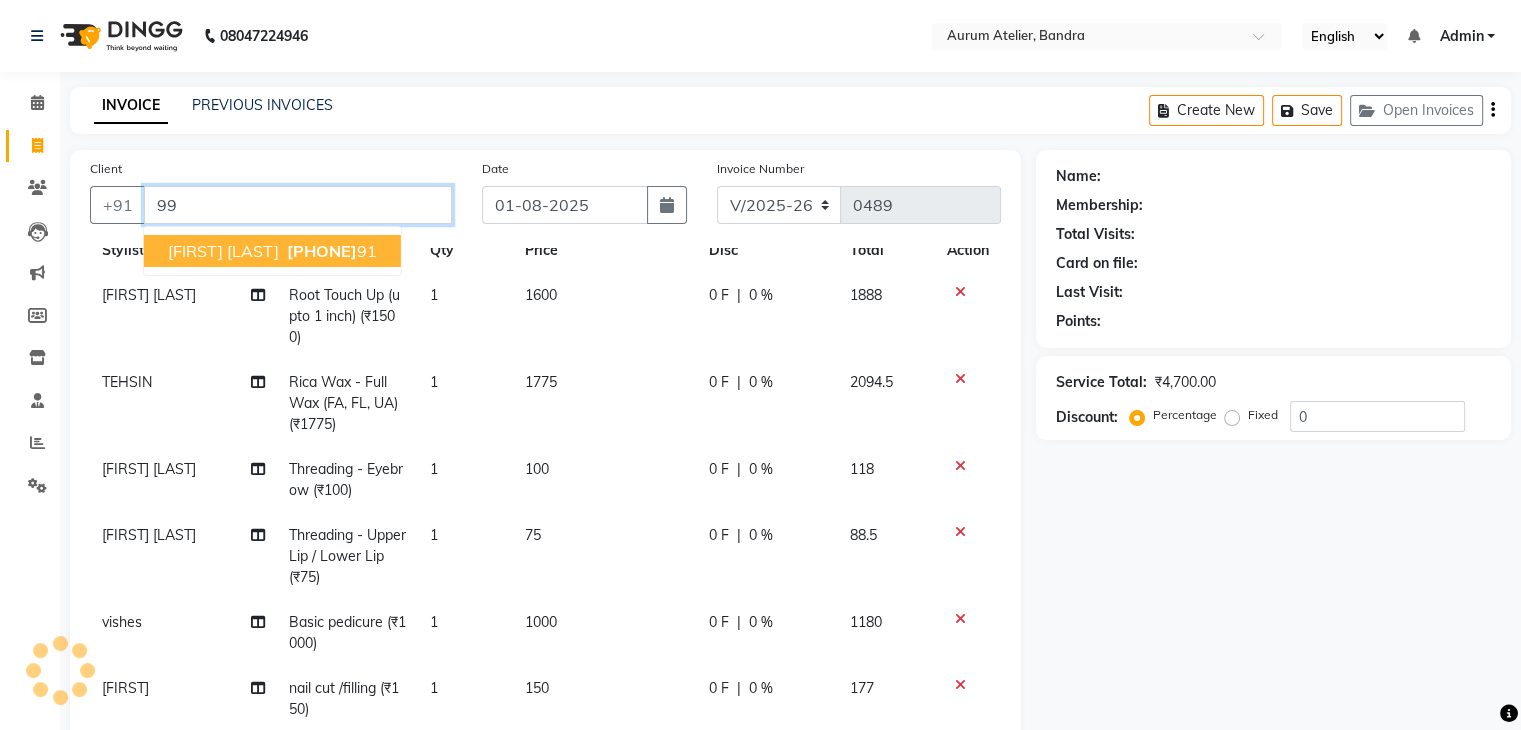 type on "9" 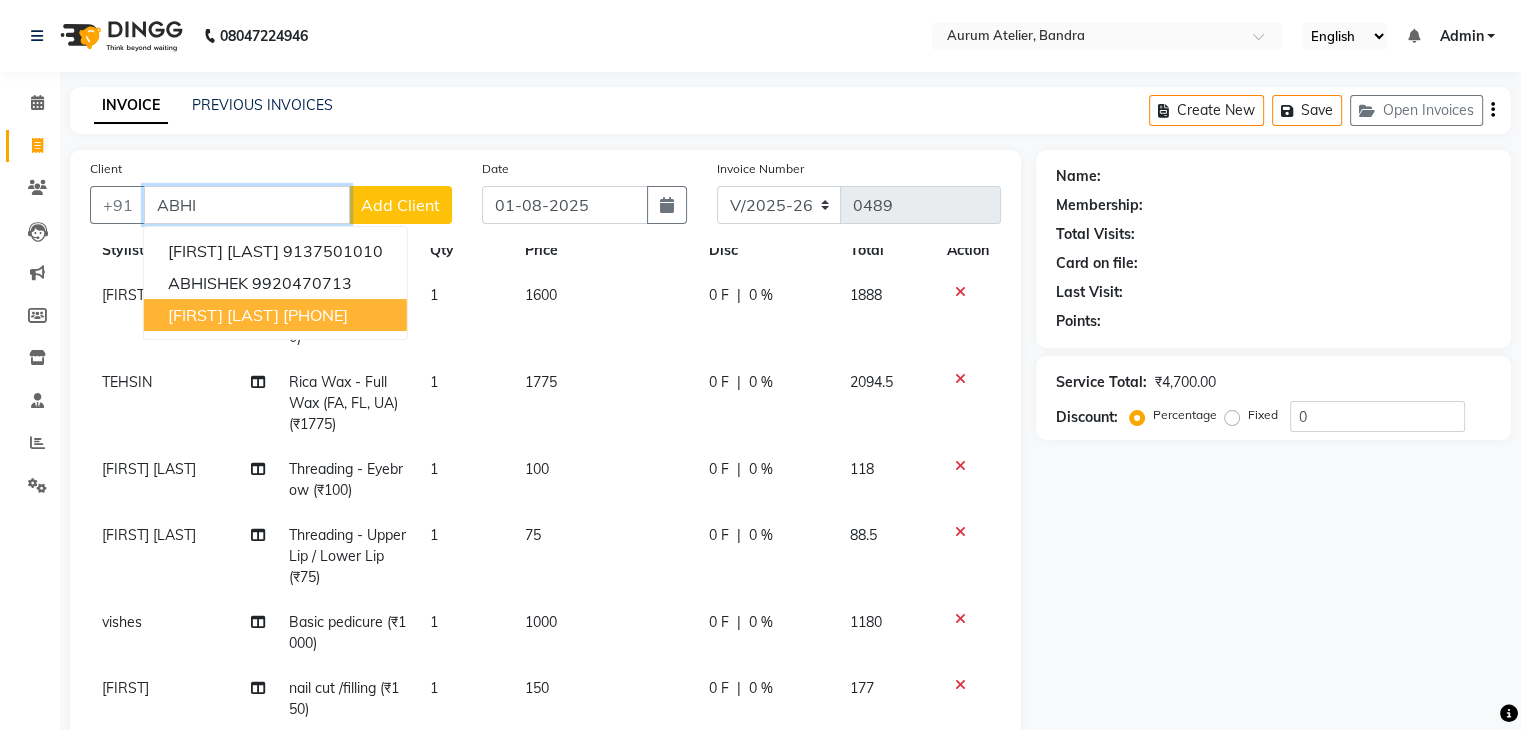 click on "[FIRST] [LAST]" at bounding box center [223, 315] 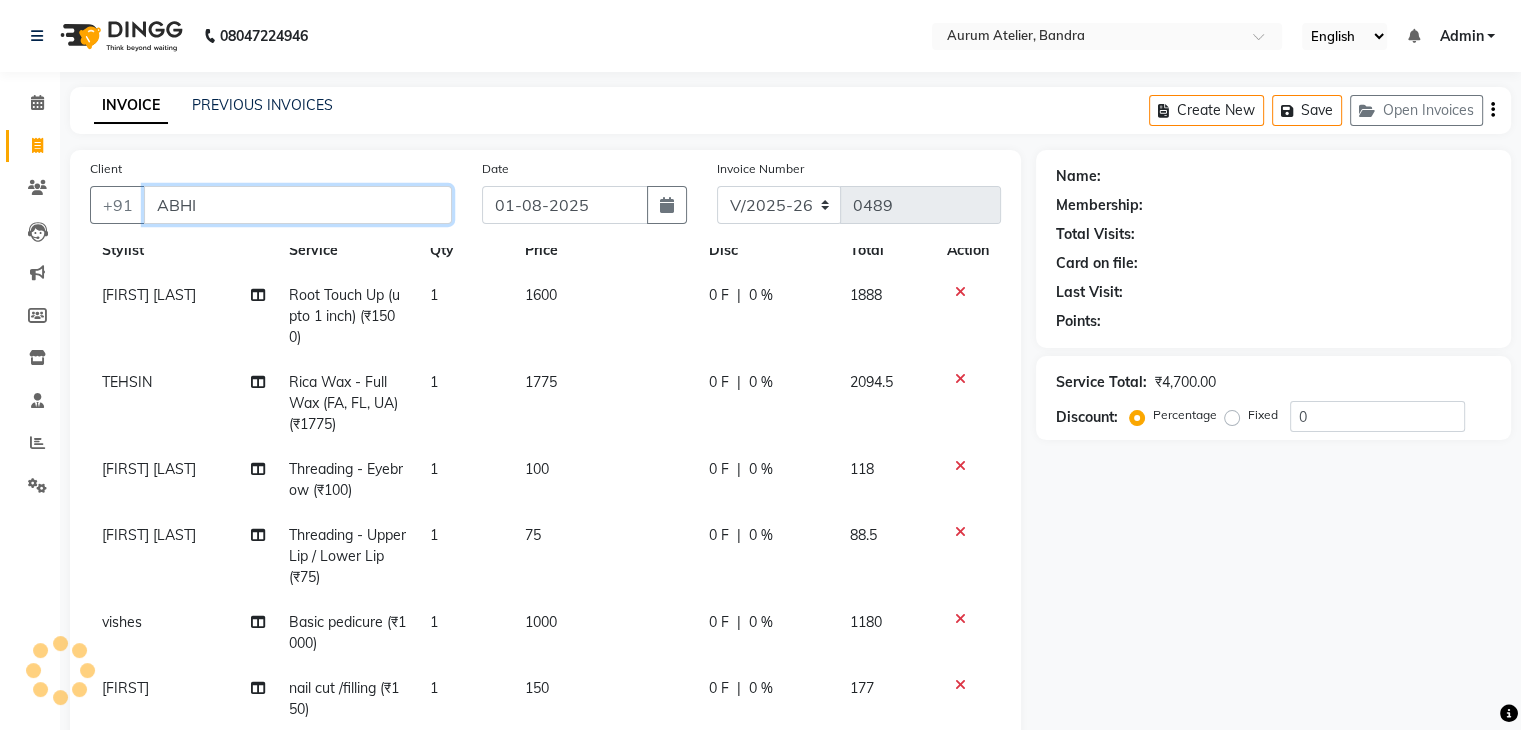 type on "[PHONE]" 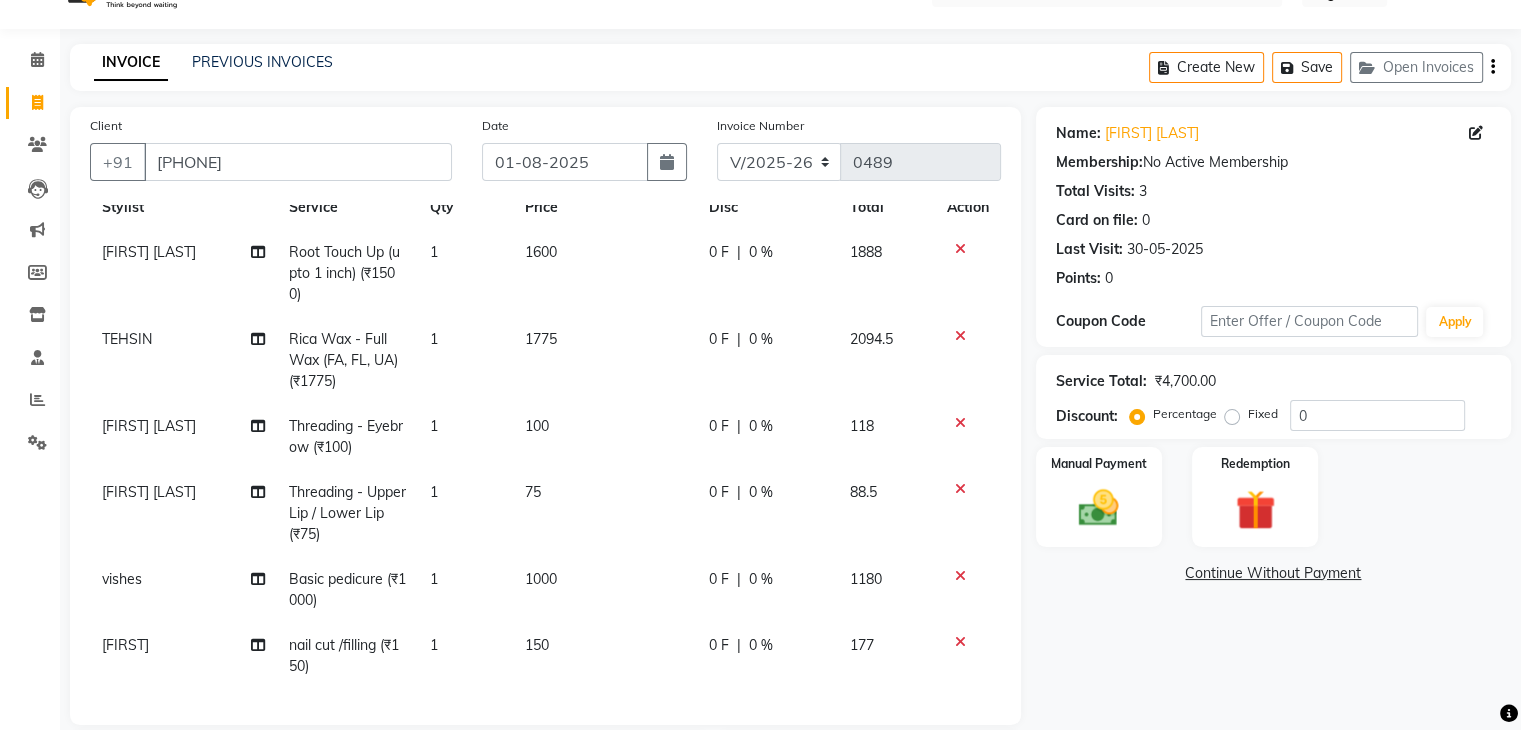 scroll, scrollTop: 0, scrollLeft: 0, axis: both 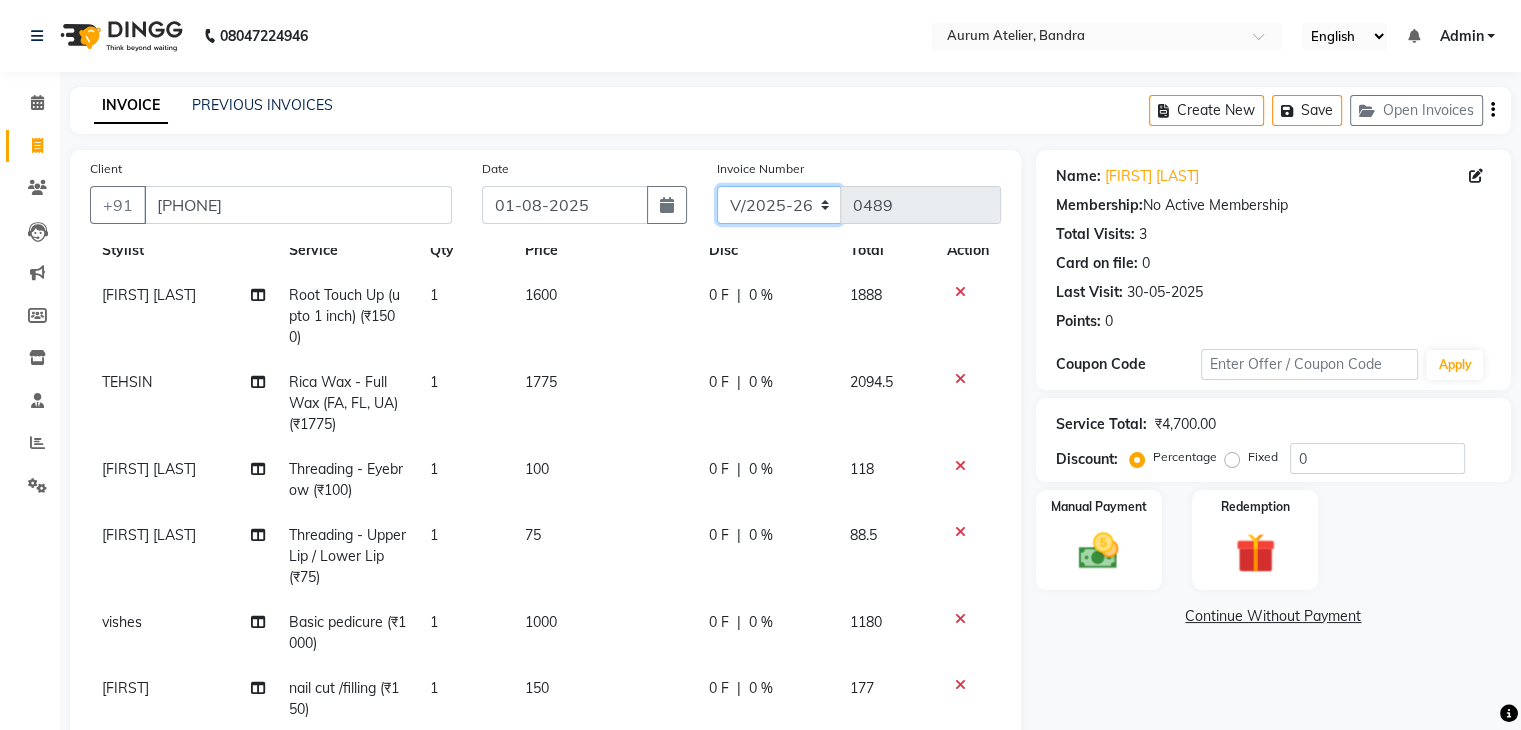 click on "C/2025-26 V/2025 V/2025-26" 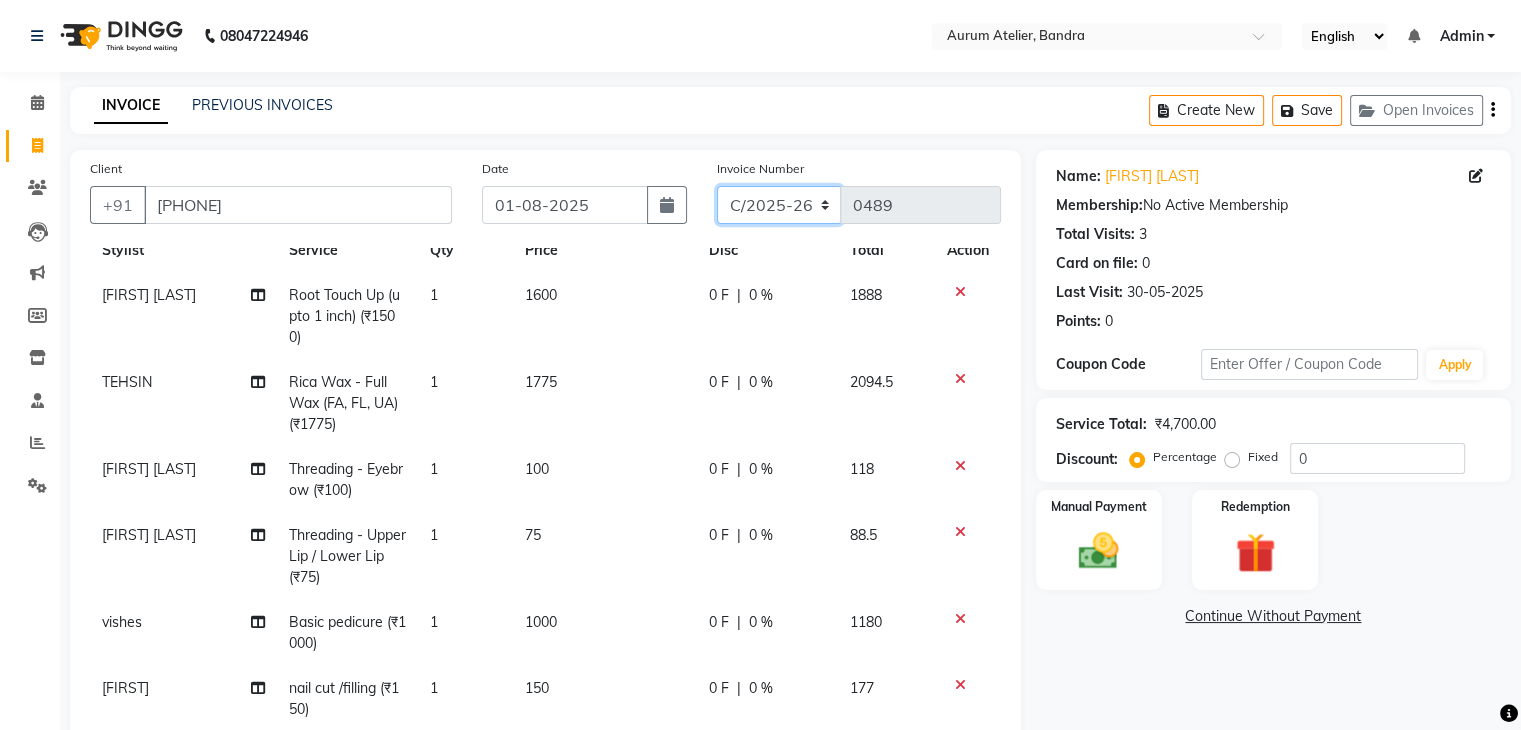 click on "C/2025-26 V/2025 V/2025-26" 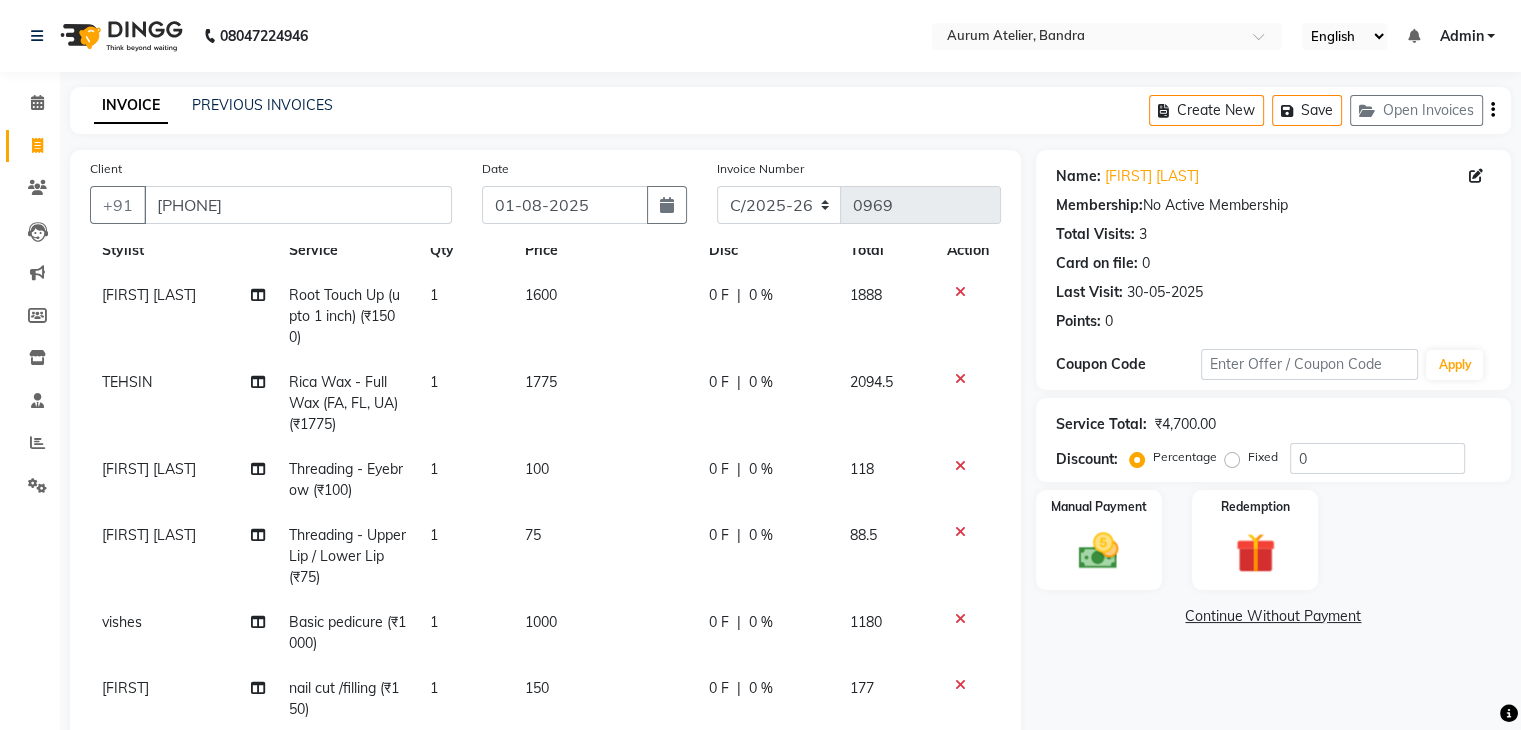 click 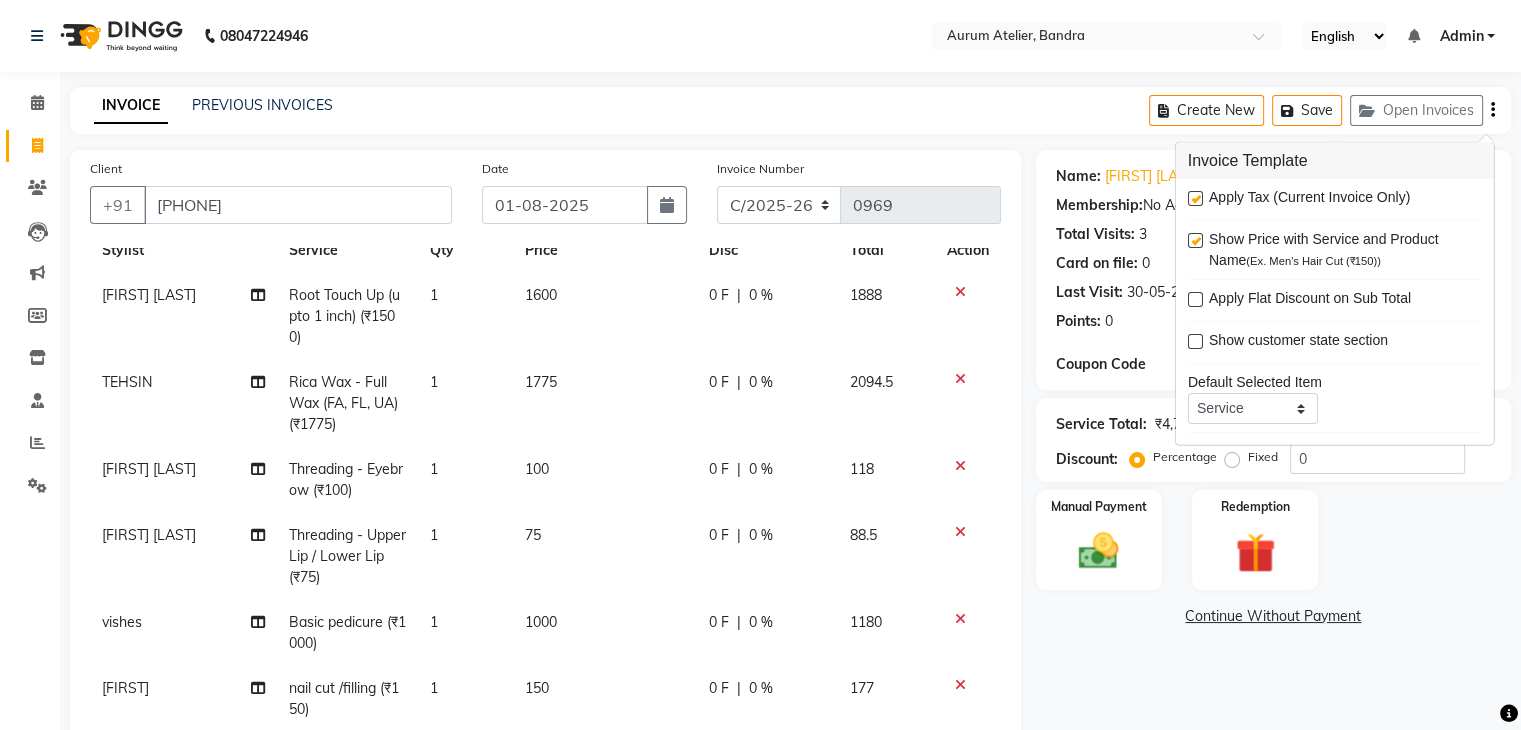 click at bounding box center [1195, 198] 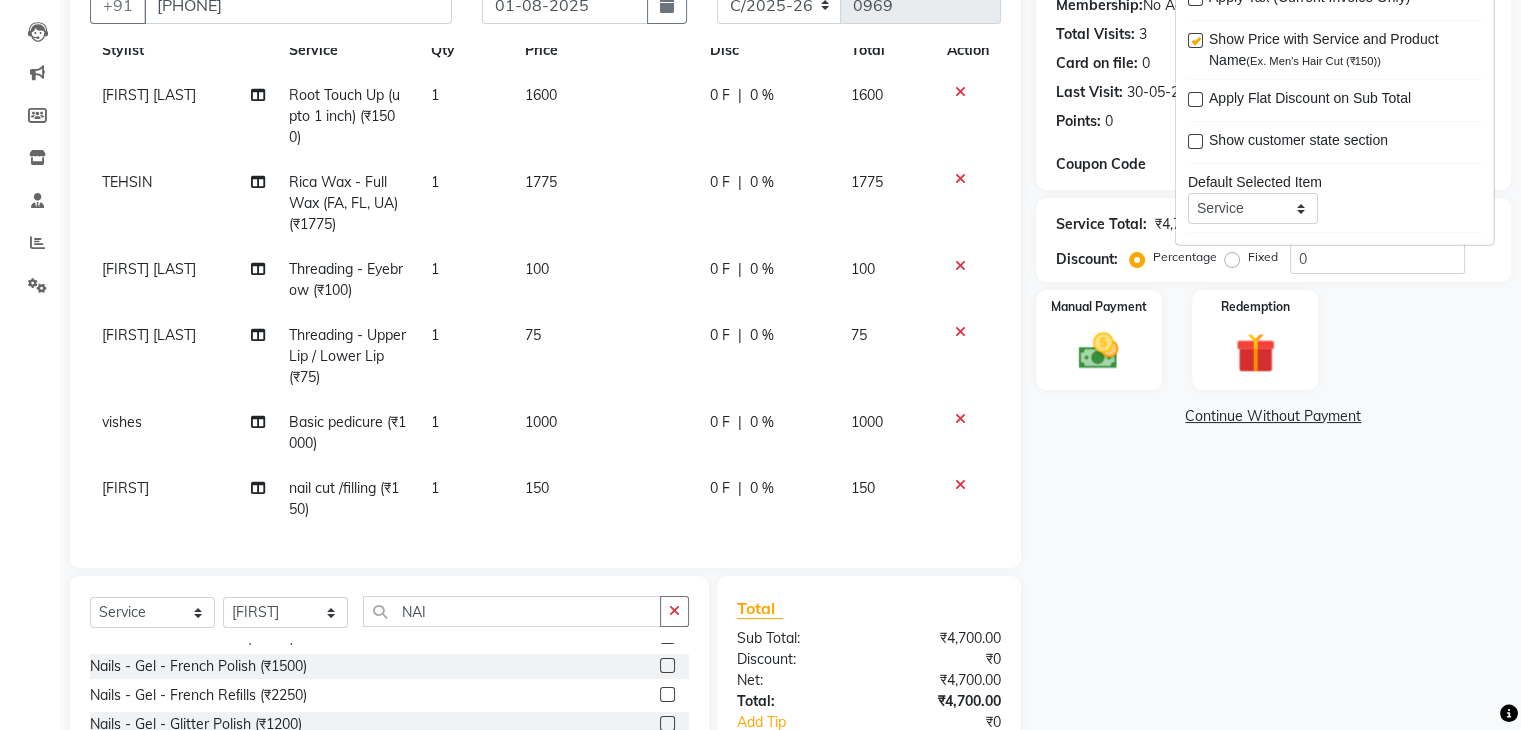 scroll, scrollTop: 0, scrollLeft: 0, axis: both 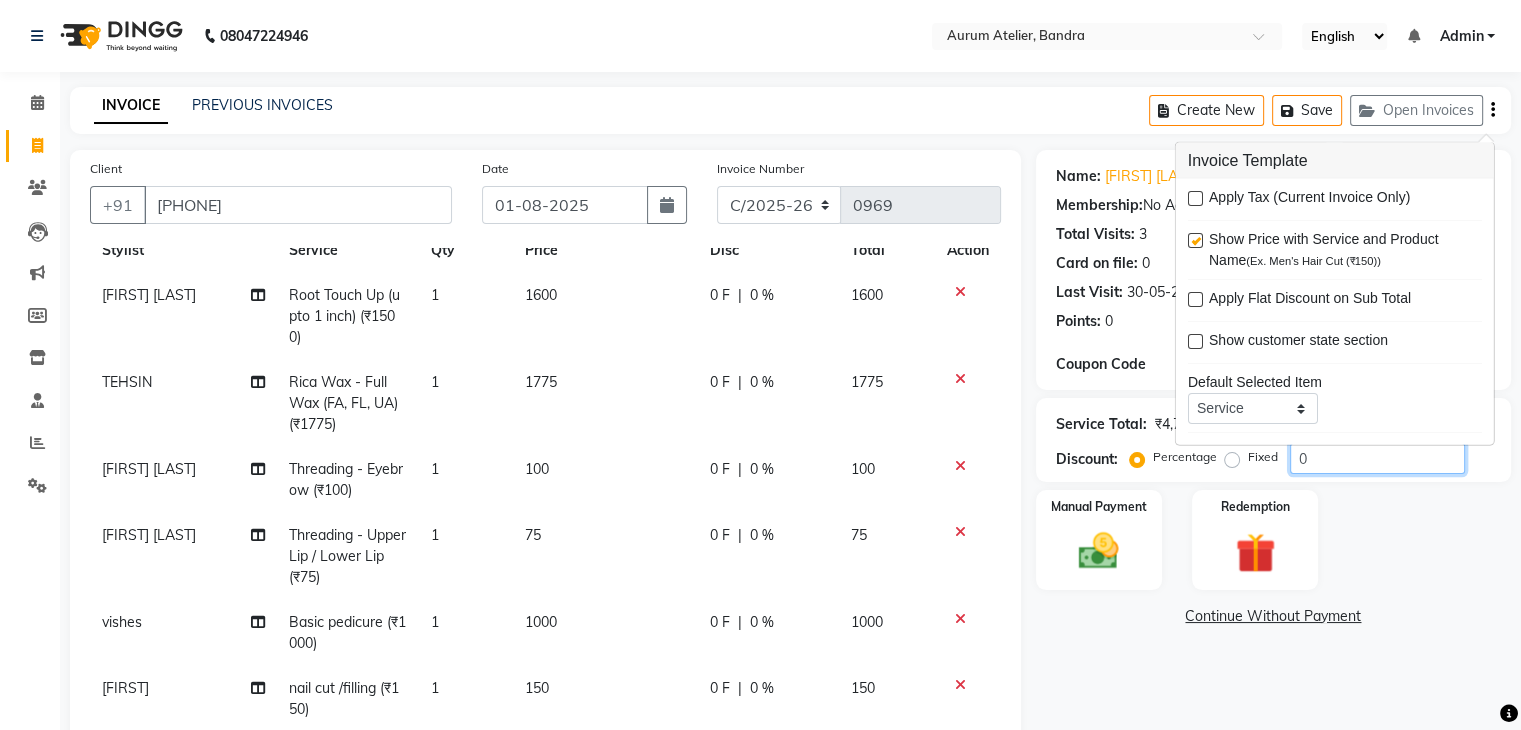 click on "0" 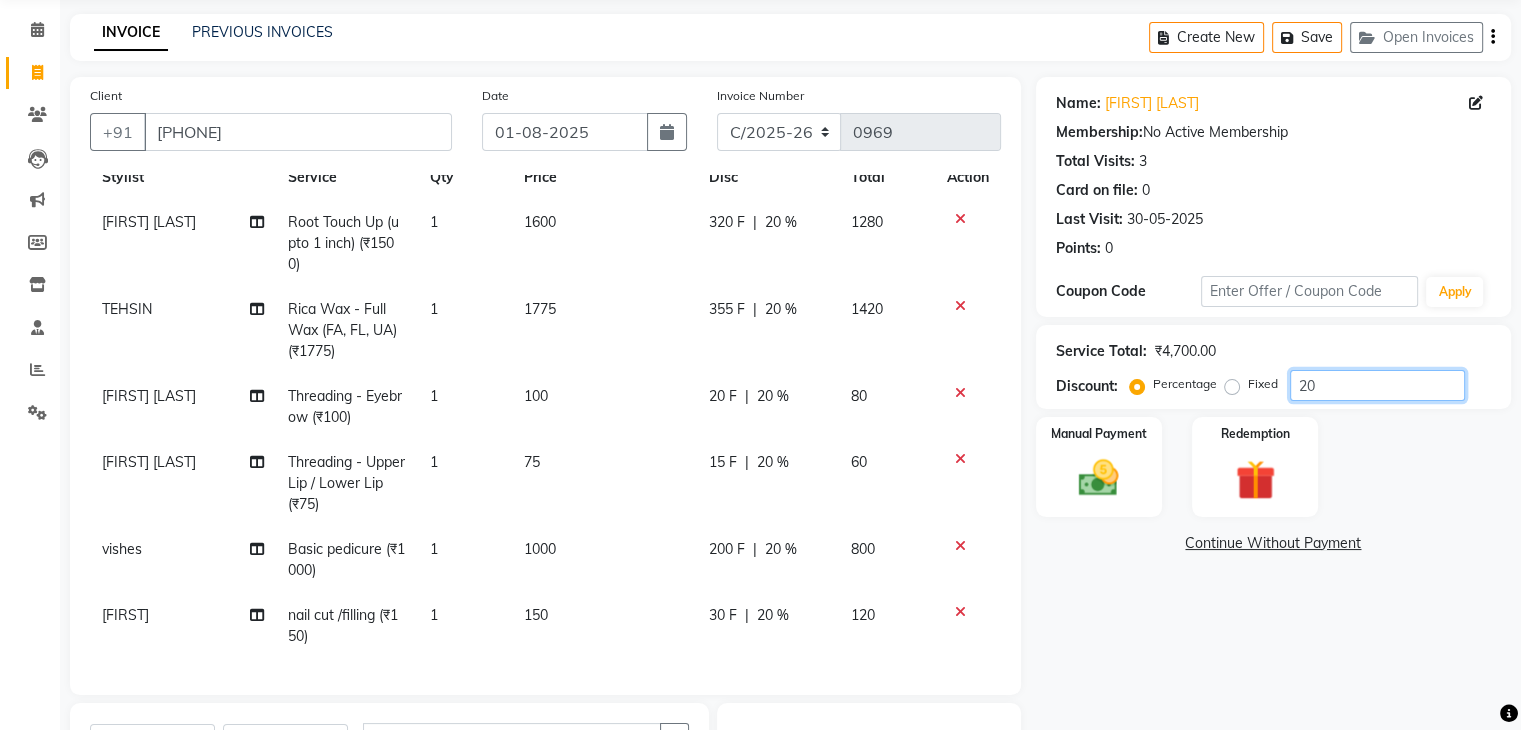 scroll, scrollTop: 72, scrollLeft: 0, axis: vertical 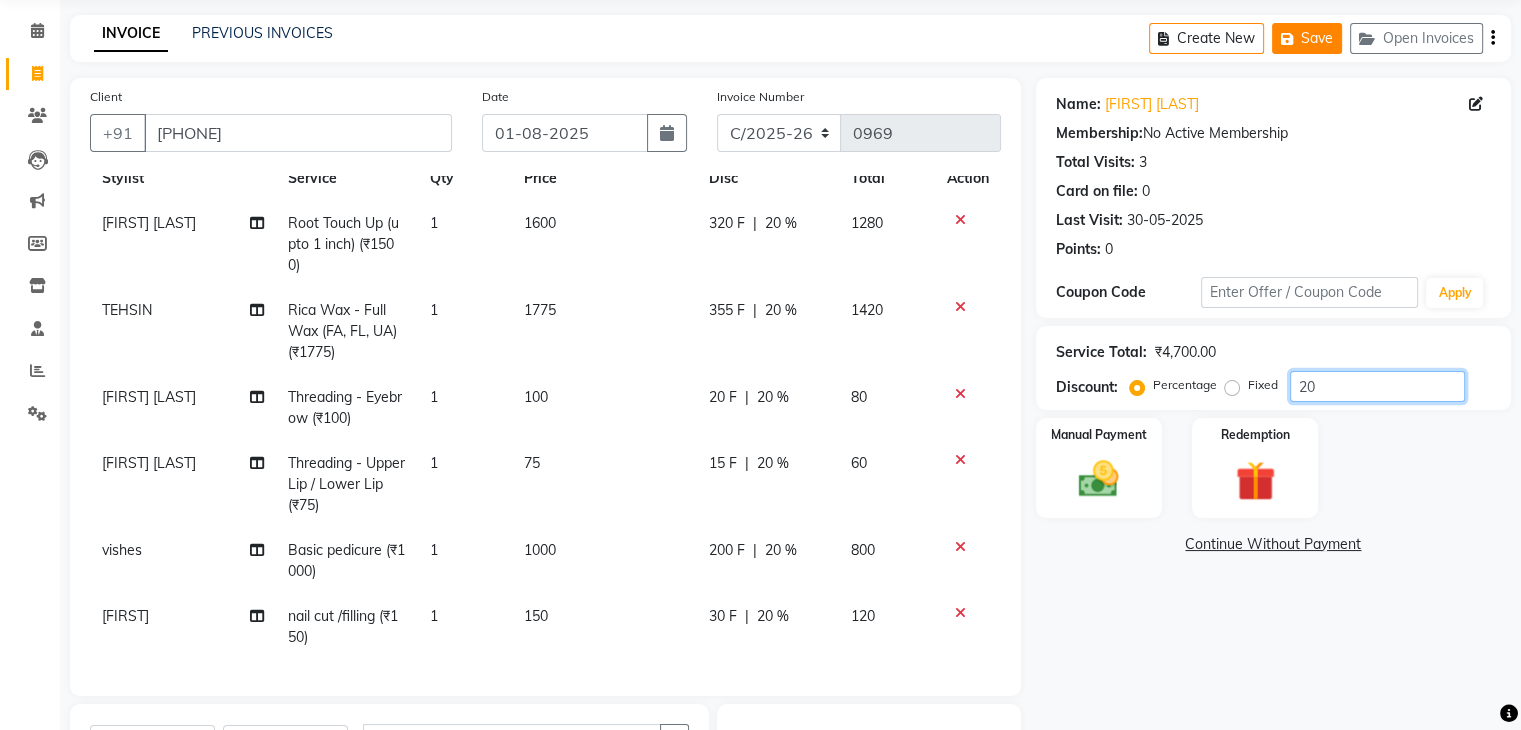 type on "20" 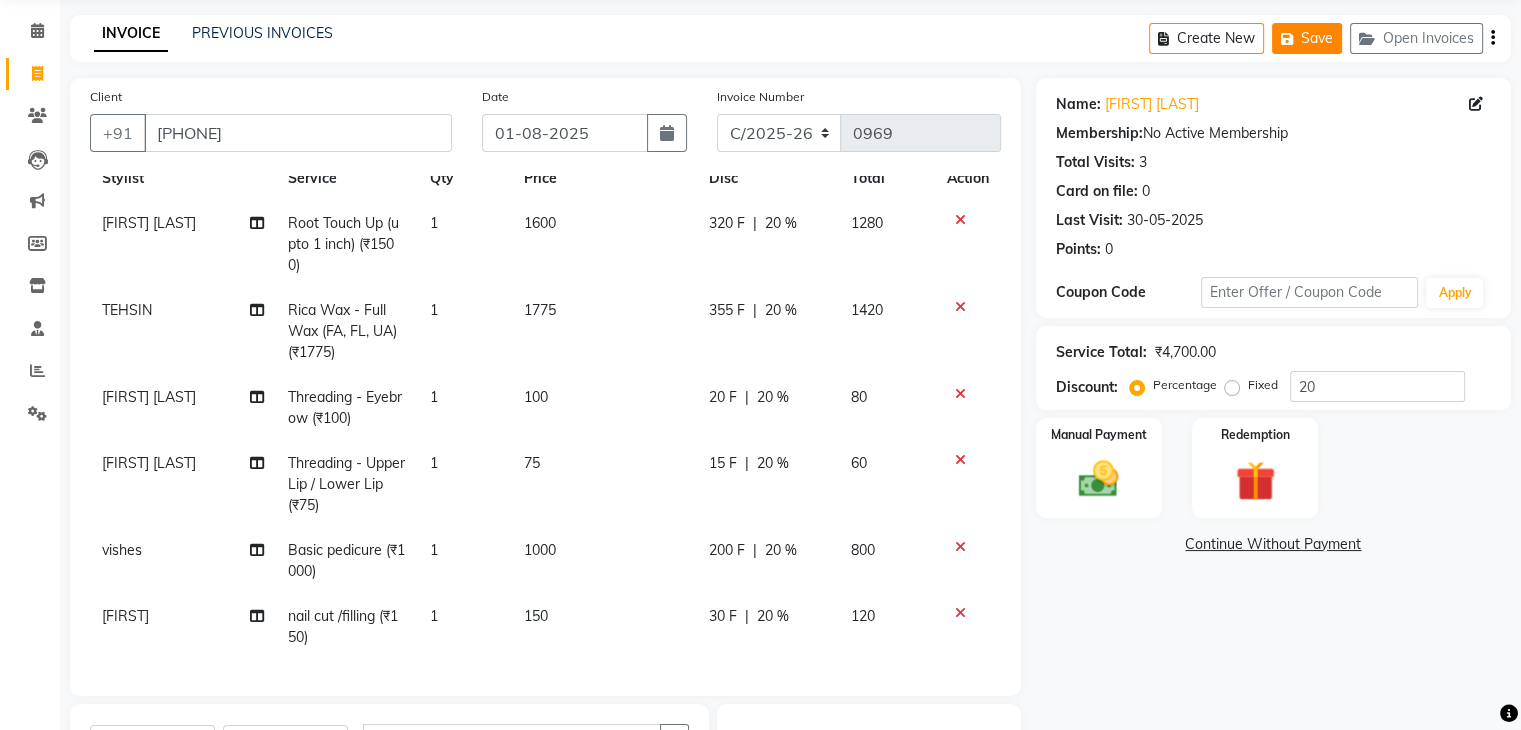 click on "Save" 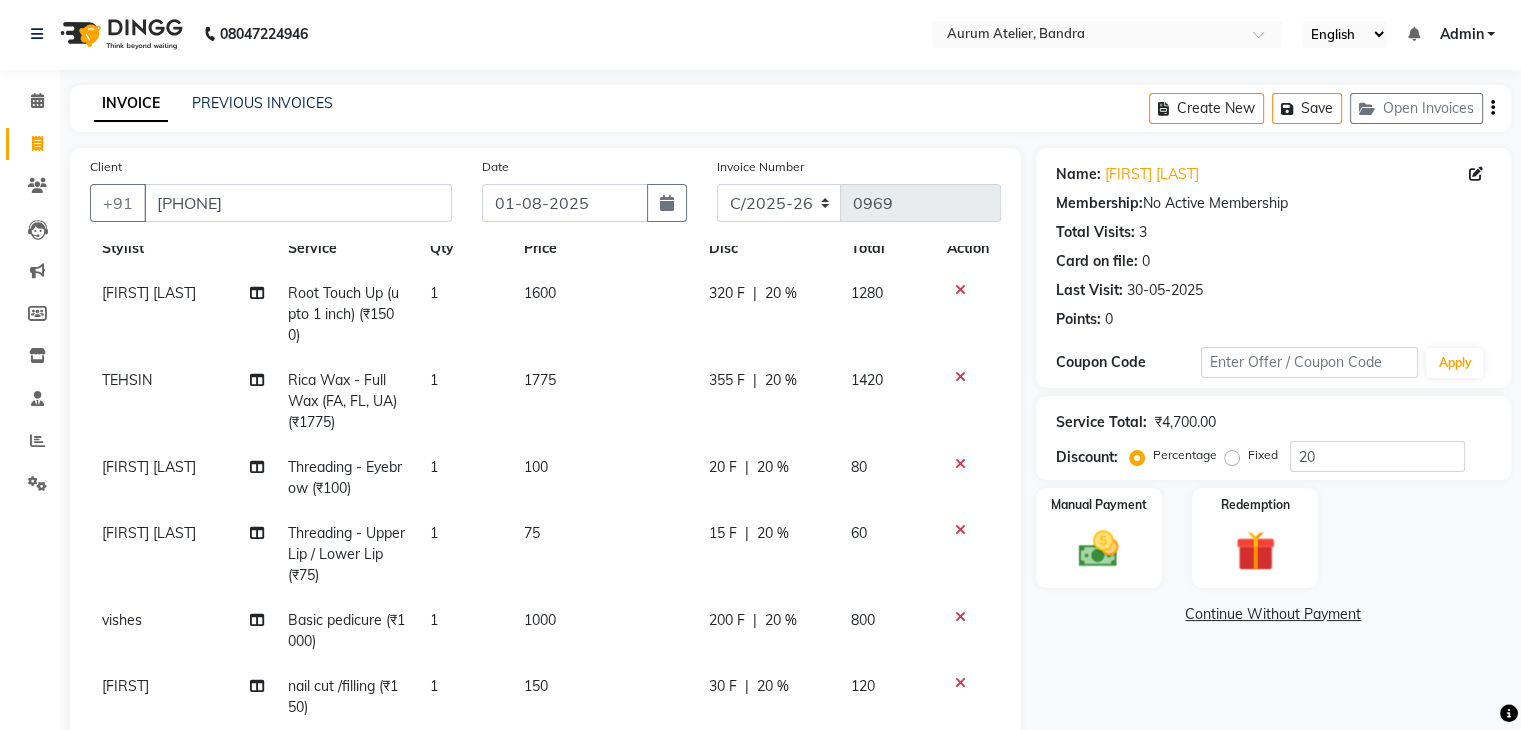scroll, scrollTop: 0, scrollLeft: 0, axis: both 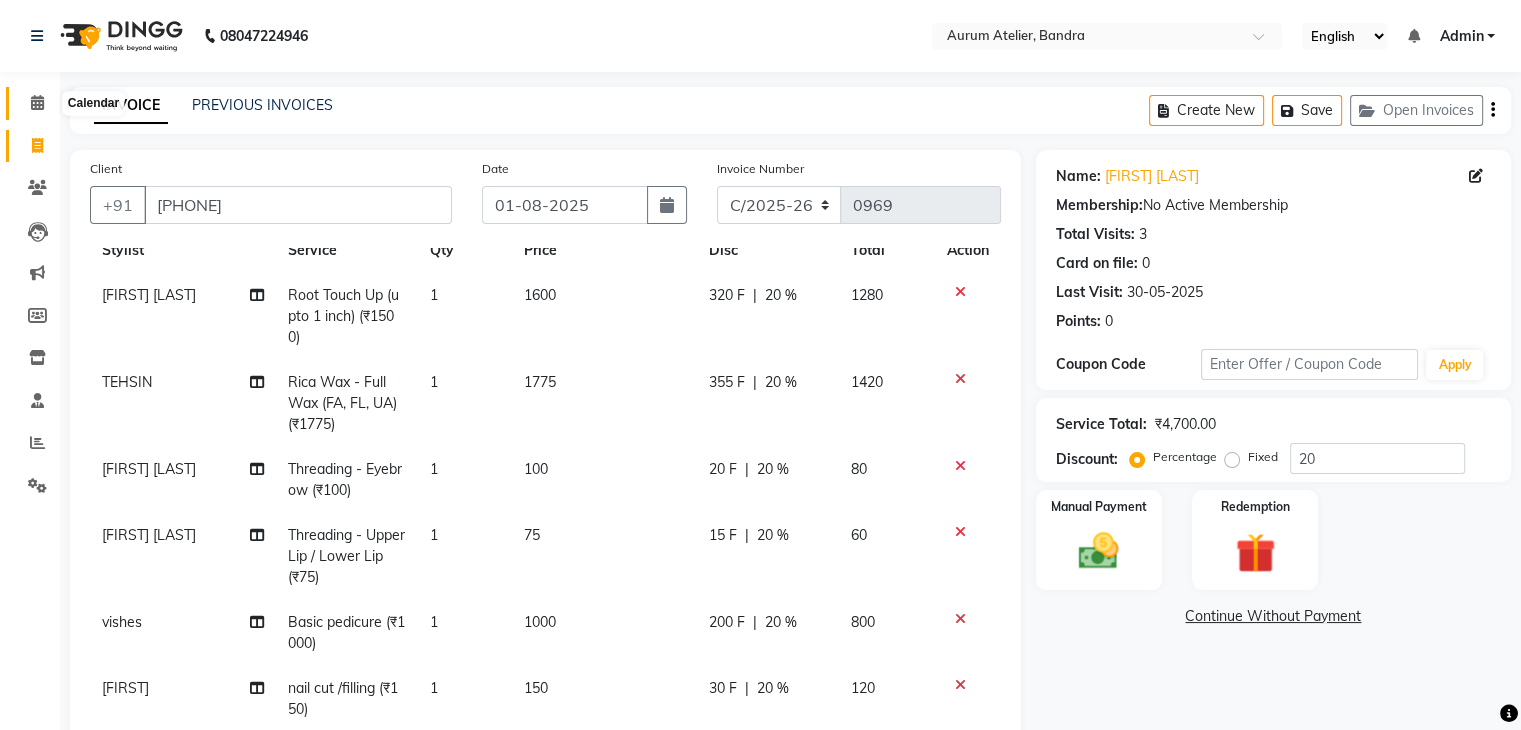 click 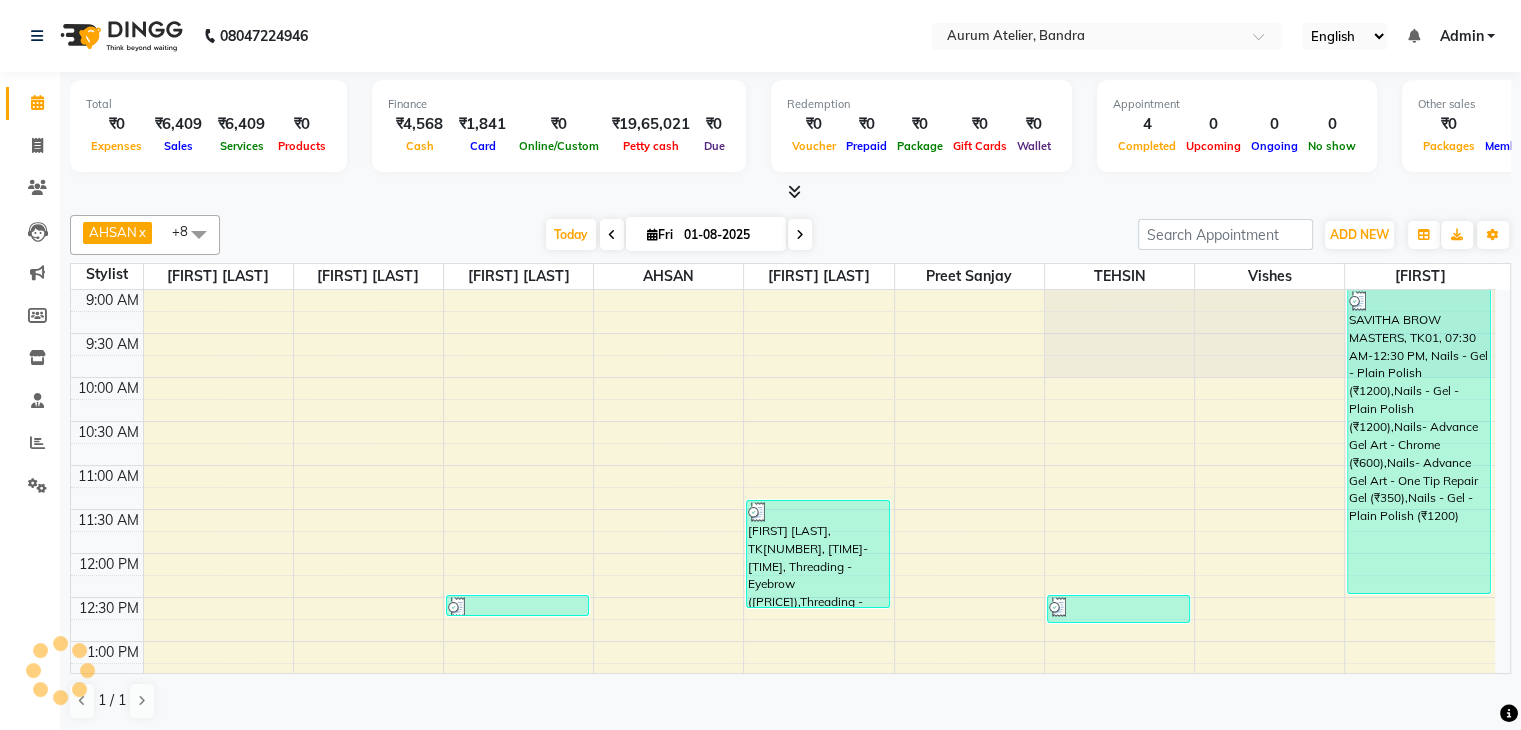 scroll, scrollTop: 0, scrollLeft: 0, axis: both 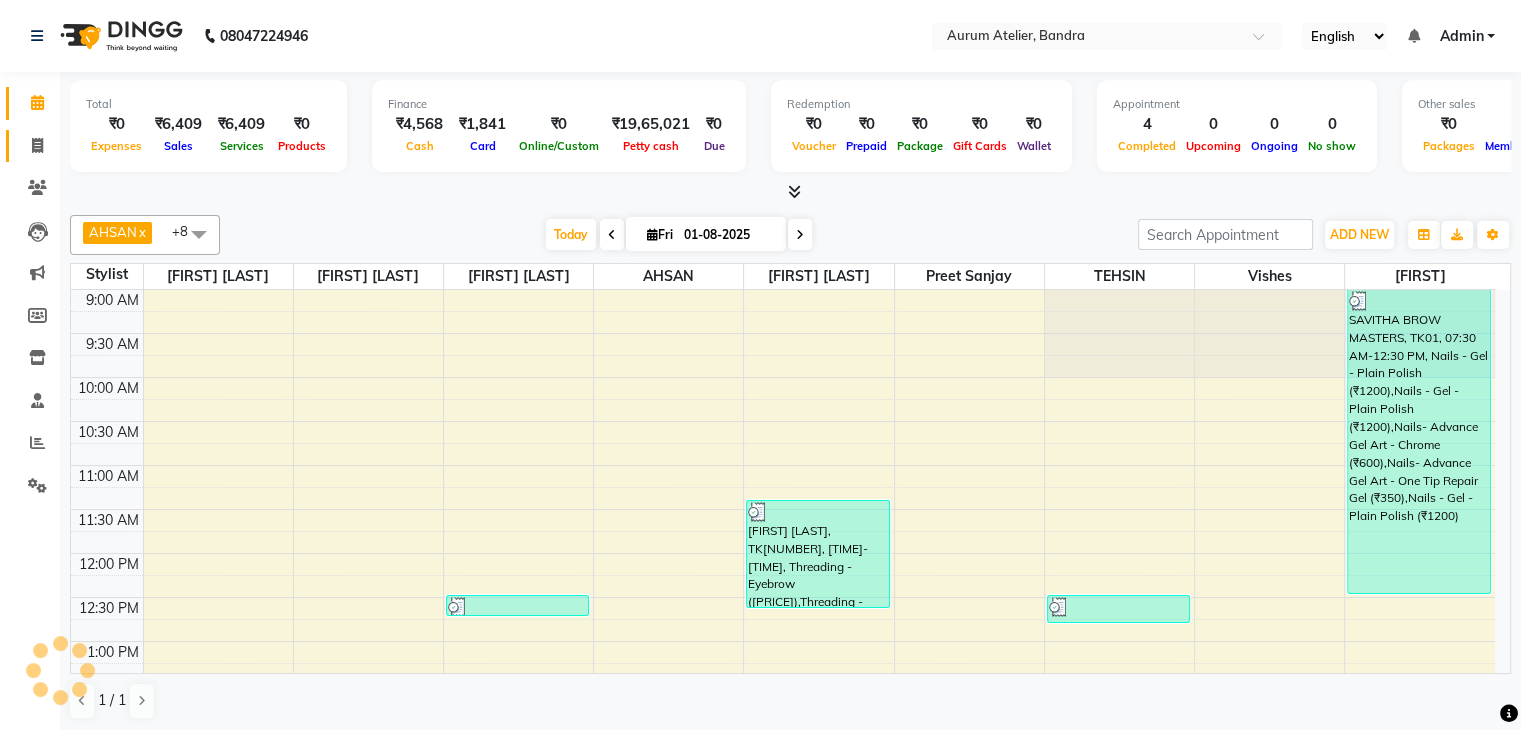 click 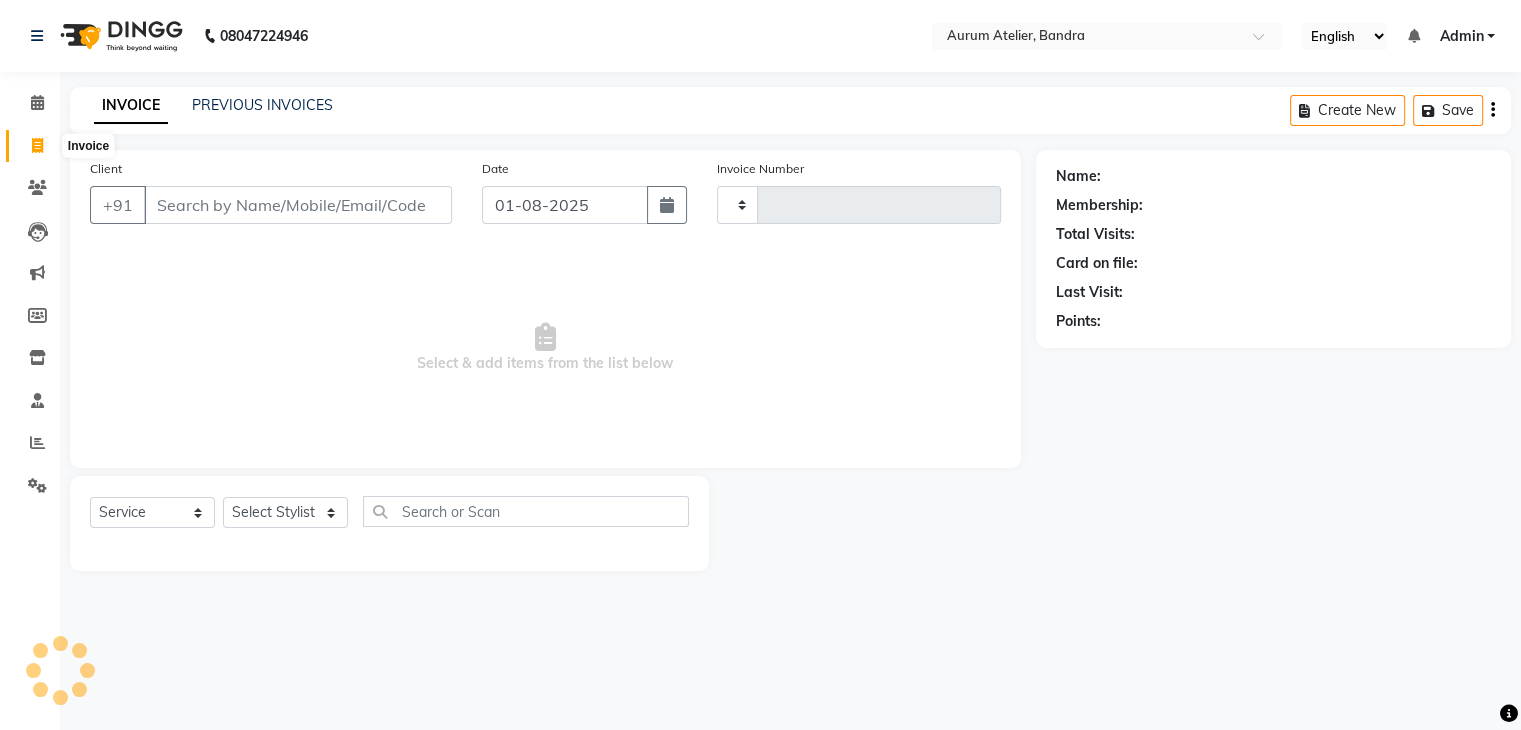 type on "0489" 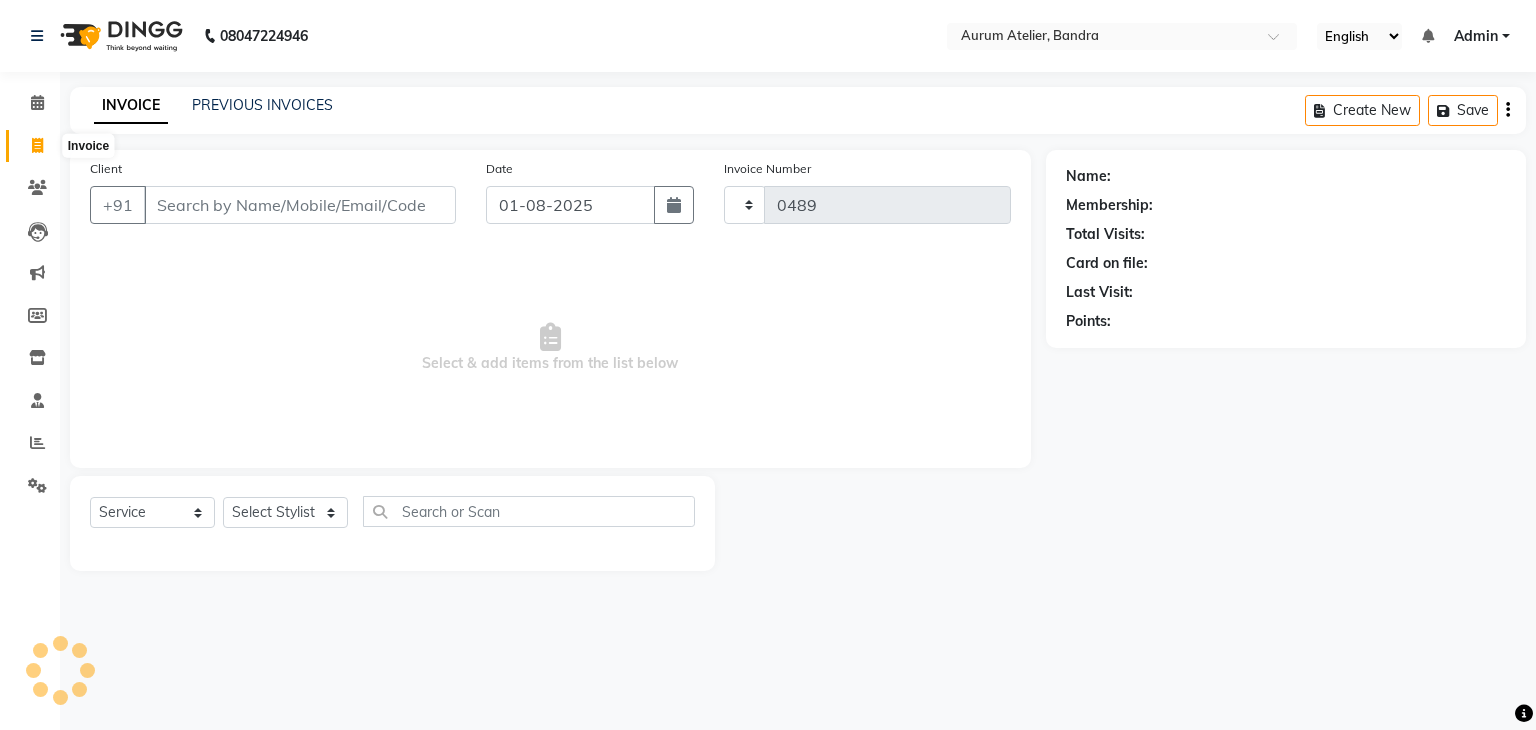 select on "7410" 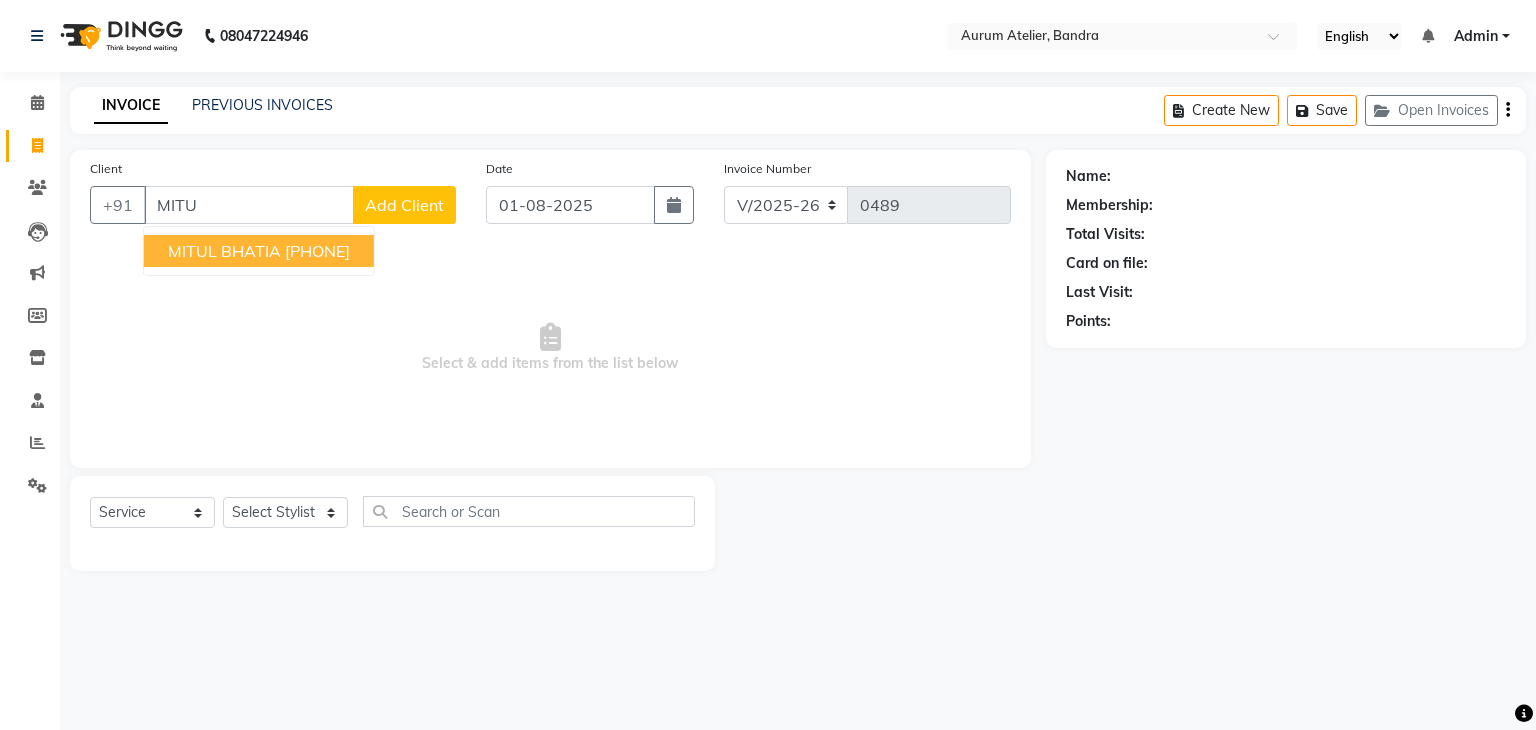 click on "MITUL BHATIA" at bounding box center [224, 251] 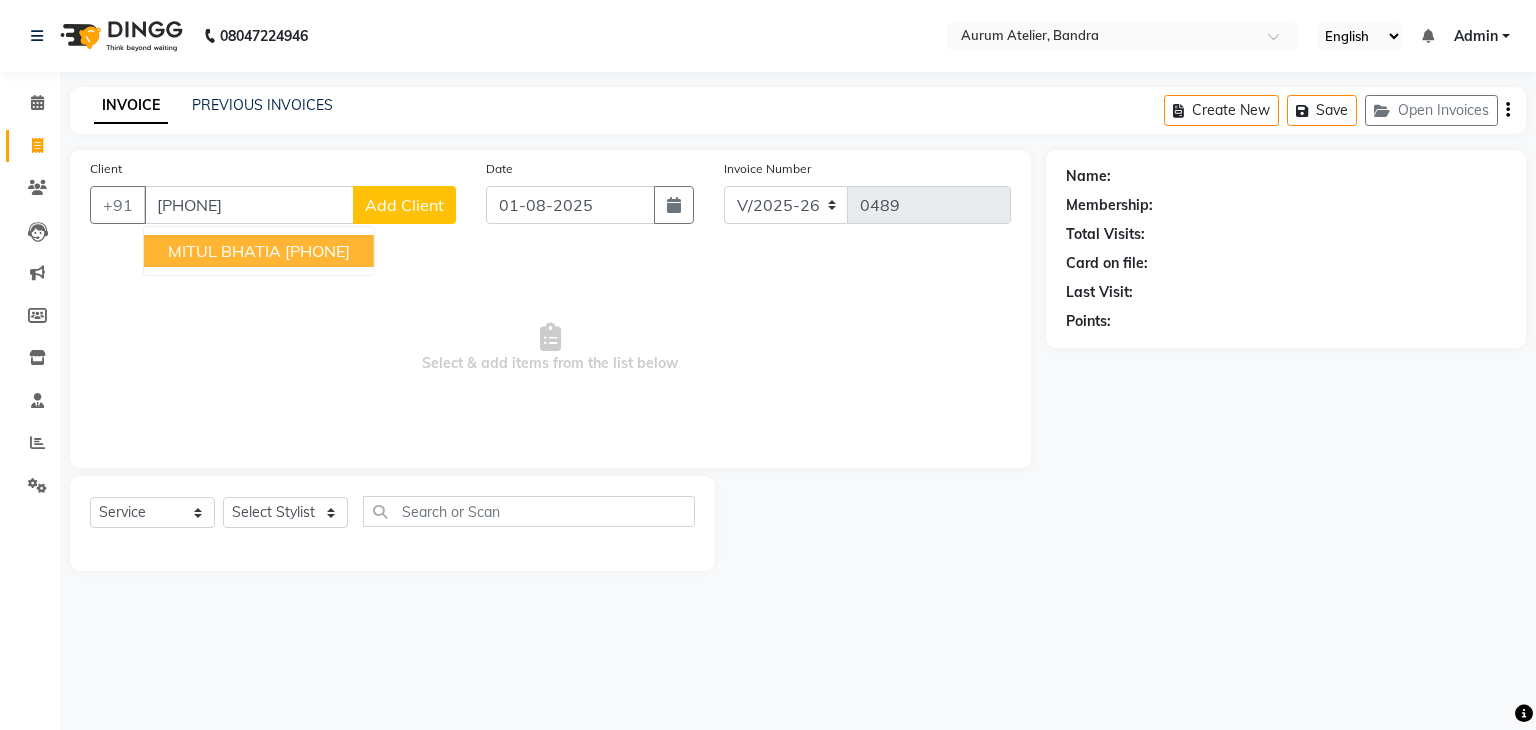 type on "[PHONE]" 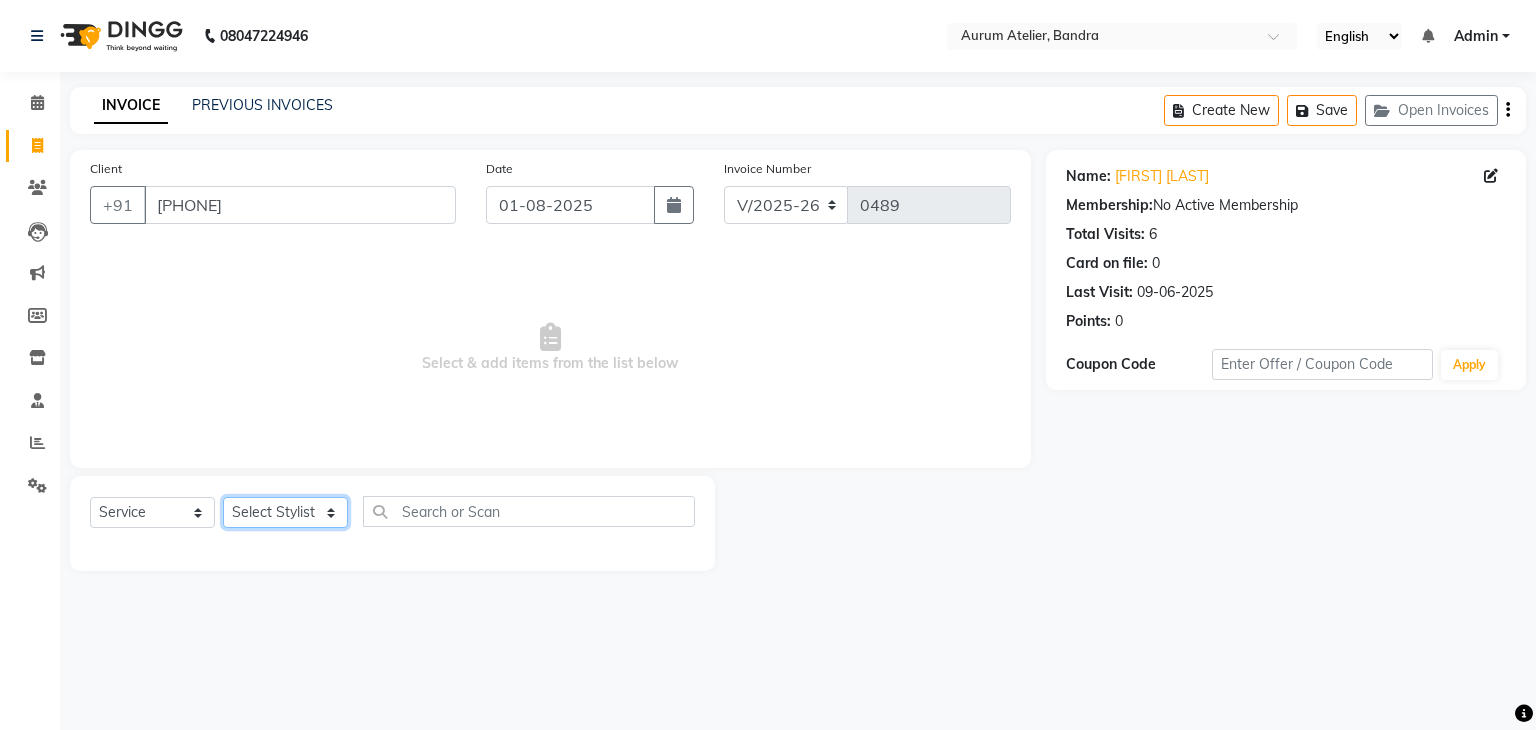 click on "Select Stylist [STYLIST] [STYLIST] [FIRST] [STYLIST] [STYLIST] [STYLIST] [STYLIST] [STYLIST] [STYLIST]" 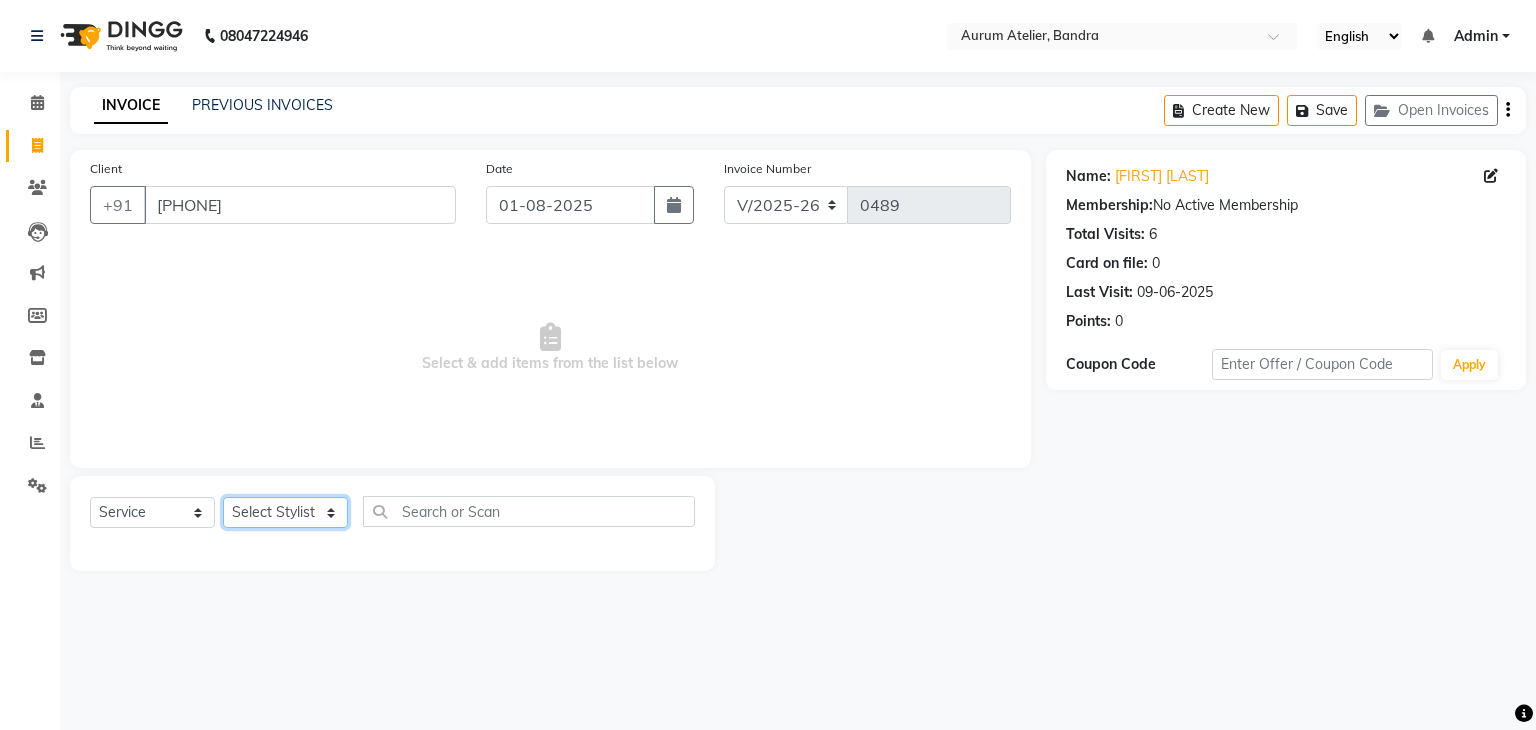 select on "66081" 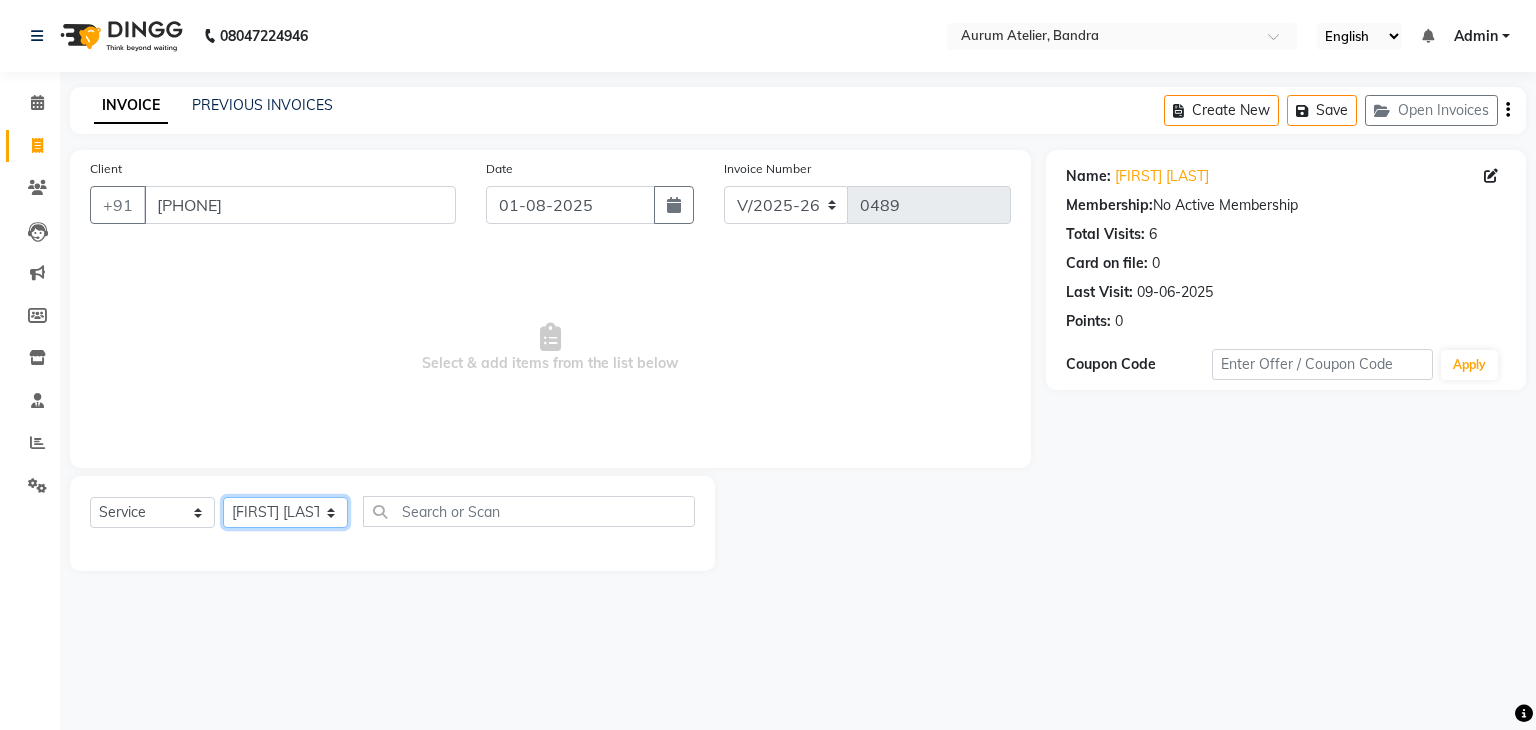 click on "Select Stylist [STYLIST] [STYLIST] [FIRST] [STYLIST] [STYLIST] [STYLIST] [STYLIST] [STYLIST] [STYLIST]" 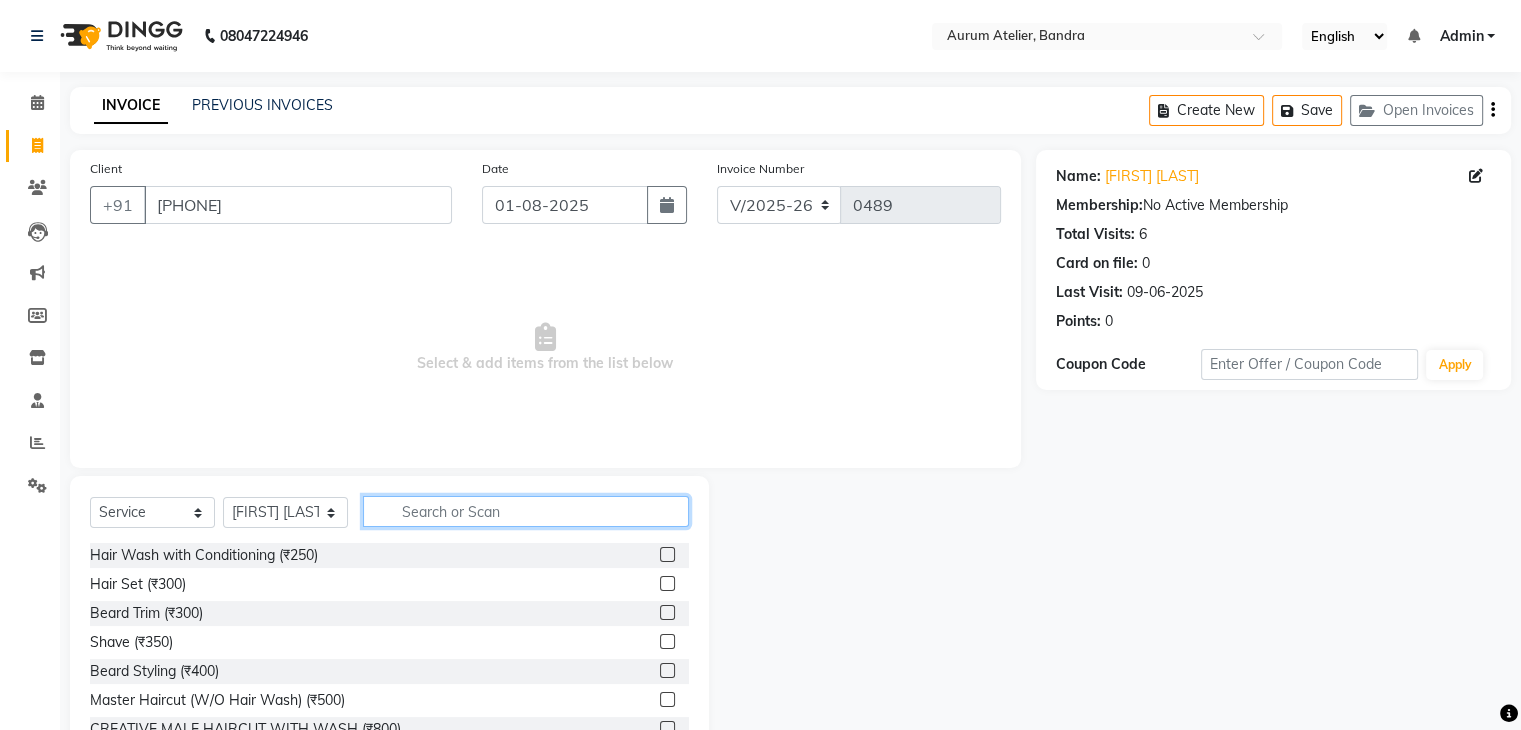 click 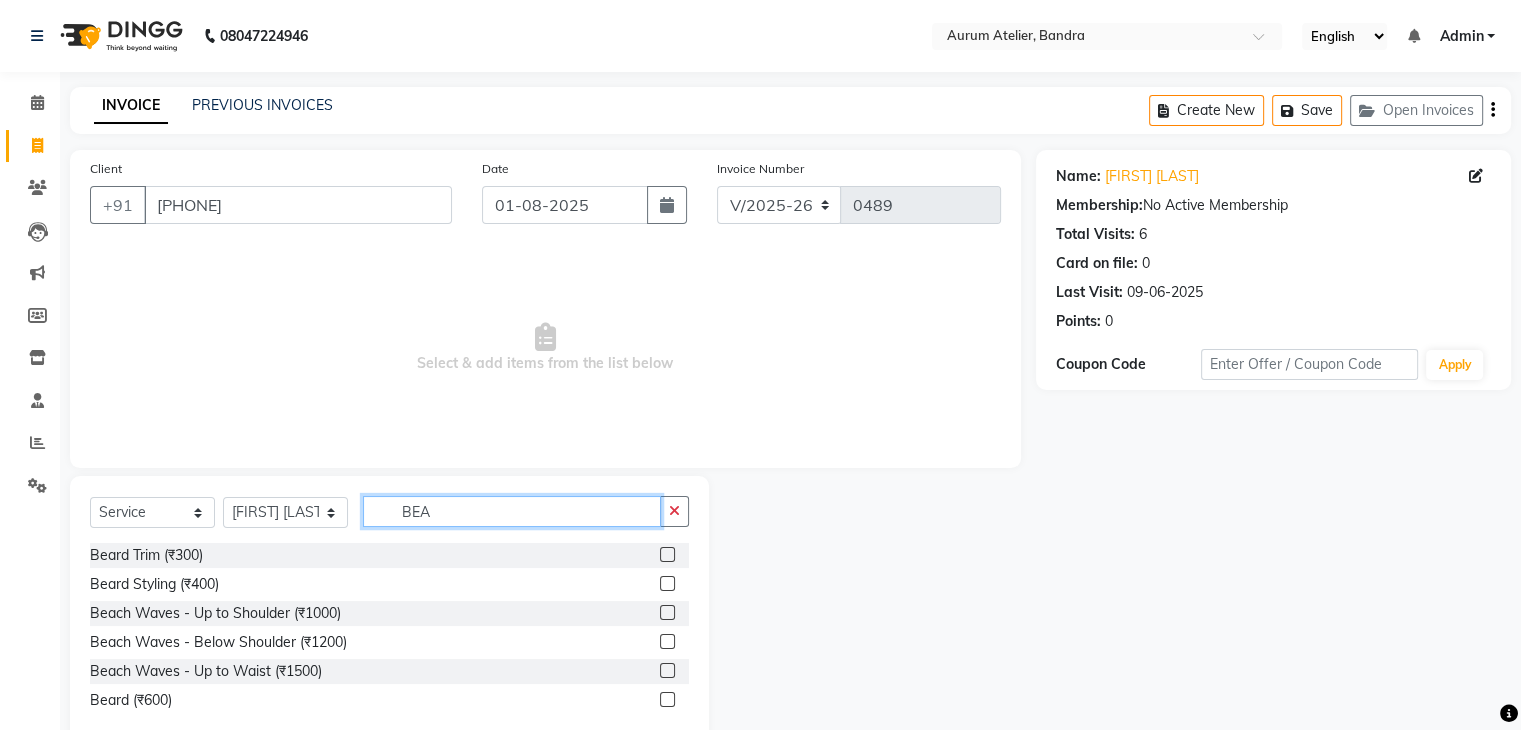 type on "BEA" 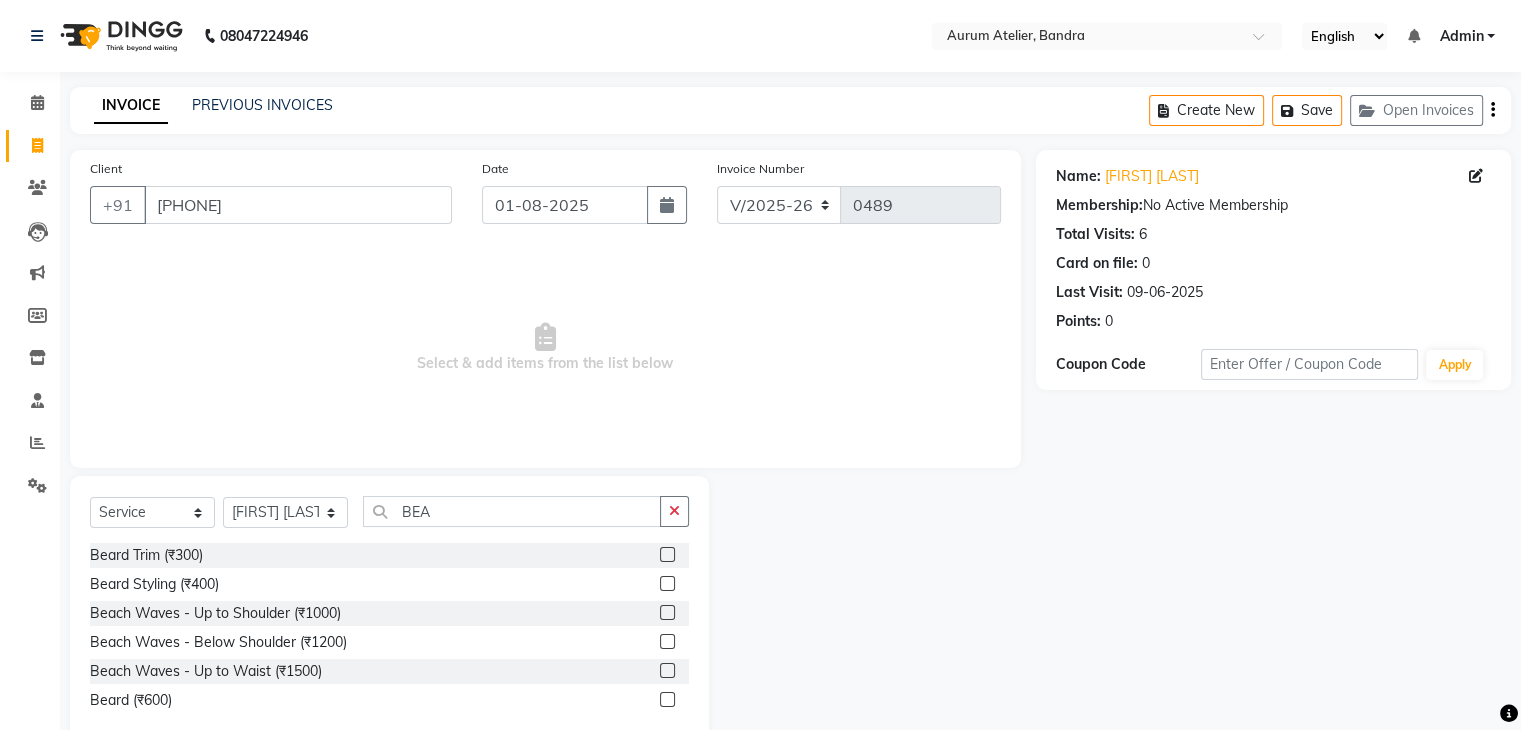 click 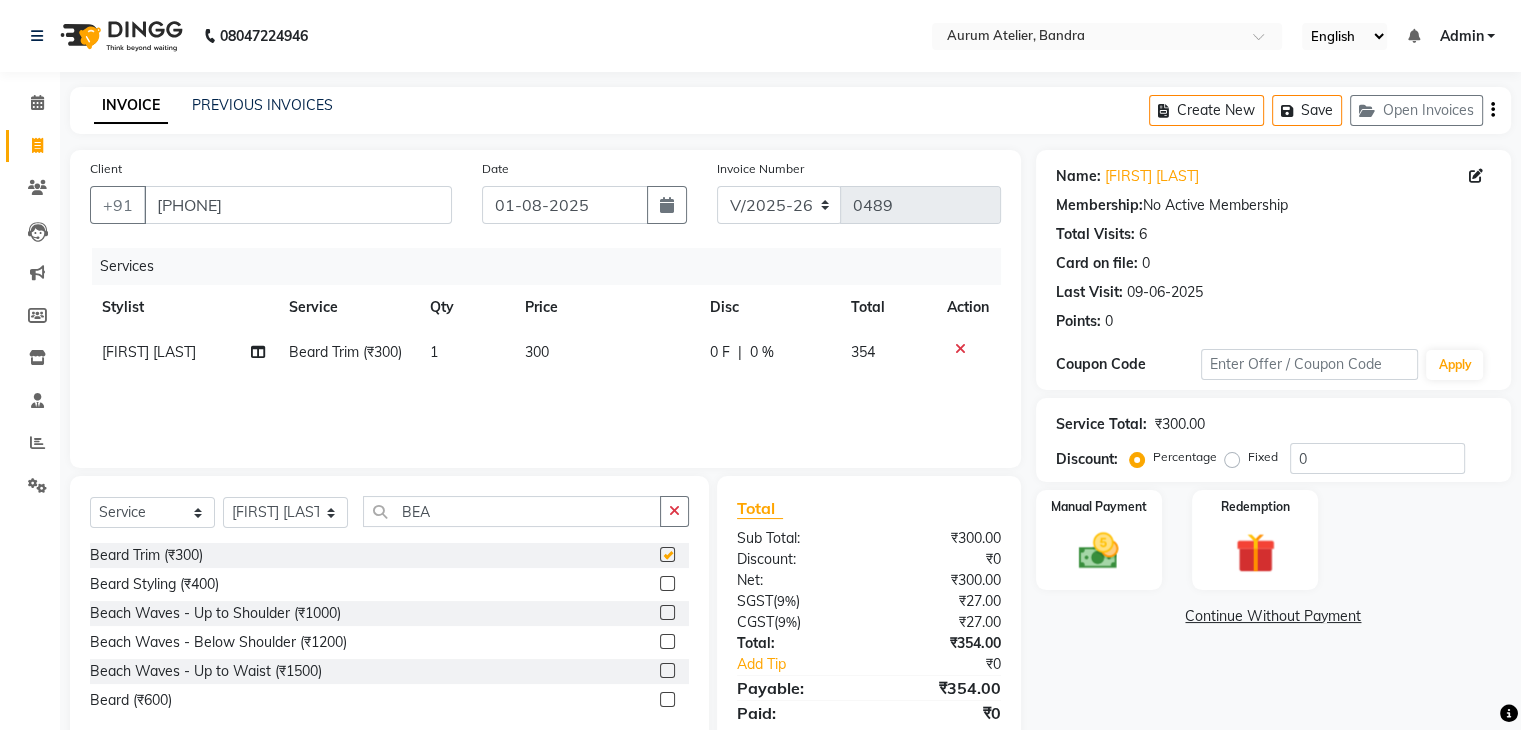 checkbox on "false" 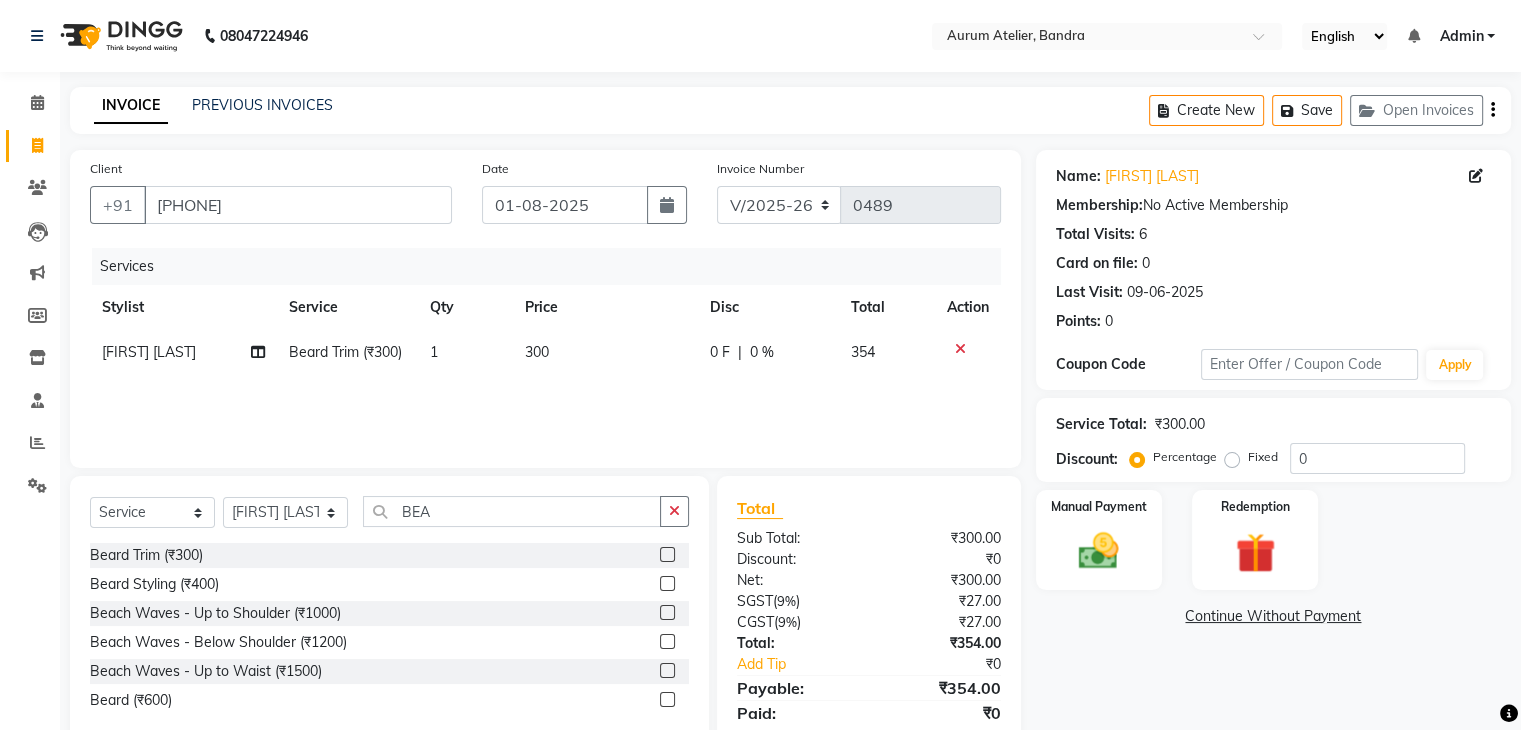 click on "300" 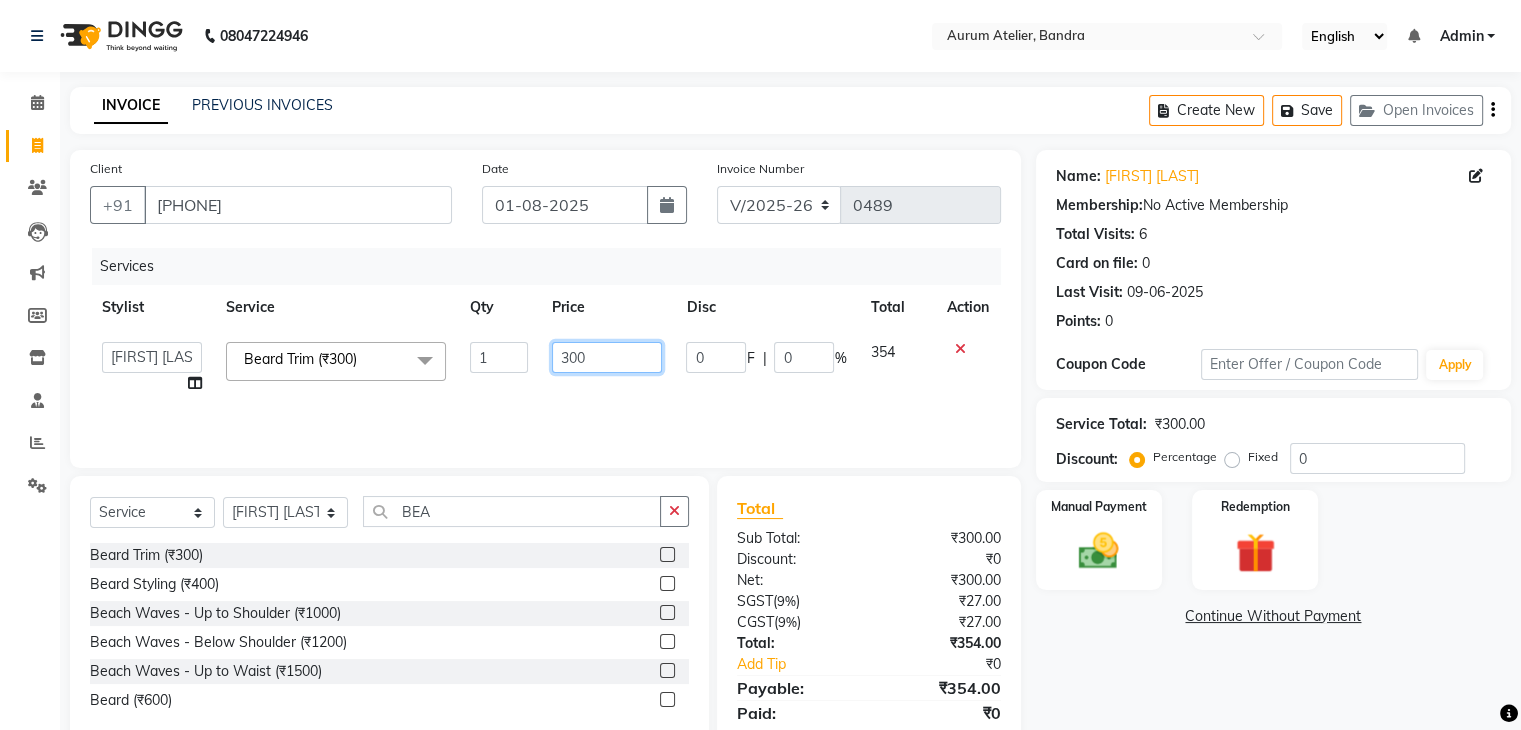 click on "300" 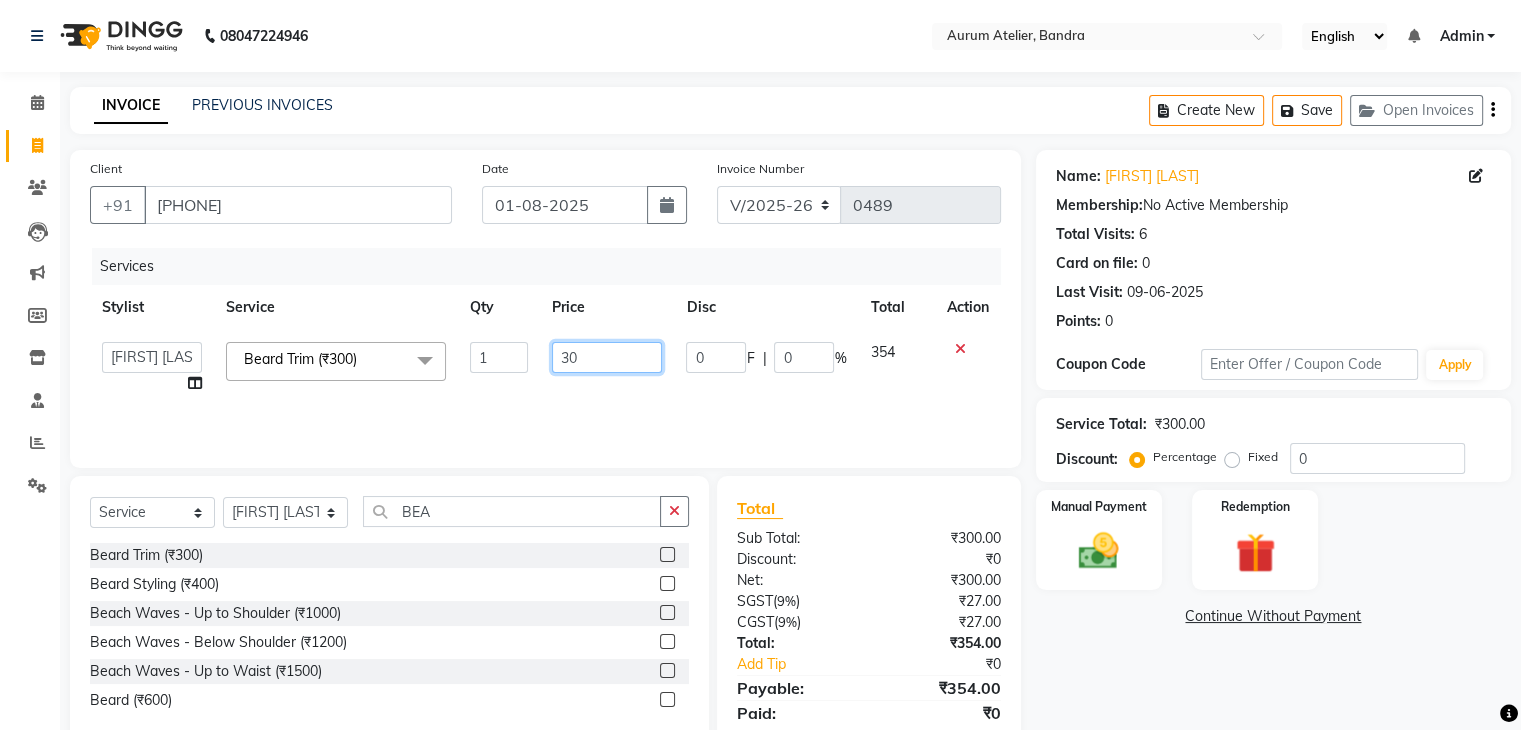 type on "3" 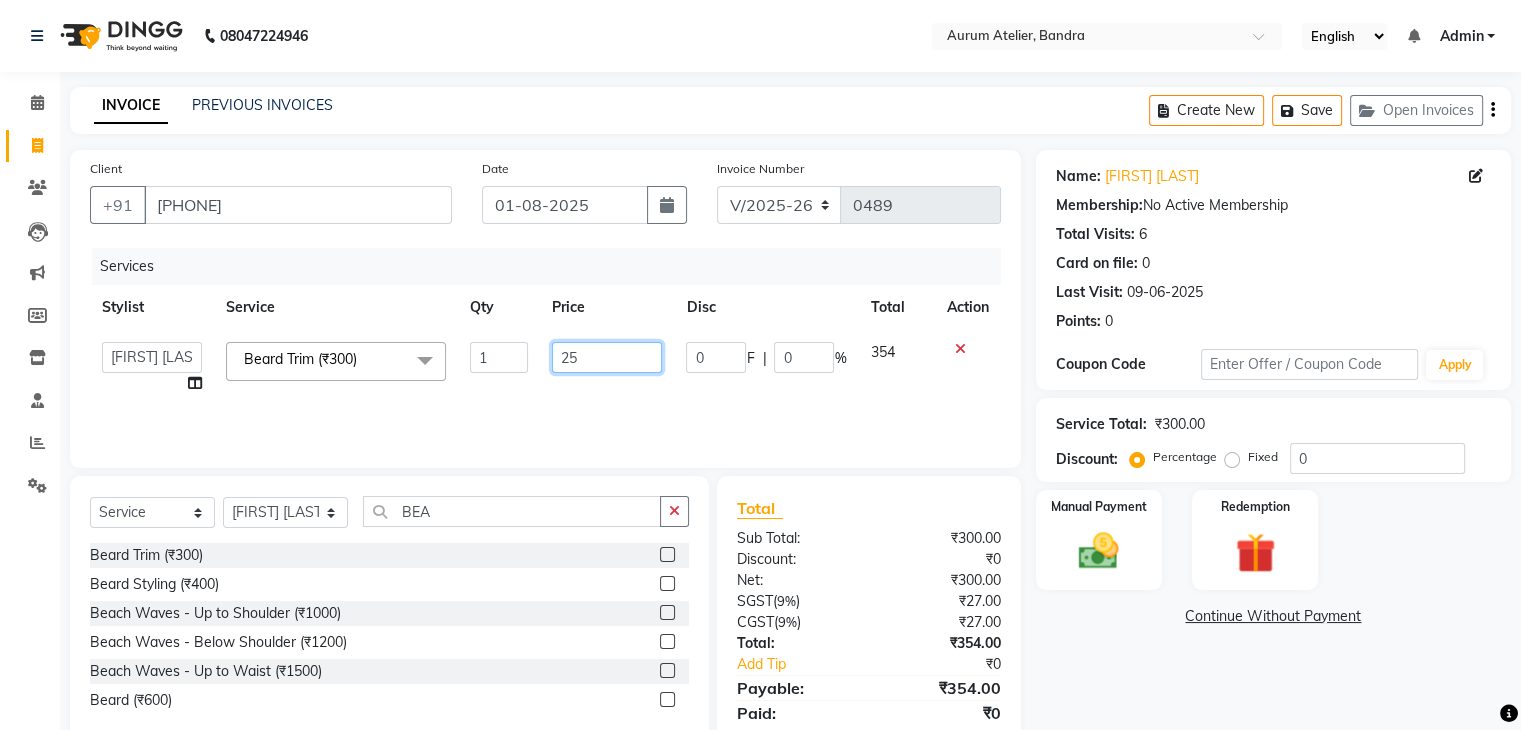 type on "250" 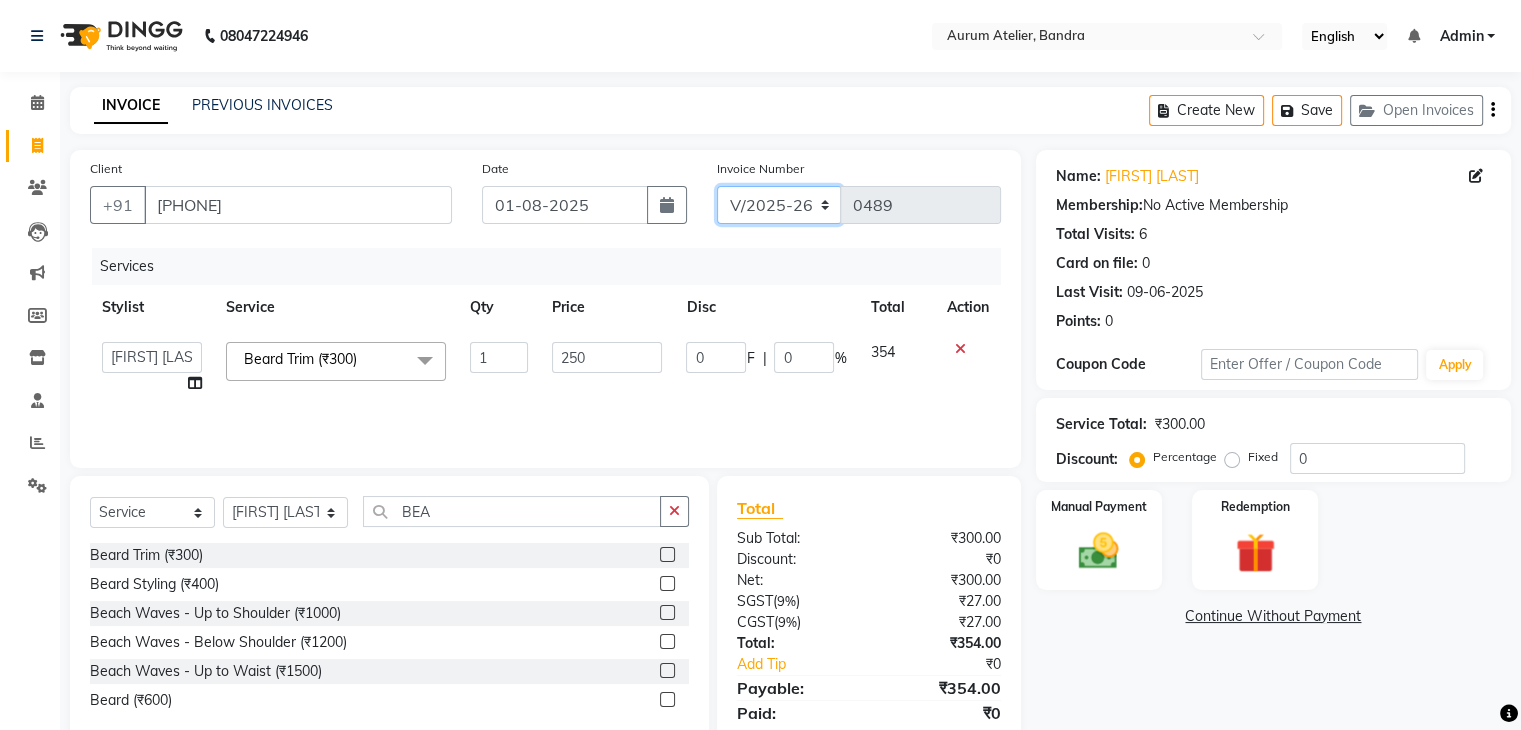 click on "C/2025-26 V/2025 V/2025-26" 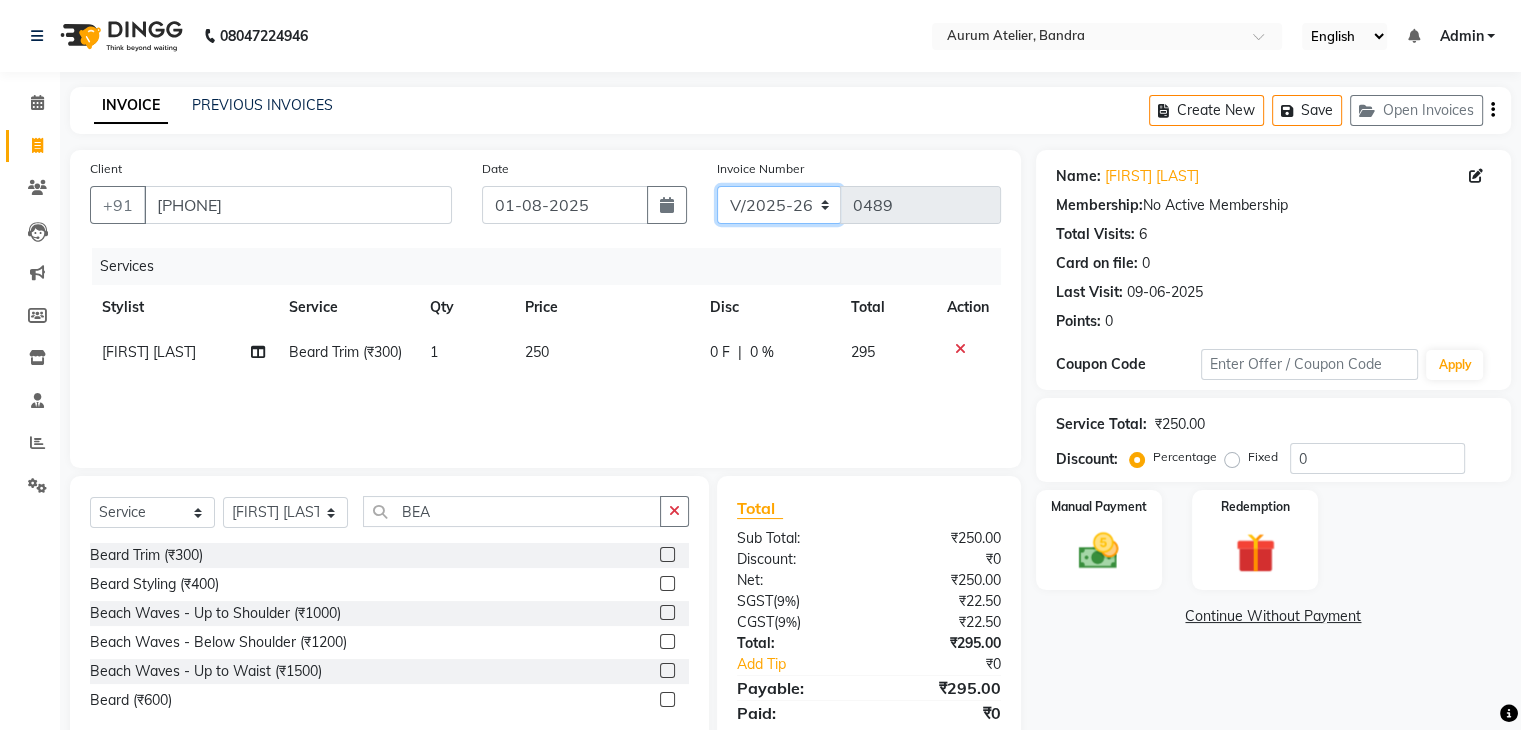 select on "7590" 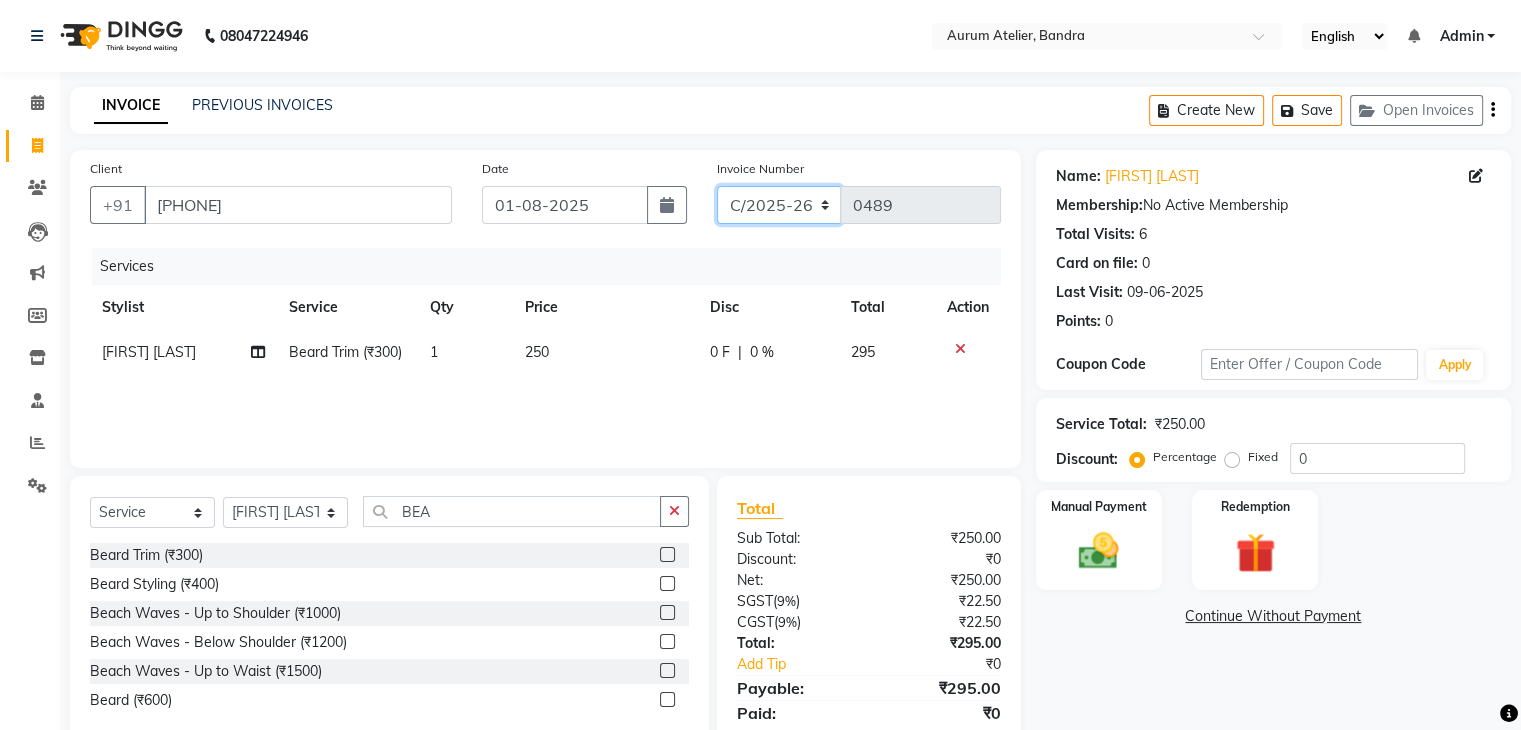 click on "C/2025-26 V/2025 V/2025-26" 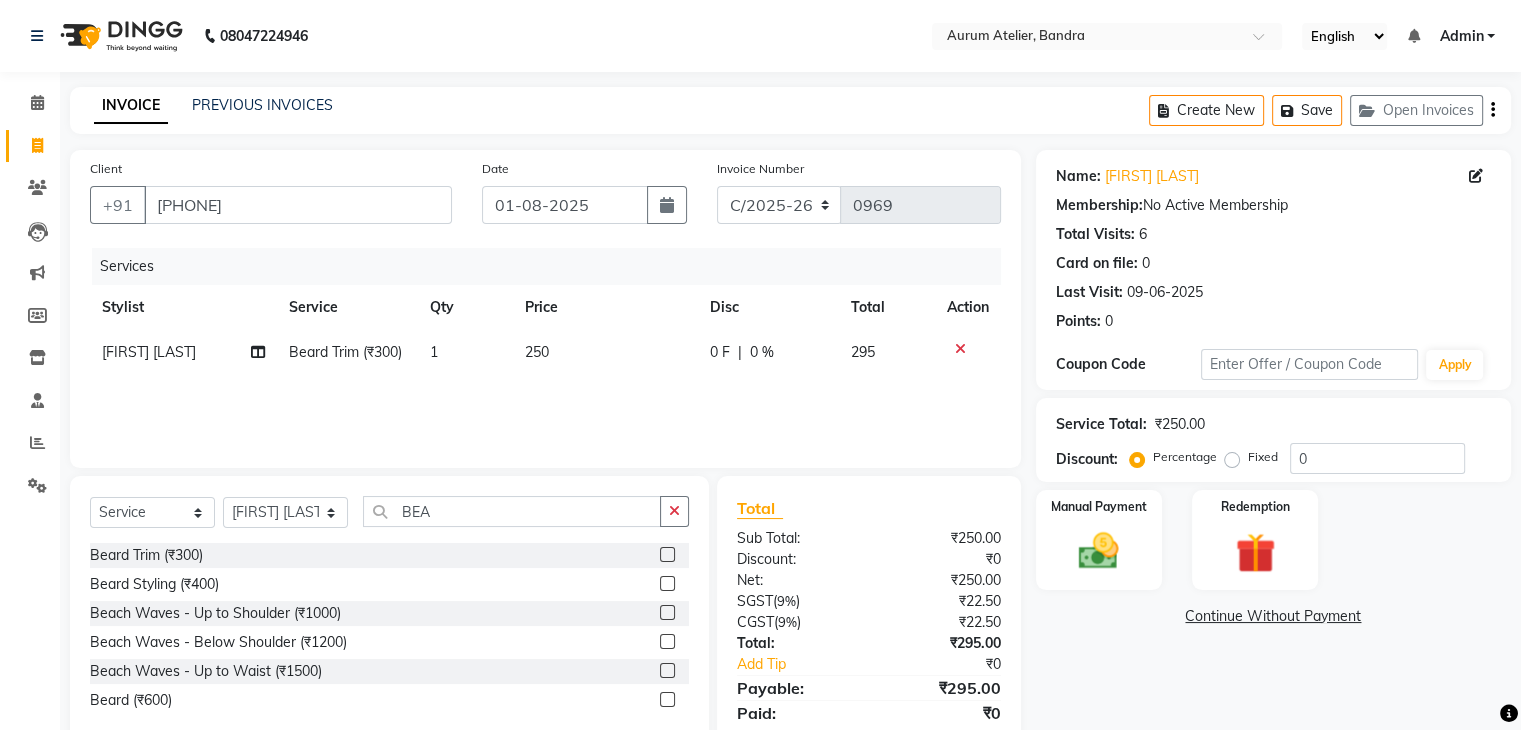 click 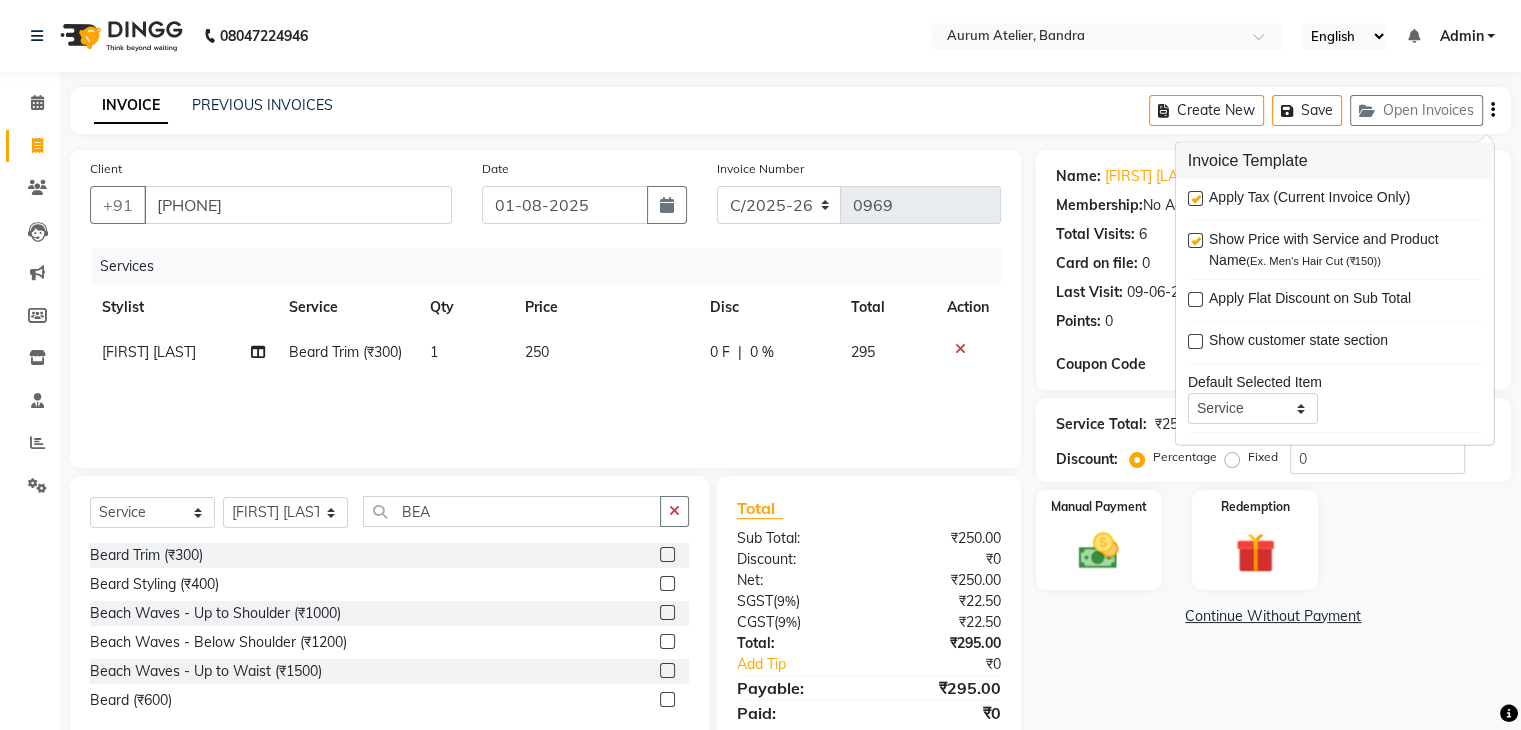click at bounding box center [1195, 198] 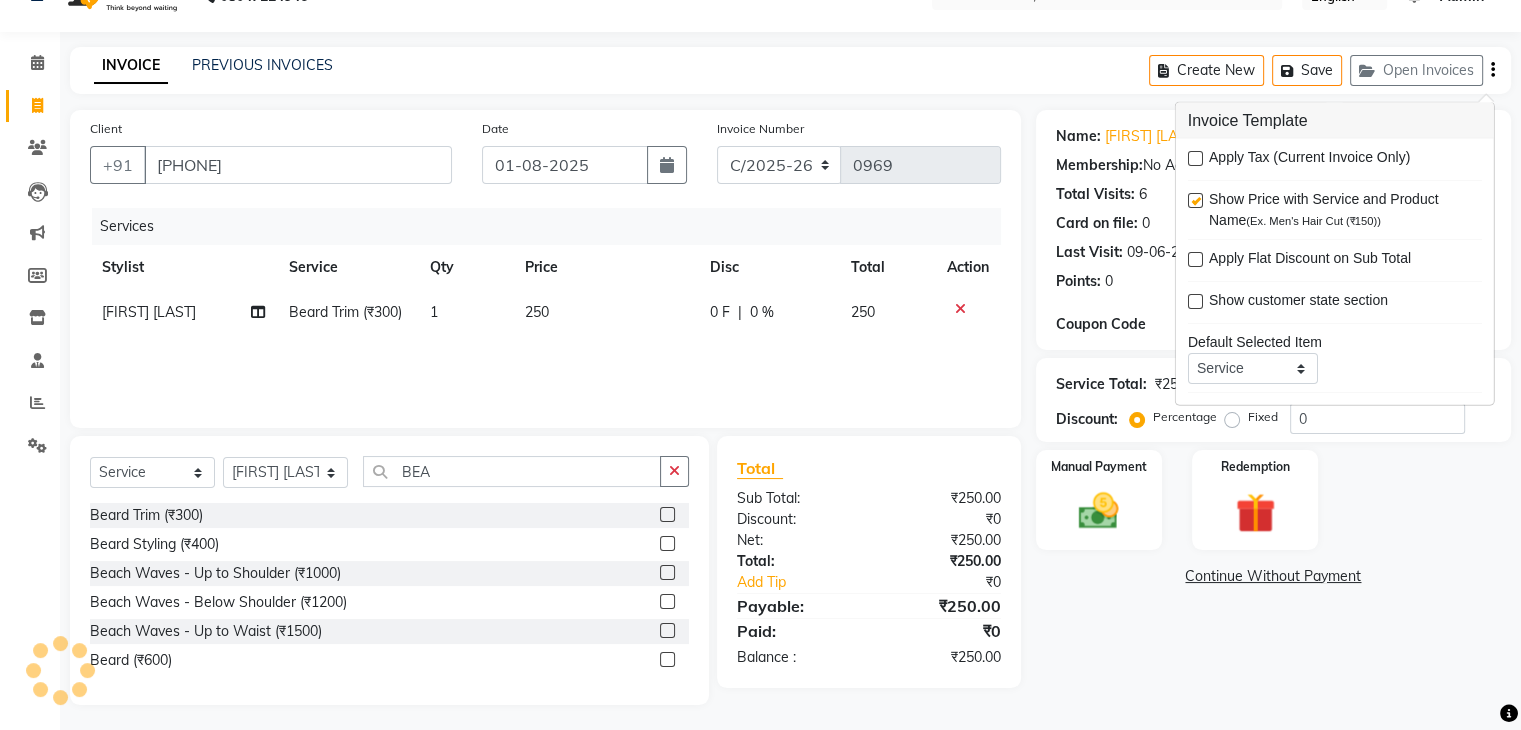 scroll, scrollTop: 46, scrollLeft: 0, axis: vertical 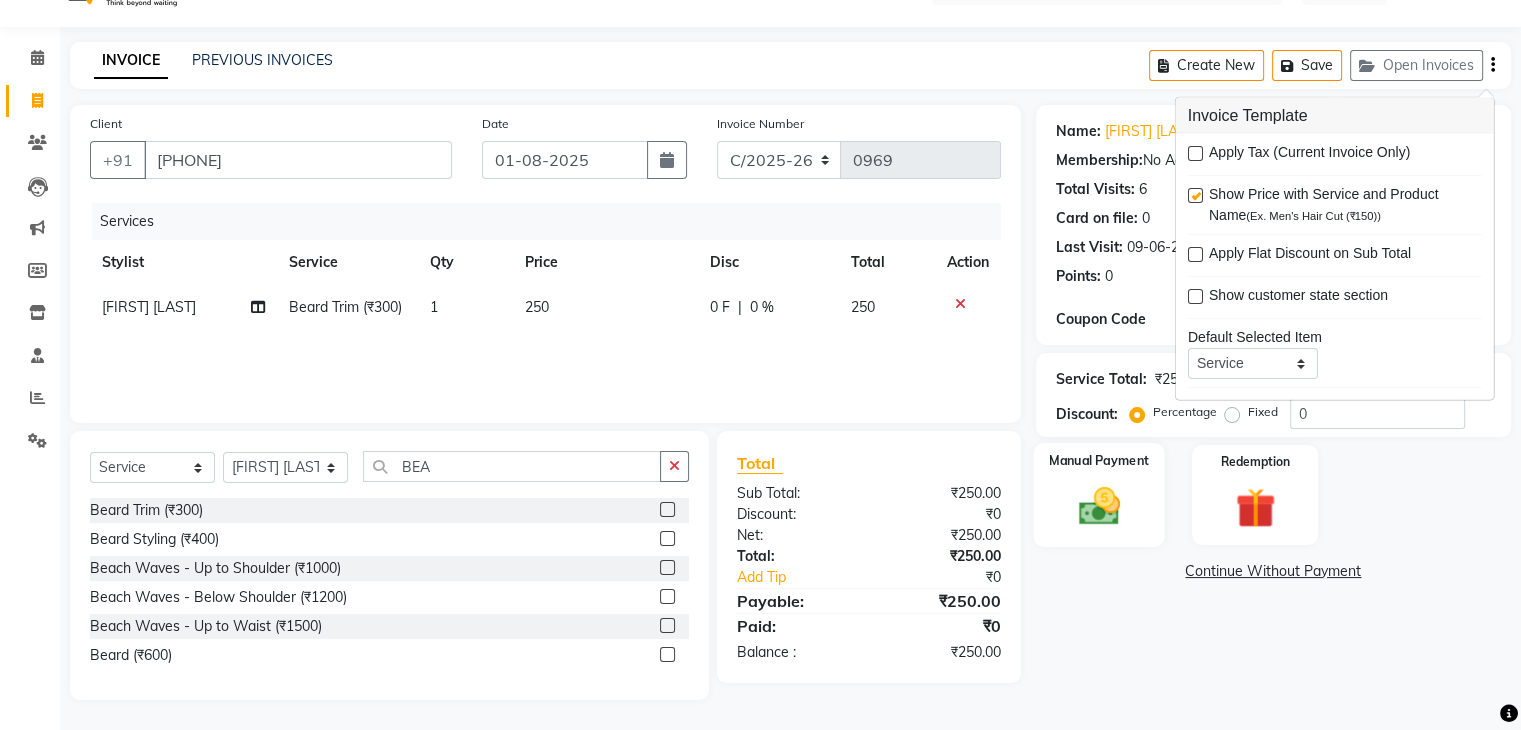 click 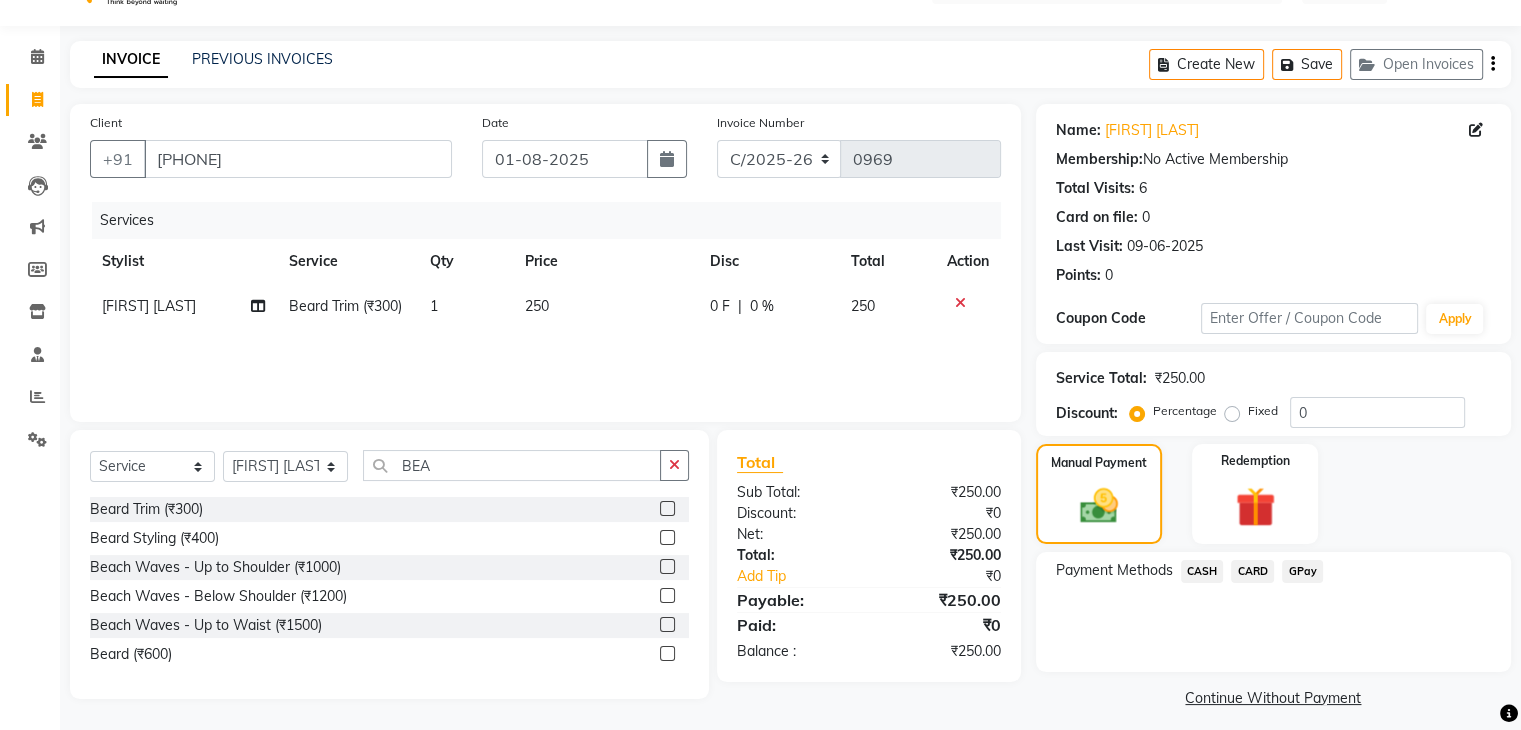 click on "CASH" 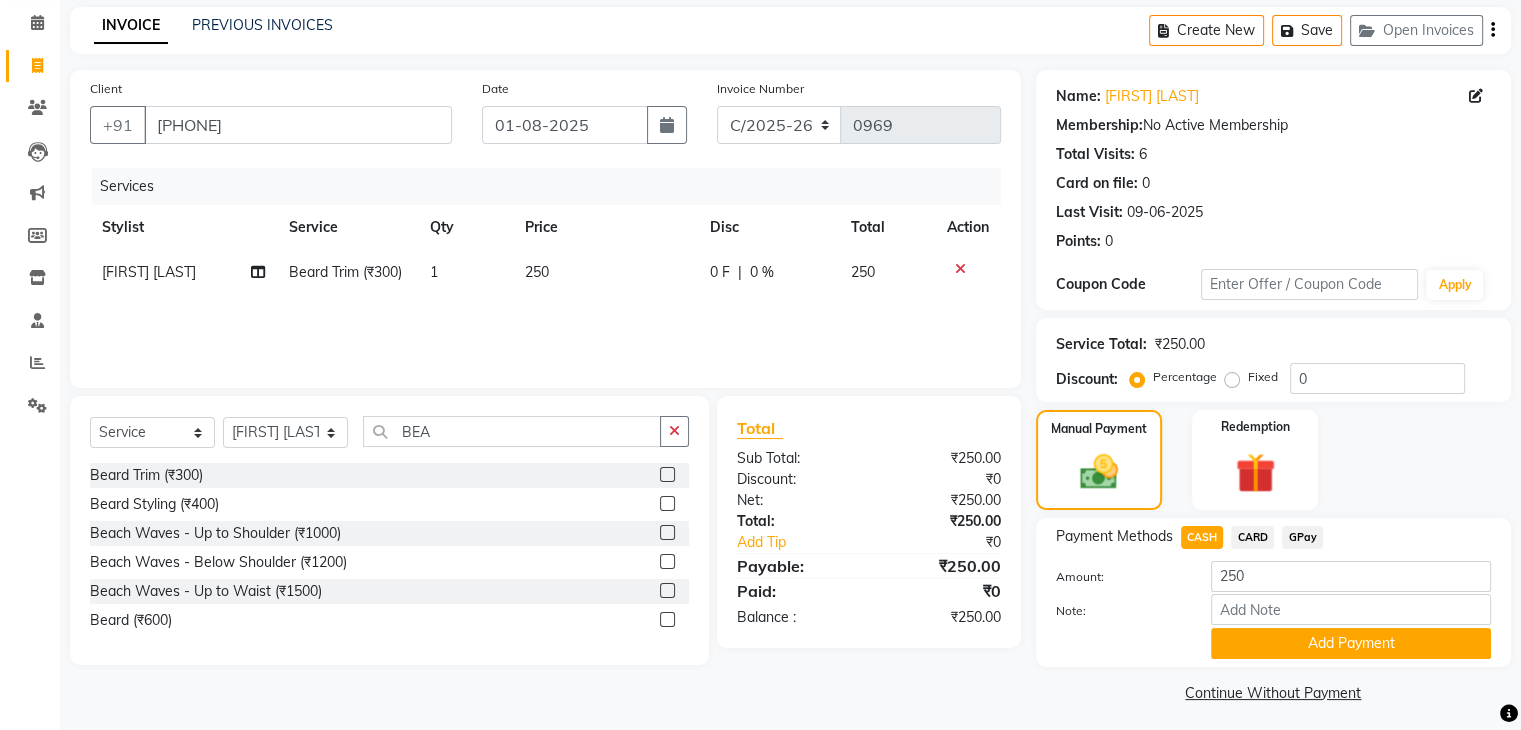 scroll, scrollTop: 89, scrollLeft: 0, axis: vertical 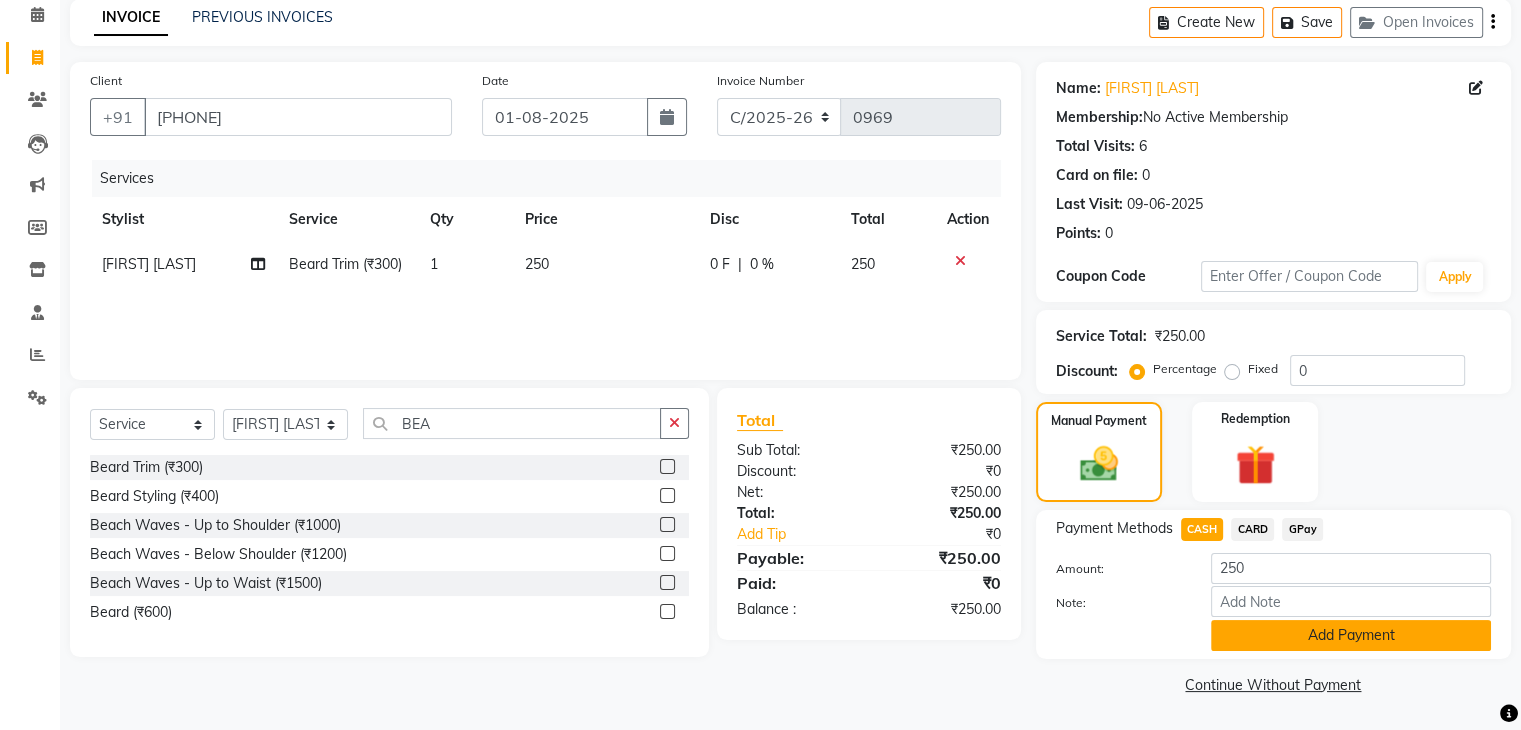 click on "Add Payment" 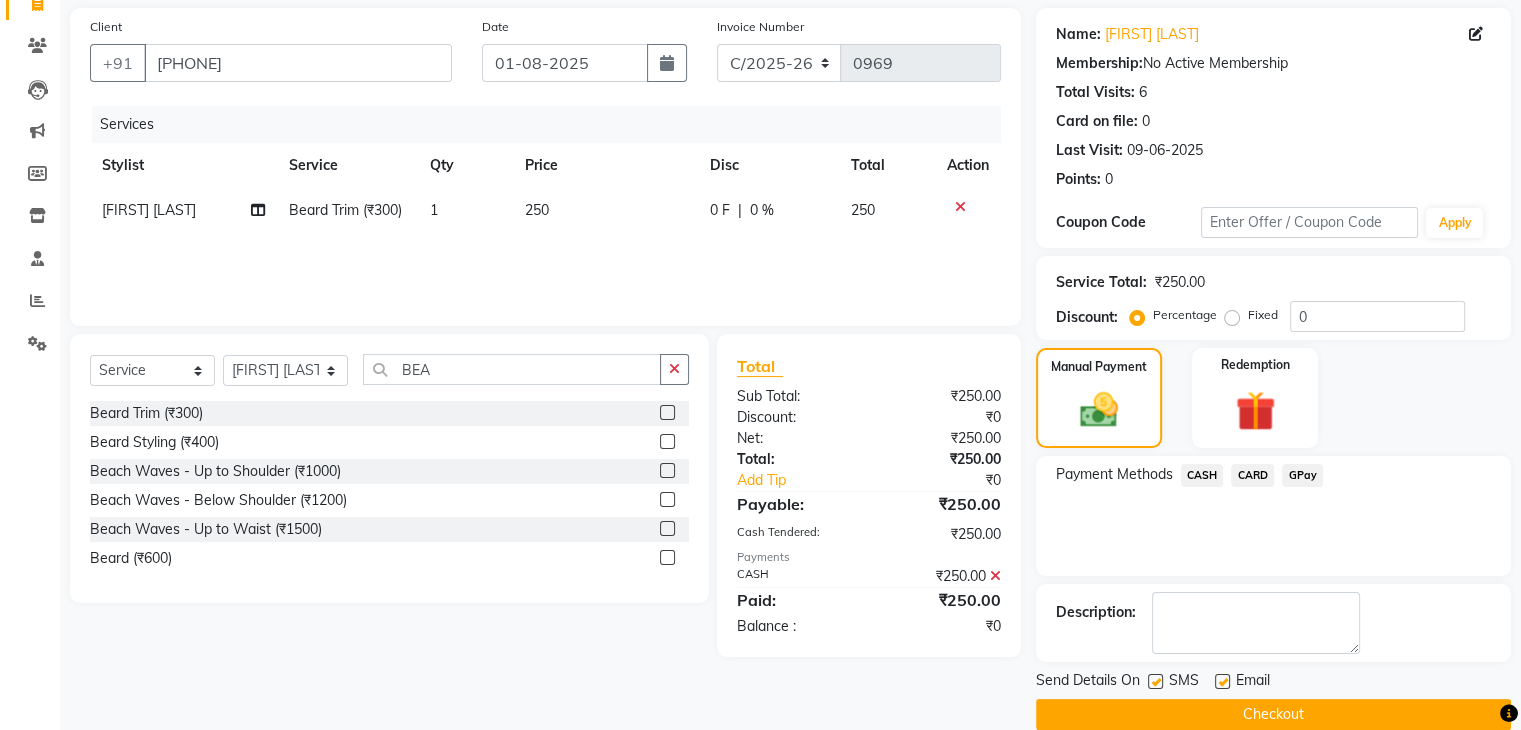 scroll, scrollTop: 171, scrollLeft: 0, axis: vertical 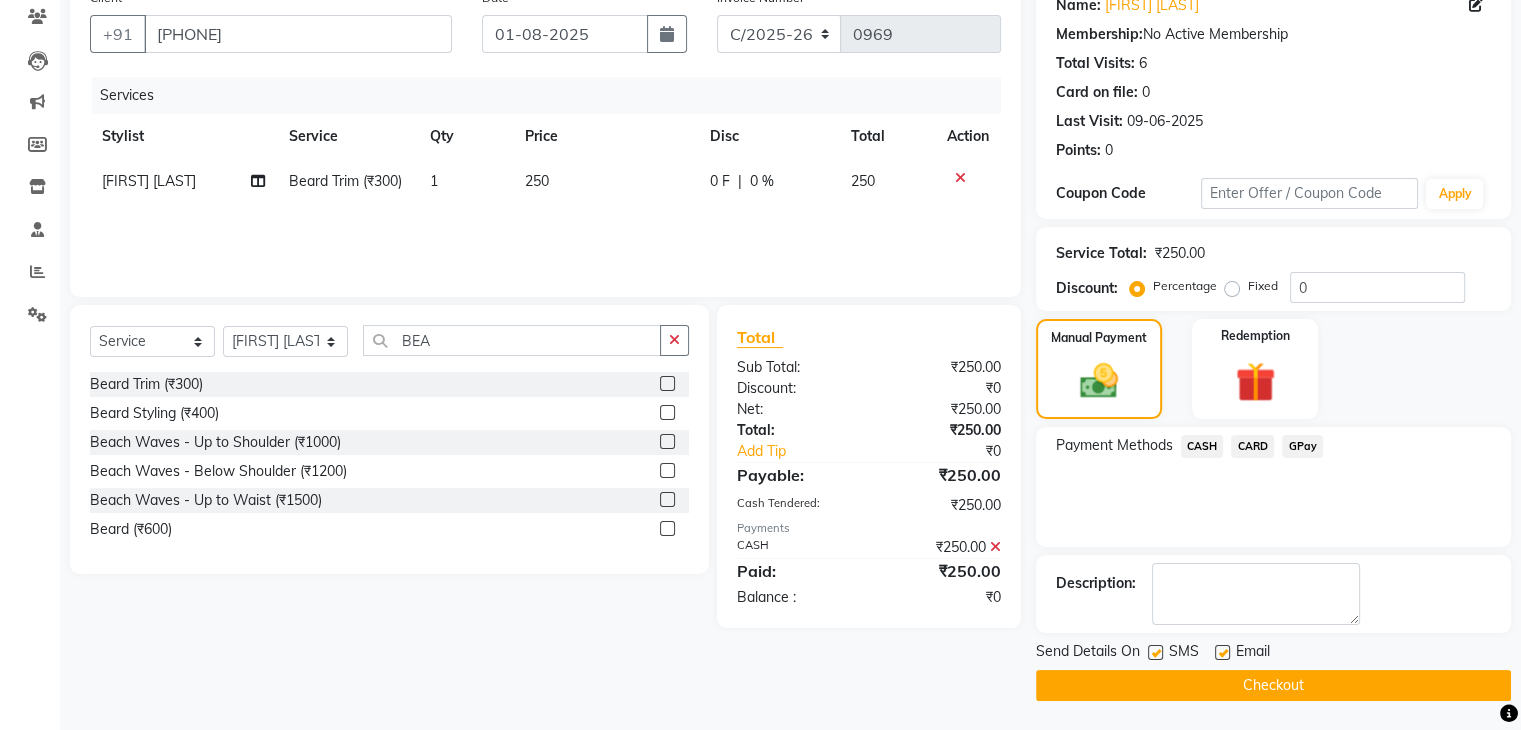 click on "Checkout" 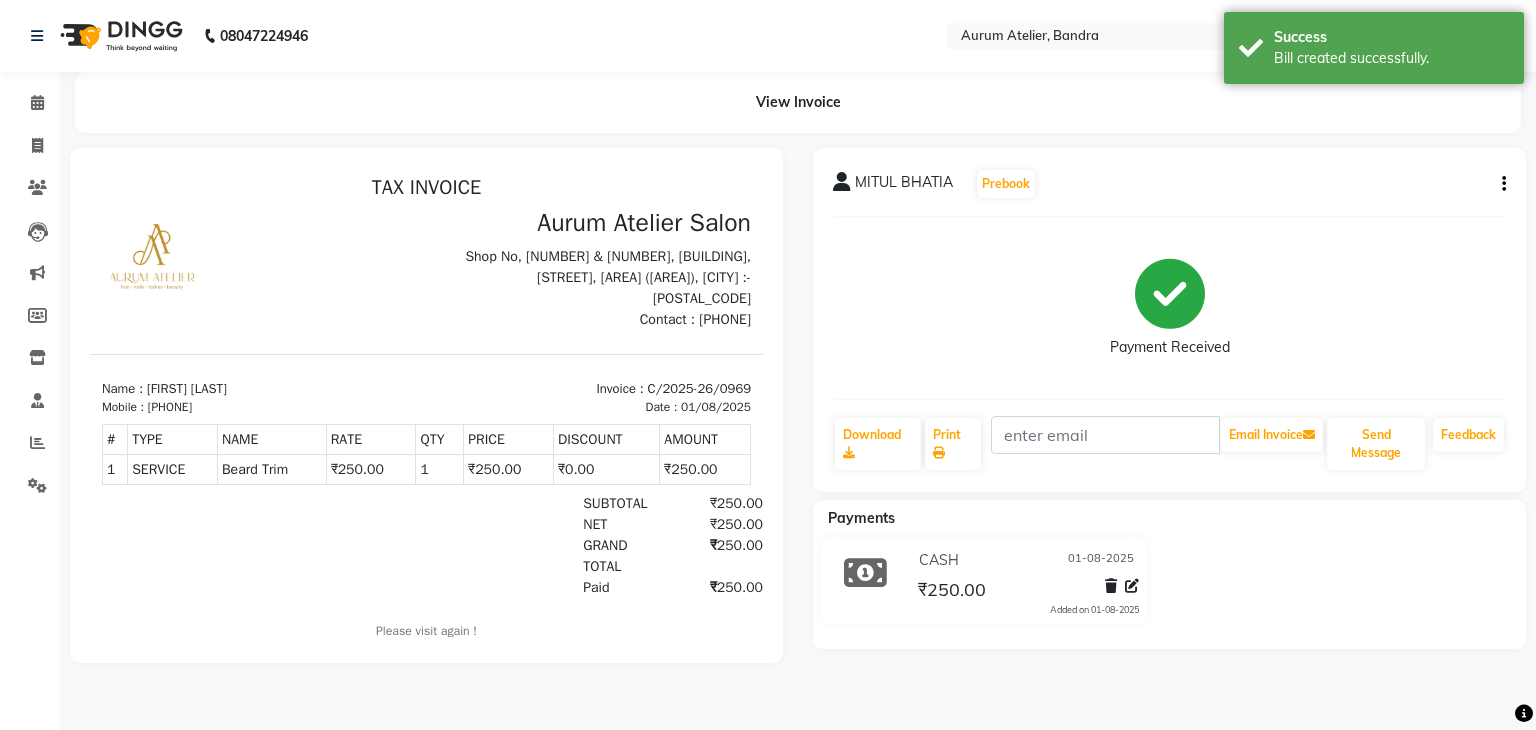 scroll, scrollTop: 0, scrollLeft: 0, axis: both 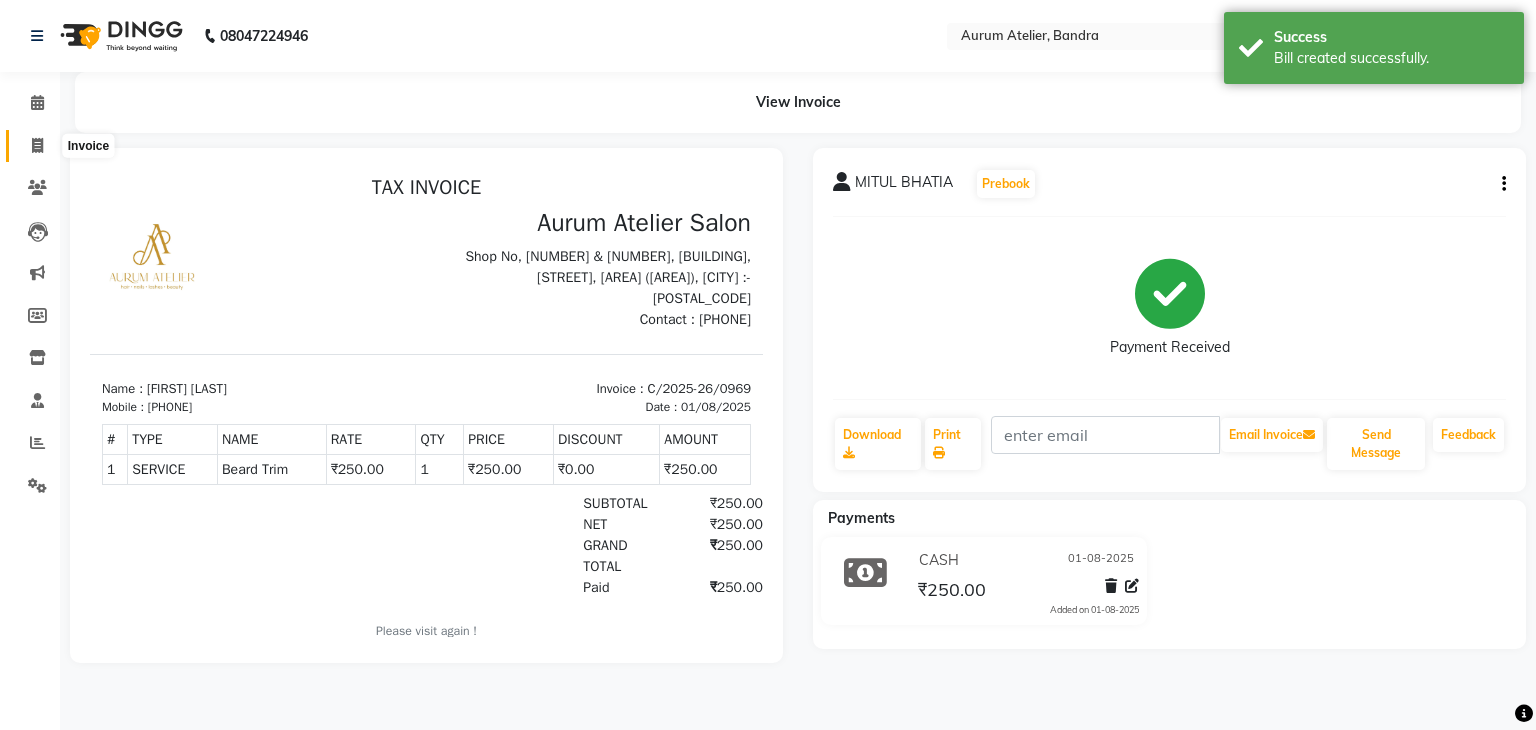 click 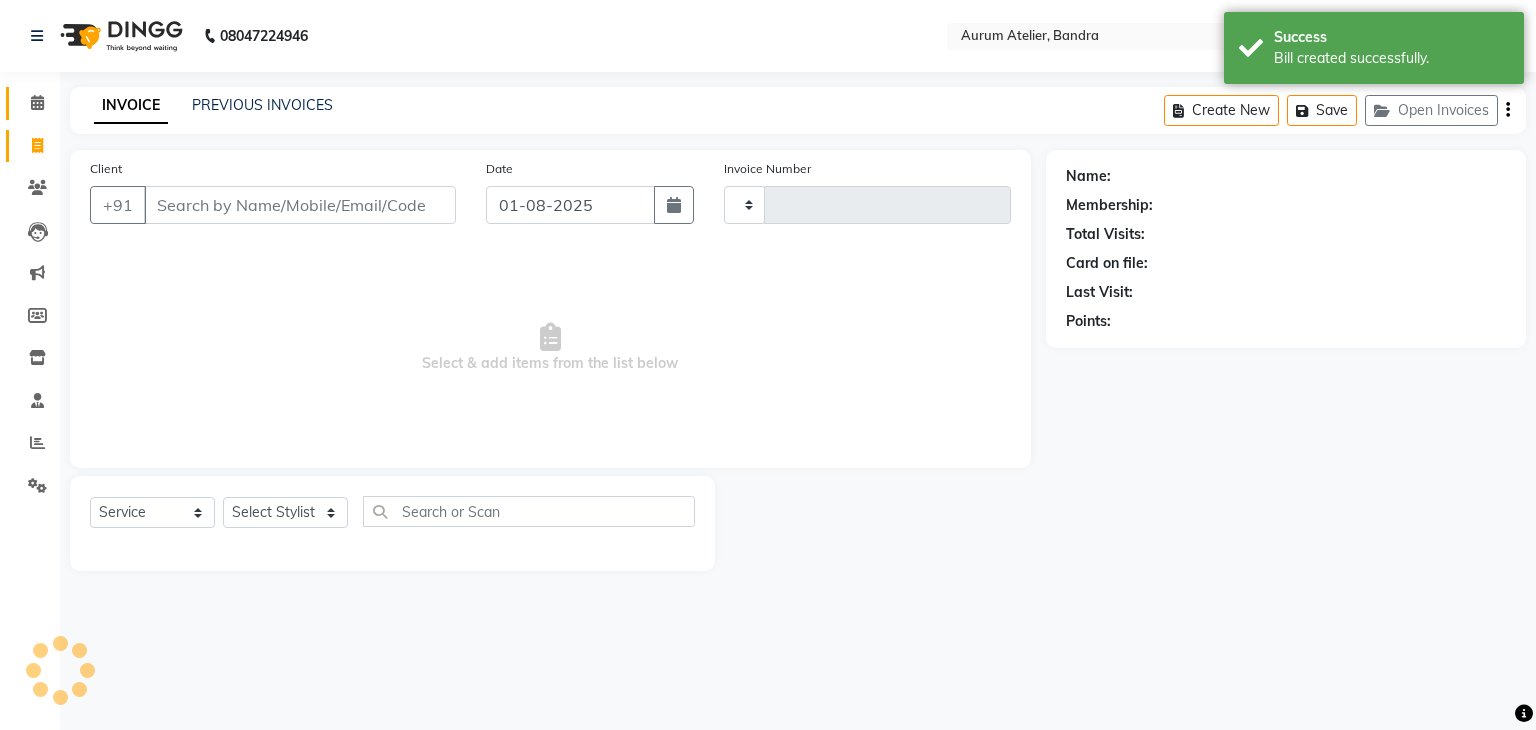 type on "0489" 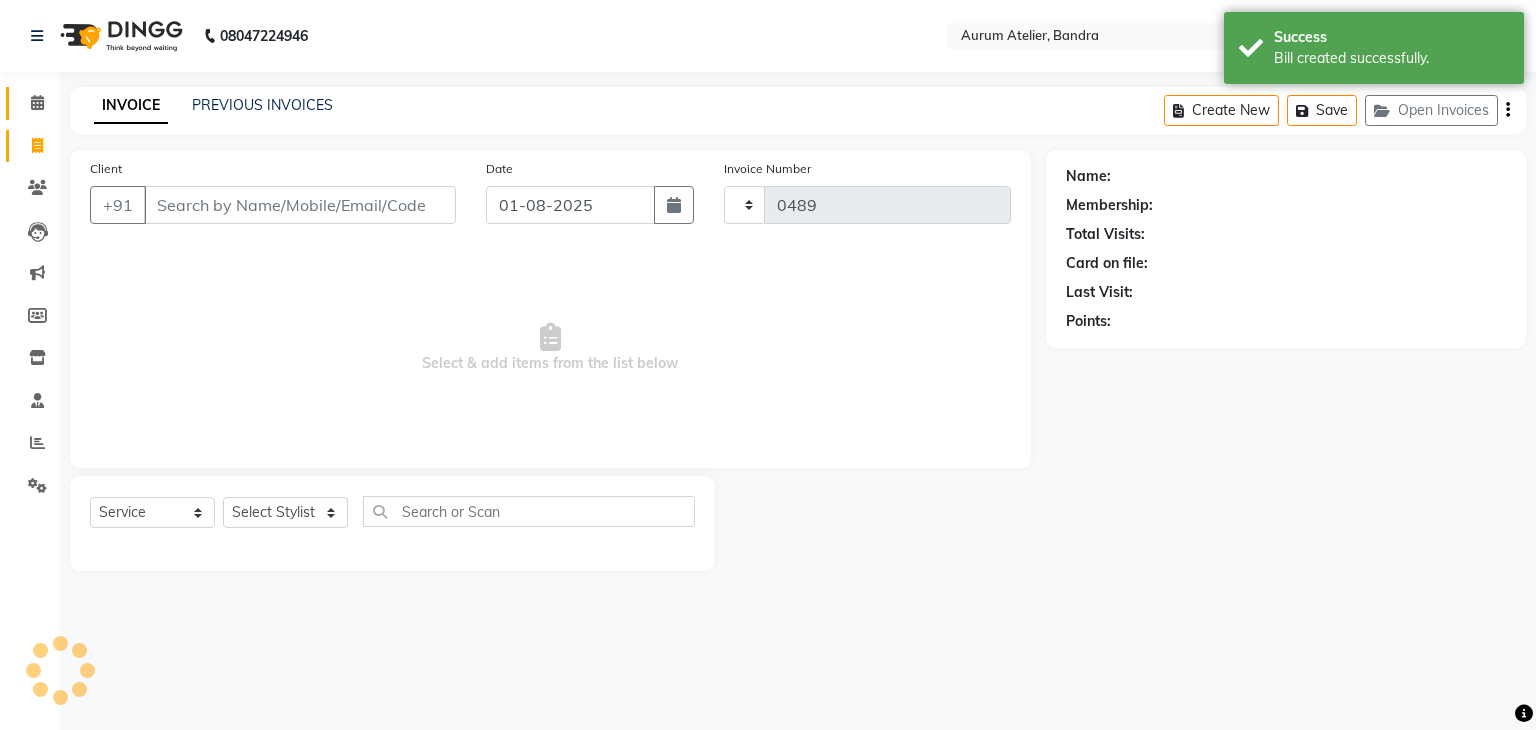 select on "7410" 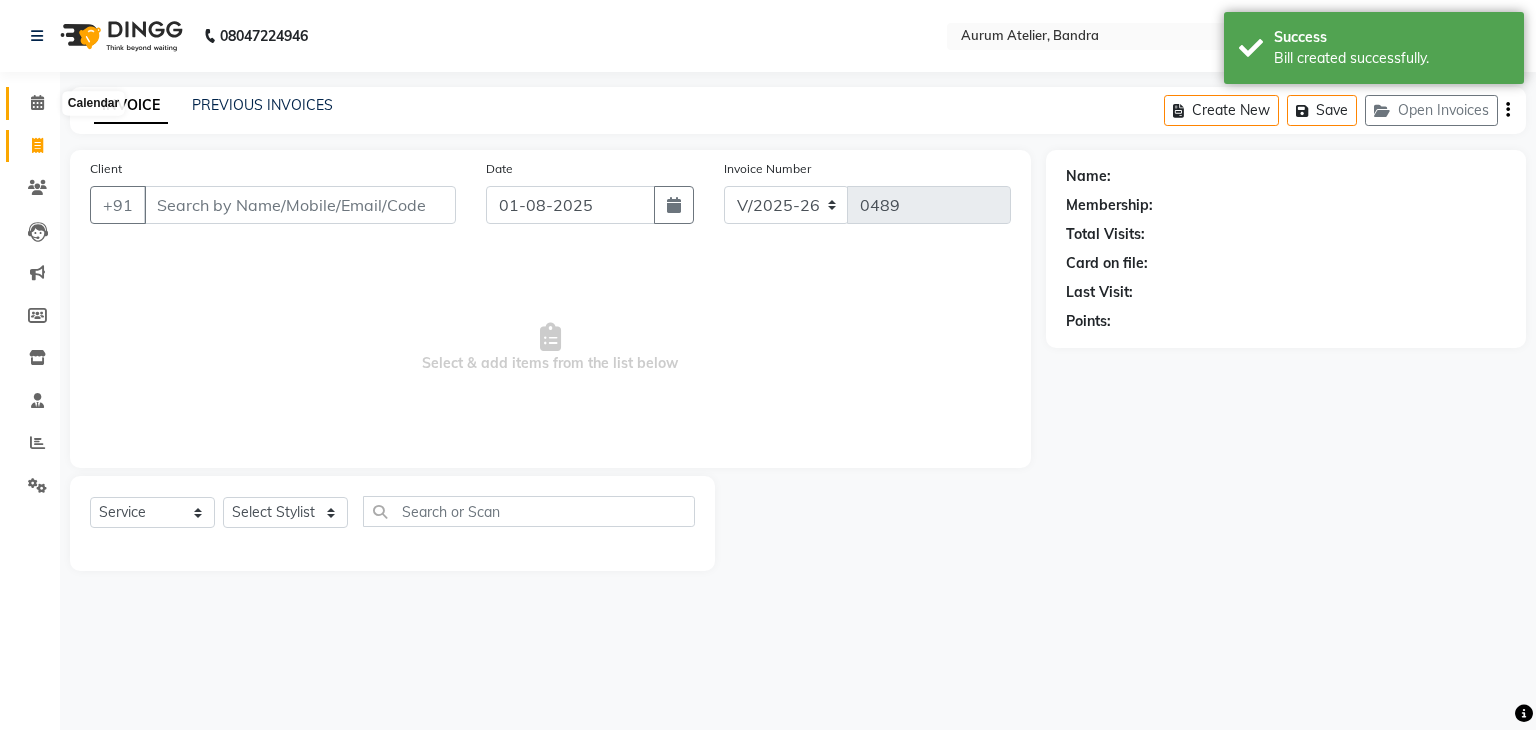 click 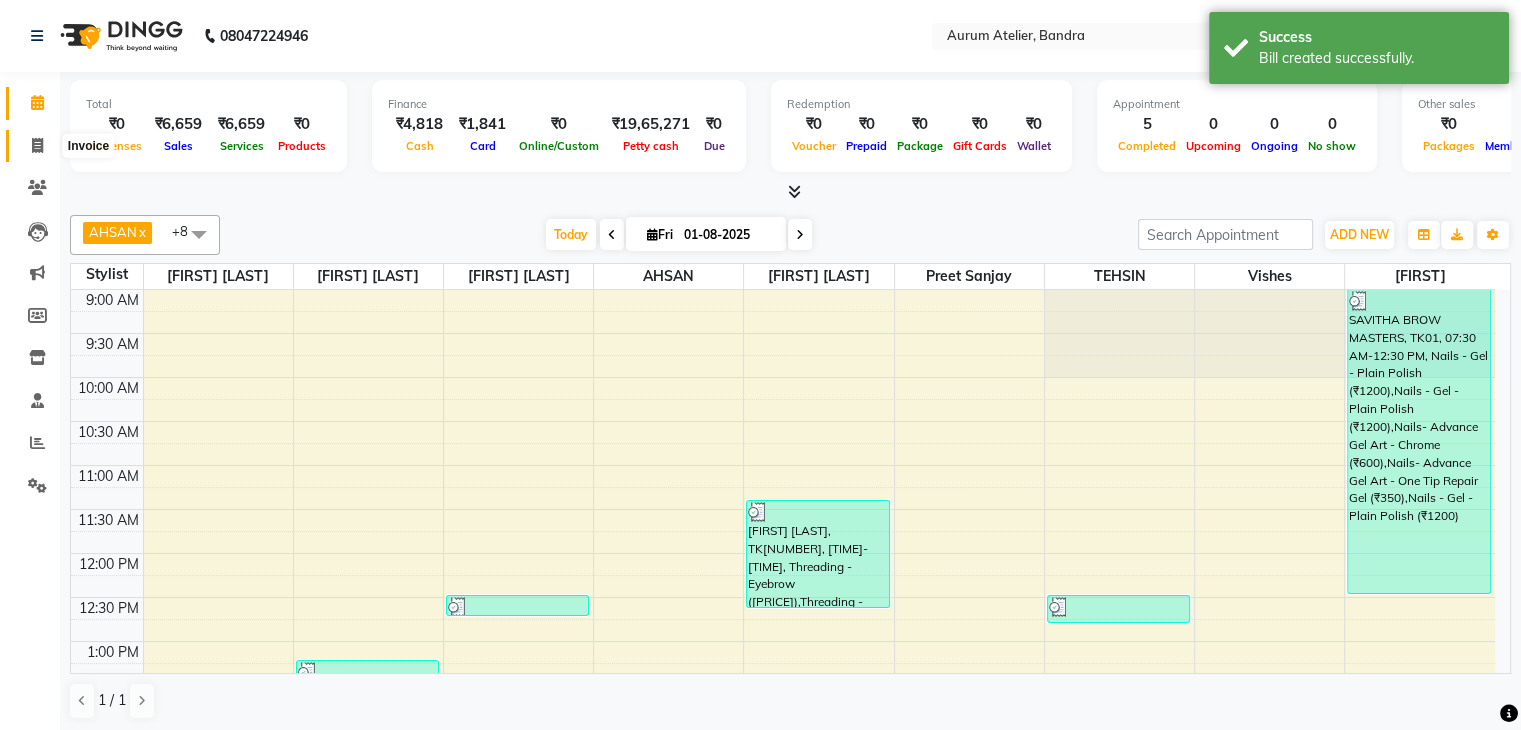 click 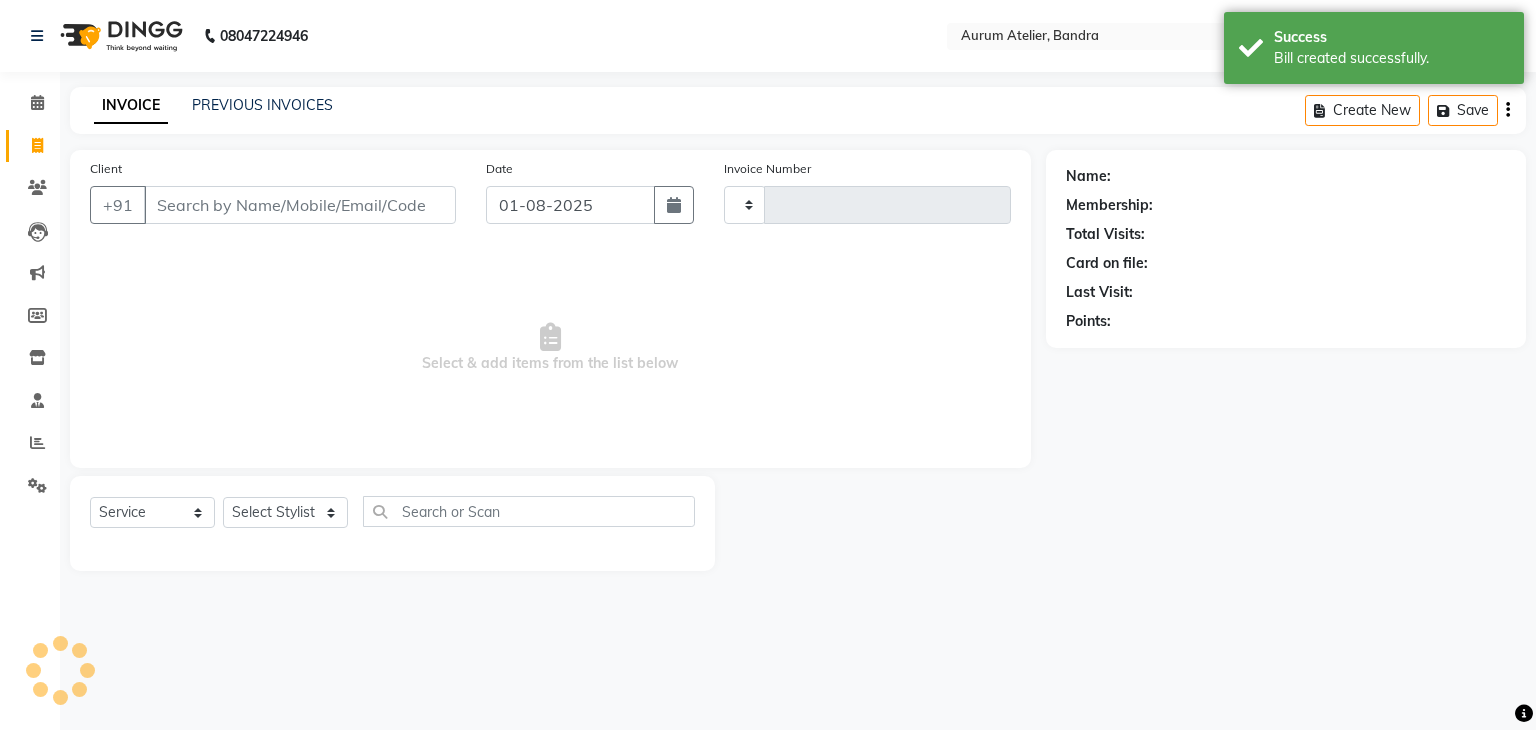 type on "0489" 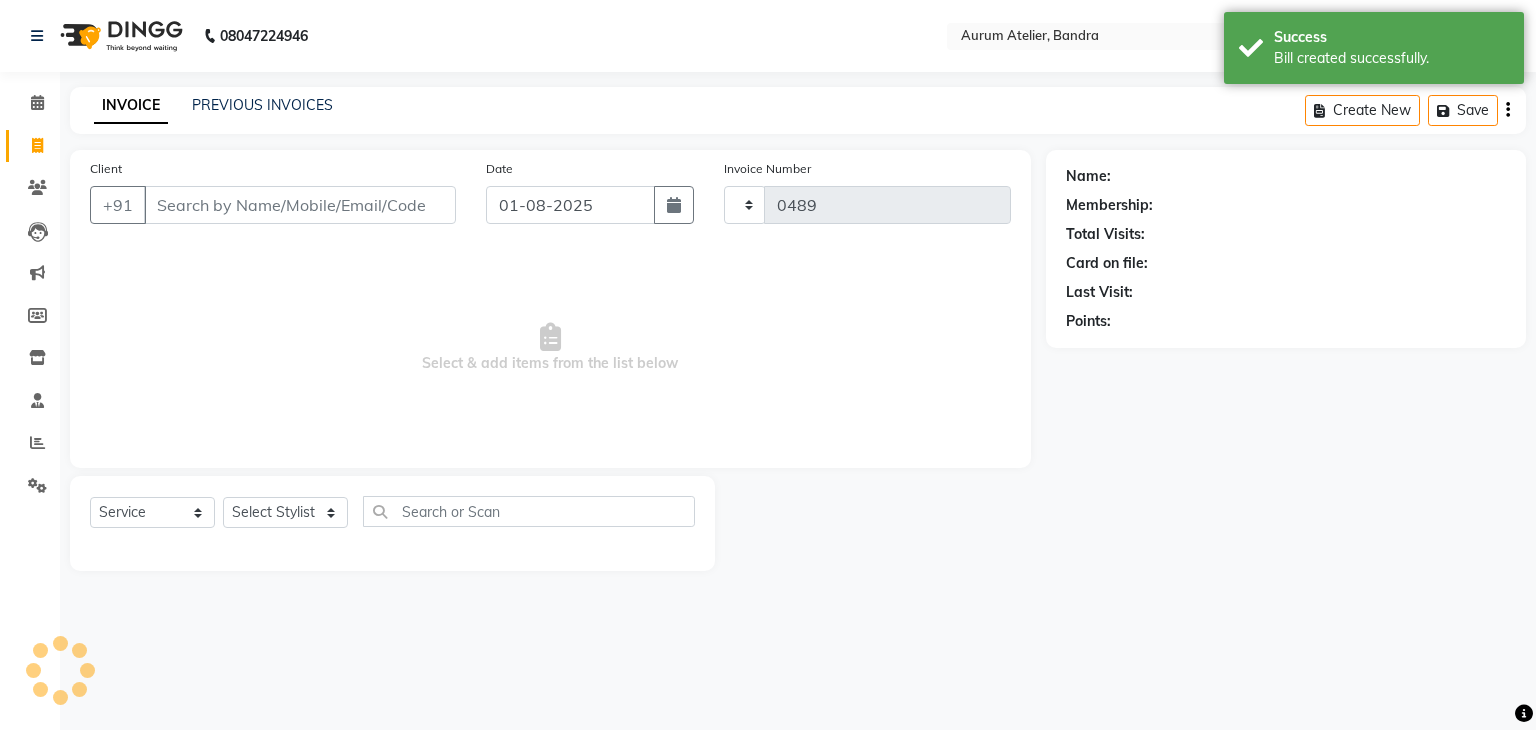 select on "7410" 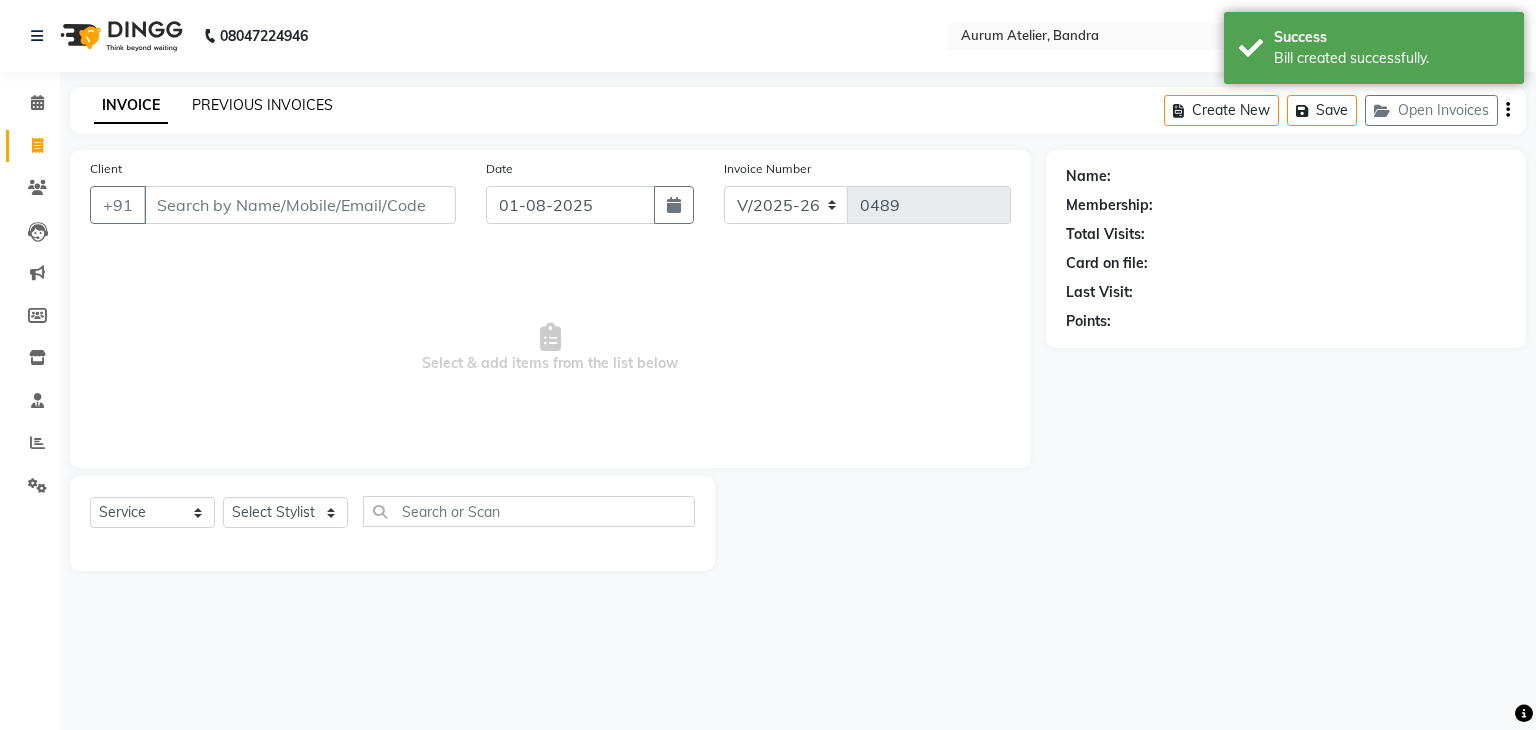 click on "PREVIOUS INVOICES" 